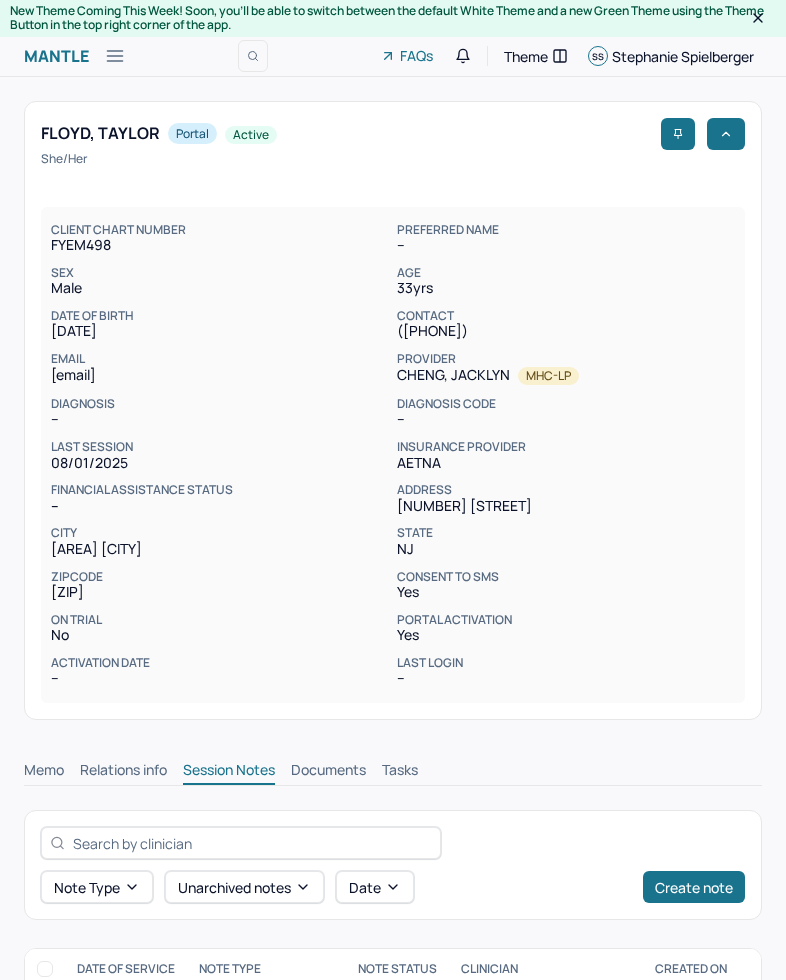 scroll, scrollTop: 0, scrollLeft: 0, axis: both 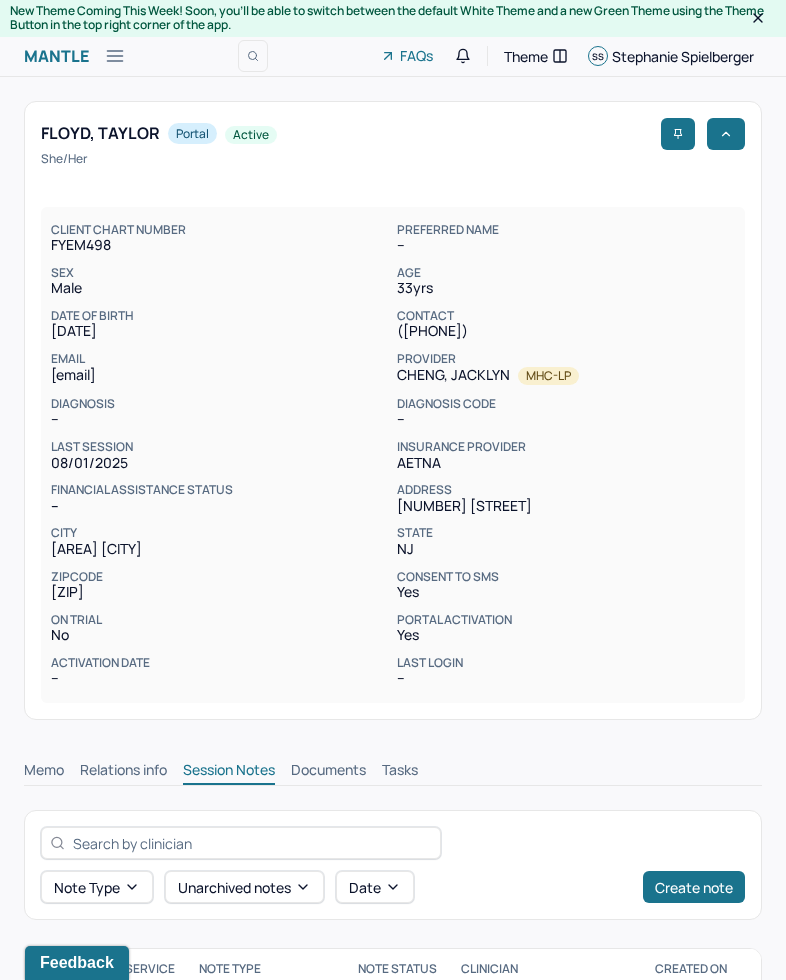 click on "Memo Relations info Session Notes Documents Tasks" at bounding box center (393, 765) 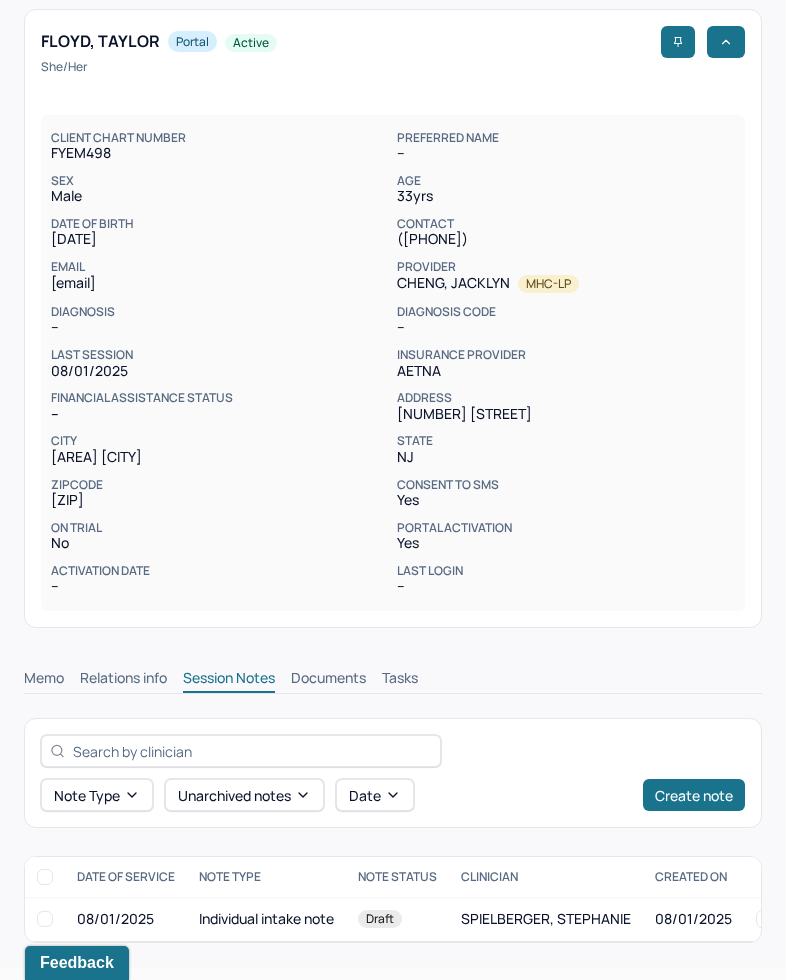scroll, scrollTop: 98, scrollLeft: 0, axis: vertical 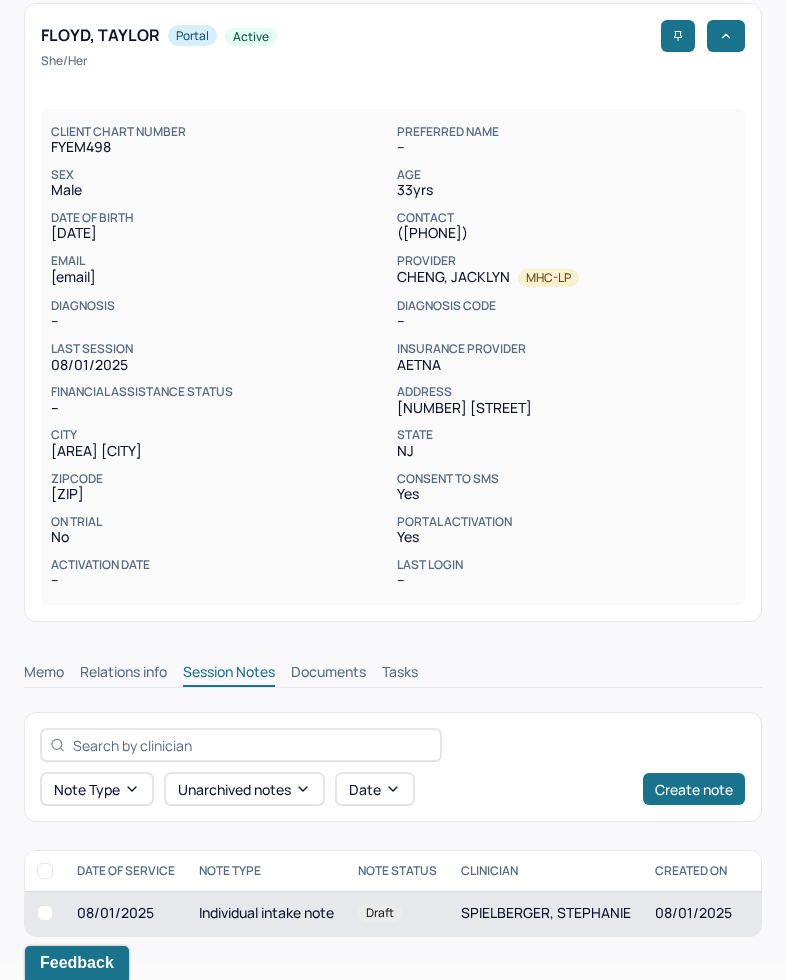 click on "SPIELBERGER, STEPHANIE" at bounding box center (546, 913) 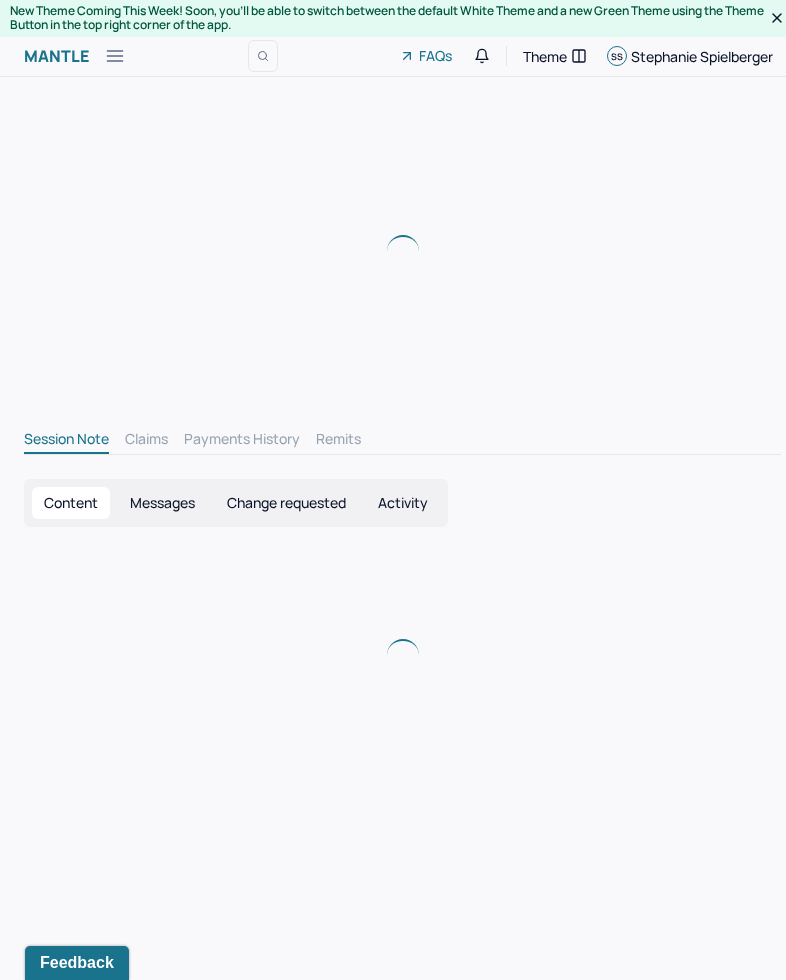 scroll, scrollTop: 0, scrollLeft: 0, axis: both 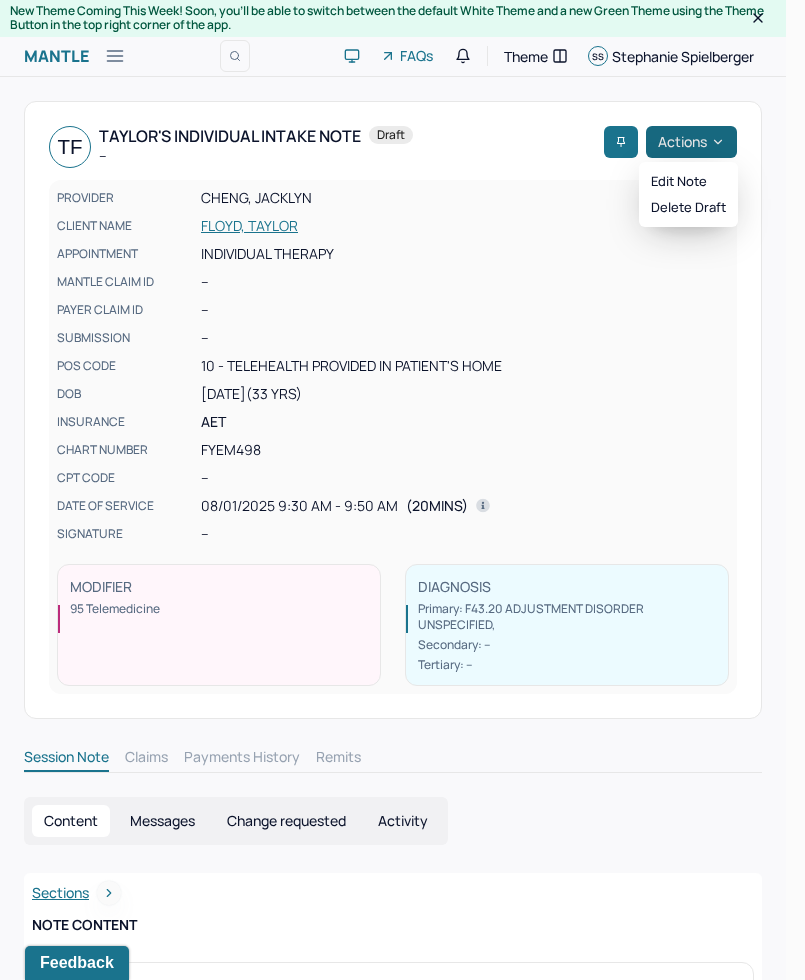 click on "Actions" at bounding box center (691, 142) 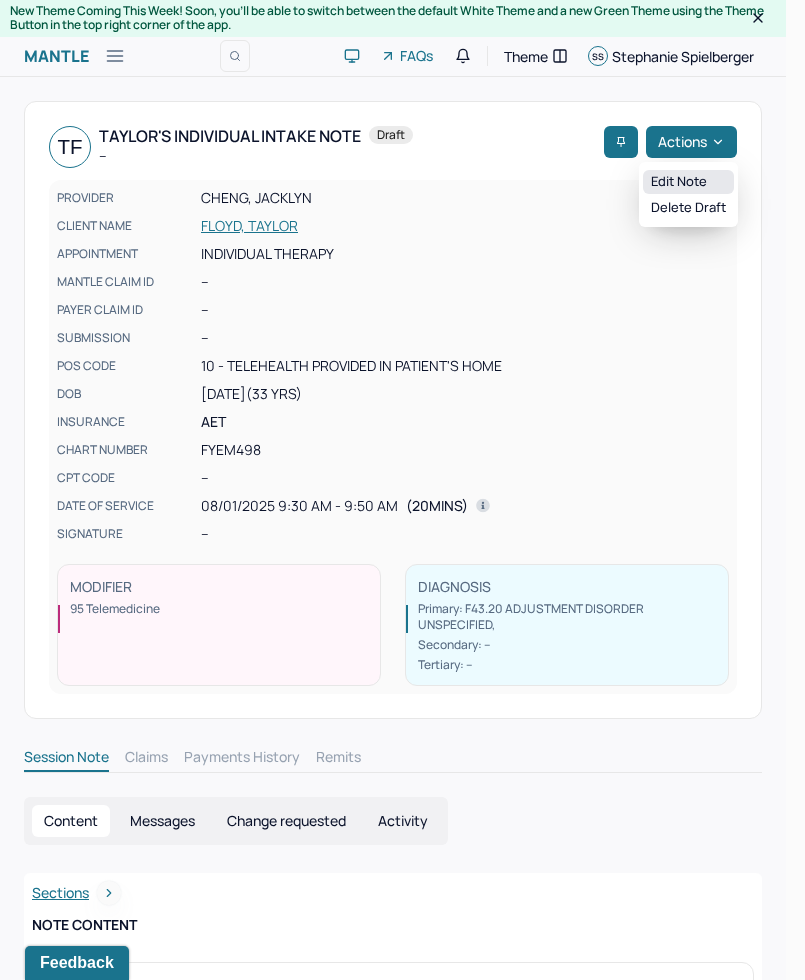click on "Edit note" at bounding box center (688, 182) 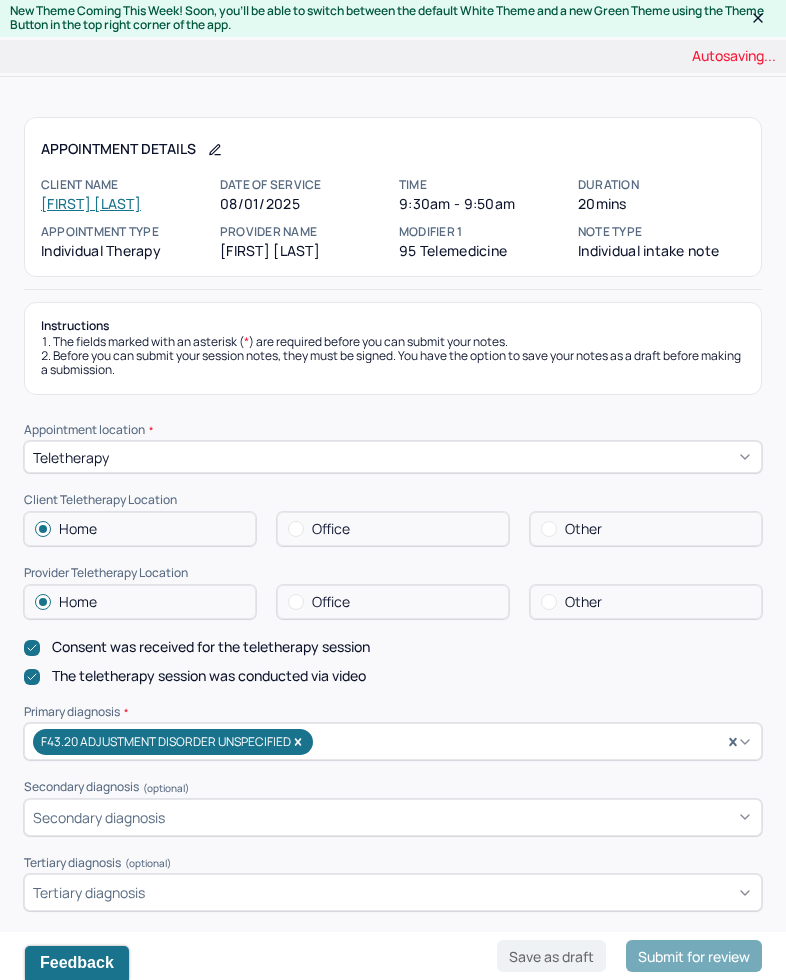 click on "Instructions" at bounding box center [393, 326] 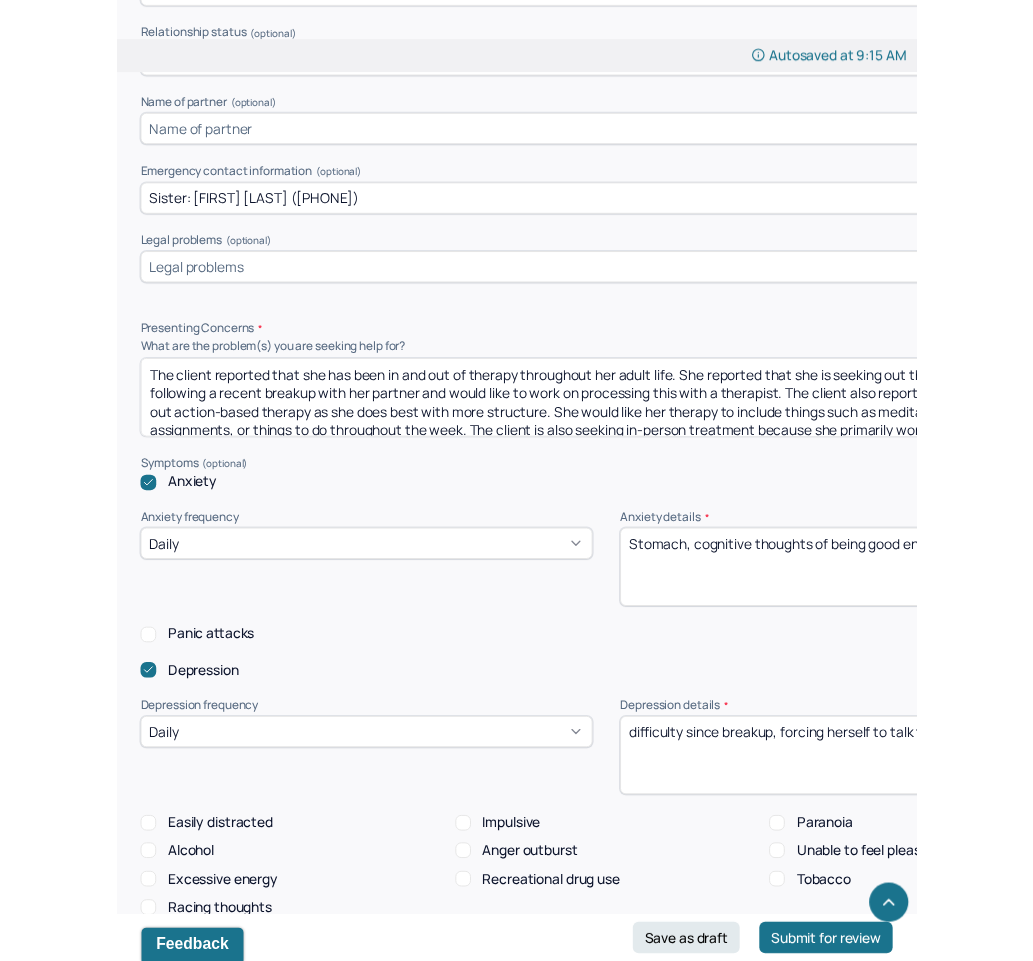 scroll, scrollTop: 1621, scrollLeft: 0, axis: vertical 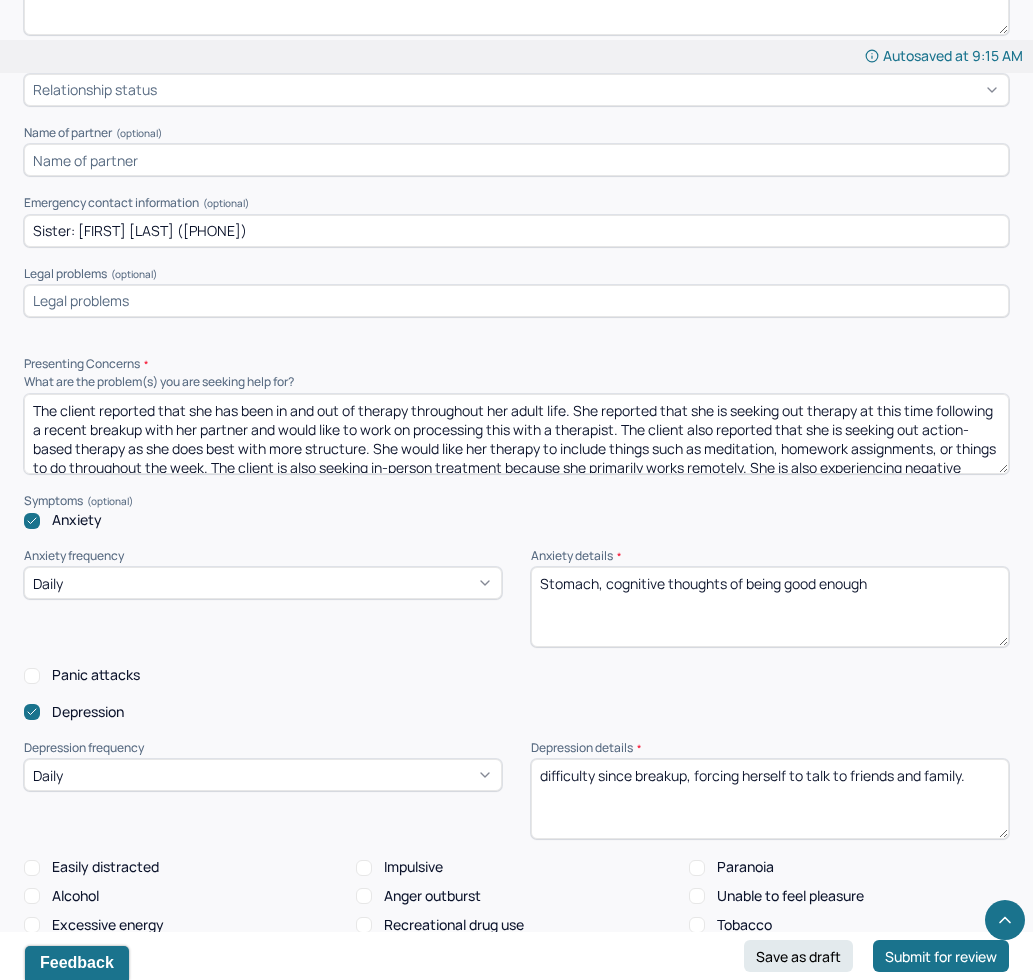 click on "The client reported that she has been in and out of therapy throughout her adult life. She reported that she is seeking out therapy at this time following a recent breakup with her partner and would like to work on processing this with a therapist. The client also reported that she is seeking out action-based therapy as she does best with more structure. She would like her therapy to include things such as meditation, homework assignments, or things to do throughout the week. The client is also seeking in-person treatment because she primarily works remotely. She is also experiencing negative thoughts and feelings of unworthiness which she would like to explore with a therapist. The client explained that many of her friends are getting married and having kids, which has changed the dynamics of her relationships with these individuals. The client also describes difficulty with reciprocity with friends." at bounding box center (516, 434) 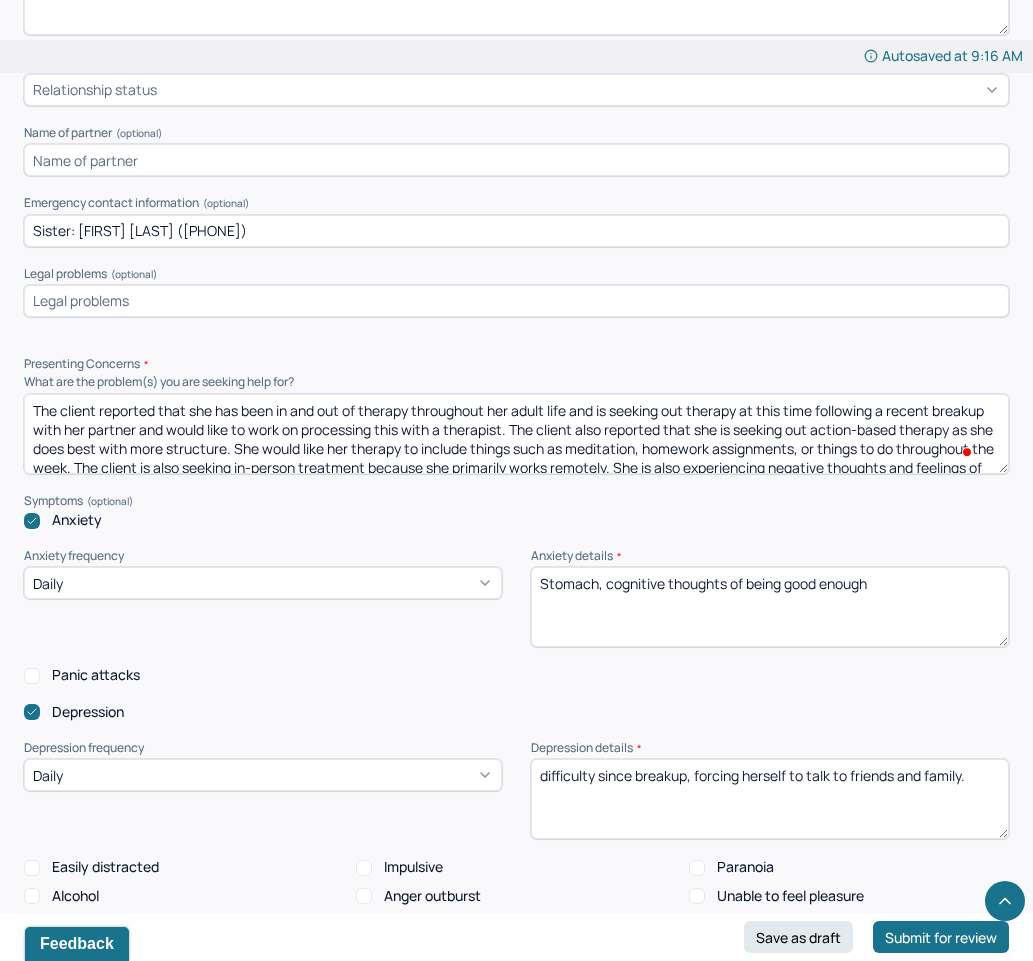 scroll, scrollTop: 4, scrollLeft: 0, axis: vertical 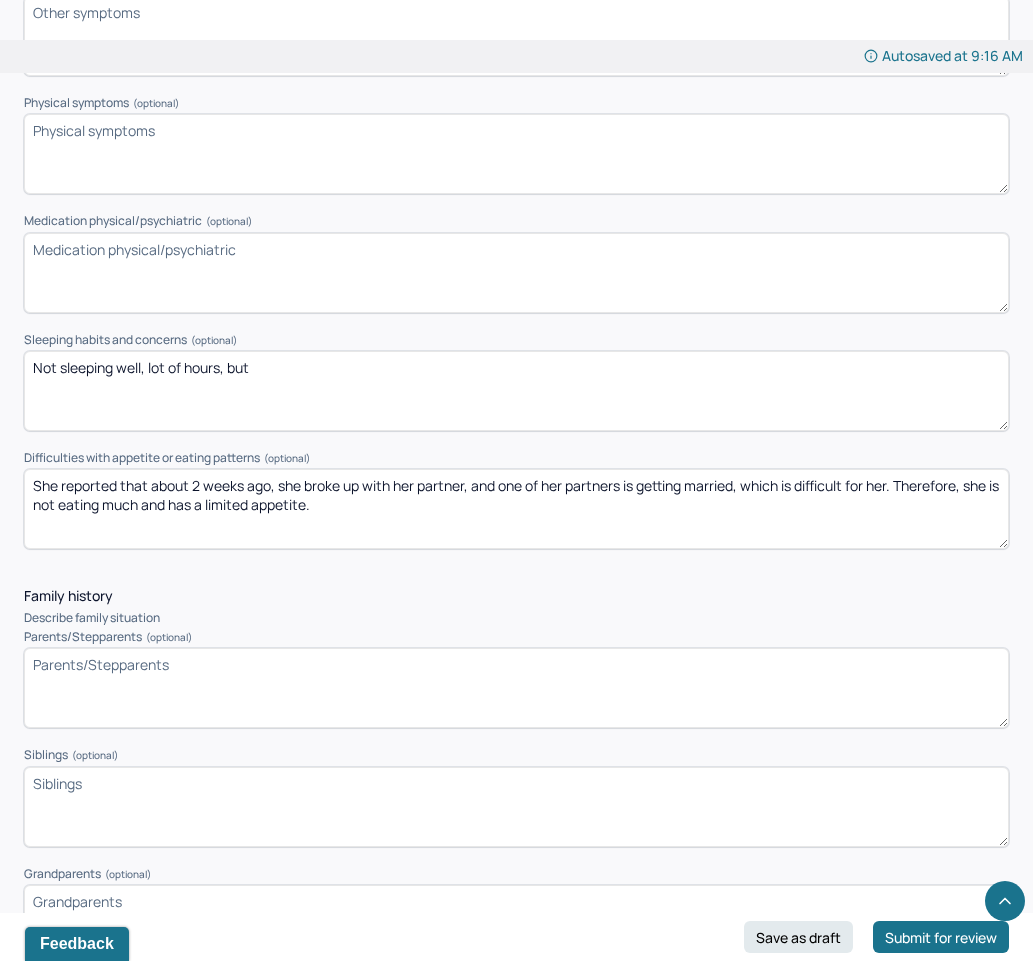 type on "The client reported that she has been in and out of therapy throughout her adult life and is seeking out therapy at this time following a recent breakup with her partner and would like to work on processing this with a therapist. The client also reported that she is seeking out action-based therapy as she does best with more structure. She would like her therapy to include things such as meditation, homework assignments, or things to do throughout the week. The client is also seeking in-person treatment because she primarily works remotely. She is also experiencing negative thoughts and feelings of unworthiness, which she would like to explore with a therapist. The client explained that many of her friends are getting married and having kids, which has changed the dynamics of her relationships with these individuals. The client also describes difficulty with reciprocity with friends." 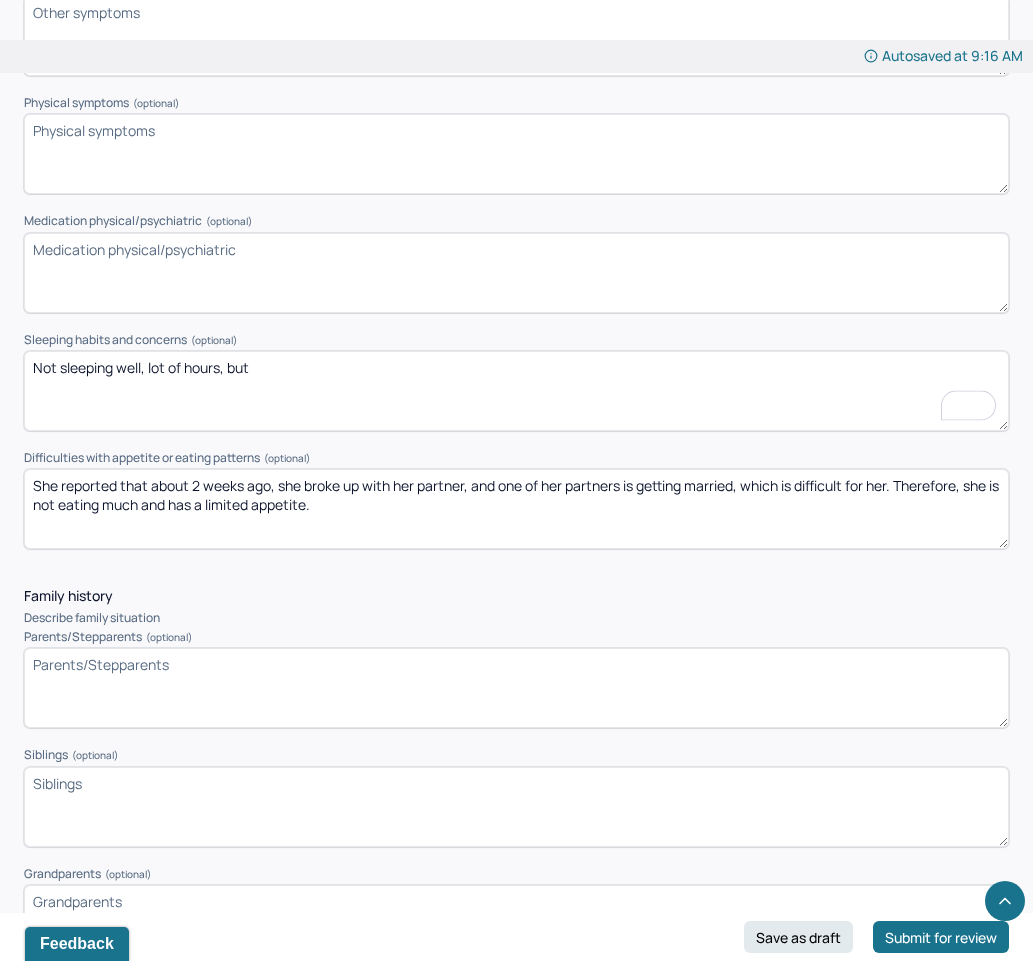 scroll, scrollTop: 61, scrollLeft: 0, axis: vertical 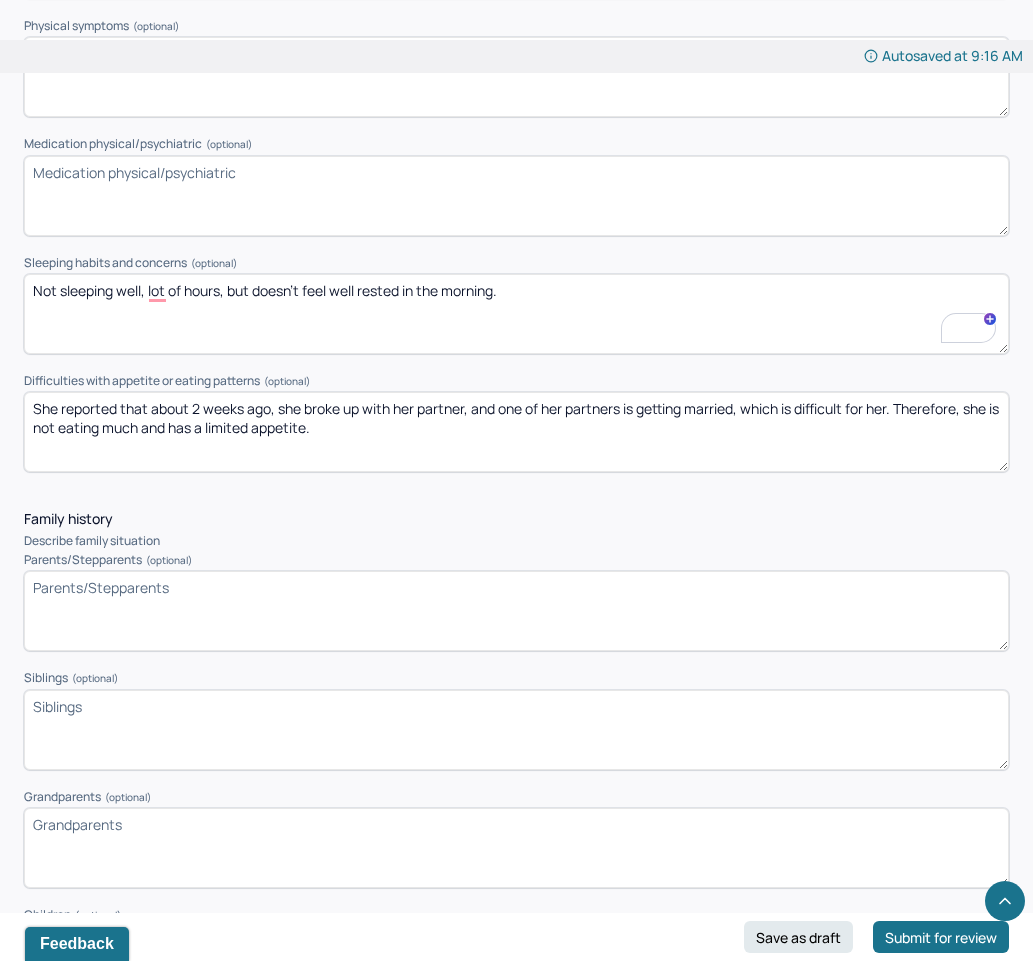 type on "Not sleeping well, lot of hours, but doesn't feel well rested in the morning." 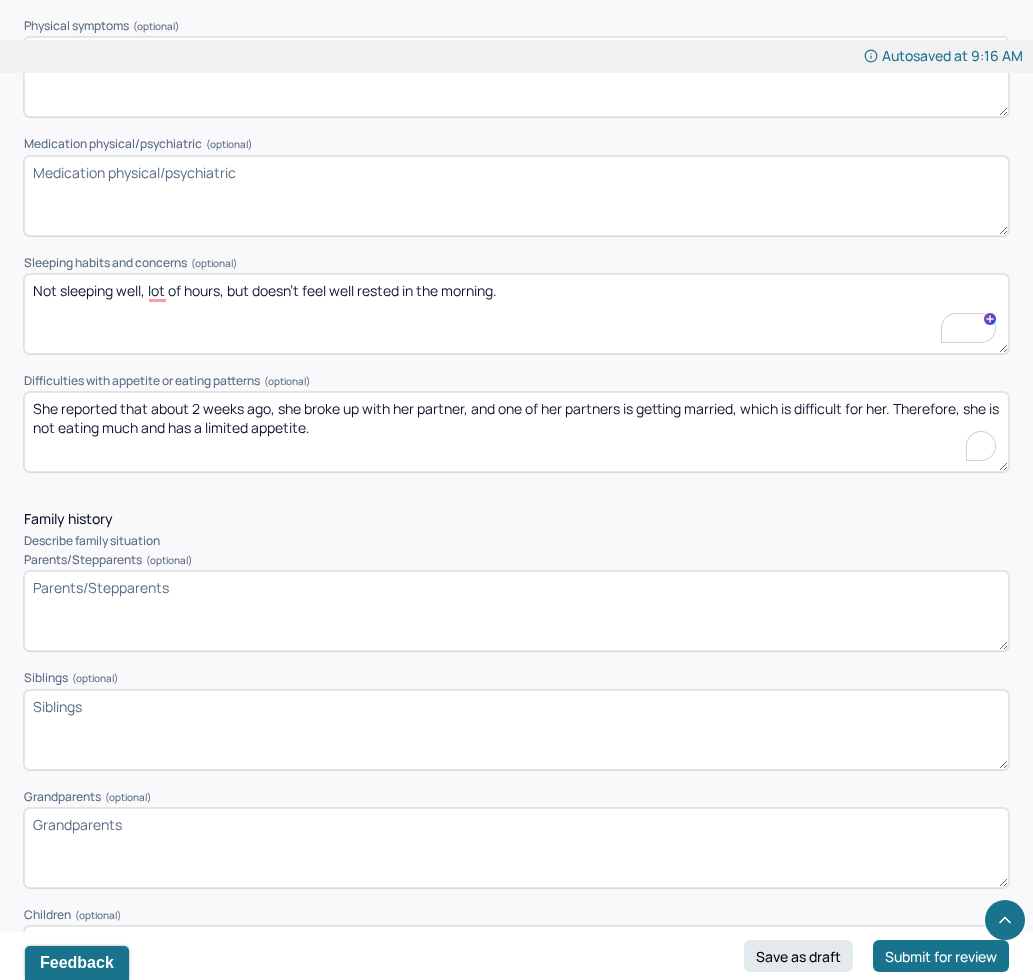 click on "She reported that about 2 weeks ago, she broke up with her partner, and one of her partners is getting married, which is difficult for her. Therefore, she is not eating much and has a limited appetite." at bounding box center [516, 432] 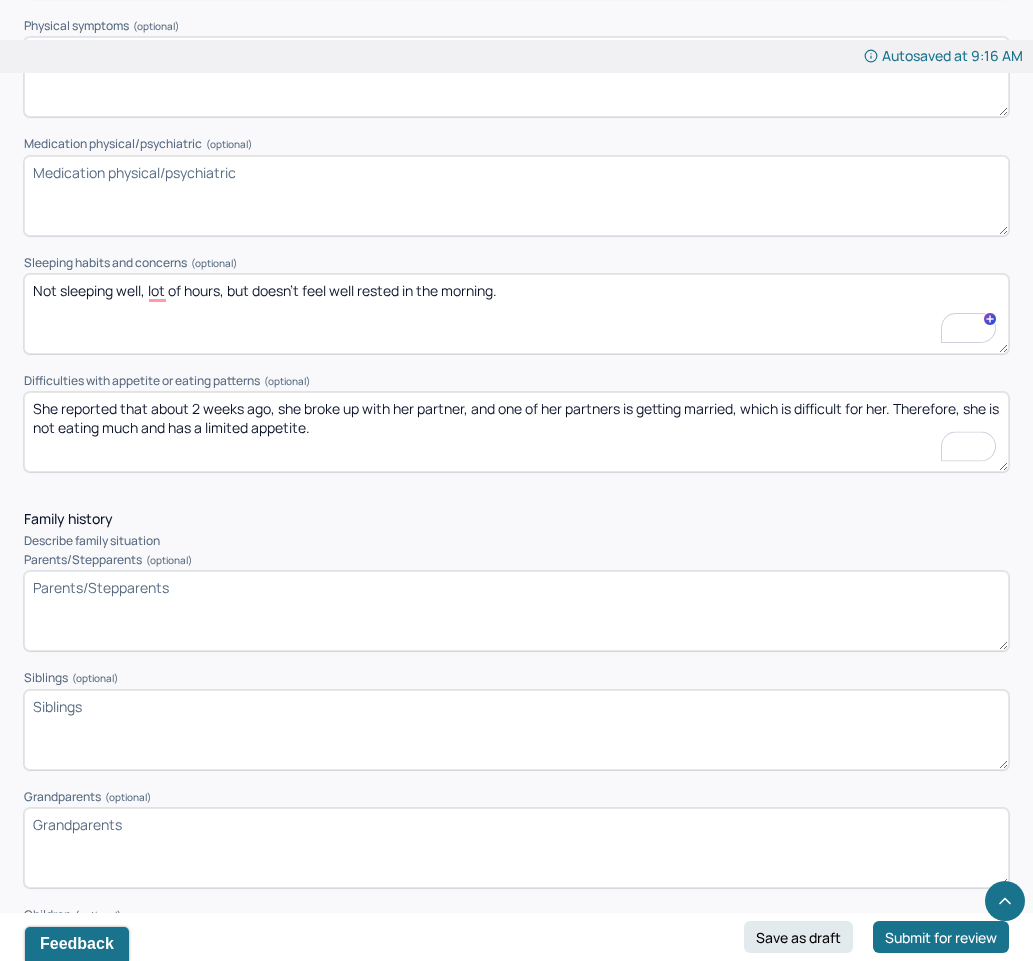 scroll, scrollTop: 61, scrollLeft: 0, axis: vertical 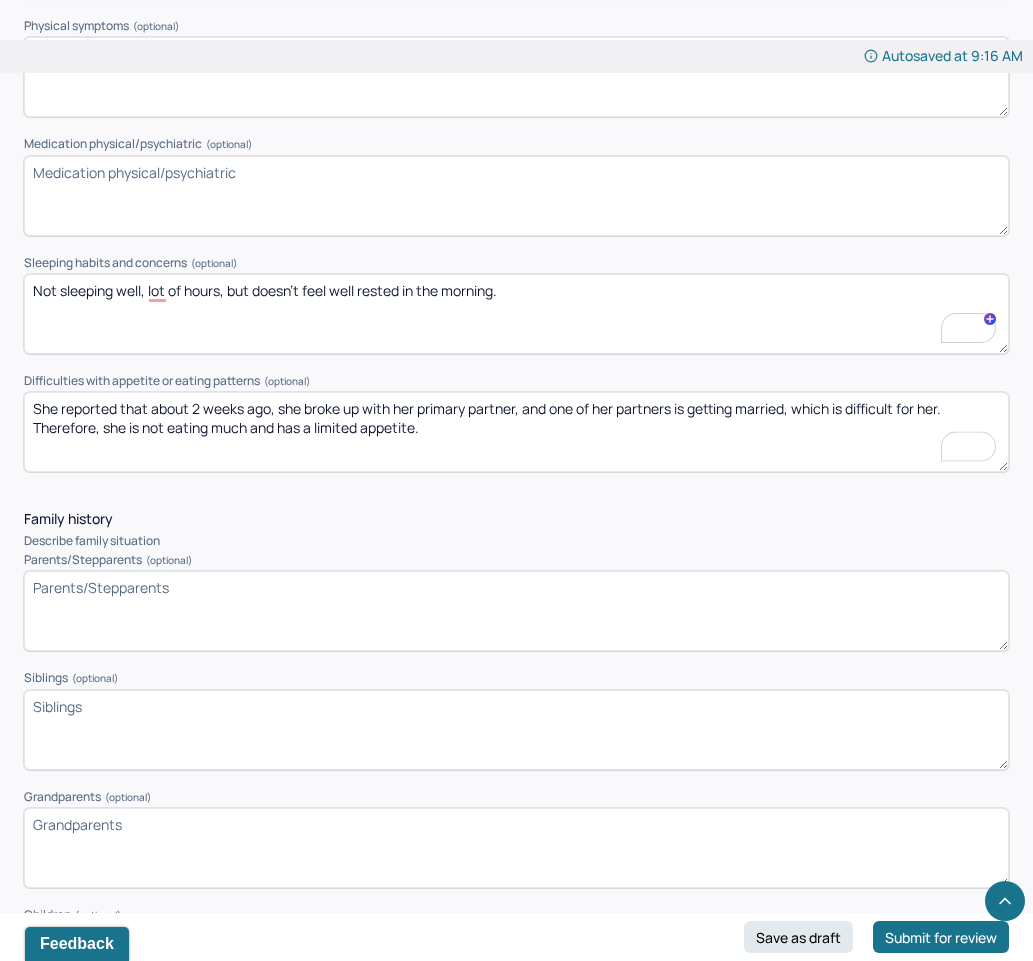 type on "She reported that about 2 weeks ago, she broke up with her primary partner, and one of her partners is getting married, which is difficult for her. Therefore, she is not eating much and has a limited appetite." 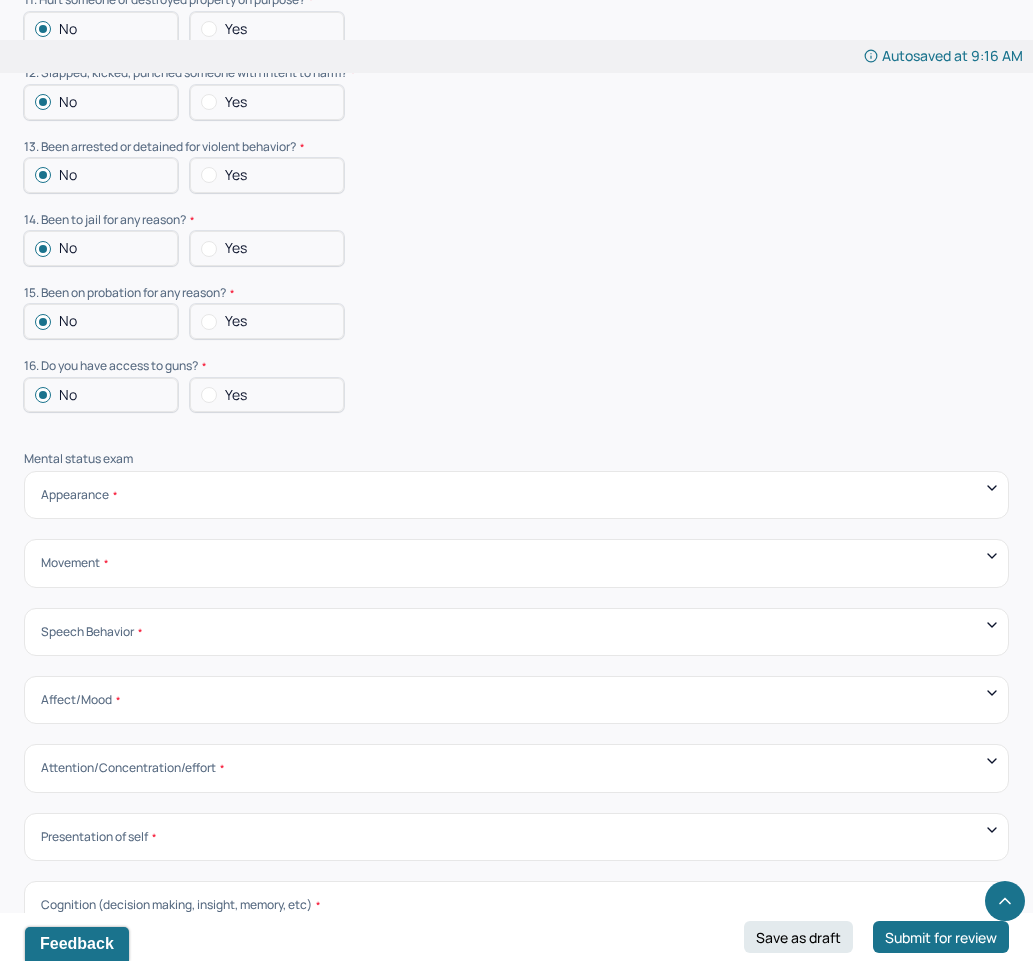 scroll, scrollTop: 6353, scrollLeft: 0, axis: vertical 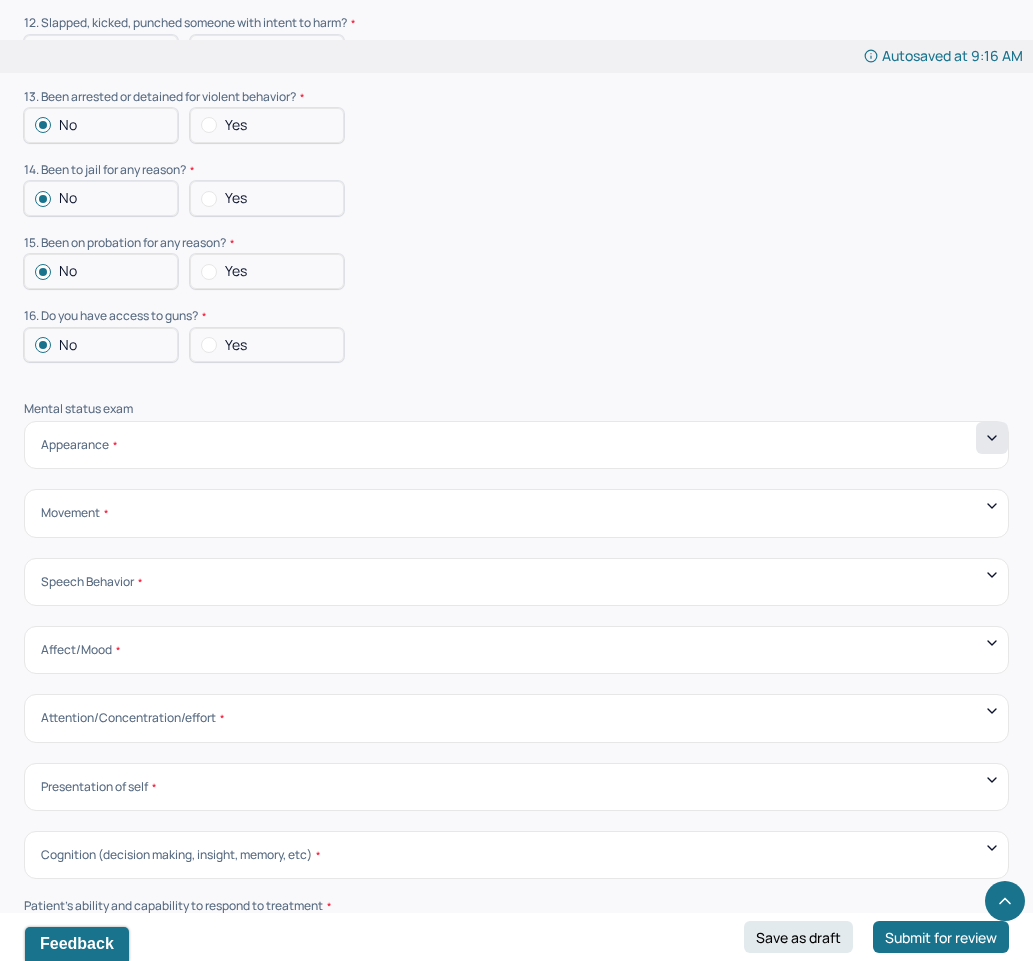 click at bounding box center [992, 438] 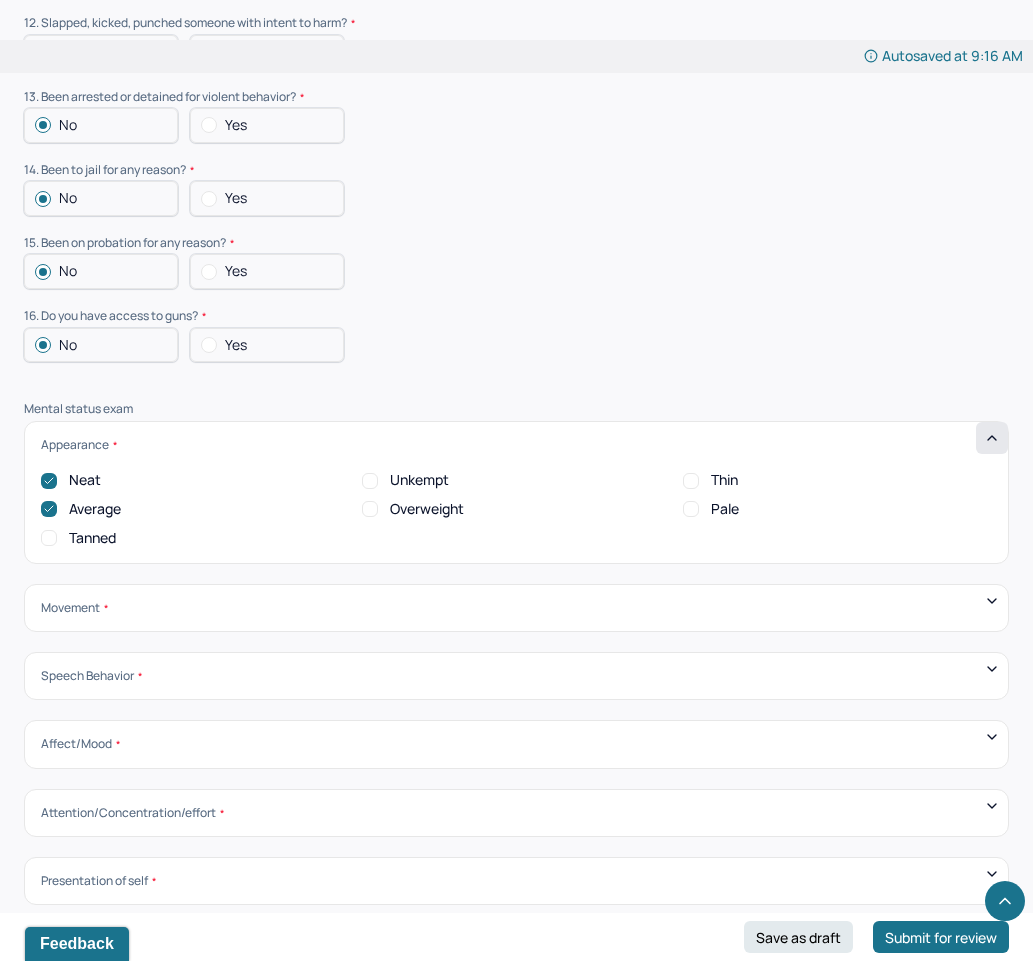 click 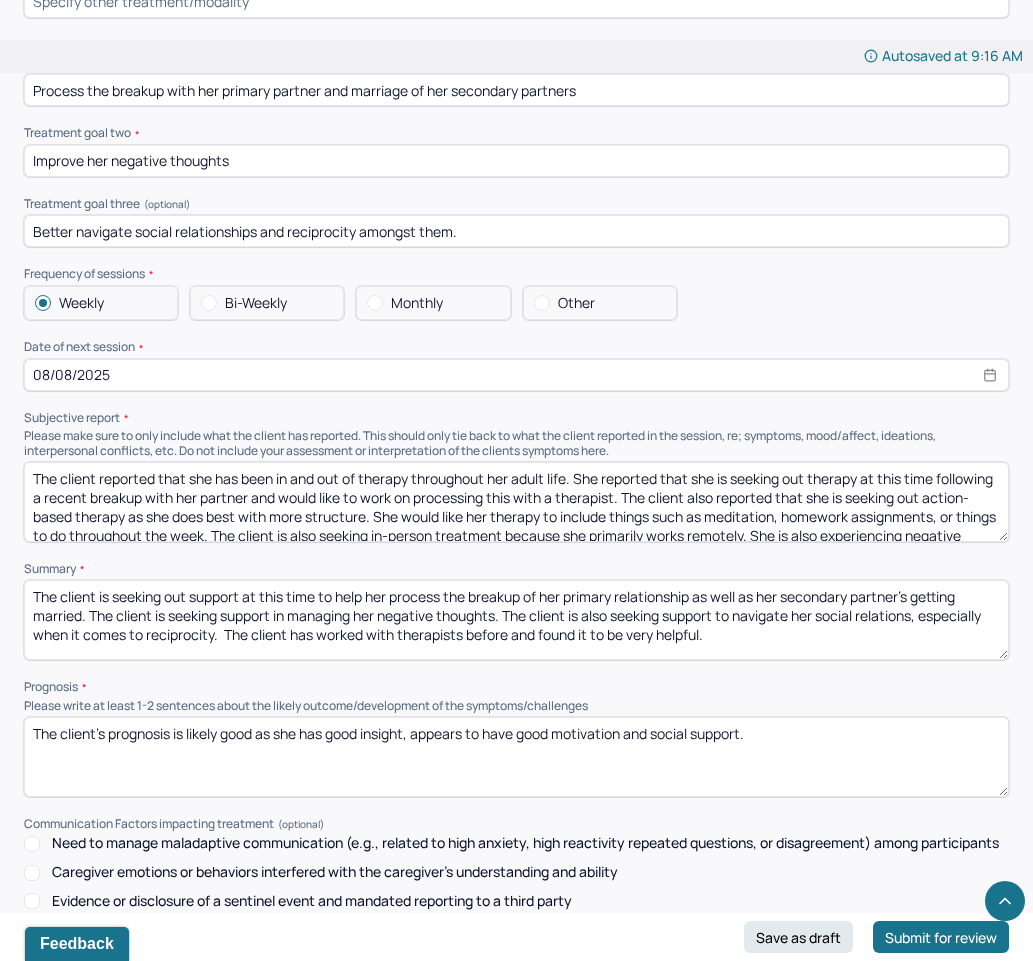 scroll, scrollTop: 7833, scrollLeft: 0, axis: vertical 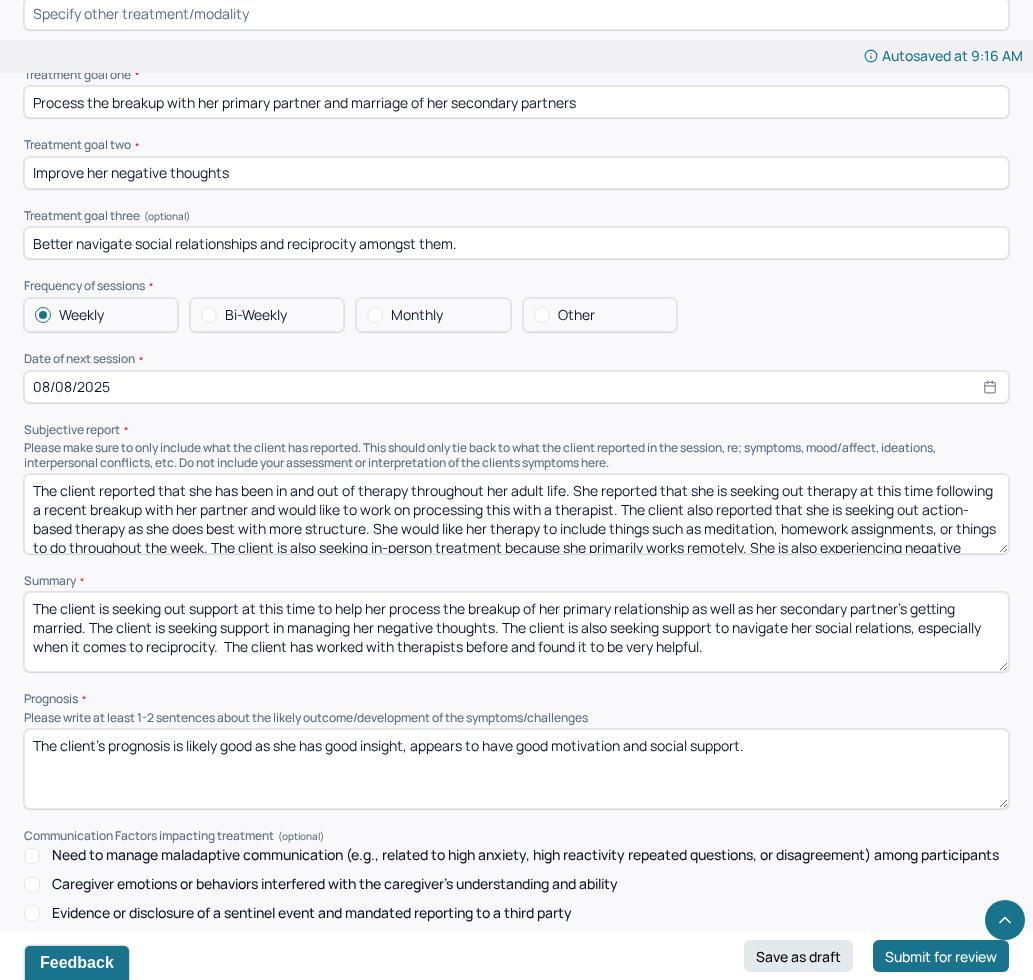 click on "The client reported that she has been in and out of therapy throughout her adult life. She reported that she is seeking out therapy at this time following a recent breakup with her partner and would like to work on processing this with a therapist. The client also reported that she is seeking out action-based therapy as she does best with more structure. She would like her therapy to include things such as meditation, homework assignments, or things to do throughout the week. The client is also seeking in-person treatment because she primarily works remotely. She is also experiencing negative thoughts and feelings of unworthiness which she would like to explore with a therapist. The client explained that many of her friends are getting married and having kids, which has changed the dynamics of her relationships with these individuals. The client also describes difficulty with reciprocity with friends." at bounding box center [516, 514] 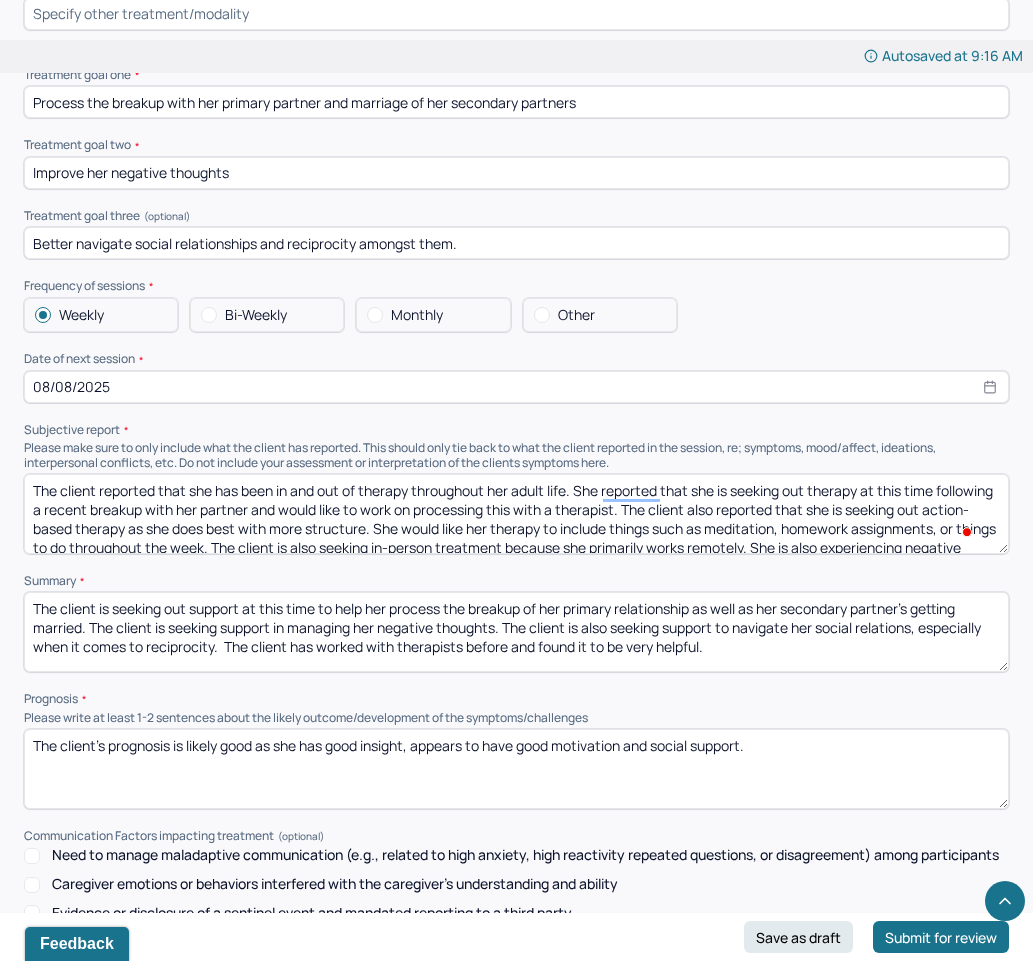 scroll, scrollTop: 61, scrollLeft: 0, axis: vertical 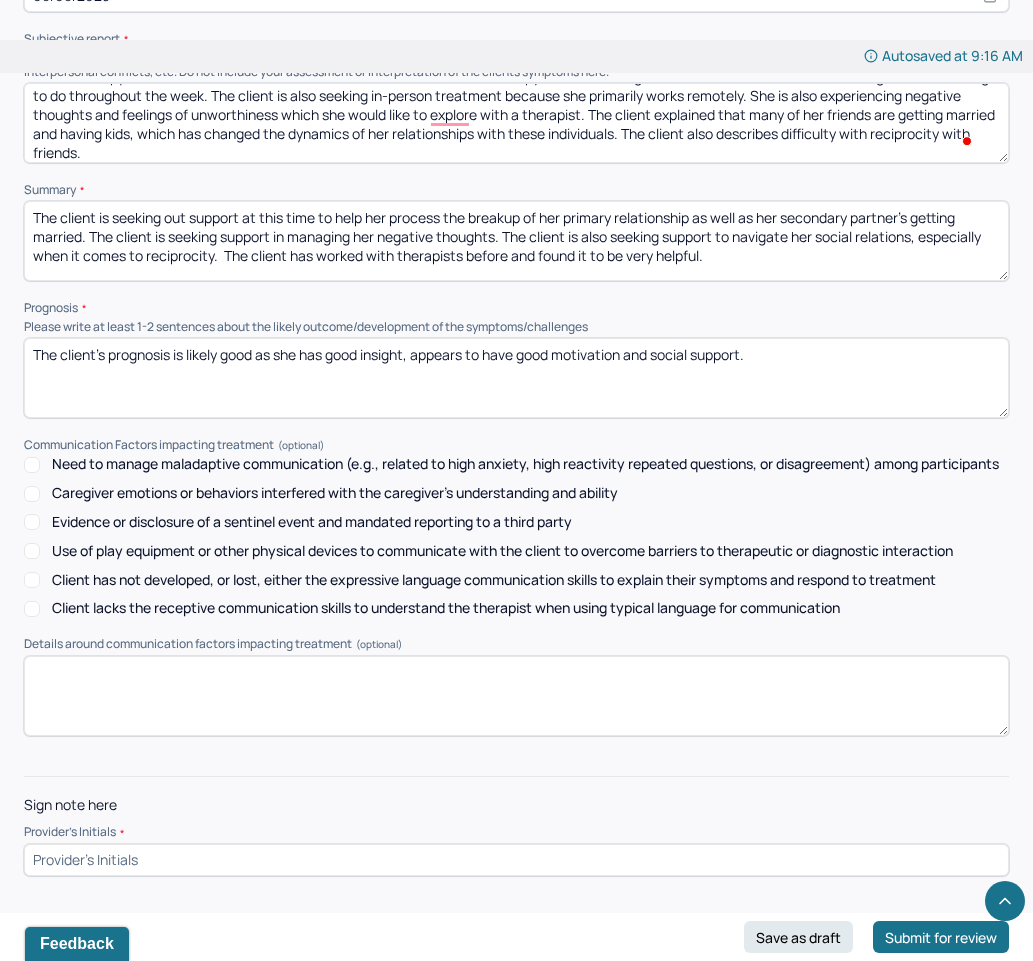 click at bounding box center [516, 860] 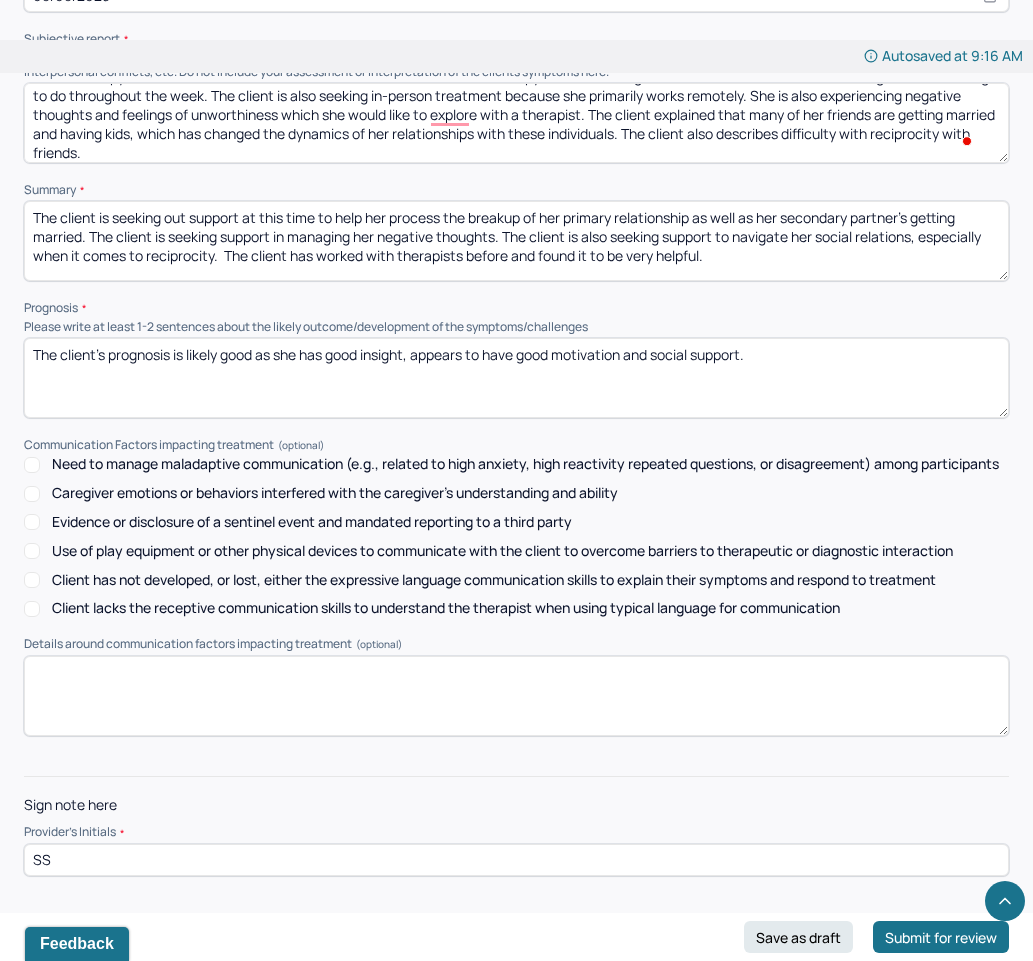 type on "SS" 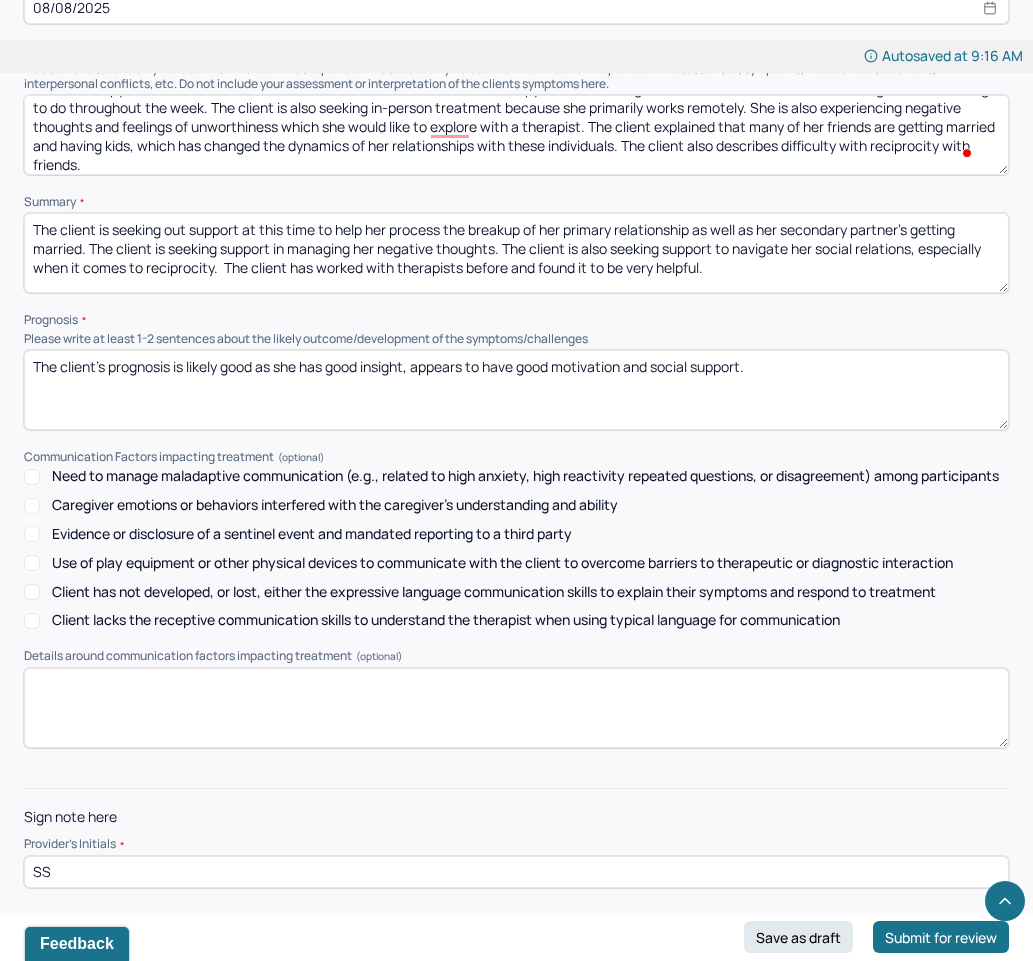scroll, scrollTop: 8211, scrollLeft: 0, axis: vertical 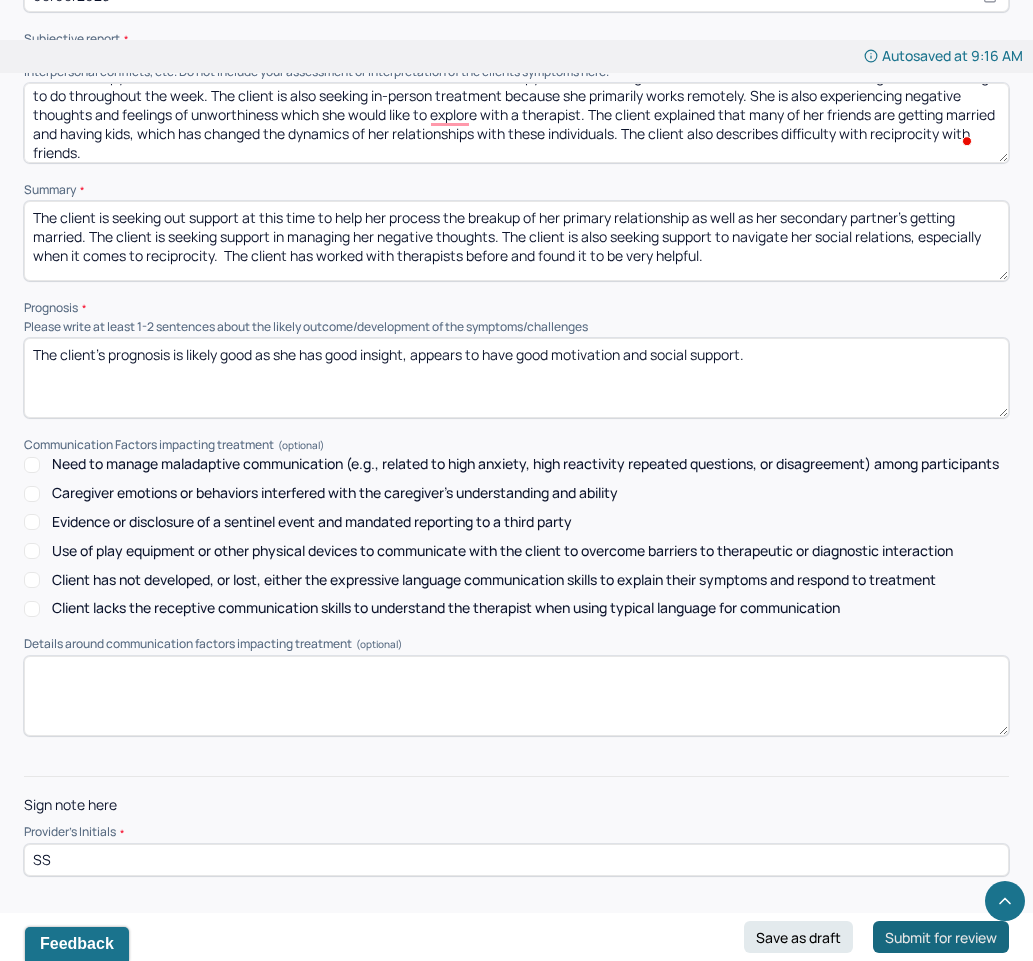 click on "Submit for review" at bounding box center [941, 937] 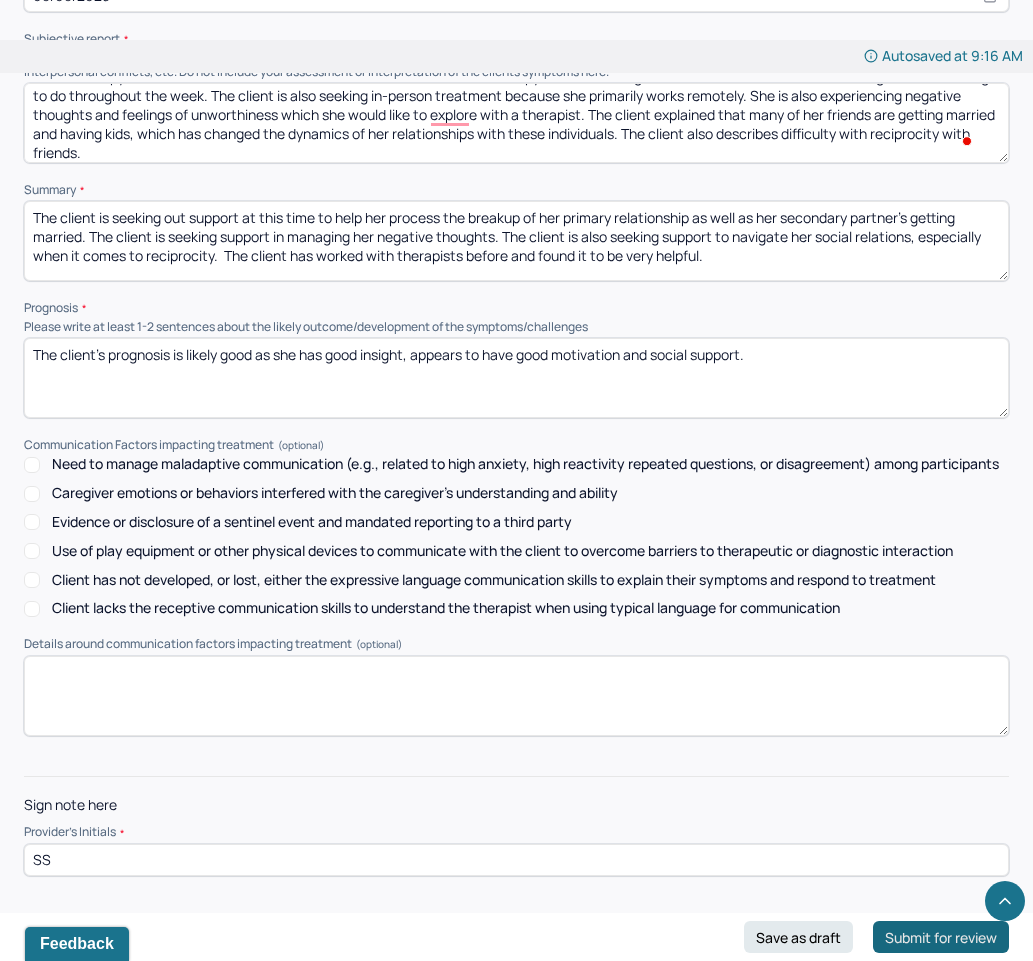 click on "Submit for review" at bounding box center [941, 937] 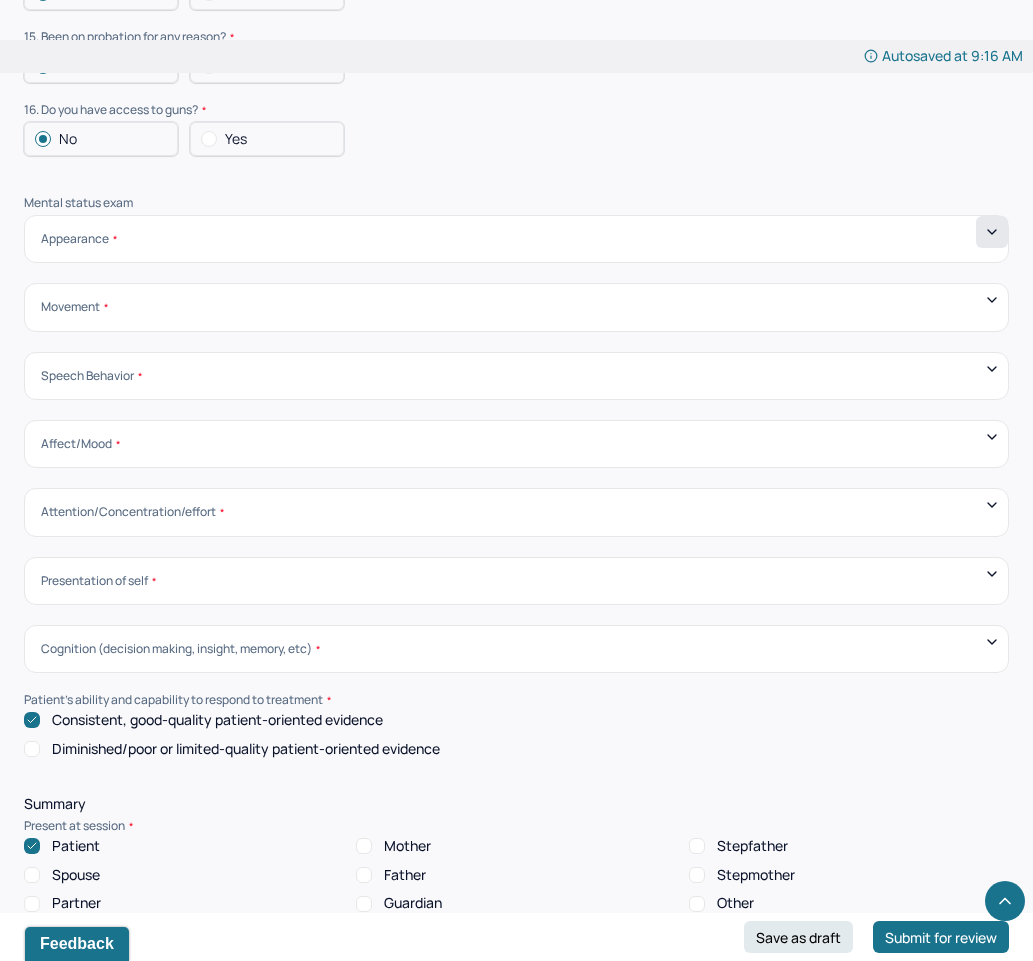 scroll, scrollTop: 6579, scrollLeft: 0, axis: vertical 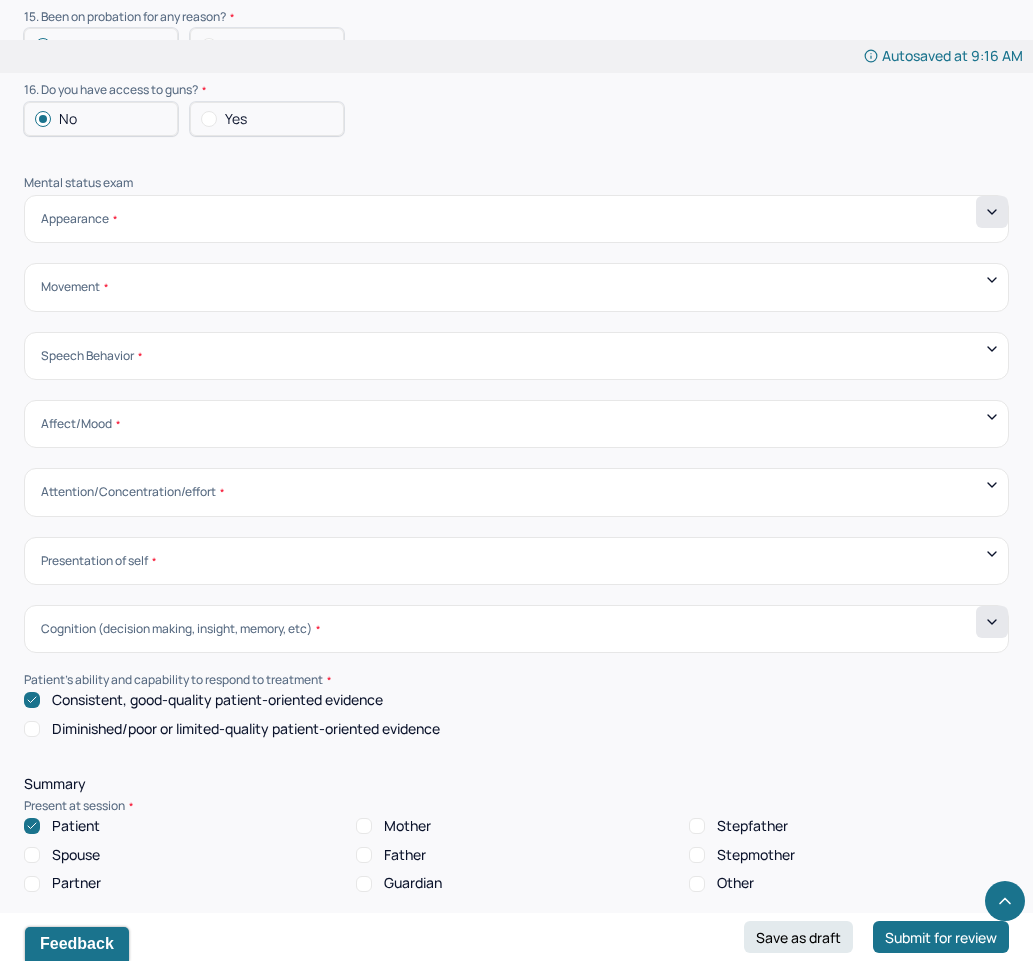 click 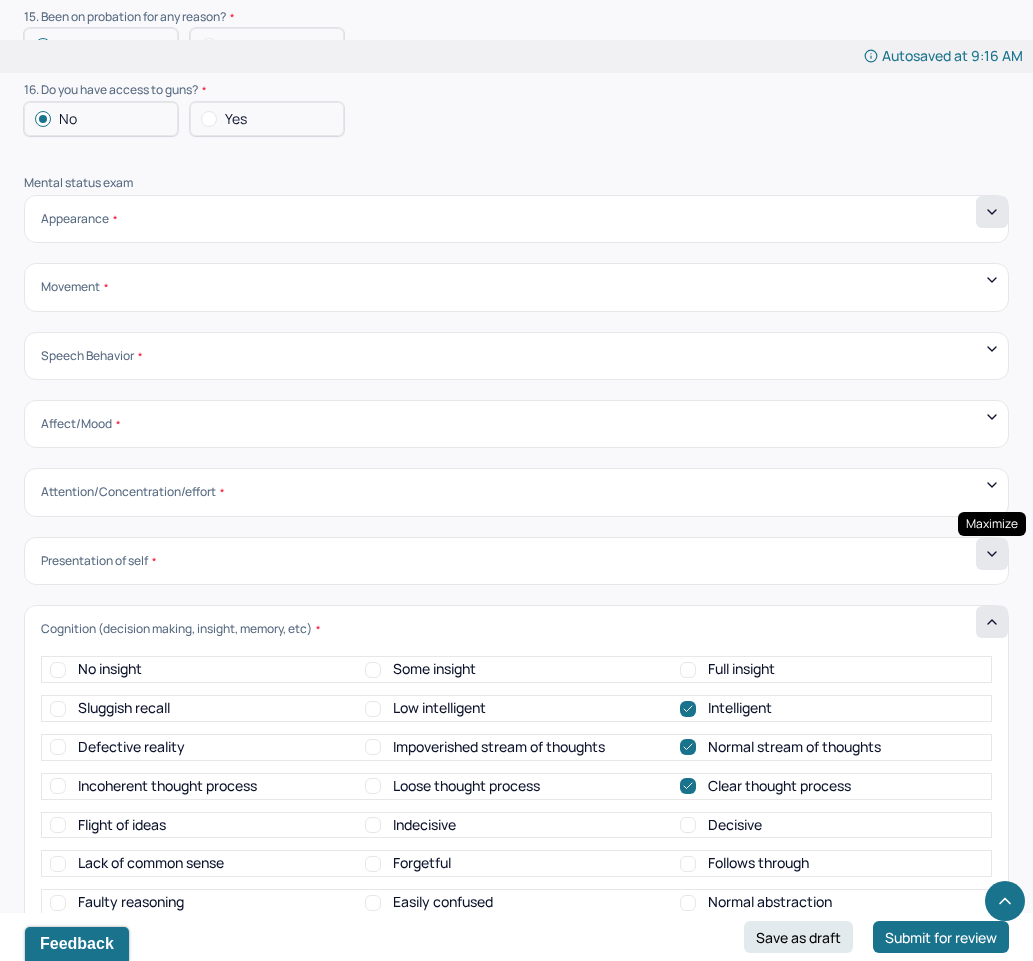 click 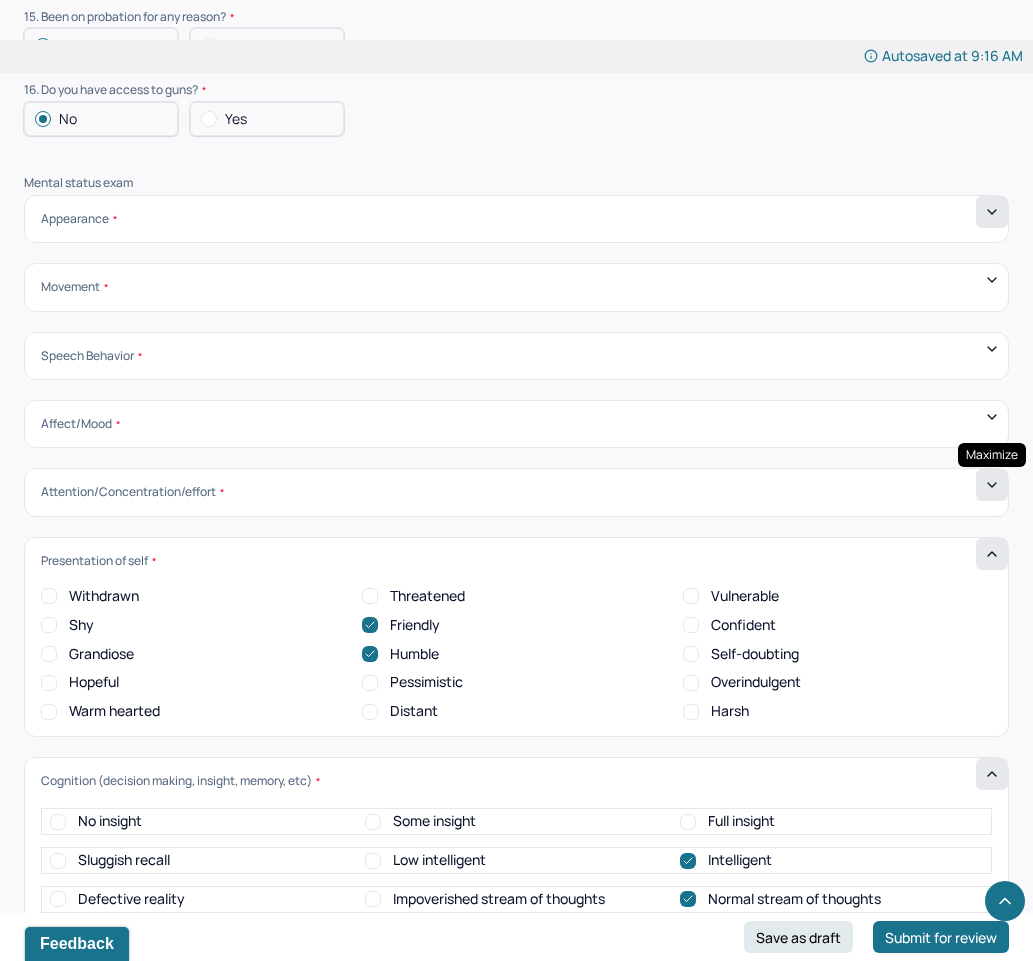 click 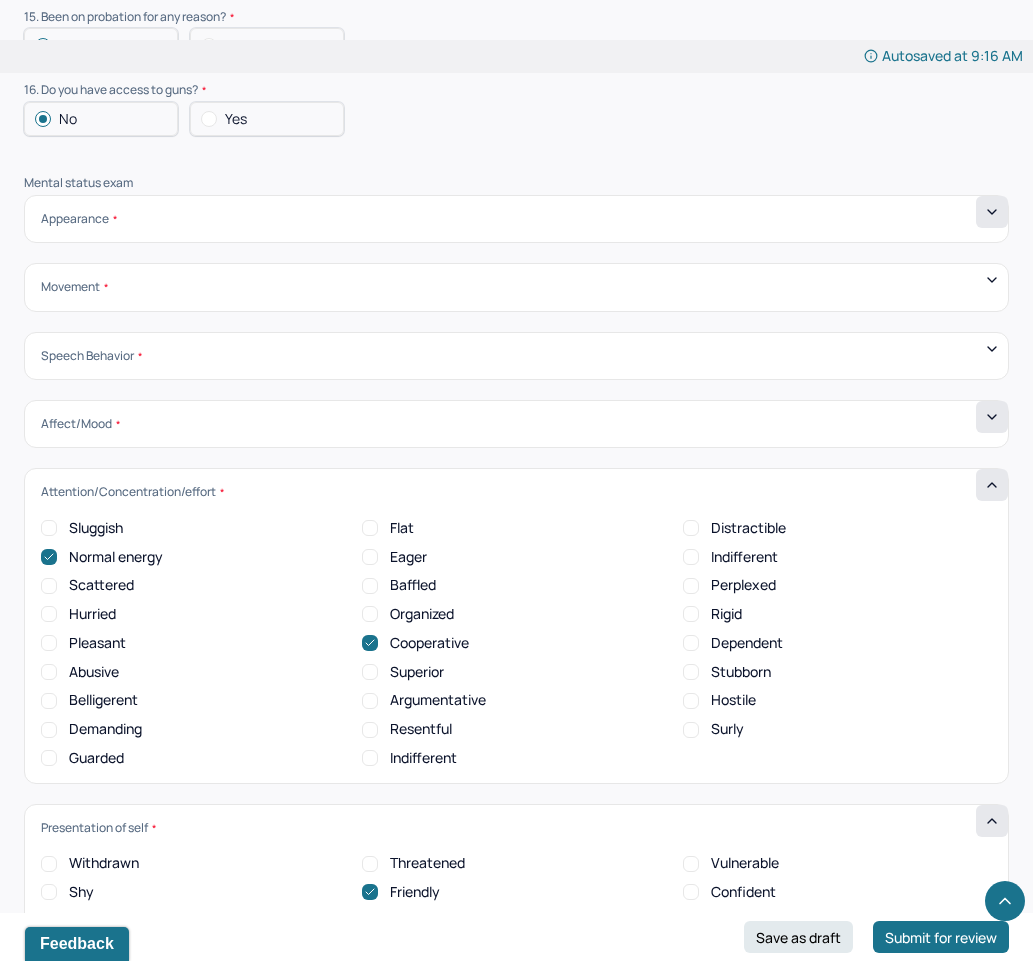 click 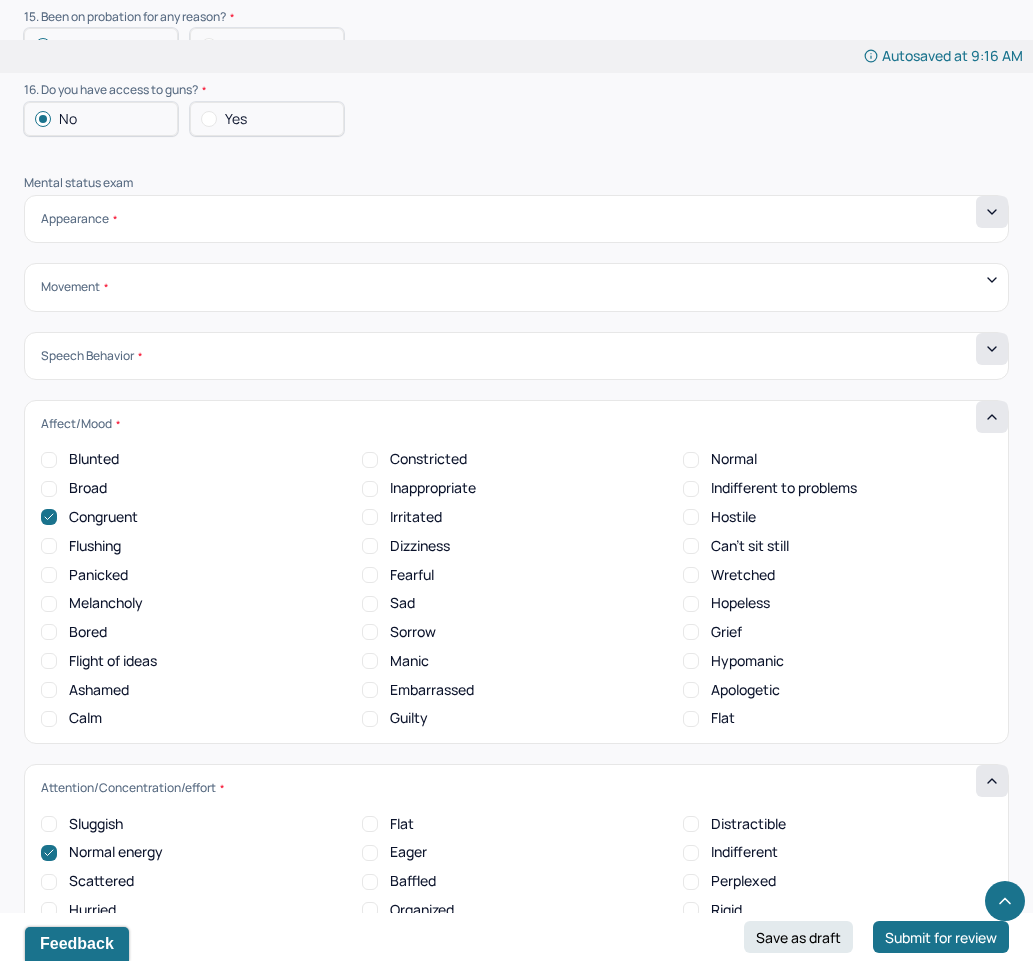click 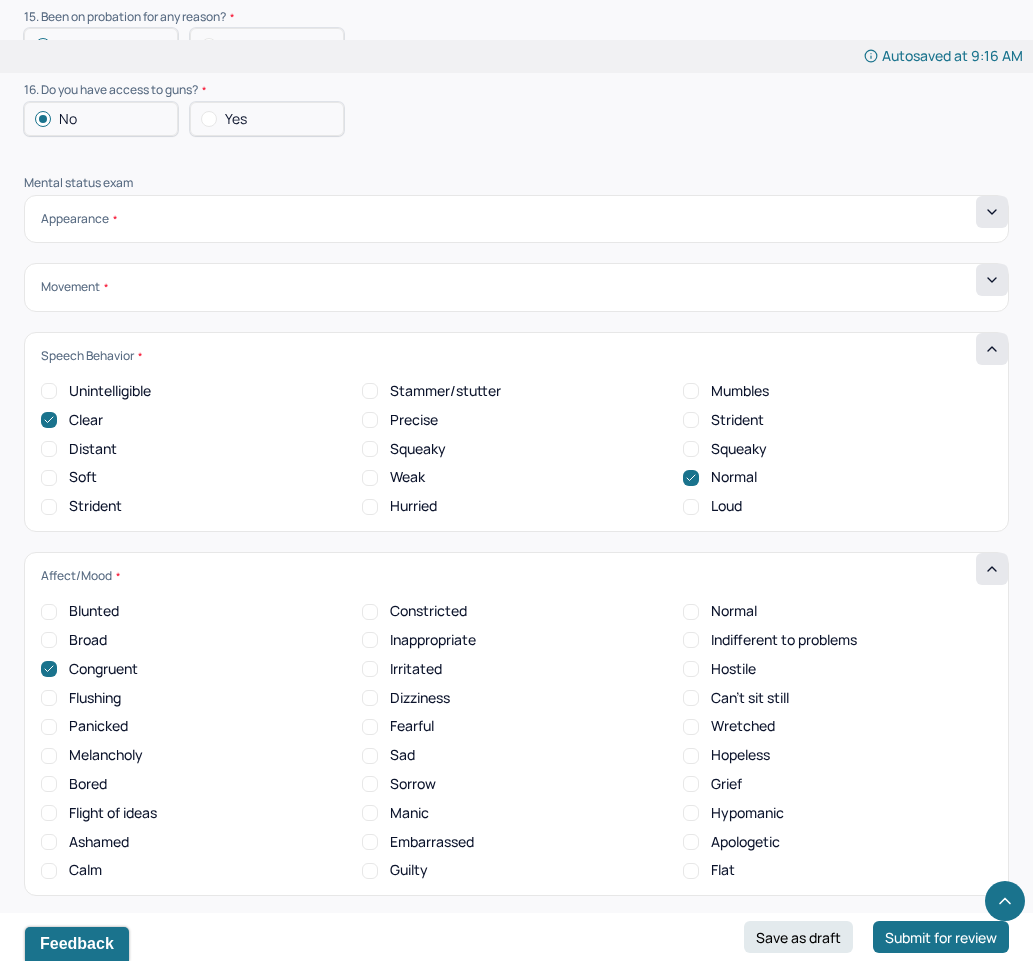 click 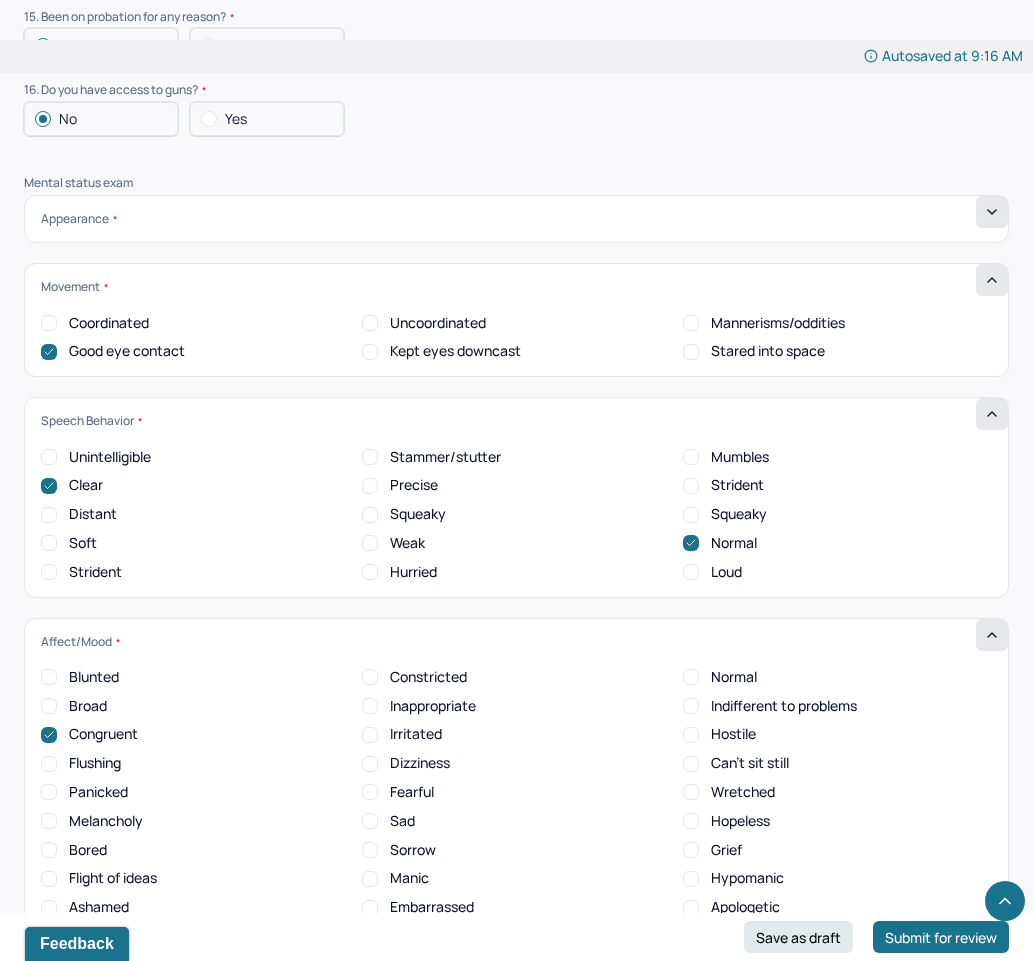 click at bounding box center (992, 212) 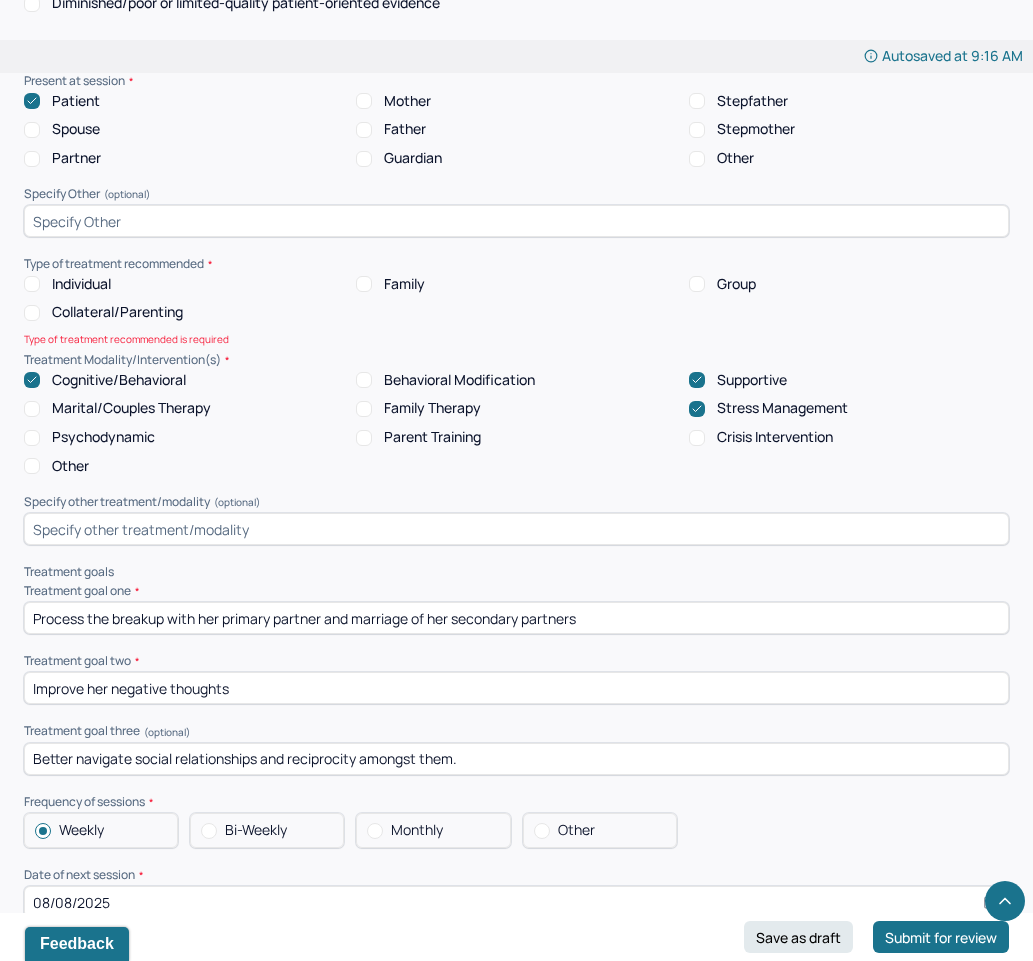 scroll, scrollTop: 8818, scrollLeft: 0, axis: vertical 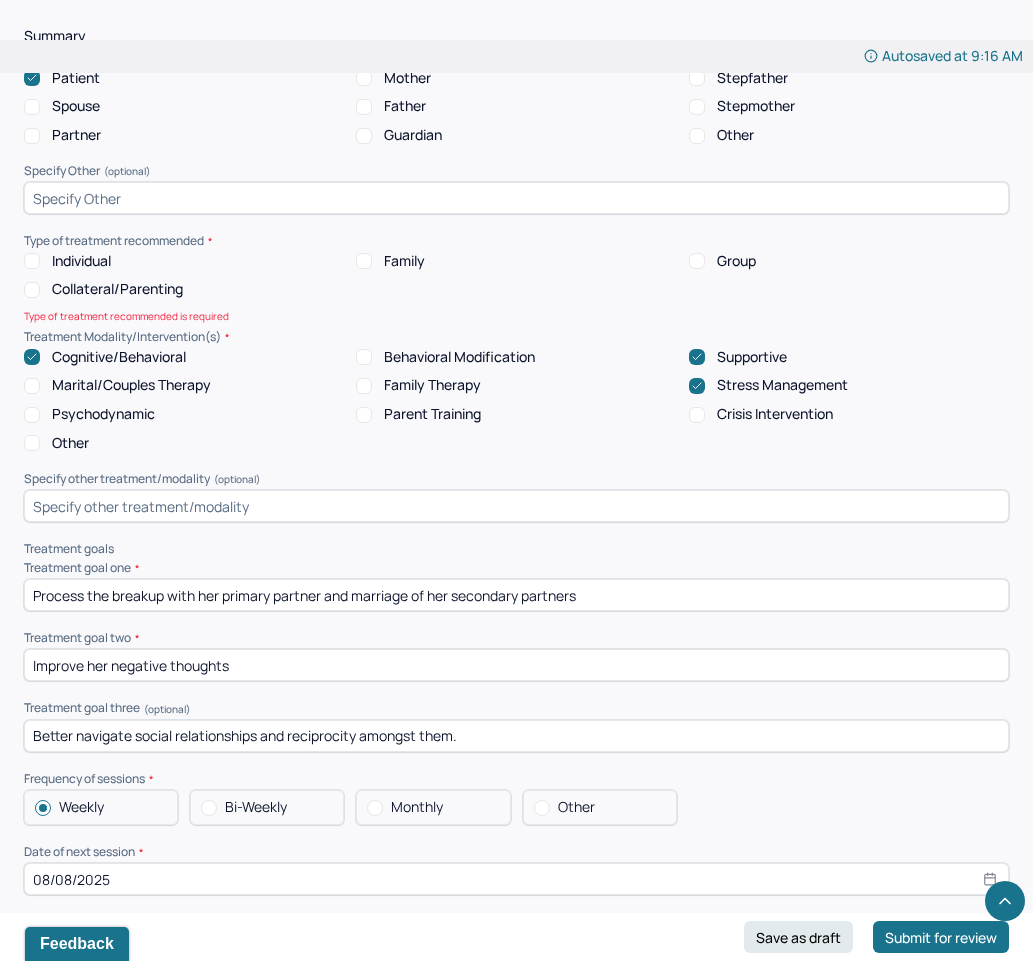click on "Individual" at bounding box center [32, 261] 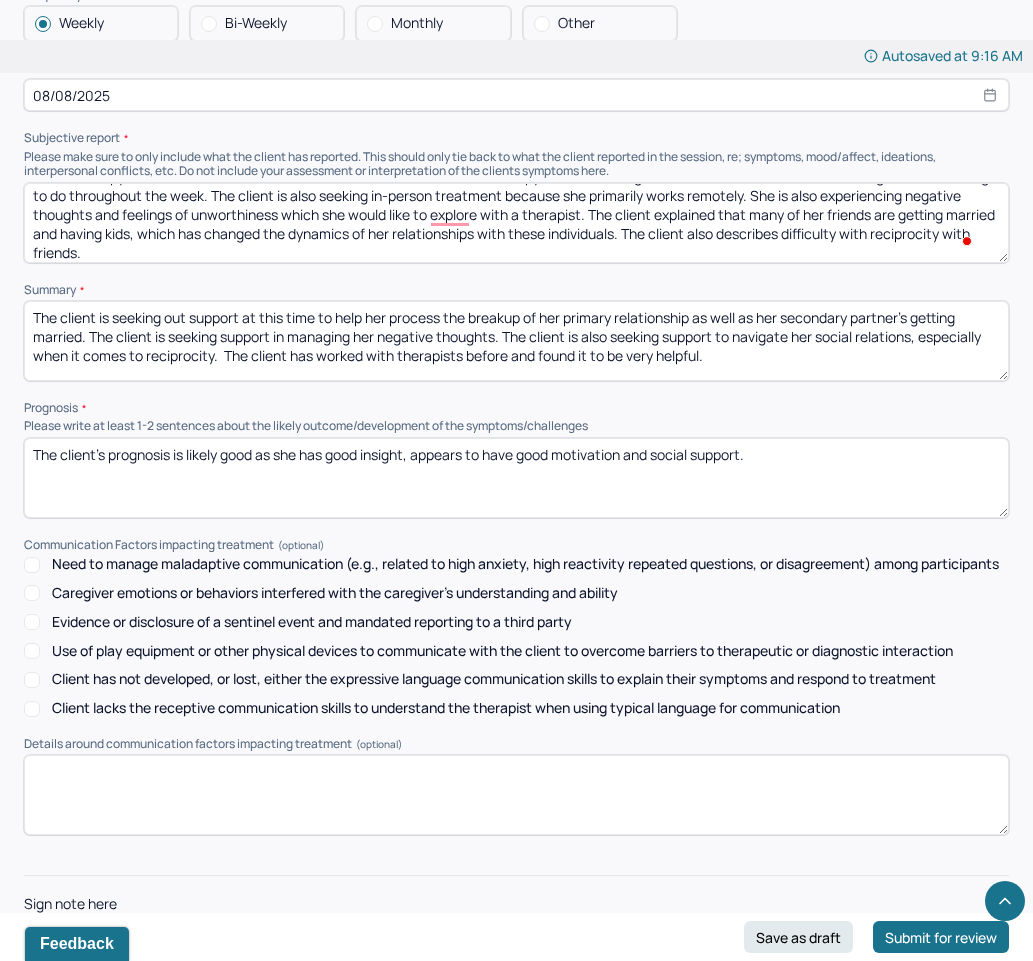 scroll, scrollTop: 9689, scrollLeft: 0, axis: vertical 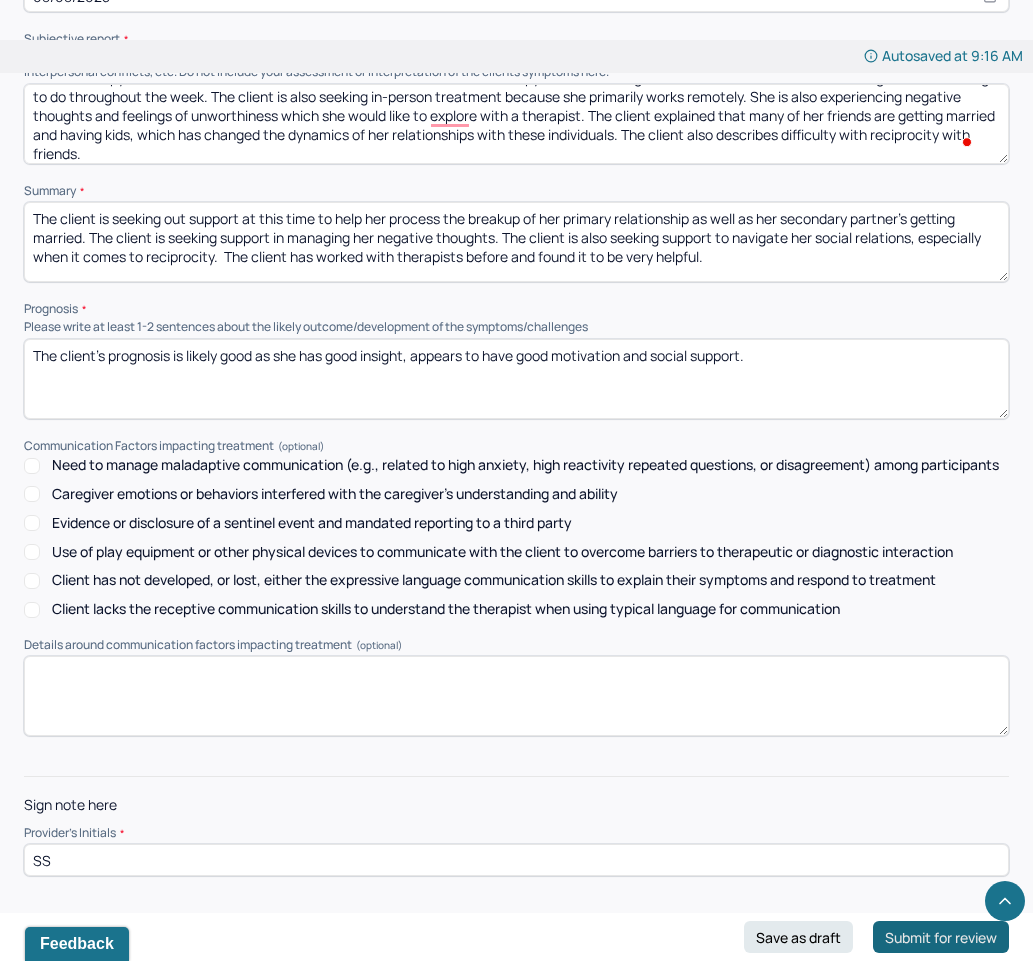 click on "Submit for review" at bounding box center [941, 937] 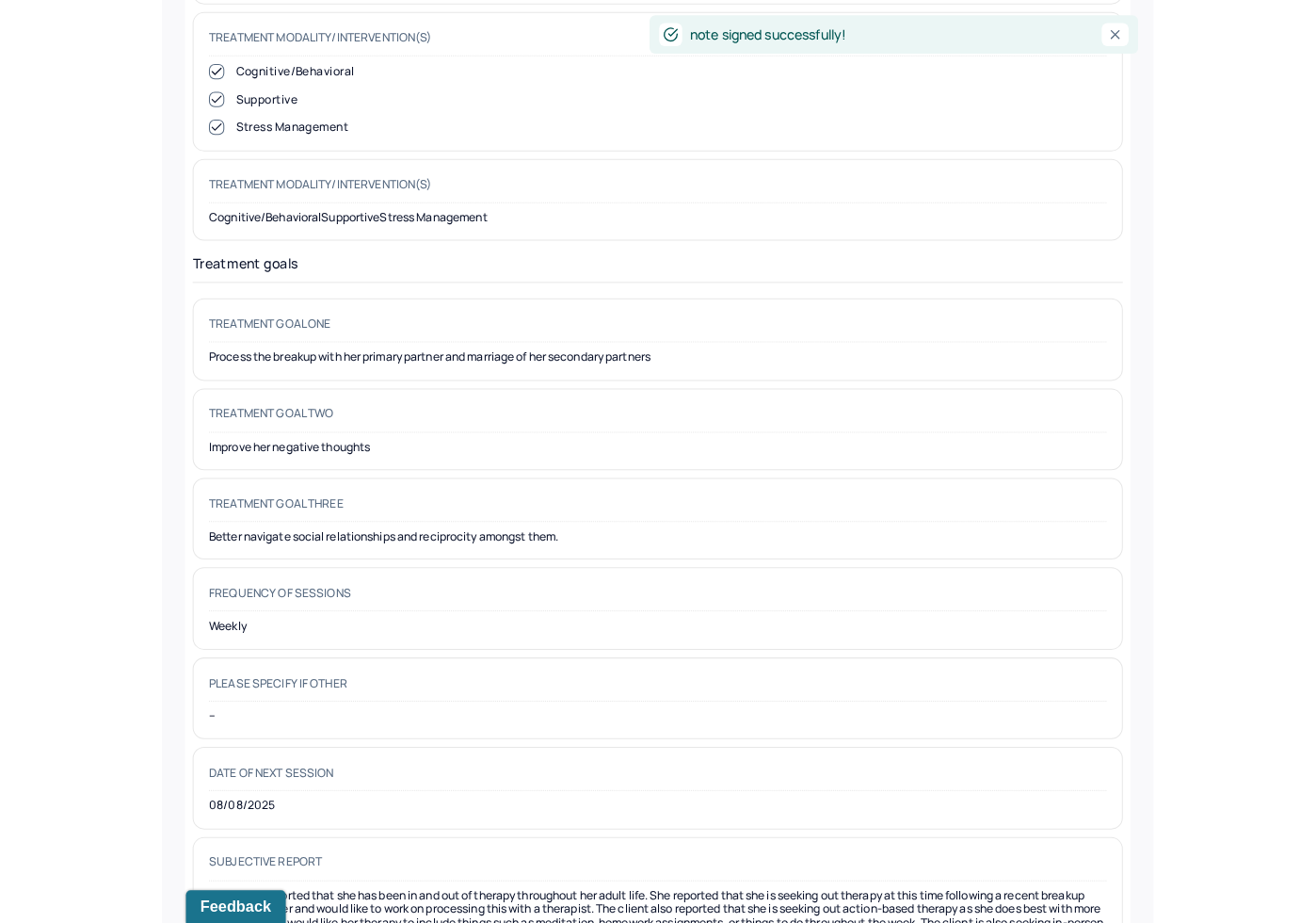 scroll, scrollTop: 0, scrollLeft: 0, axis: both 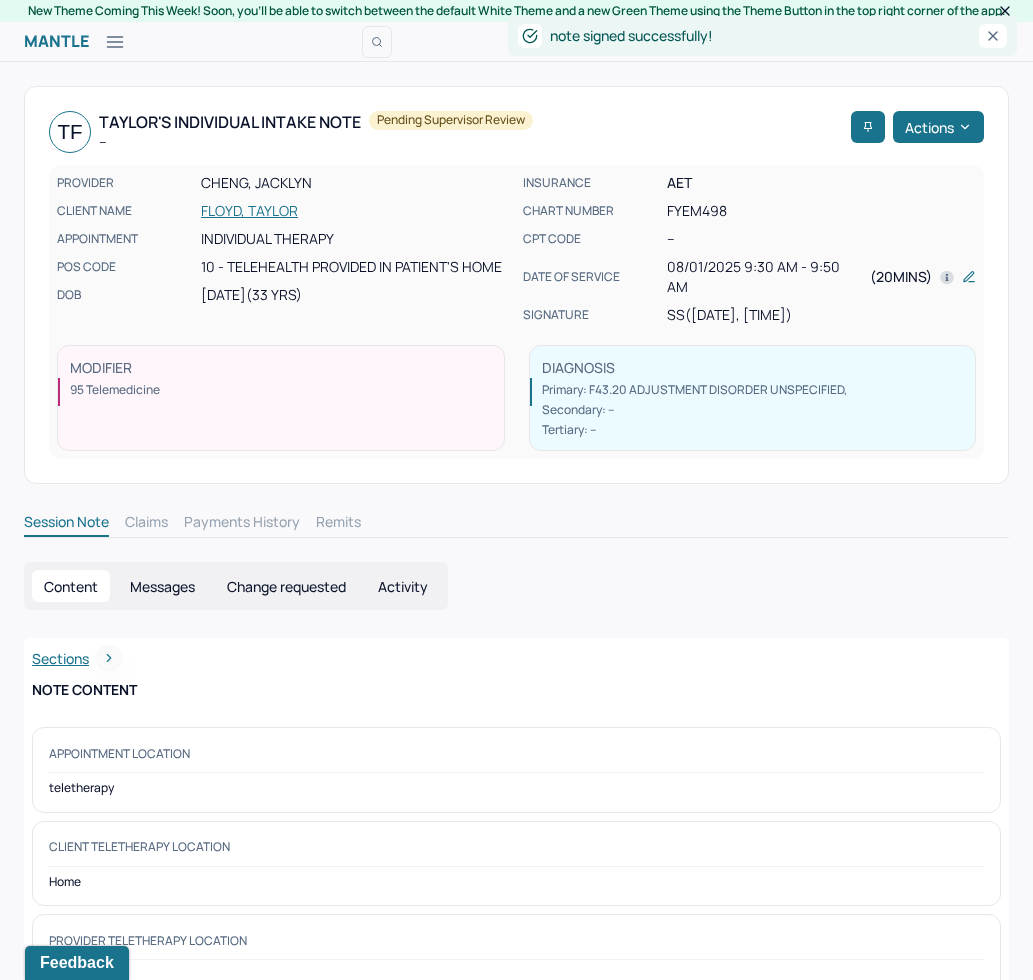click on "TF Taylor's   Individual intake note -- Pending supervisor review Actions" at bounding box center [516, 132] 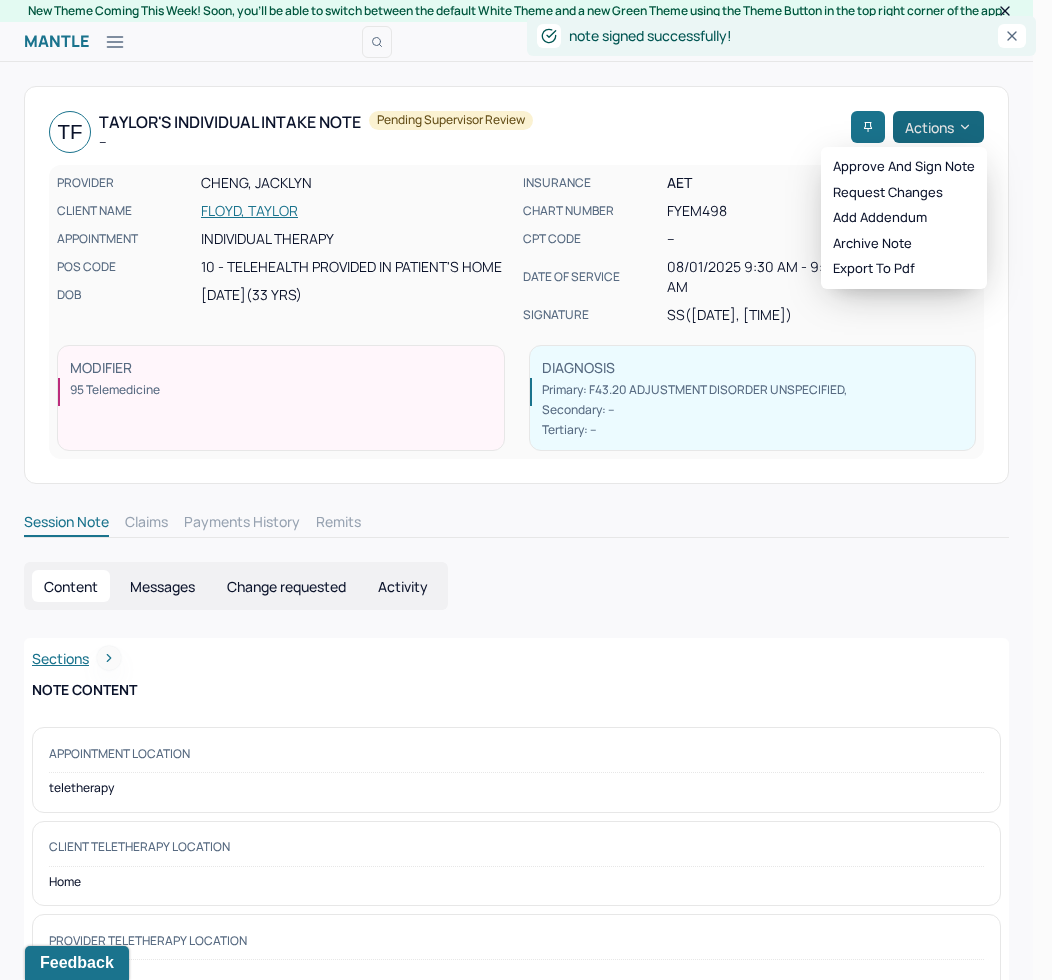 click on "Actions" at bounding box center [938, 127] 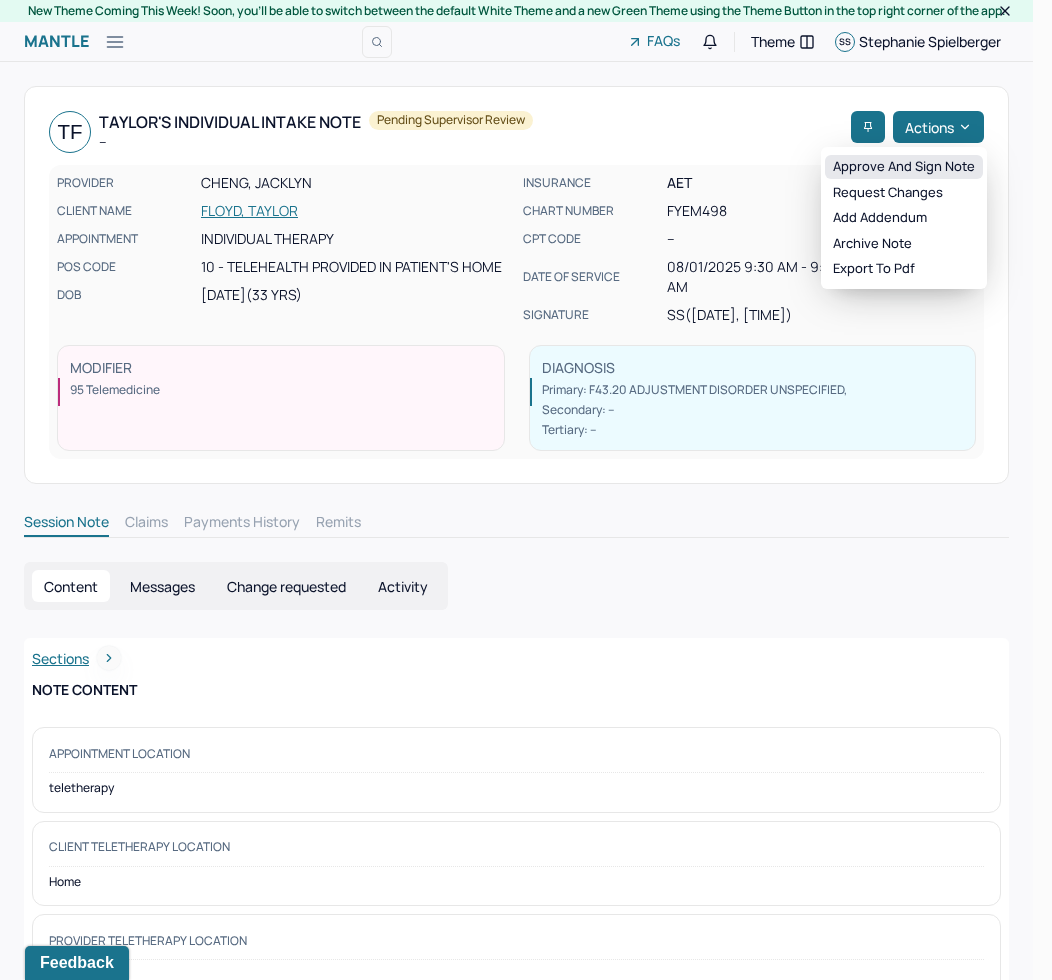 click on "Approve and sign note" at bounding box center (904, 167) 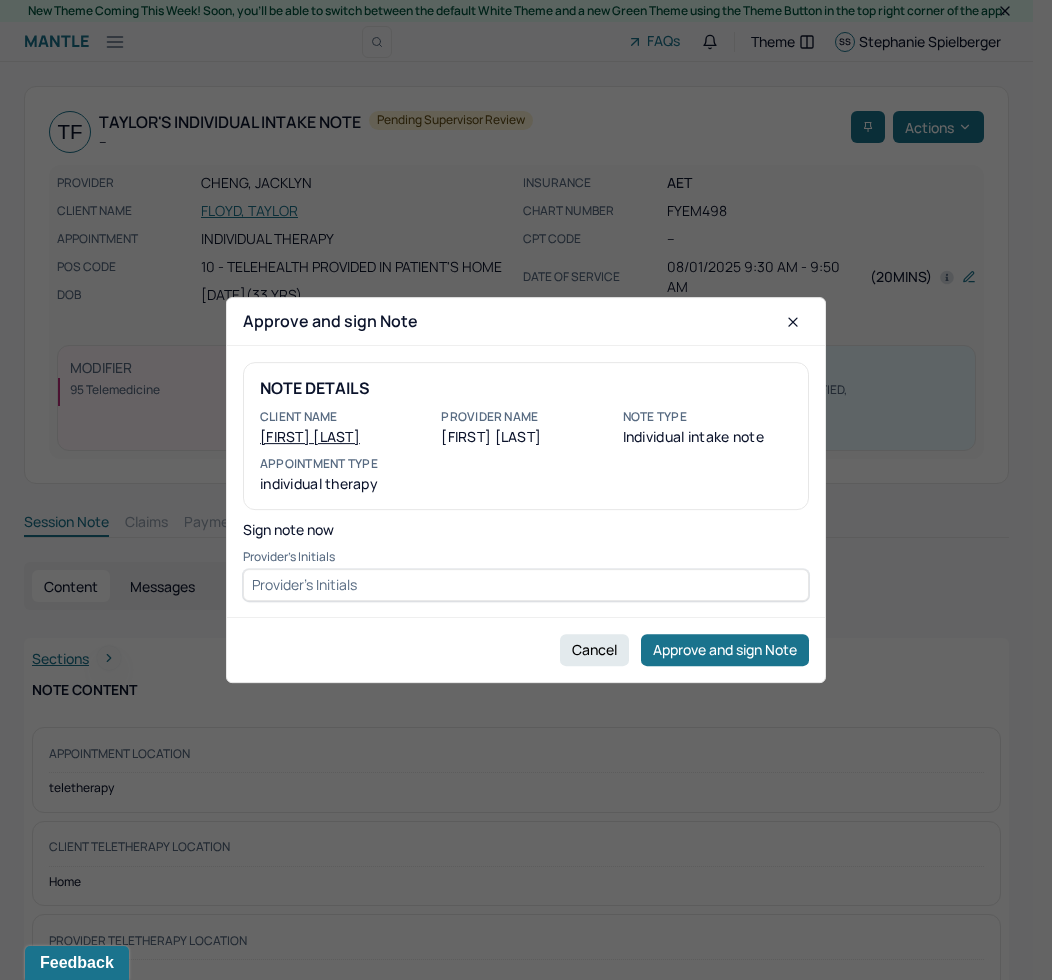 click at bounding box center [526, 585] 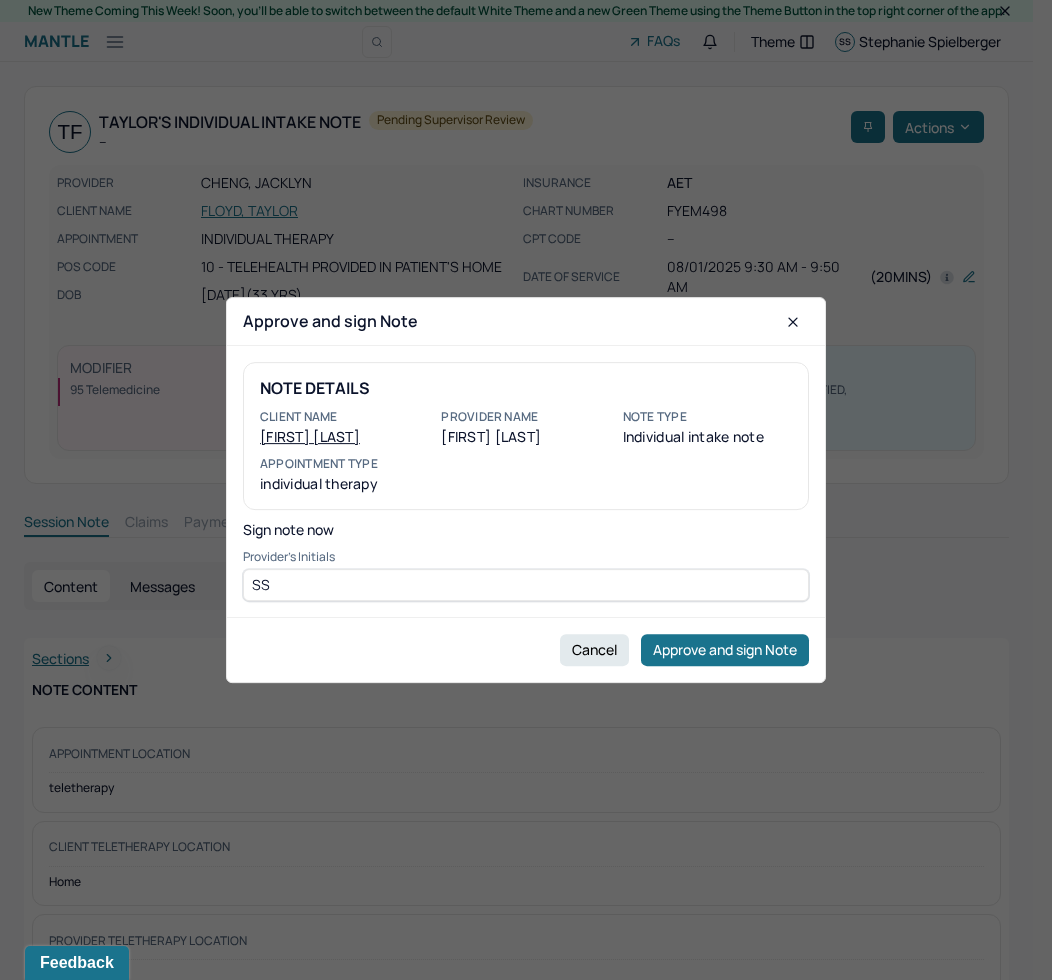 type on "SS" 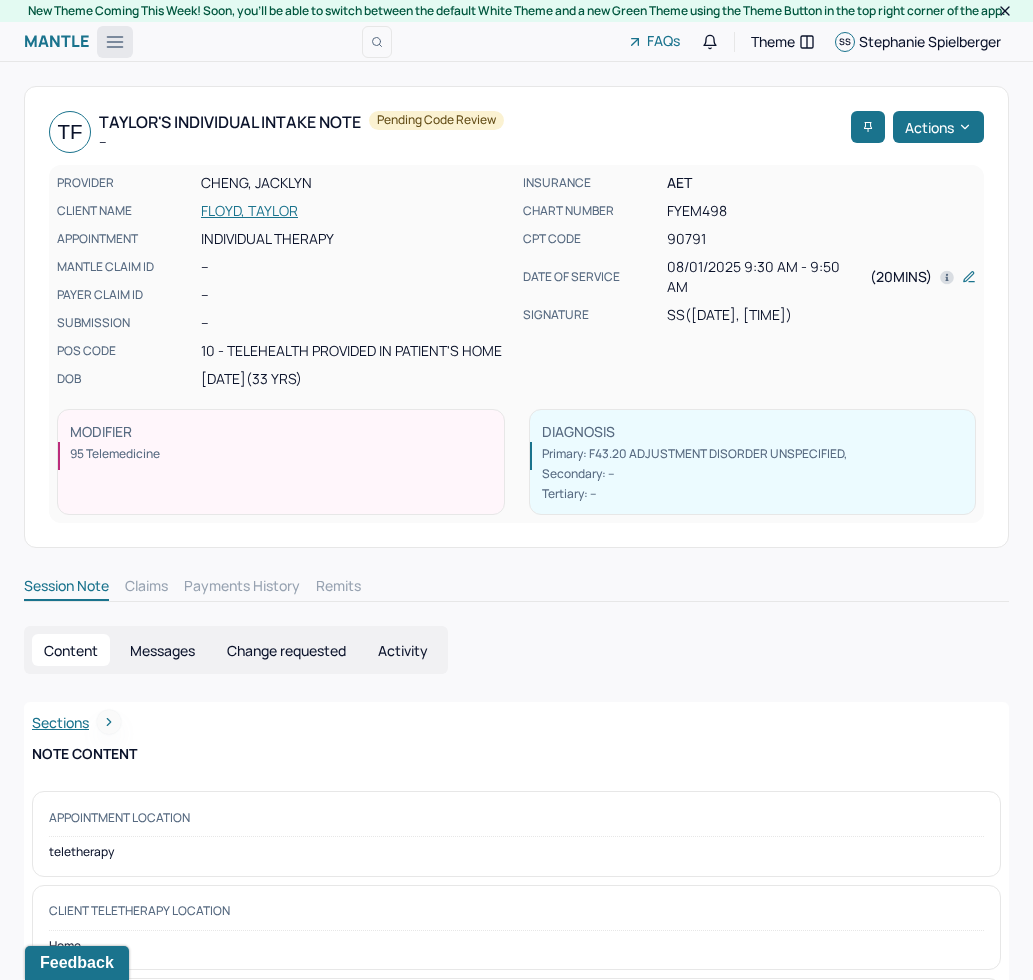 click 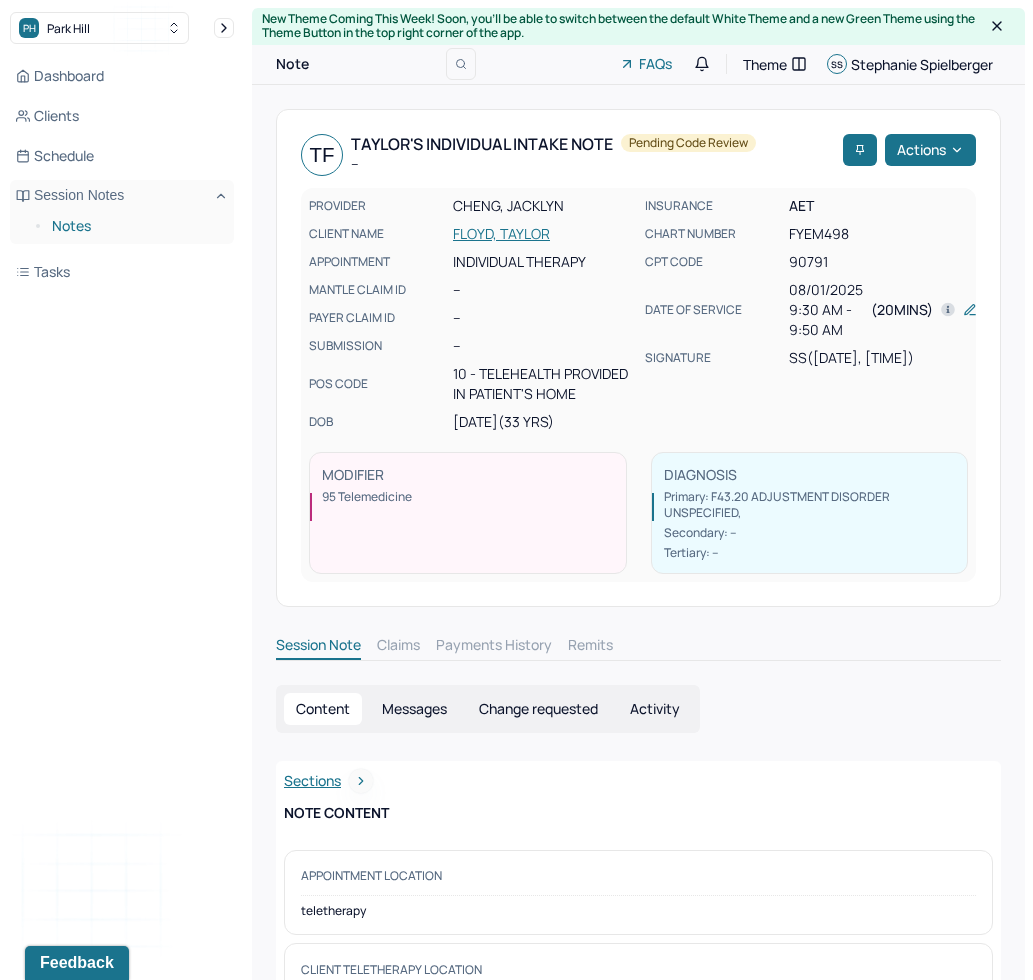 click on "Notes" at bounding box center [135, 226] 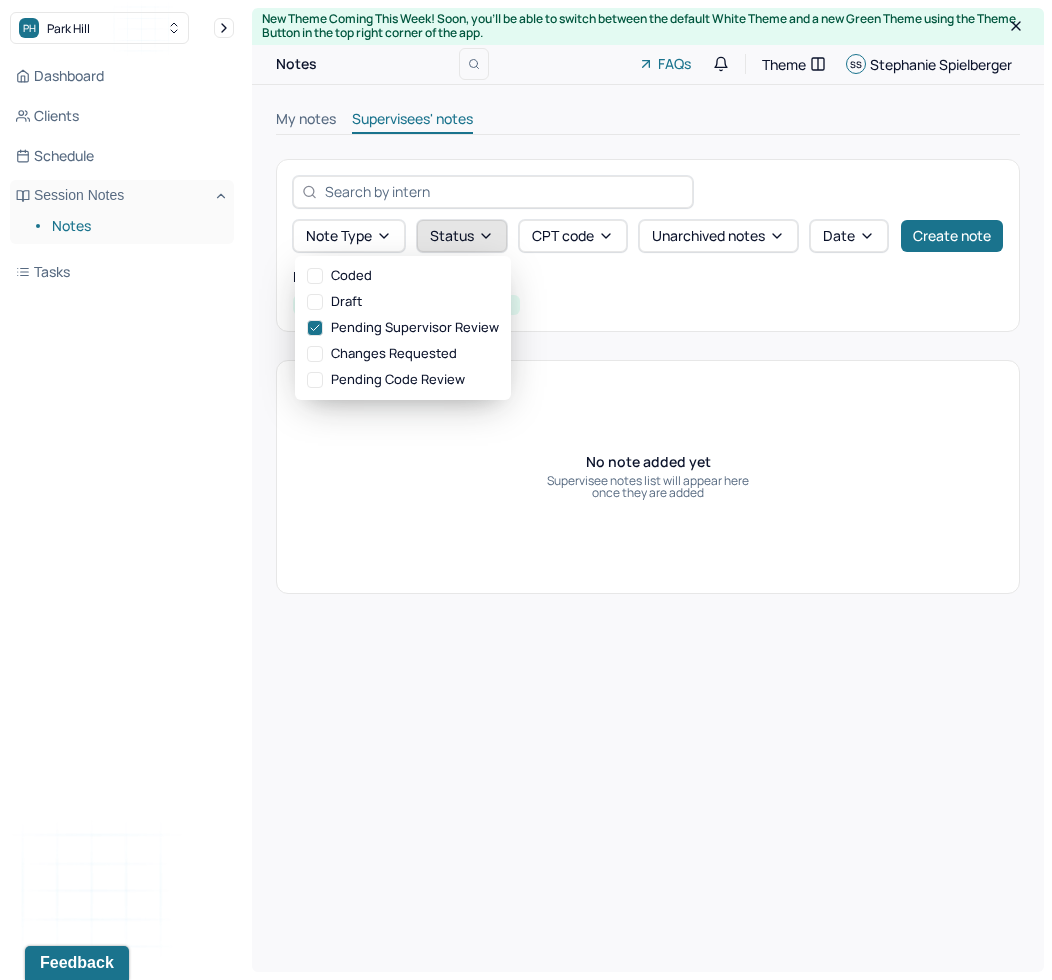 click 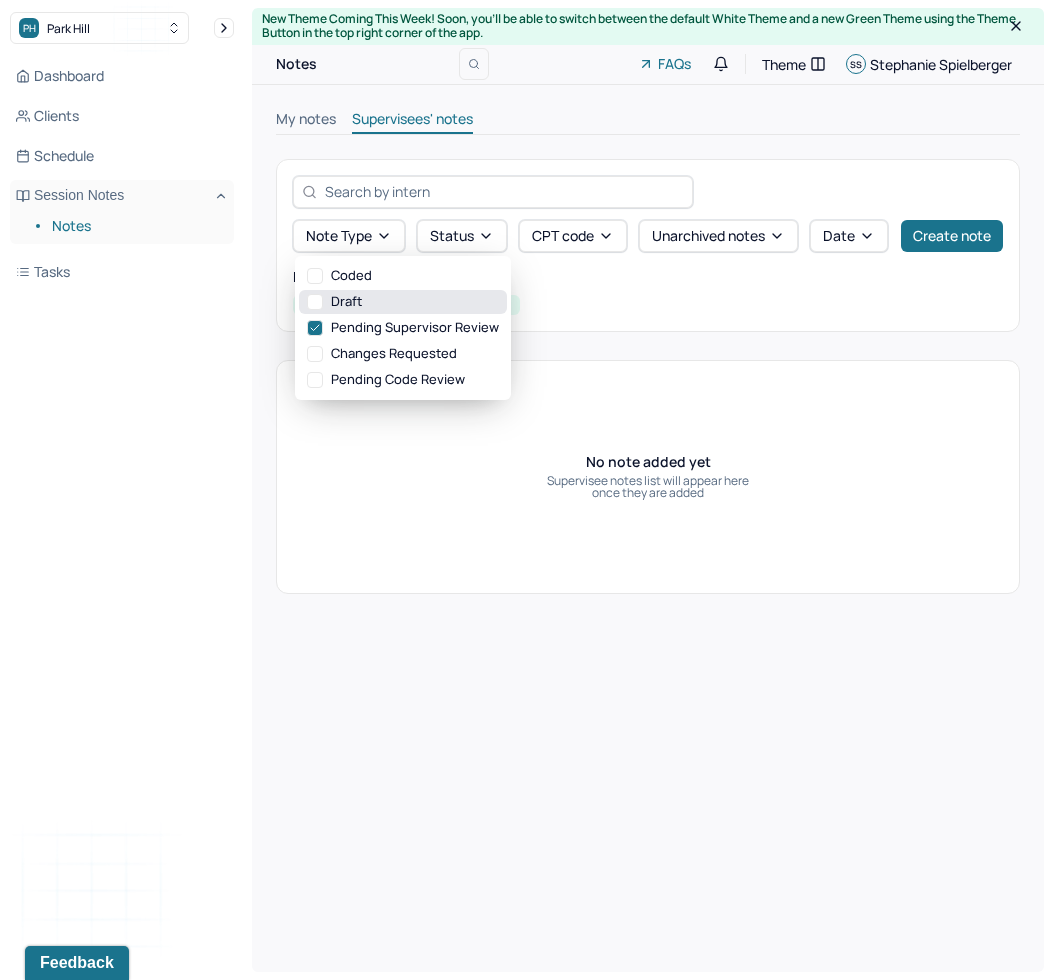 click on "Draft" at bounding box center (403, 302) 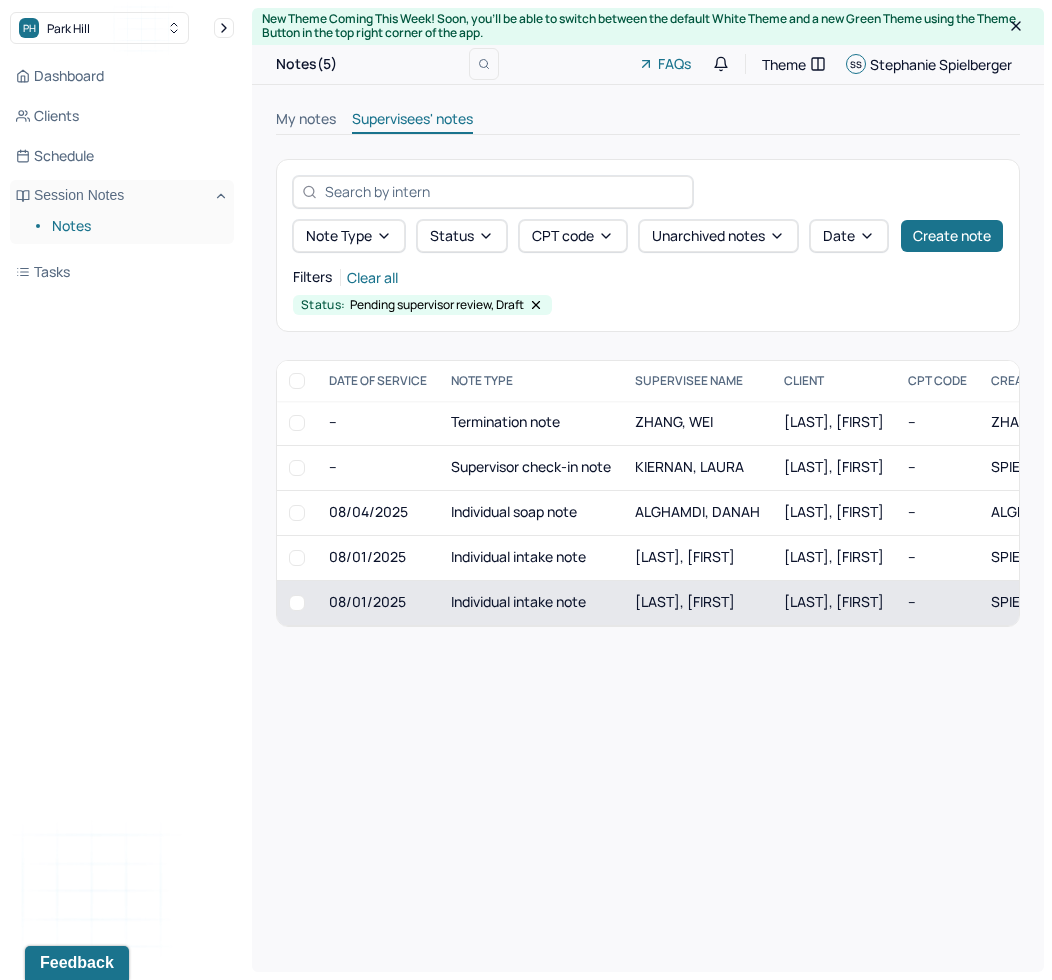 click on "Individual intake note" at bounding box center [531, 602] 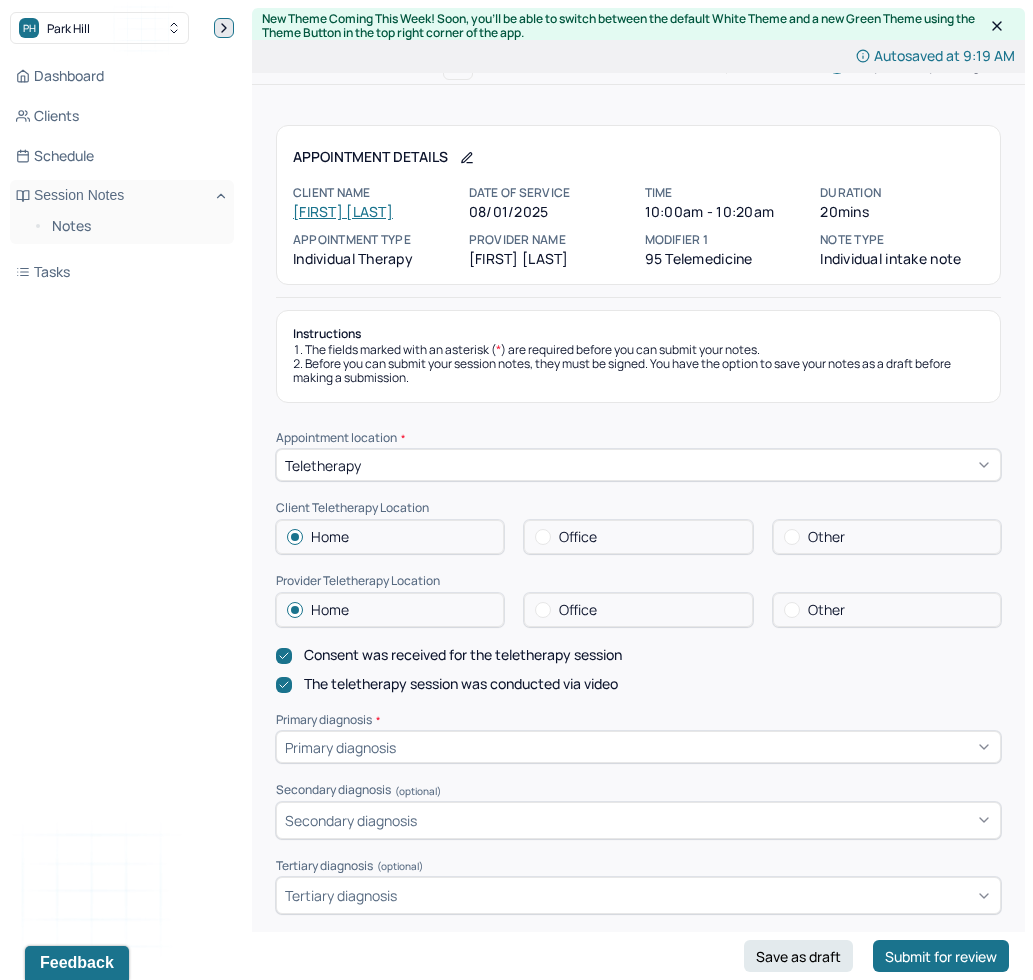 click at bounding box center (224, 28) 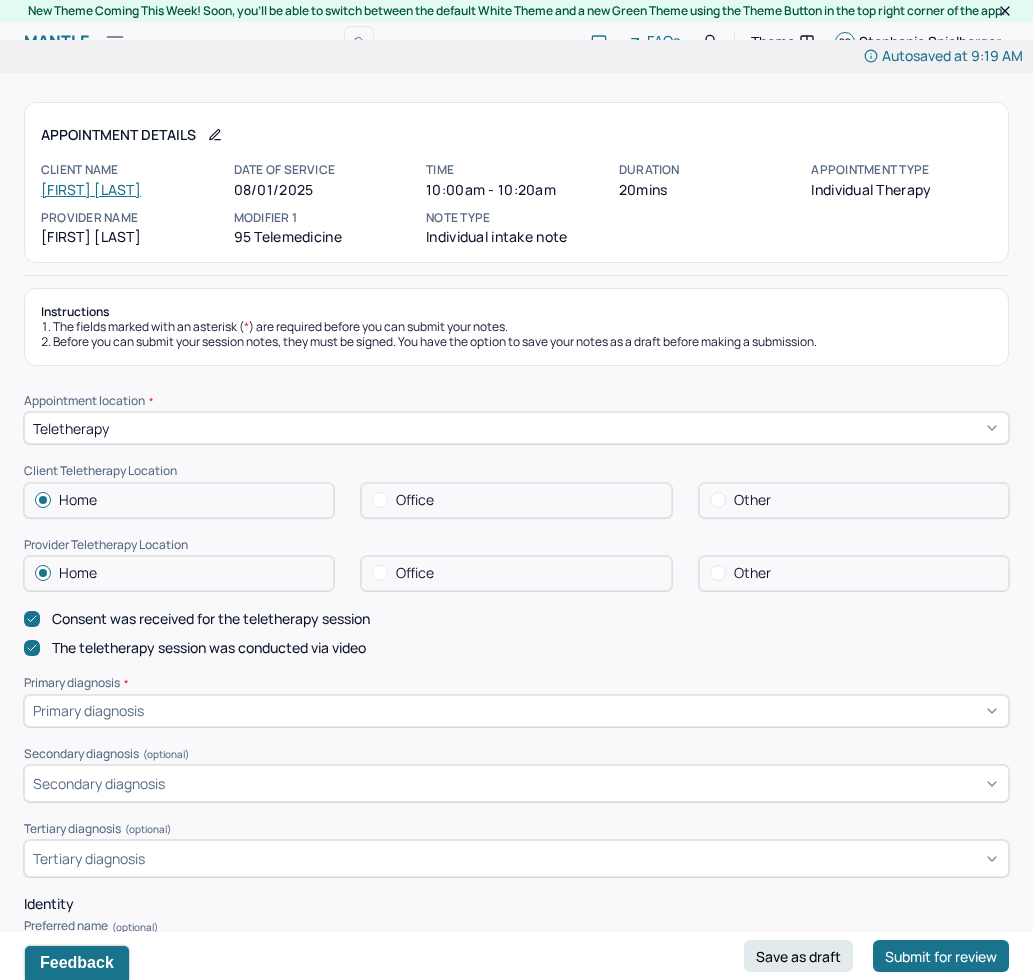 click on "Appointment location * Teletherapy Client Teletherapy Location Home Office Other Provider Teletherapy Location Home Office Other Consent was received for the teletherapy session The teletherapy session was conducted via video Primary diagnosis * Primary diagnosis Secondary diagnosis (optional) Secondary diagnosis Tertiary diagnosis (optional) Tertiary diagnosis Identity Preferred name (optional) Gender * Other Other gender * Trans/Non-Binary Pronouns (optional) They/them Religion (optional) Religion Education (optional) Education Race (optional) Race Ethnicity (optional) Sexual orientation (optional) Sexual orientation Current employment (optional) Current employment details (optional) Currently work full-time at local community foundation and teach at after school program Relationship status (optional) Relationship status Name of partner (optional) Emergency contact information (optional) Partner: Ari Bloom (203)962-5010 Legal problems (optional)" at bounding box center (516, 1198) 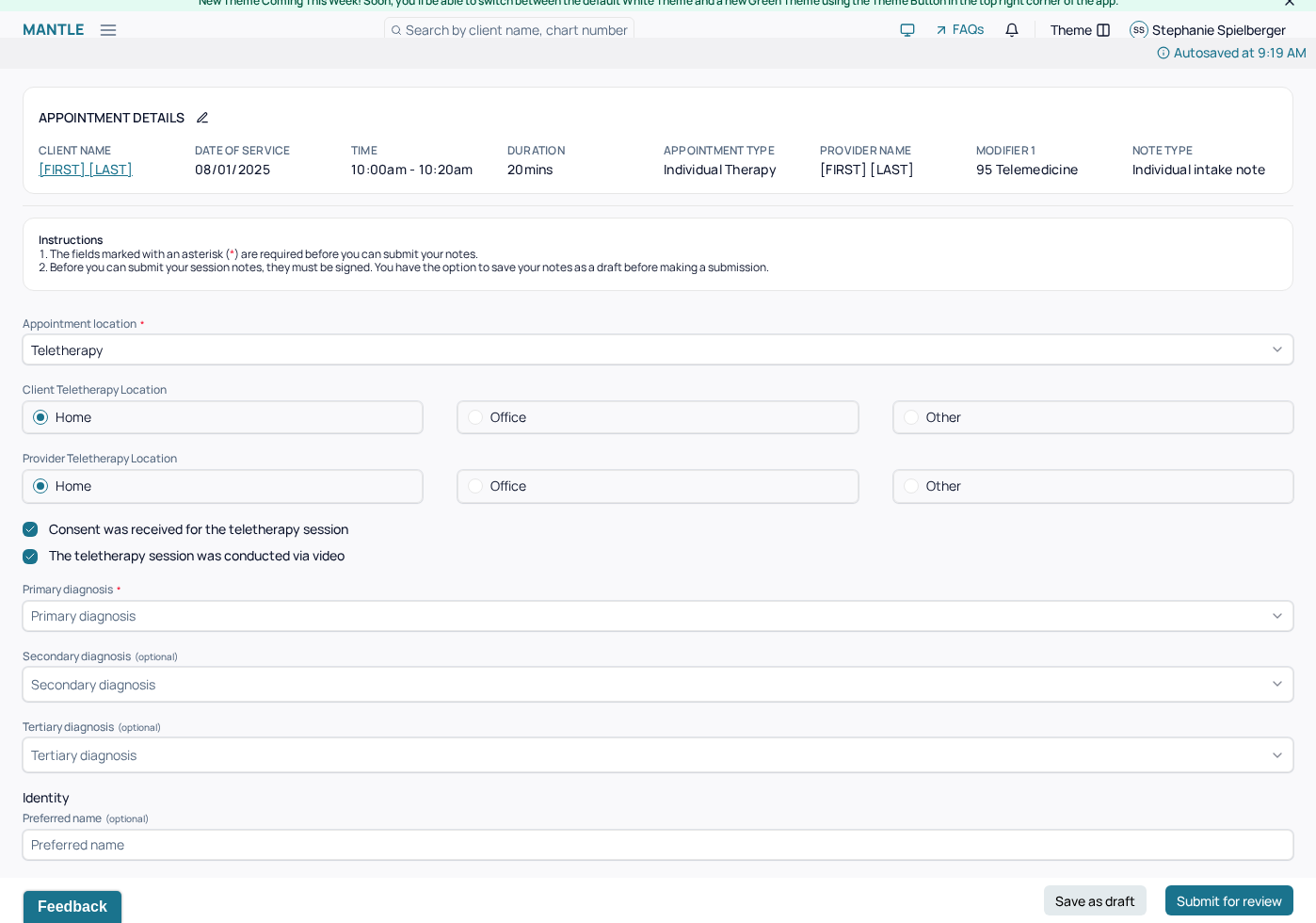 click at bounding box center [712, 615] 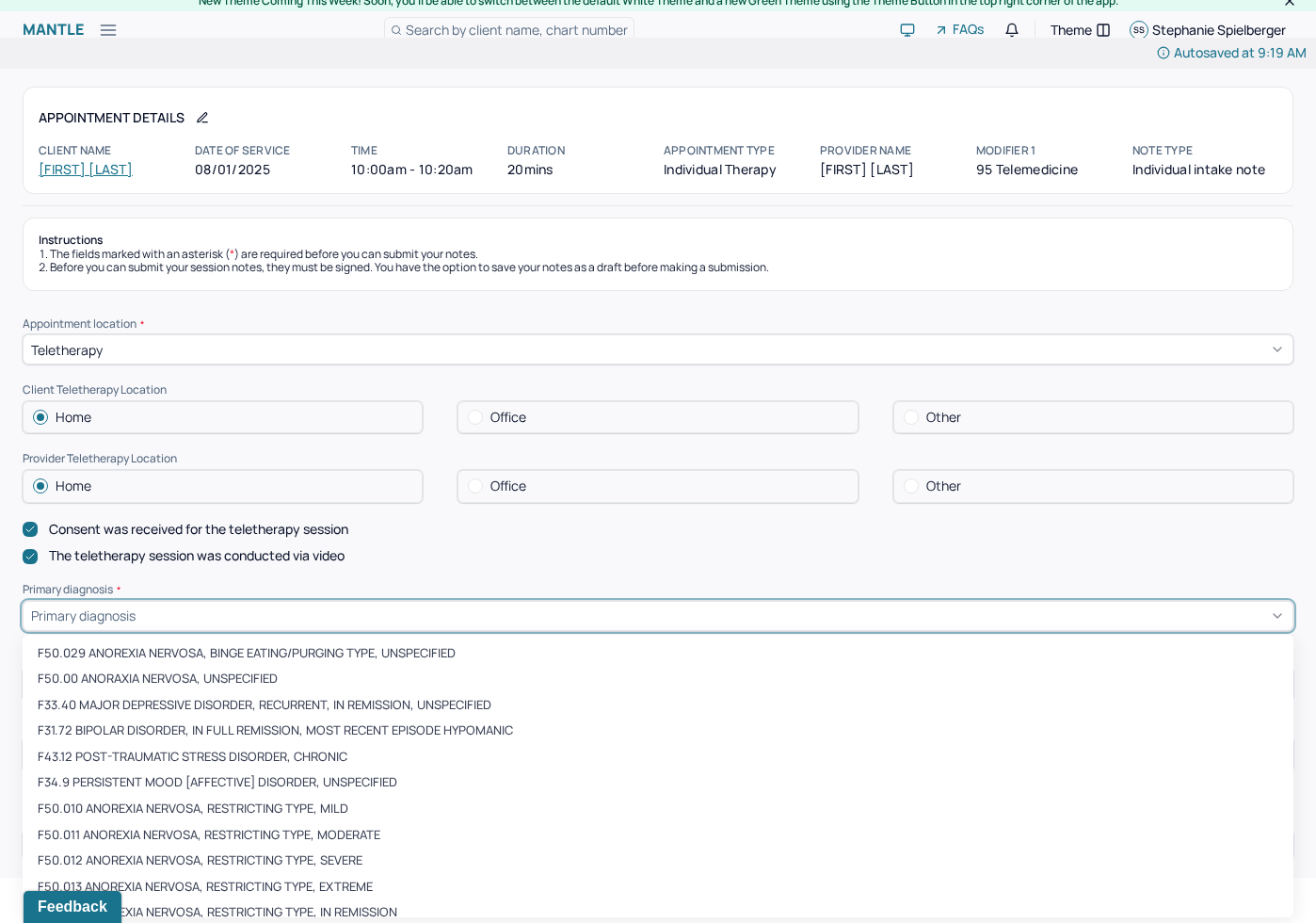 scroll, scrollTop: 11, scrollLeft: 0, axis: vertical 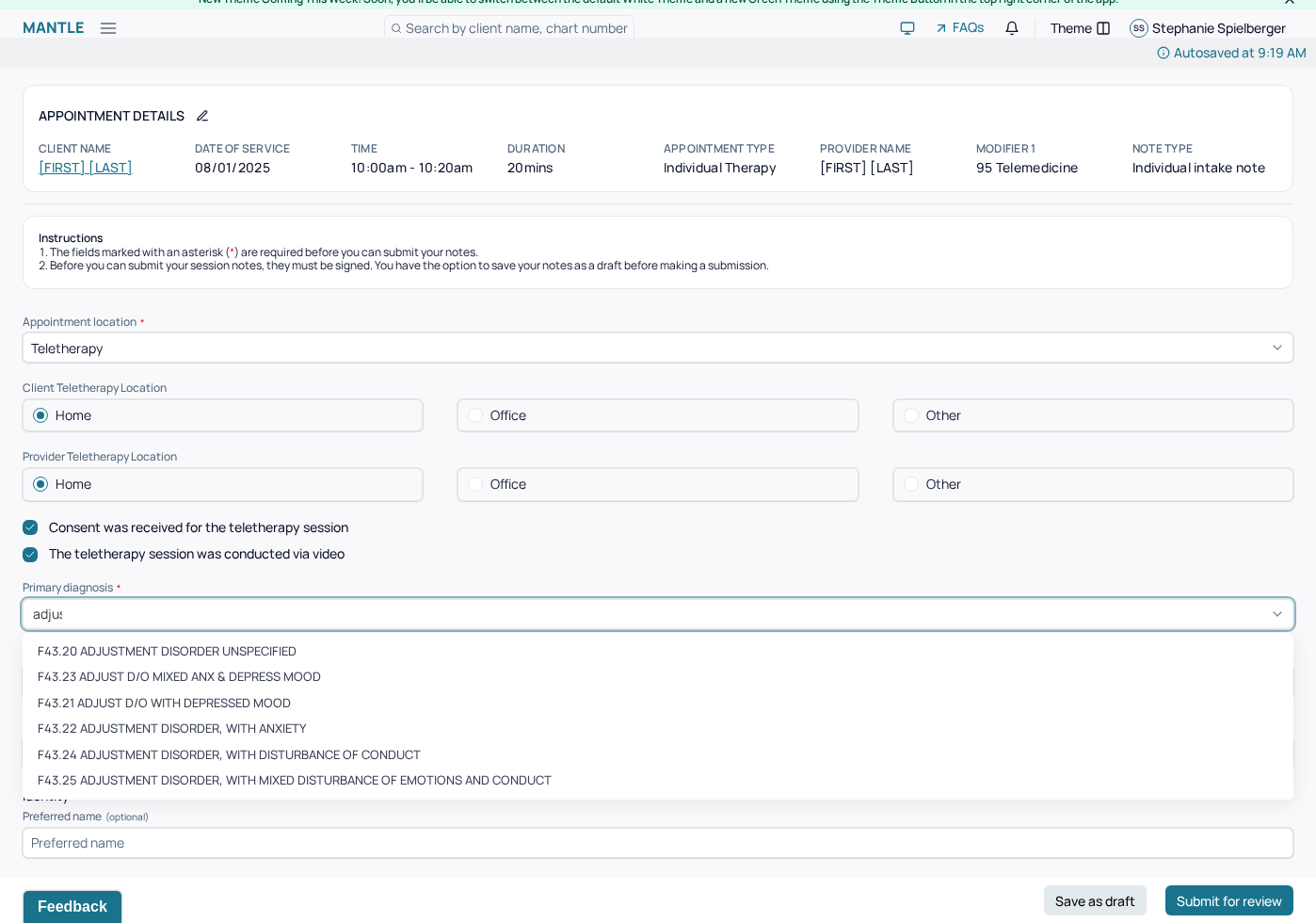 type on "adjust" 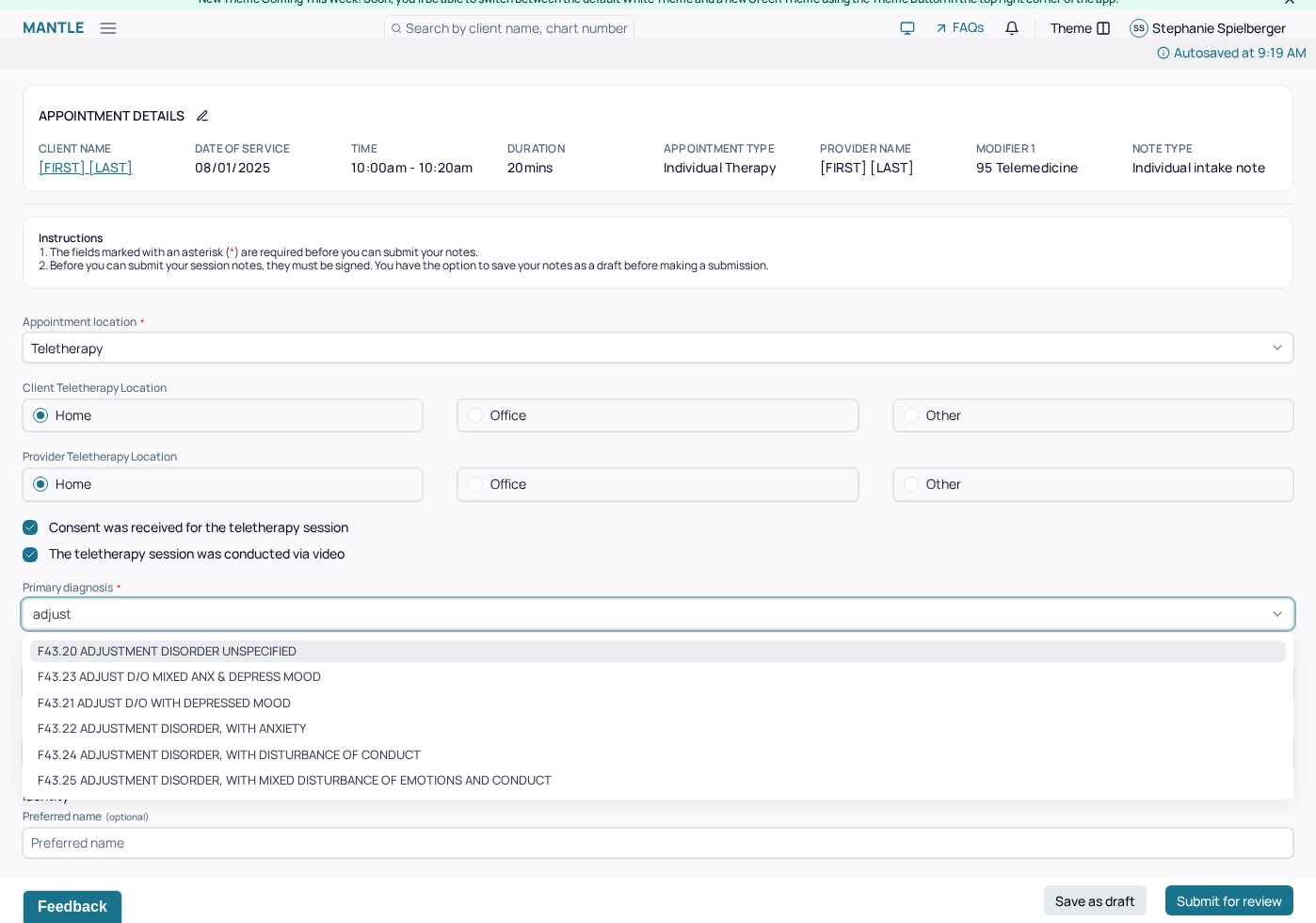 click on "F43.20 ADJUSTMENT DISORDER UNSPECIFIED" at bounding box center [658, 652] 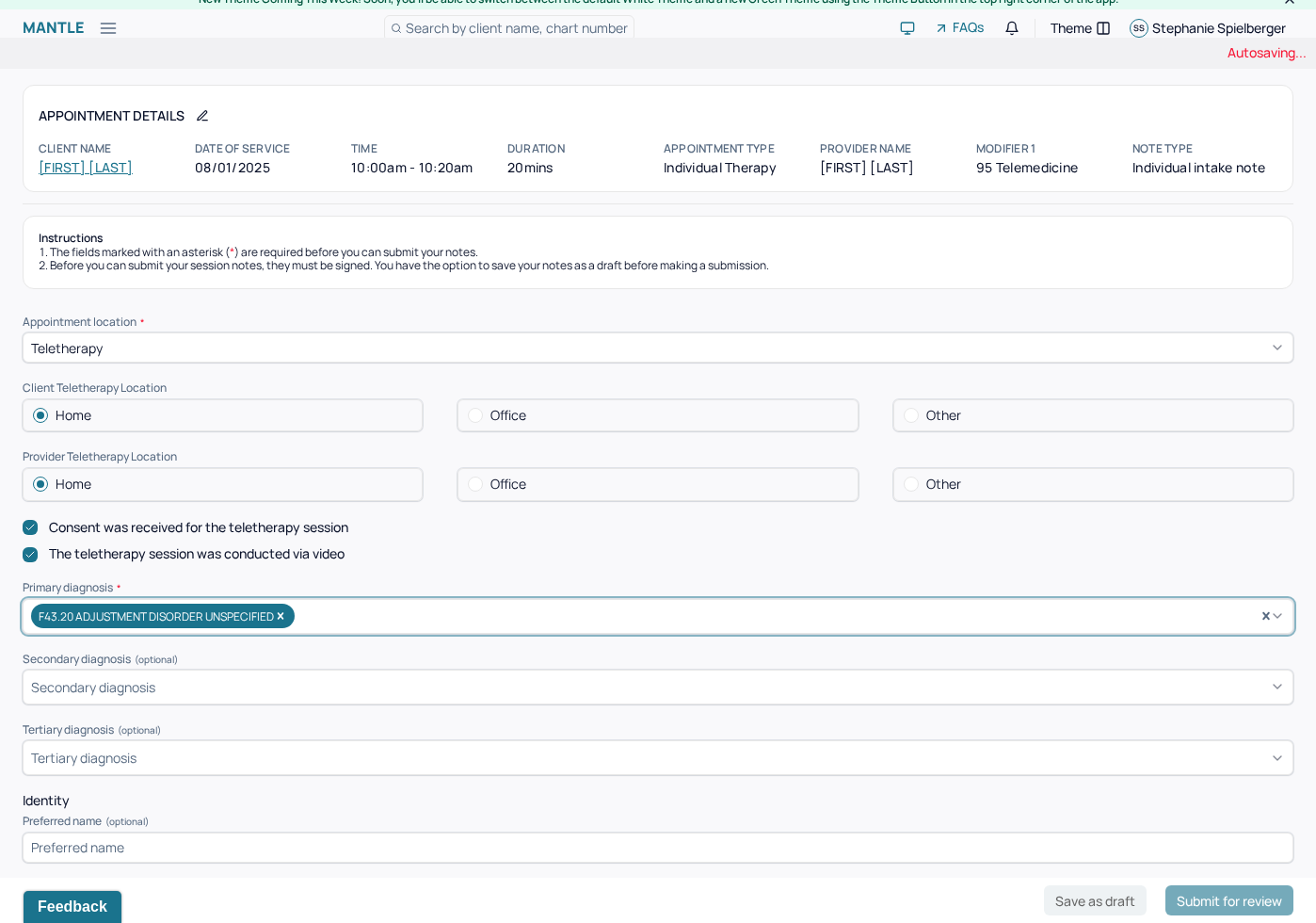 click on "Identity" at bounding box center (658, 801) 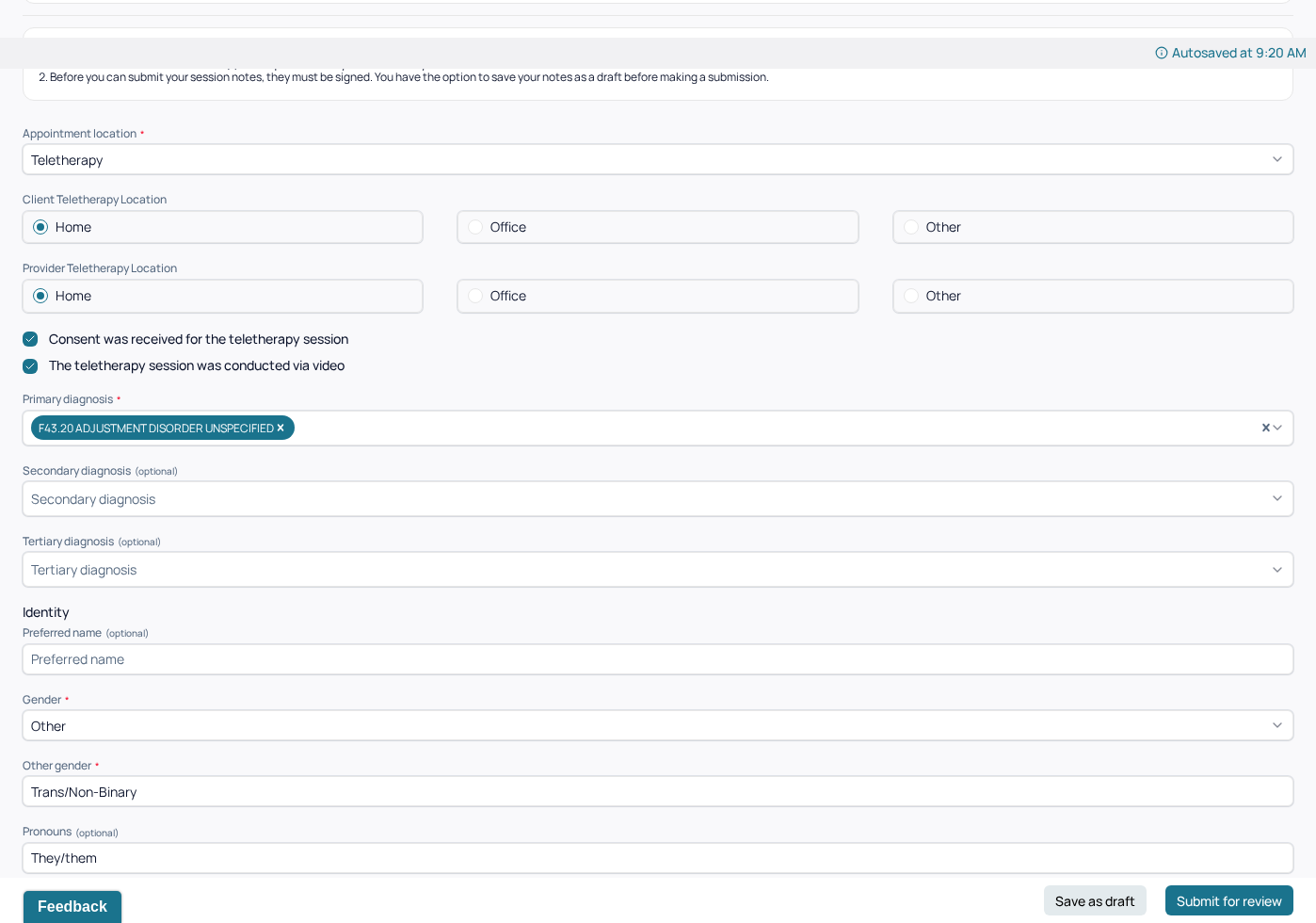 scroll, scrollTop: 247, scrollLeft: 0, axis: vertical 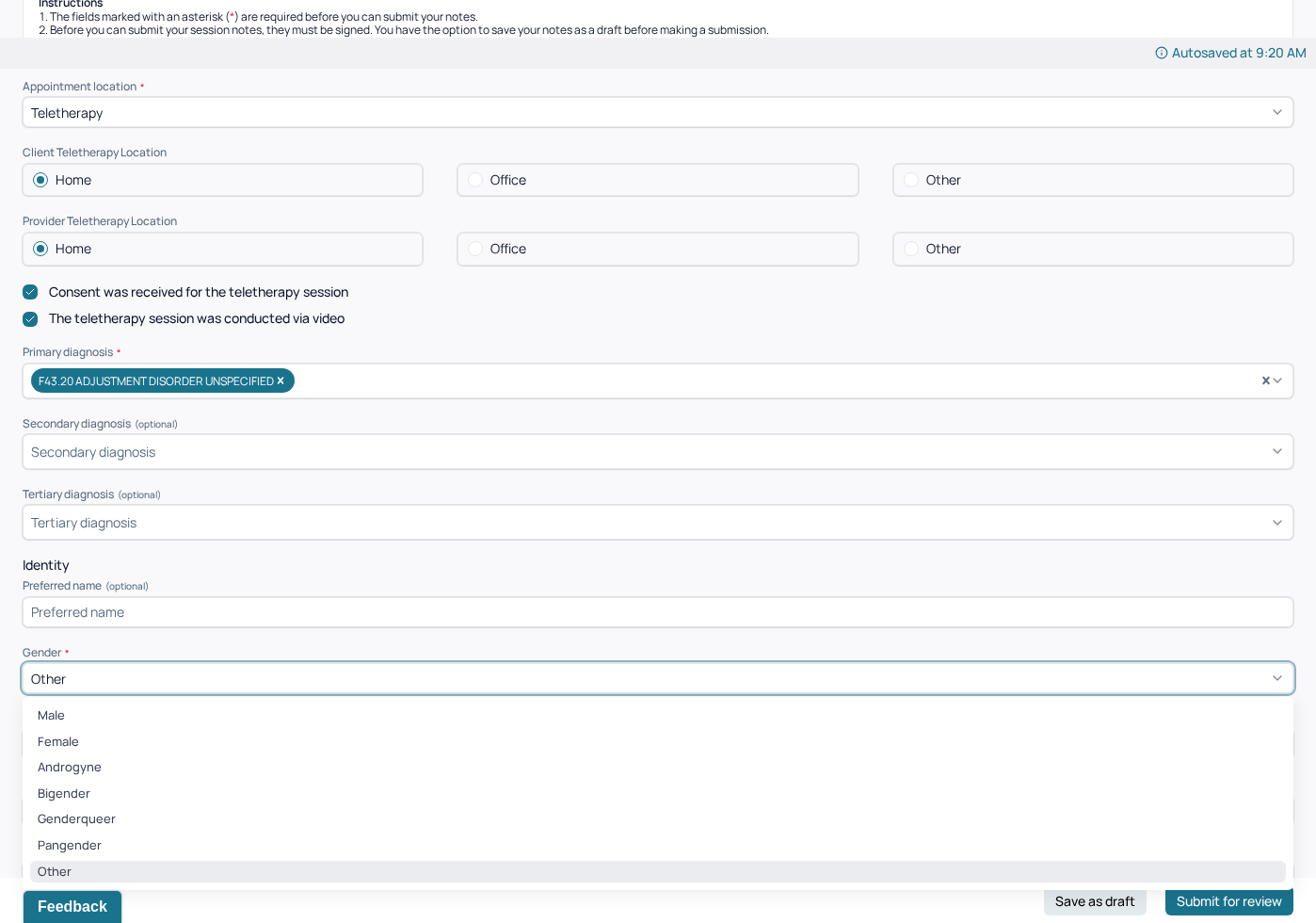 click on "Other" at bounding box center (658, 678) 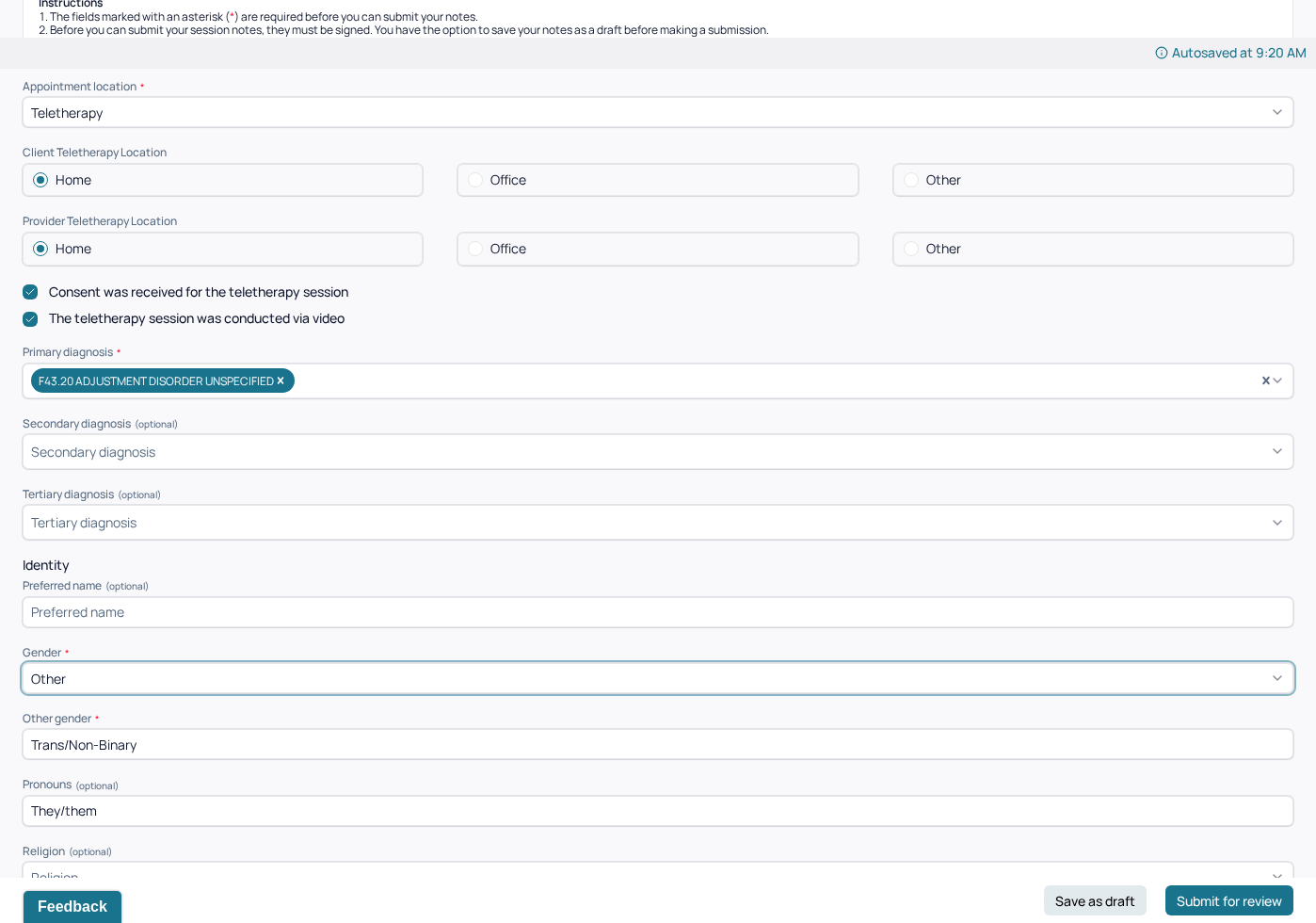 click on "Other" at bounding box center [658, 678] 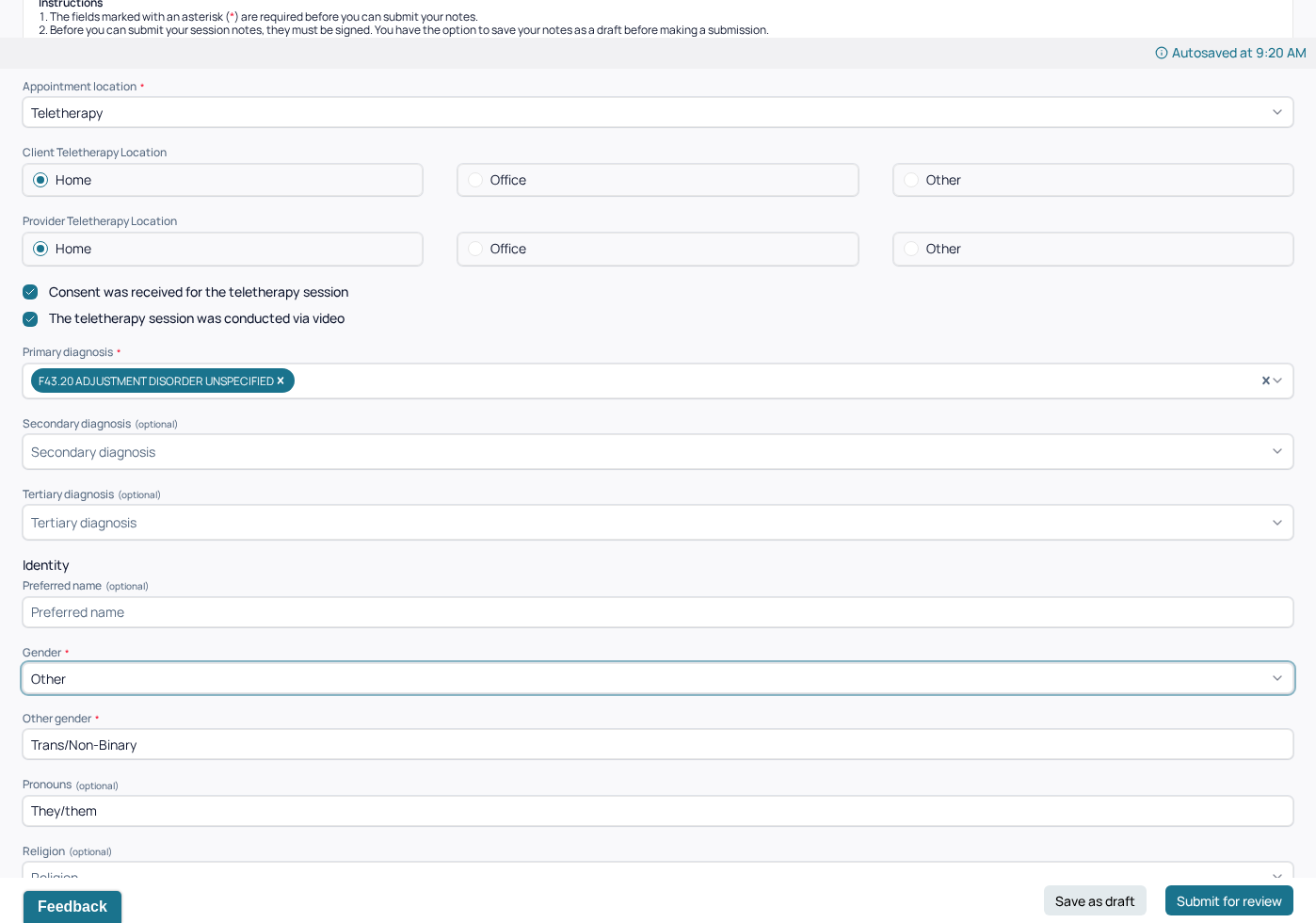 click on "Appointment location * Teletherapy Client Teletherapy Location Home Office Other Provider Teletherapy Location Home Office Other Consent was received for the teletherapy session The teletherapy session was conducted via video Primary diagnosis * F43.20 ADJUSTMENT DISORDER UNSPECIFIED Secondary diagnosis (optional) Secondary diagnosis Tertiary diagnosis (optional) Tertiary diagnosis Identity Preferred name (optional) Gender * Other Other gender * Trans/Non-Binary Pronouns (optional) They/them Religion (optional) Religion Education (optional) Education Race (optional) Race Ethnicity (optional) Sexual orientation (optional) Sexual orientation Current employment (optional) Current employment details (optional) Currently work full-time at local community foundation and teach at after school program Relationship status (optional) Relationship status Name of partner (optional) Emergency contact information (optional) Partner: Ari Bloom (203)962-5010 Legal problems (optional)" at bounding box center (658, 840) 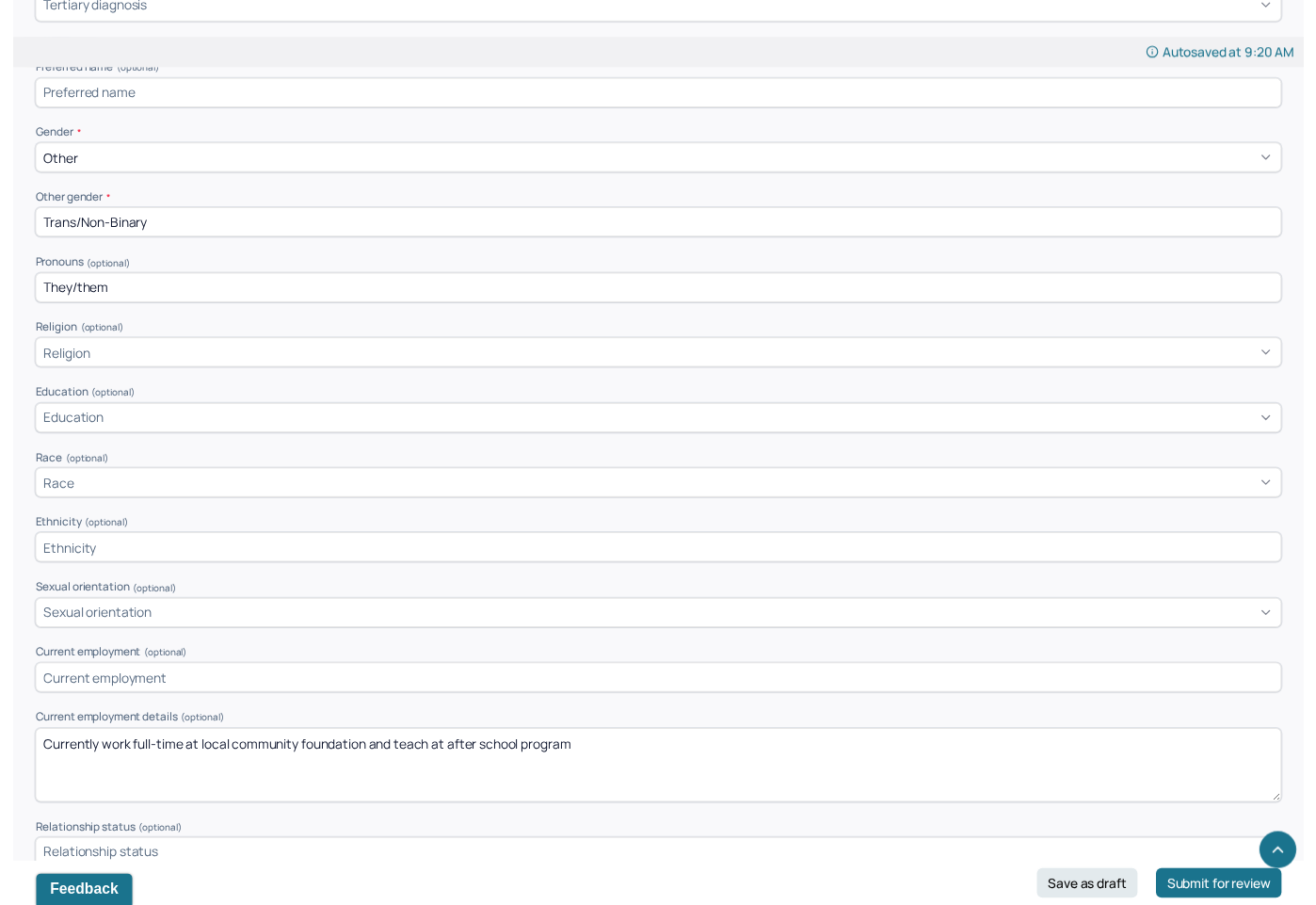 scroll, scrollTop: 812, scrollLeft: 0, axis: vertical 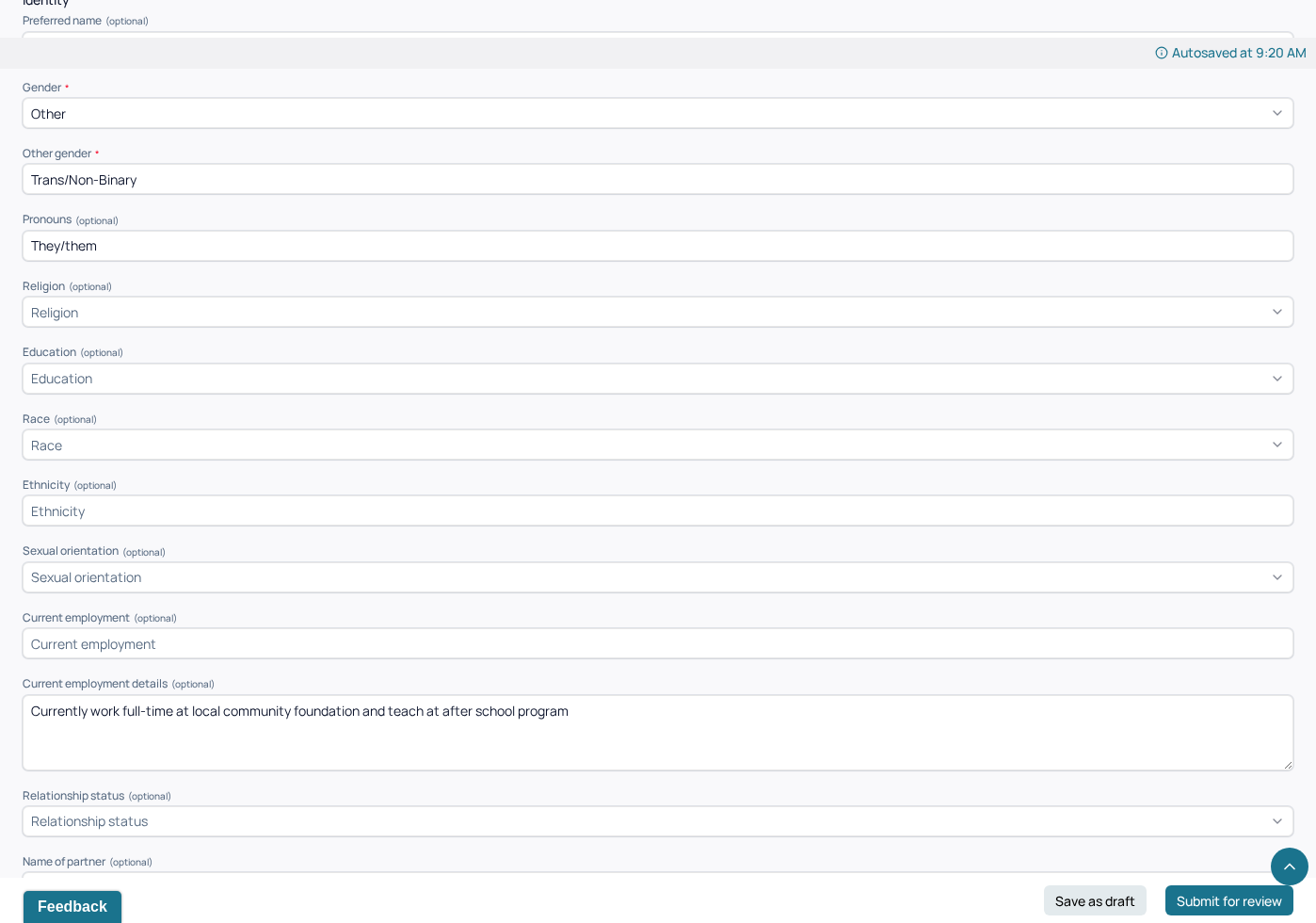 click at bounding box center [658, 643] 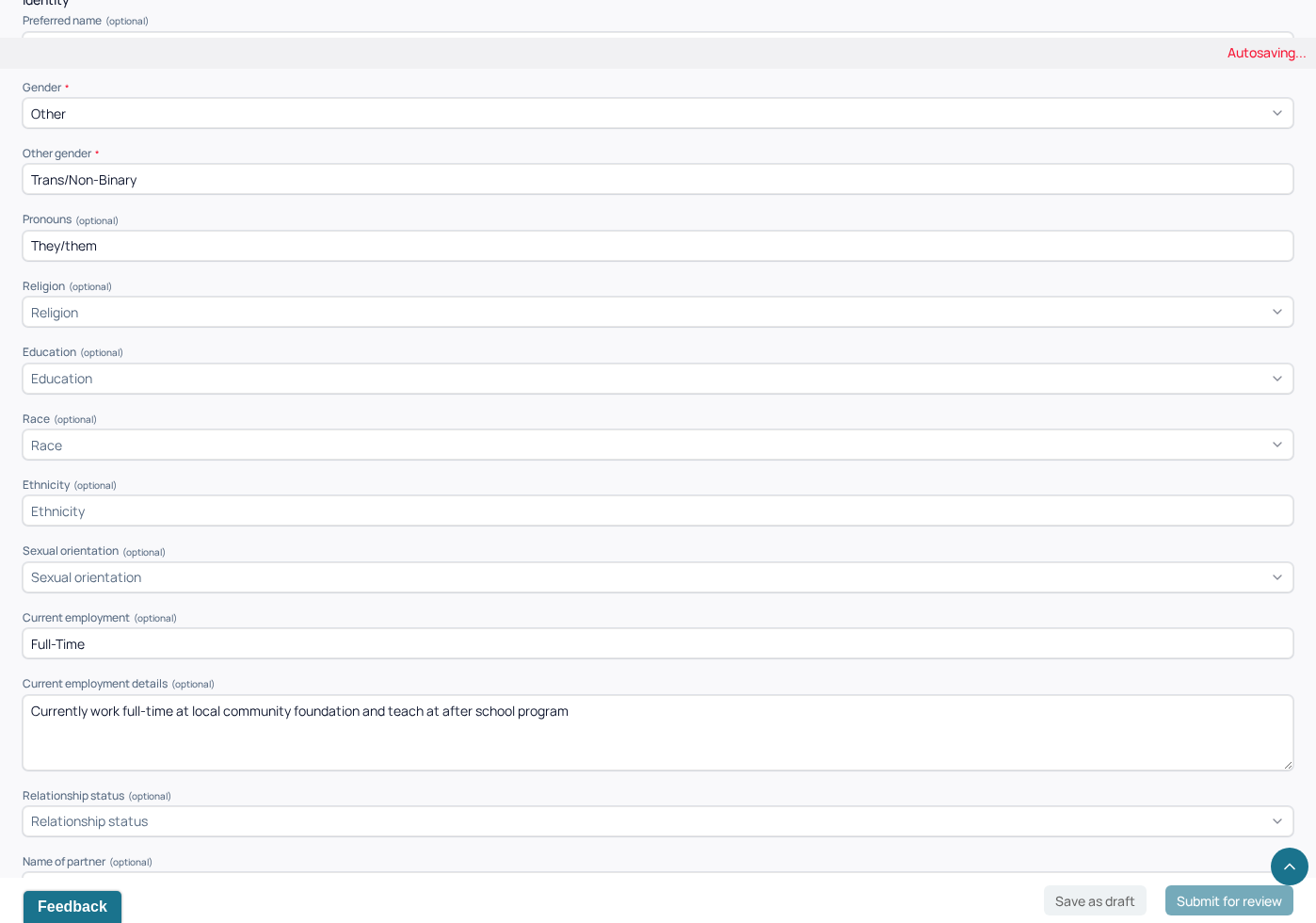 type on "Full-Time" 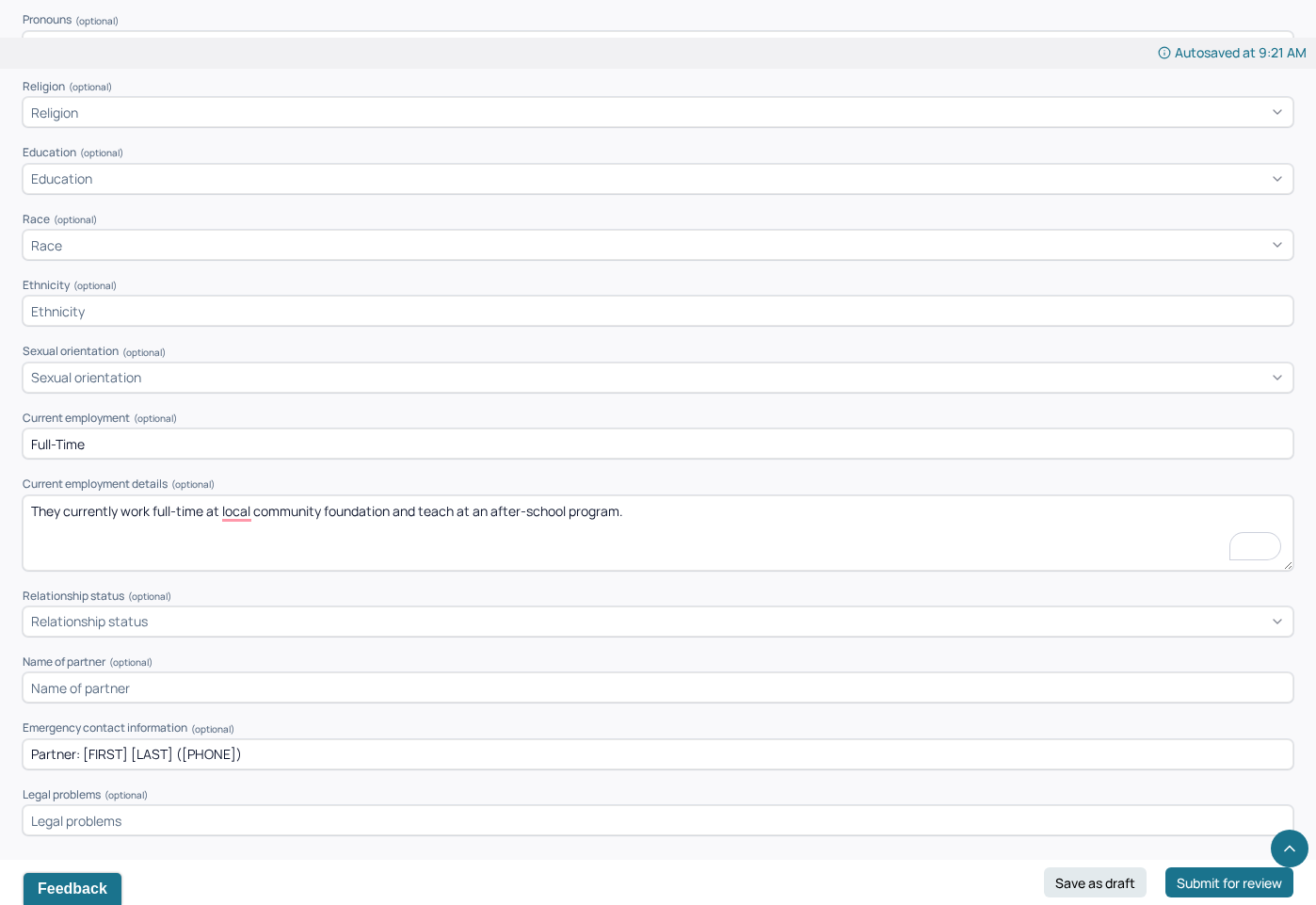 scroll, scrollTop: 1026, scrollLeft: 0, axis: vertical 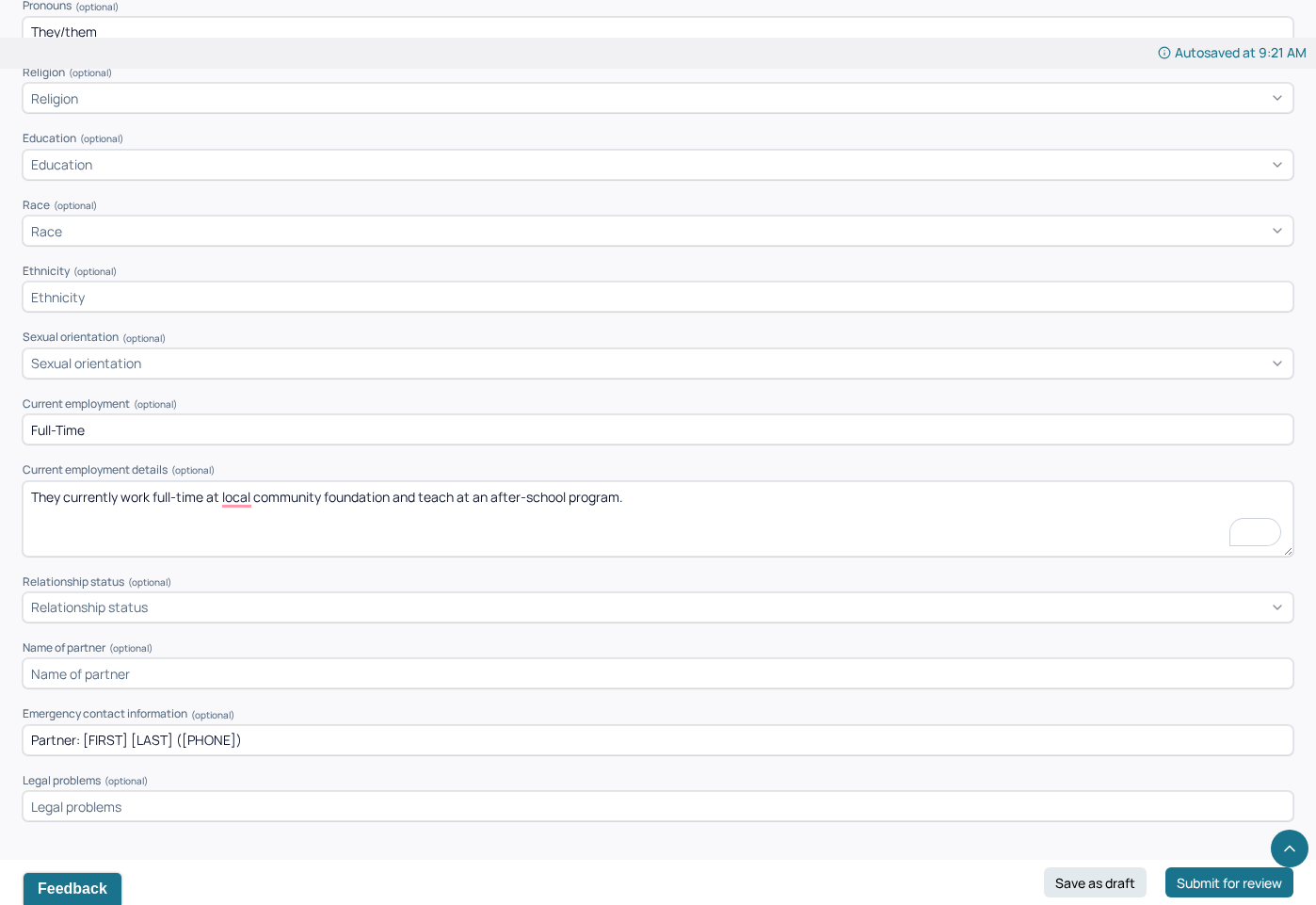 type on "They currently work full-time at local community foundation and teach at an after-school program." 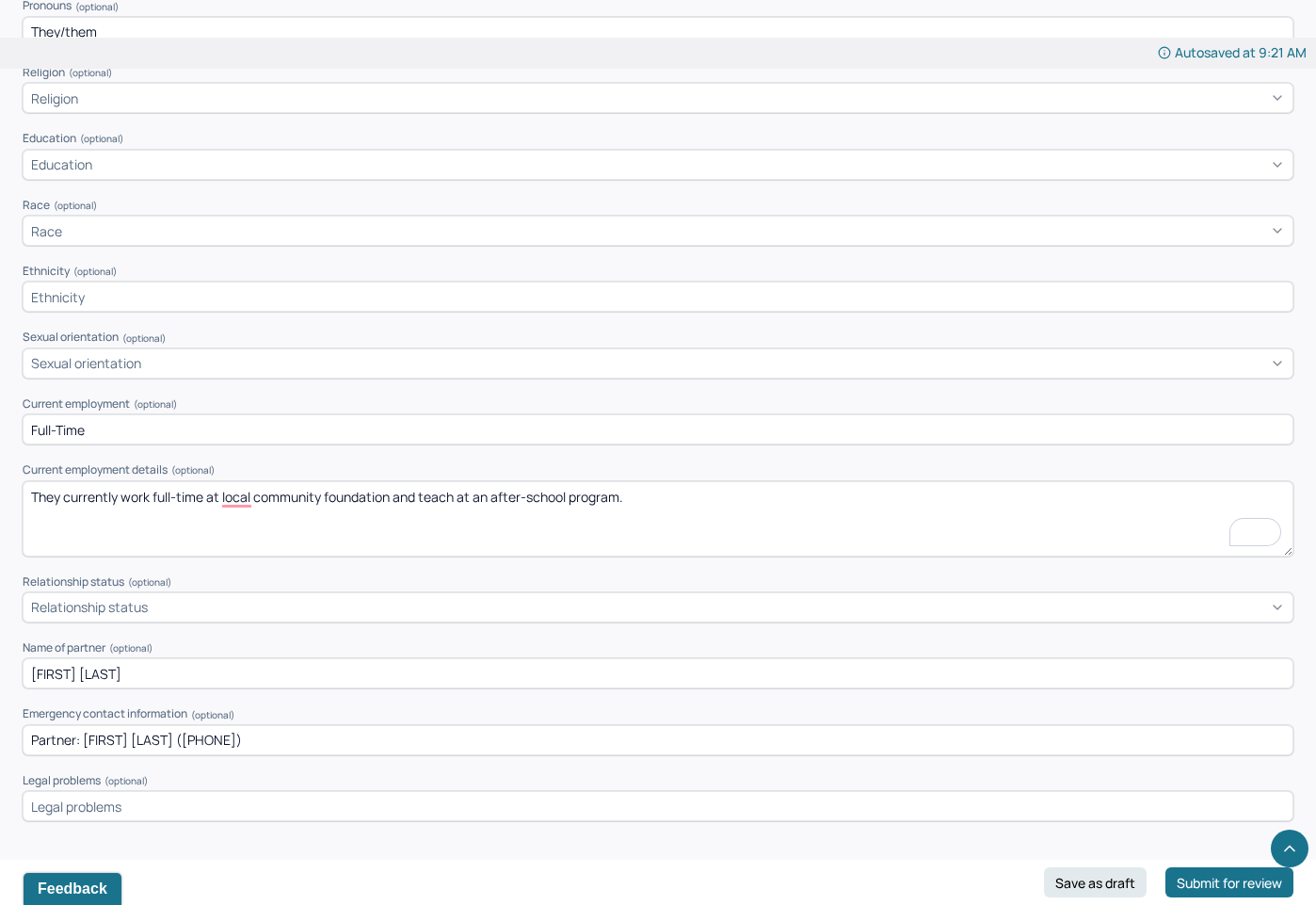 type on "[FIRST] [LAST]" 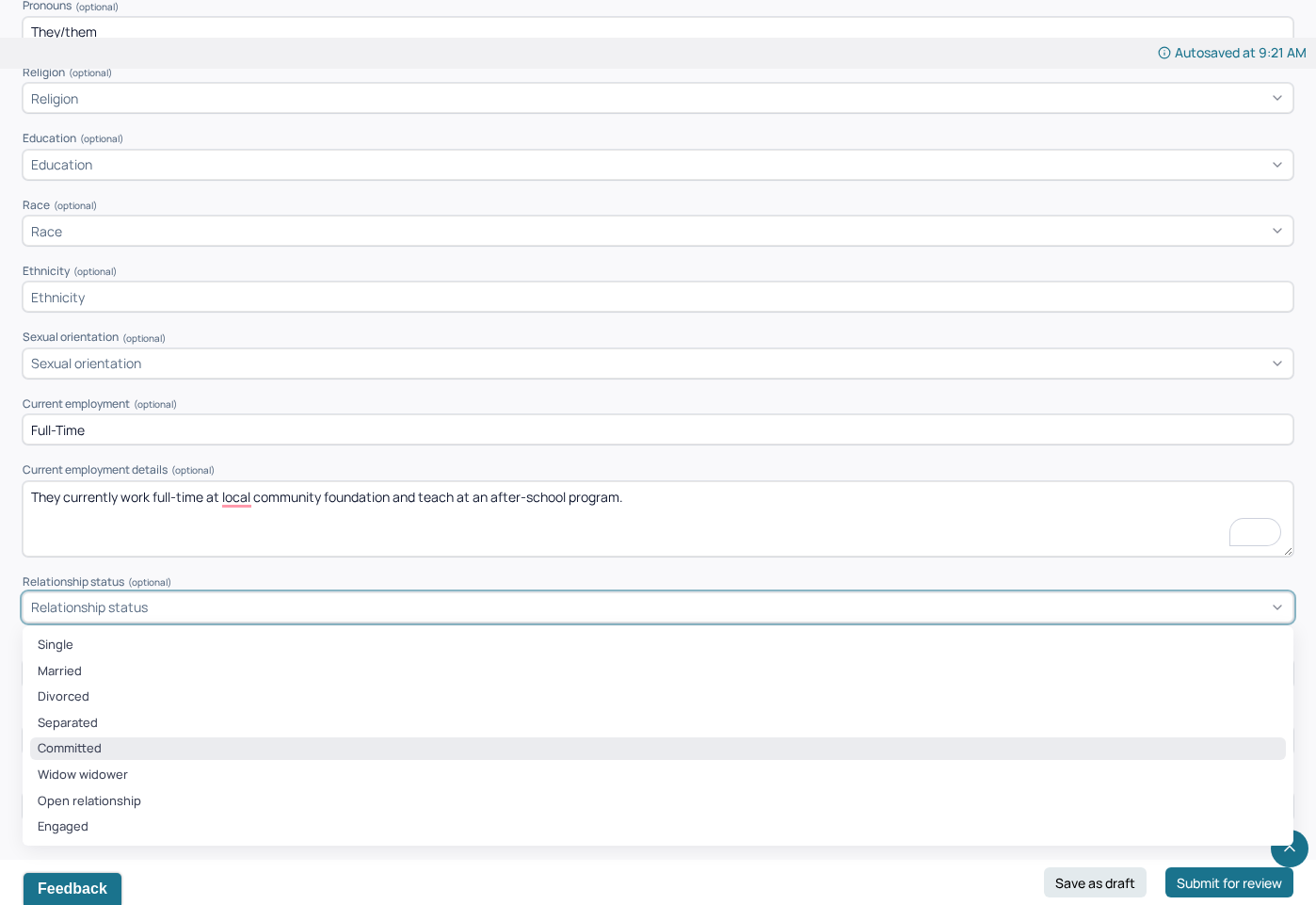 click on "Committed" at bounding box center (658, 749) 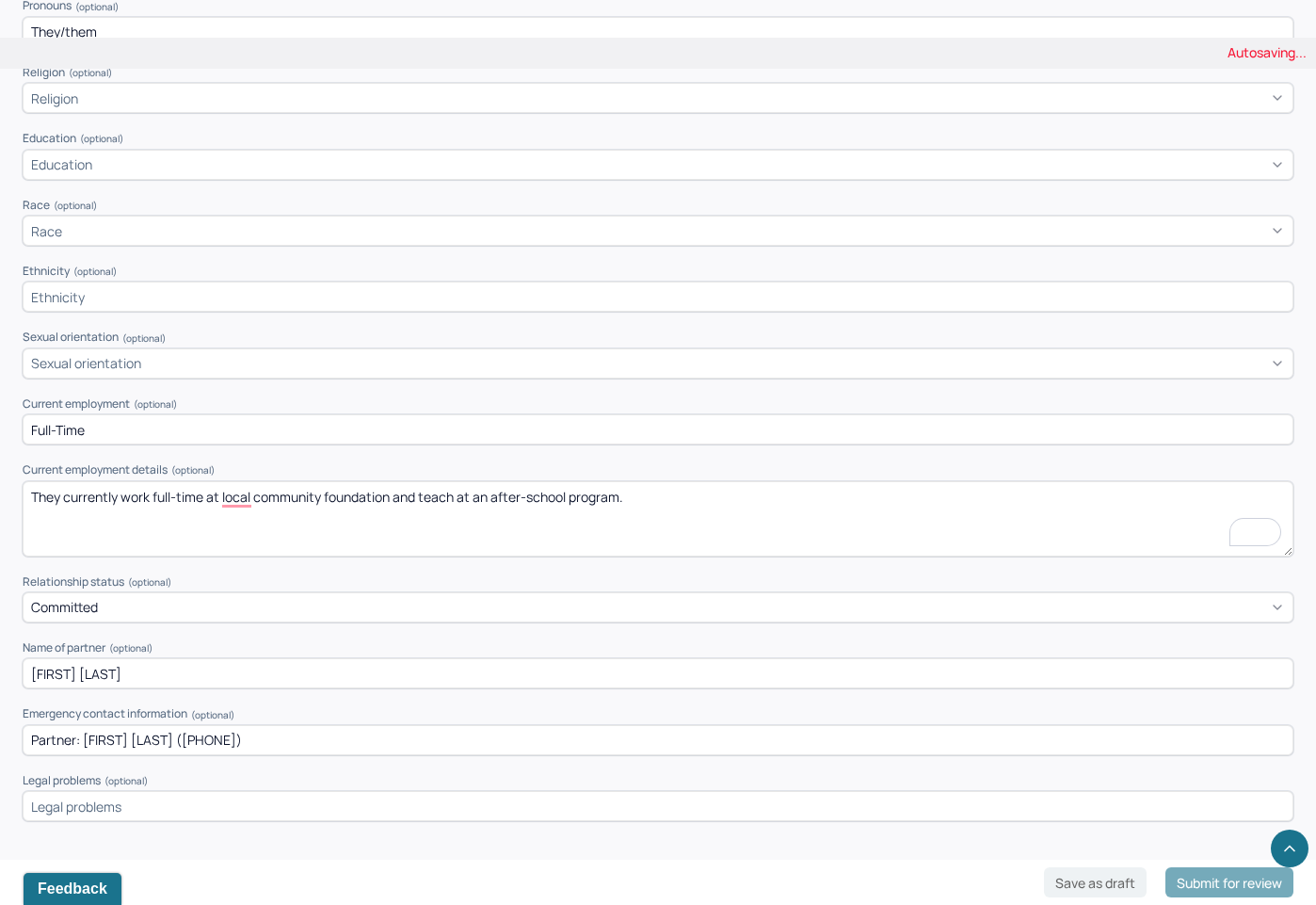 click on "Legal problems (optional)" at bounding box center [658, 781] 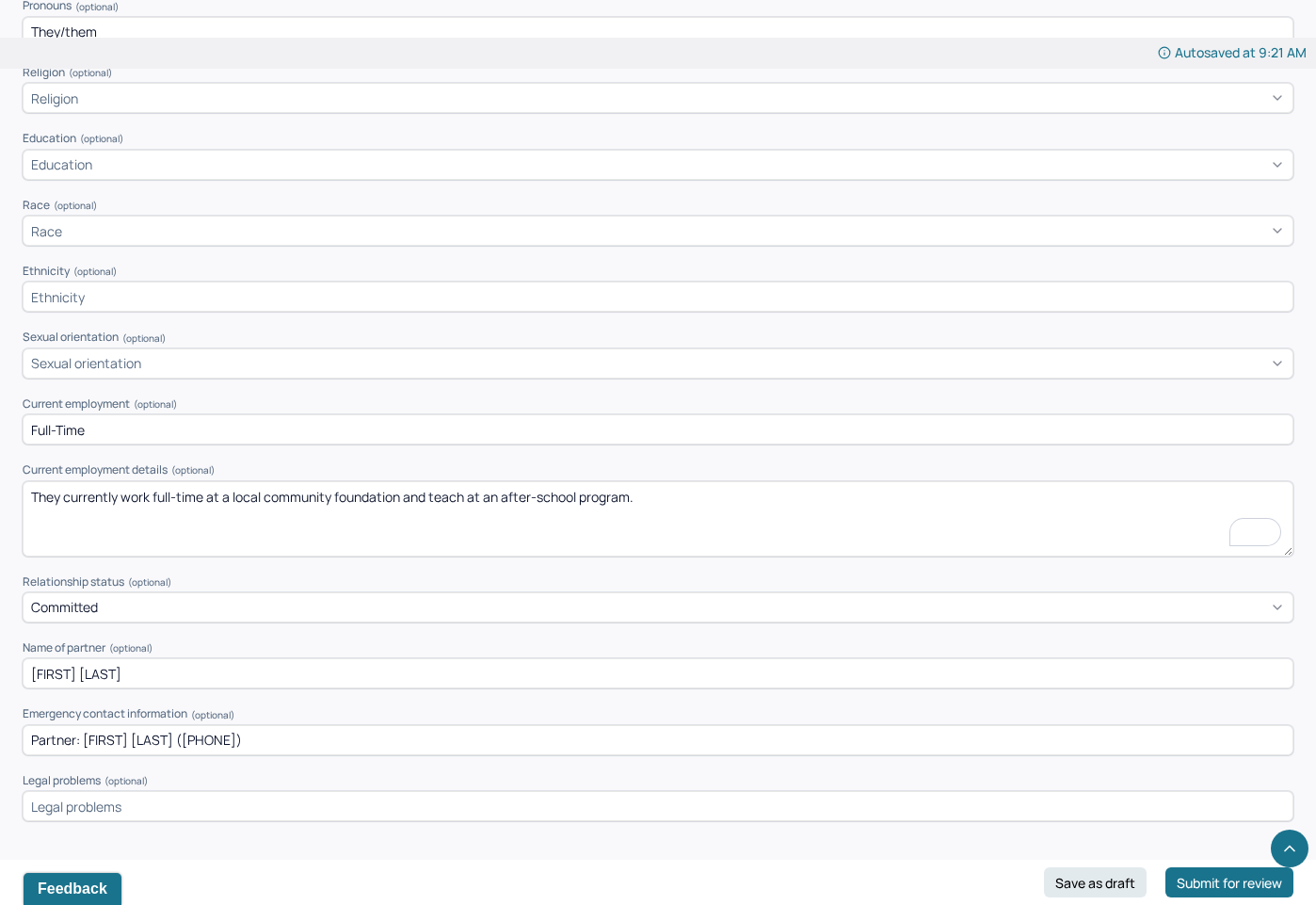 type on "They currently work full-time at a local community foundation and teach at an after-school program." 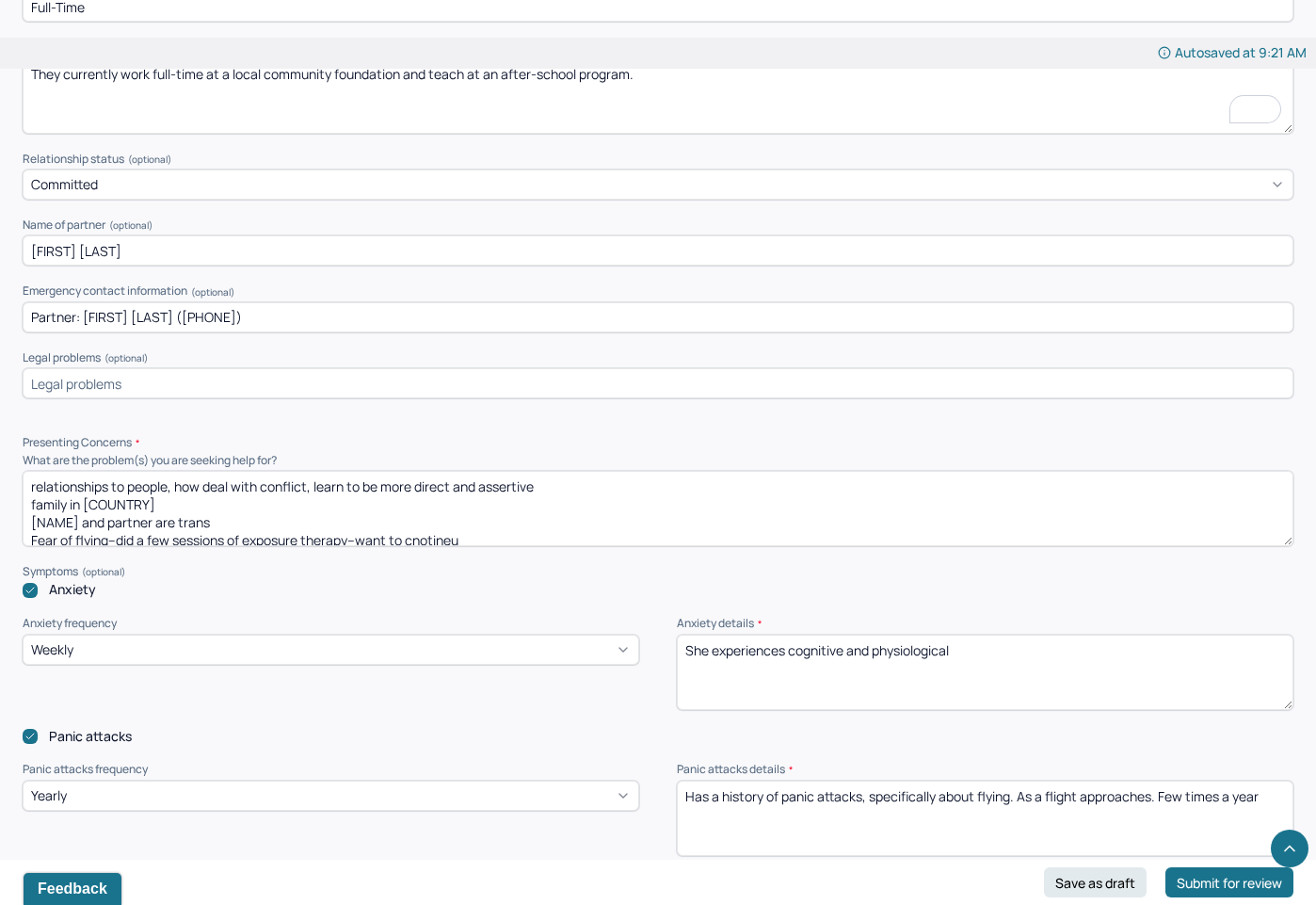 scroll, scrollTop: 1449, scrollLeft: 0, axis: vertical 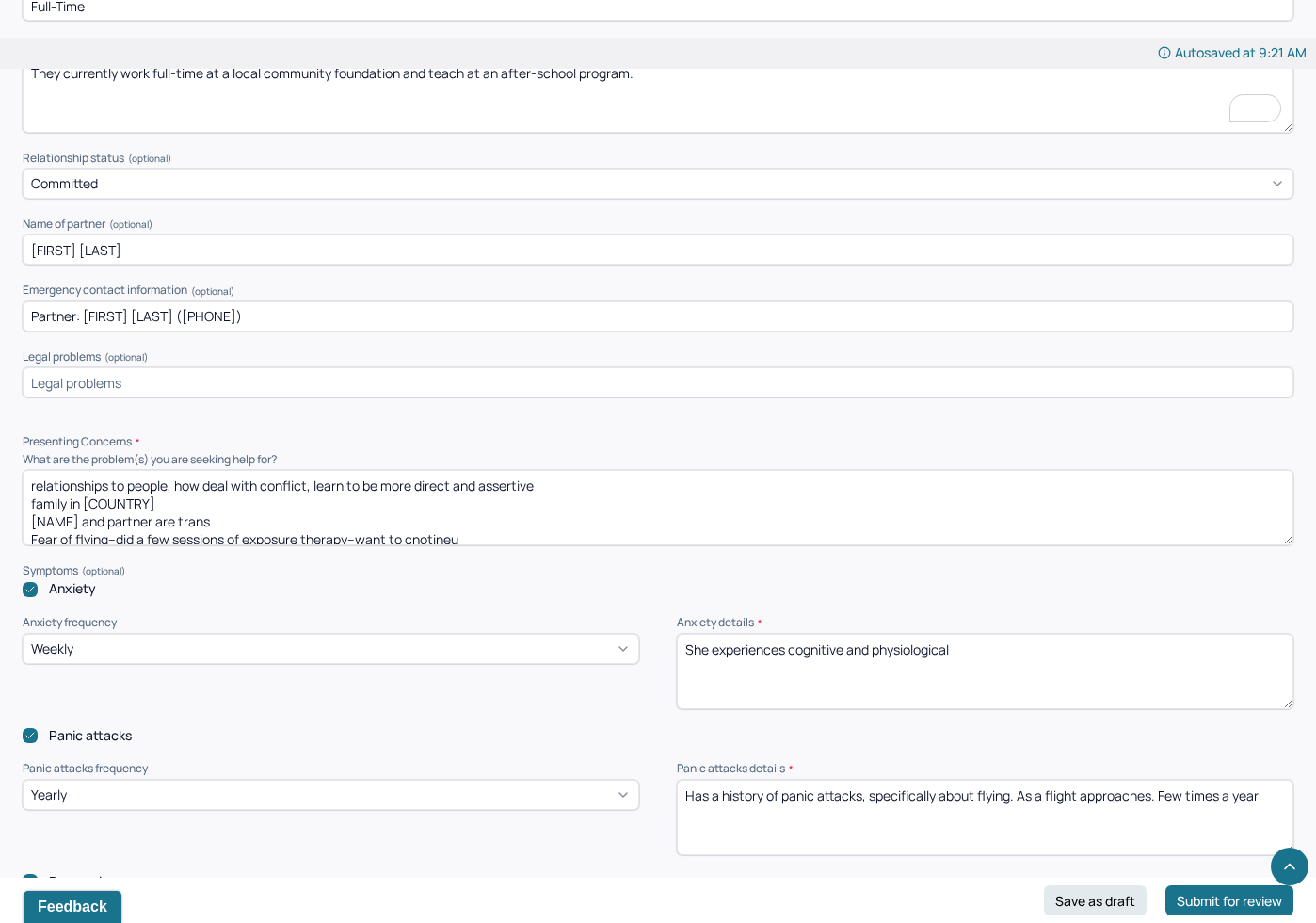 click on "relationships to people, how deal with conflict, learn to be more direct and assertive
family in palastine
Diya and partner are trans
Fear of flying--did a few sessions of exposure therapy--want to cnotineu" at bounding box center (658, 508) 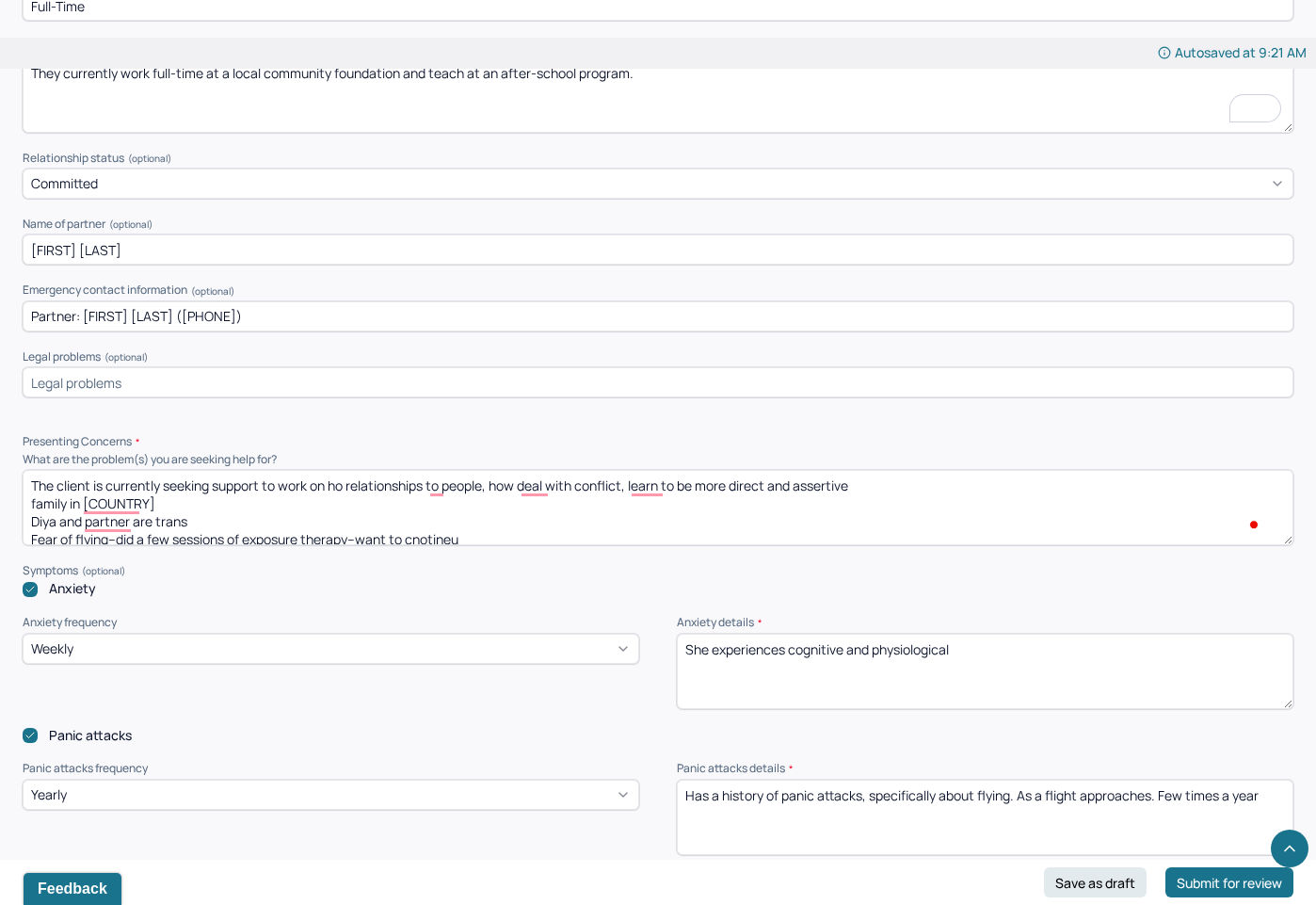 type on "The client is currently seeking support to work on how relationships to people, how deal with conflict, learn to be more direct and assertive
family in palastine
Diya and partner are trans
Fear of flying--did a few sessions of exposure therapy--want to cnotineu" 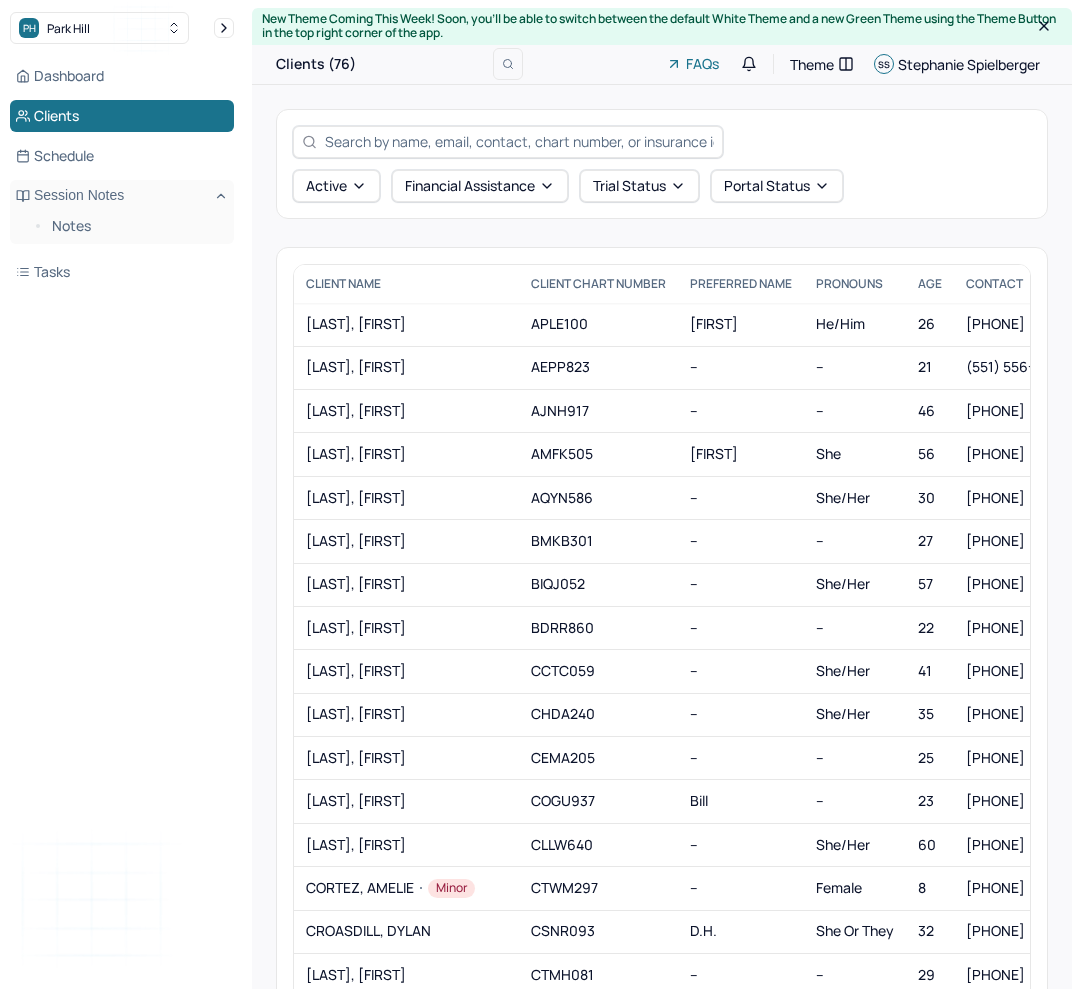 scroll, scrollTop: 0, scrollLeft: 0, axis: both 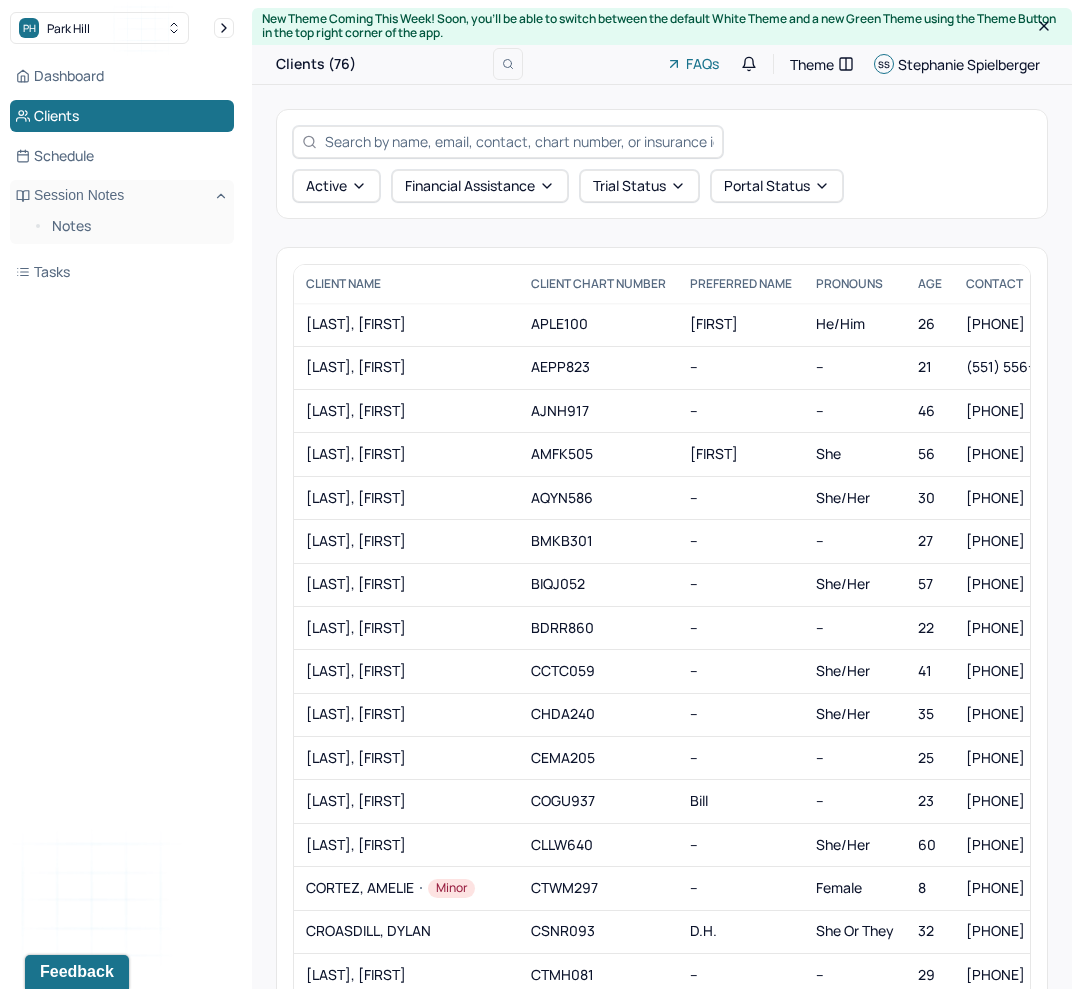 click on "CLIENT NAME Client Chart number PREFERRED NAME PRONOUNS AGE CONTACT EMAIL employer name CLIENT STATUS Client is b2b Insurance Provider Financial assistance status Consent to sms [LAST], [FIRST] [ID] [FIRST] [PRONOUNS] [AGE] [PHONE] [EMAIL] [EMPLOYER] - GRP: [GROUP] active -- AET no Yes [INSURANCE] [ASSISTANCE] Yes [ADAMS], [FIRST] [ID] -- -- [AGE] [PHONE] [EMAIL] [EMPLOYER] - GRP: [GROUP] active No AET -- Yes [ALMONTE], [FIRST] [ID] -- -- [AGE] [PHONE] [EMAIL] [EMPLOYER] - GRP: [GROUP] active -- AET no -- [ANEIRO], [FIRST] [ID] [FIRST] [PRONOUNS] [AGE] [PHONE] [EMAIL] [EMPLOYER] - GRP: [GROUP] active No AET -- Yes [ARIAS-GONZALEZ], [FIRST] [ID] -- she/her [AGE] [PHONE] [EMAIL] [EMPLOYER] - GRP: [GROUP] active No AET -- Yes [BAEZ], [FIRST] [ID] [GROUP] [AGE] [PHONE] No" at bounding box center [662, 590] 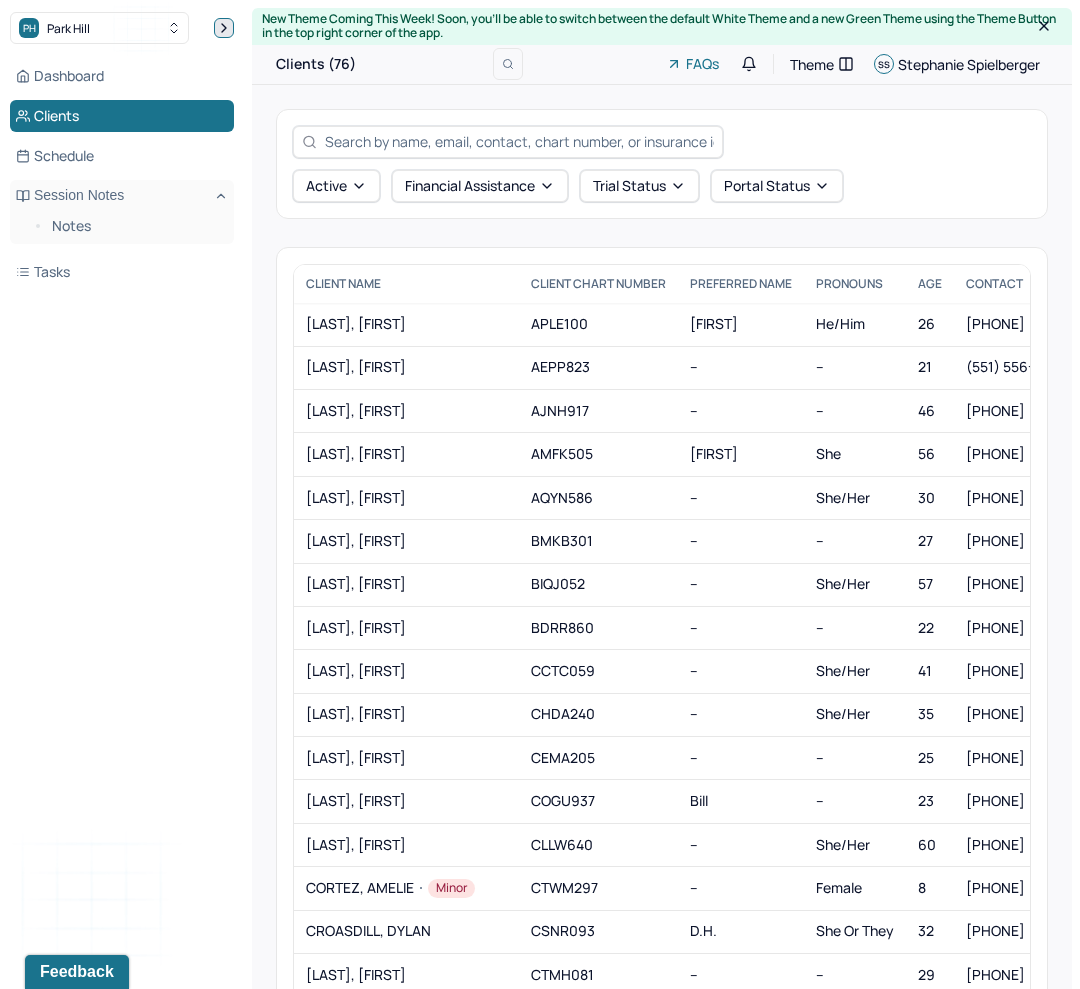 click 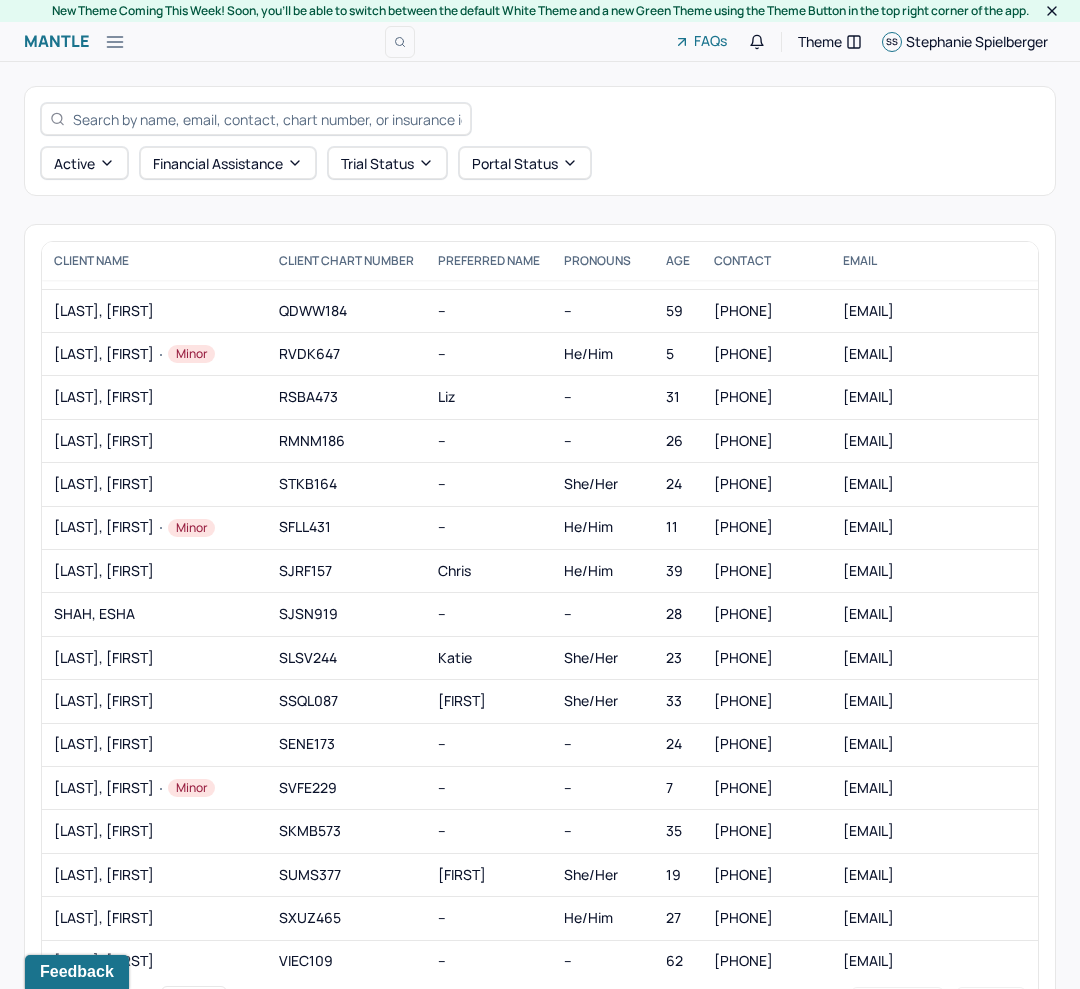 scroll, scrollTop: 1568, scrollLeft: 0, axis: vertical 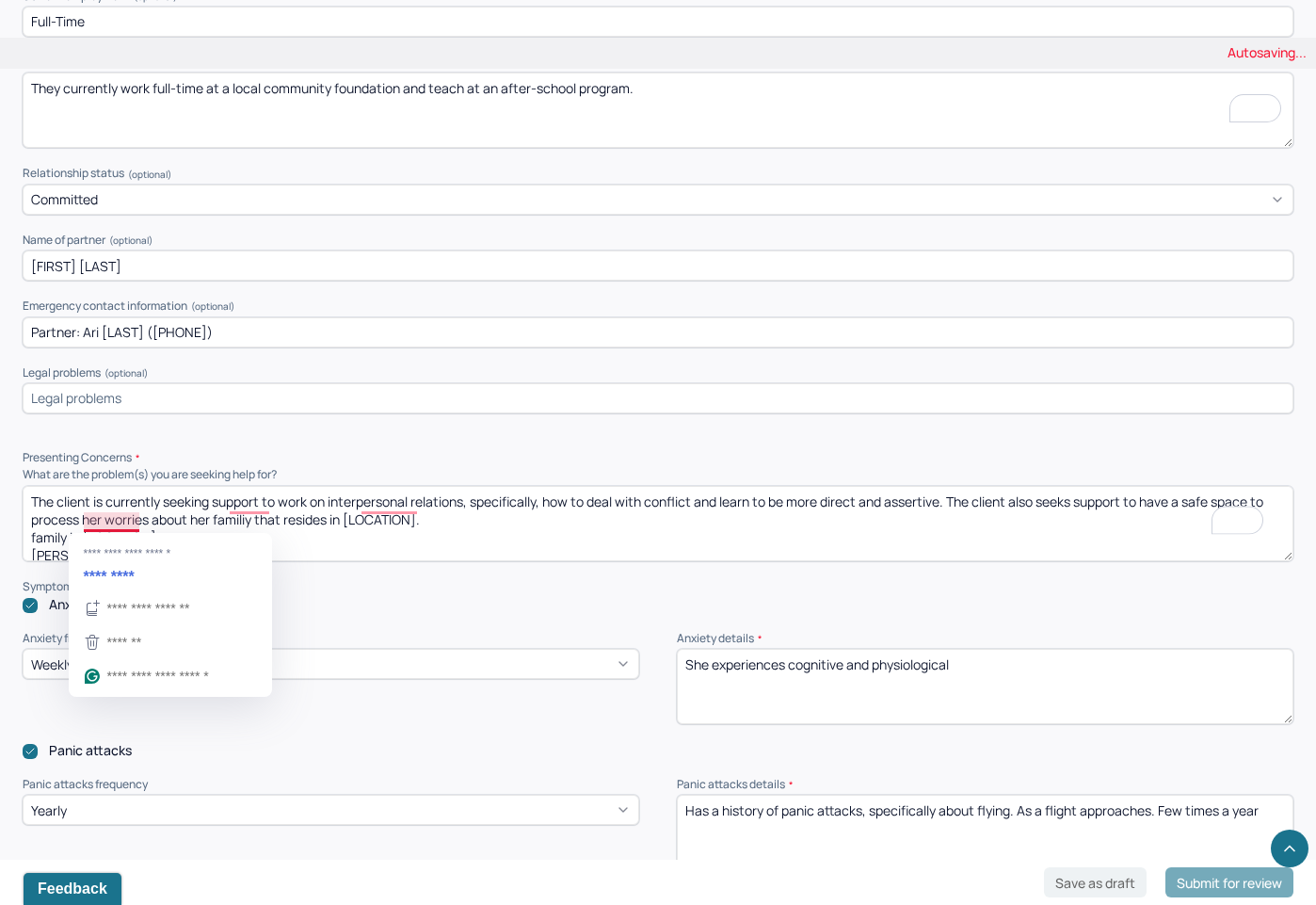 click on "The client is currently seeking support to work on interpersonal relations, specifically, how to deal with conflict and learn to be more direct and assertive. The client also seeks support to have a safe space to process her worries about her familiy that resides in Pala
family in palastine
Diya and partner are trans
Fear of flying--did a few sessions of exposure therapy--want to cnotineu" at bounding box center (658, 524) 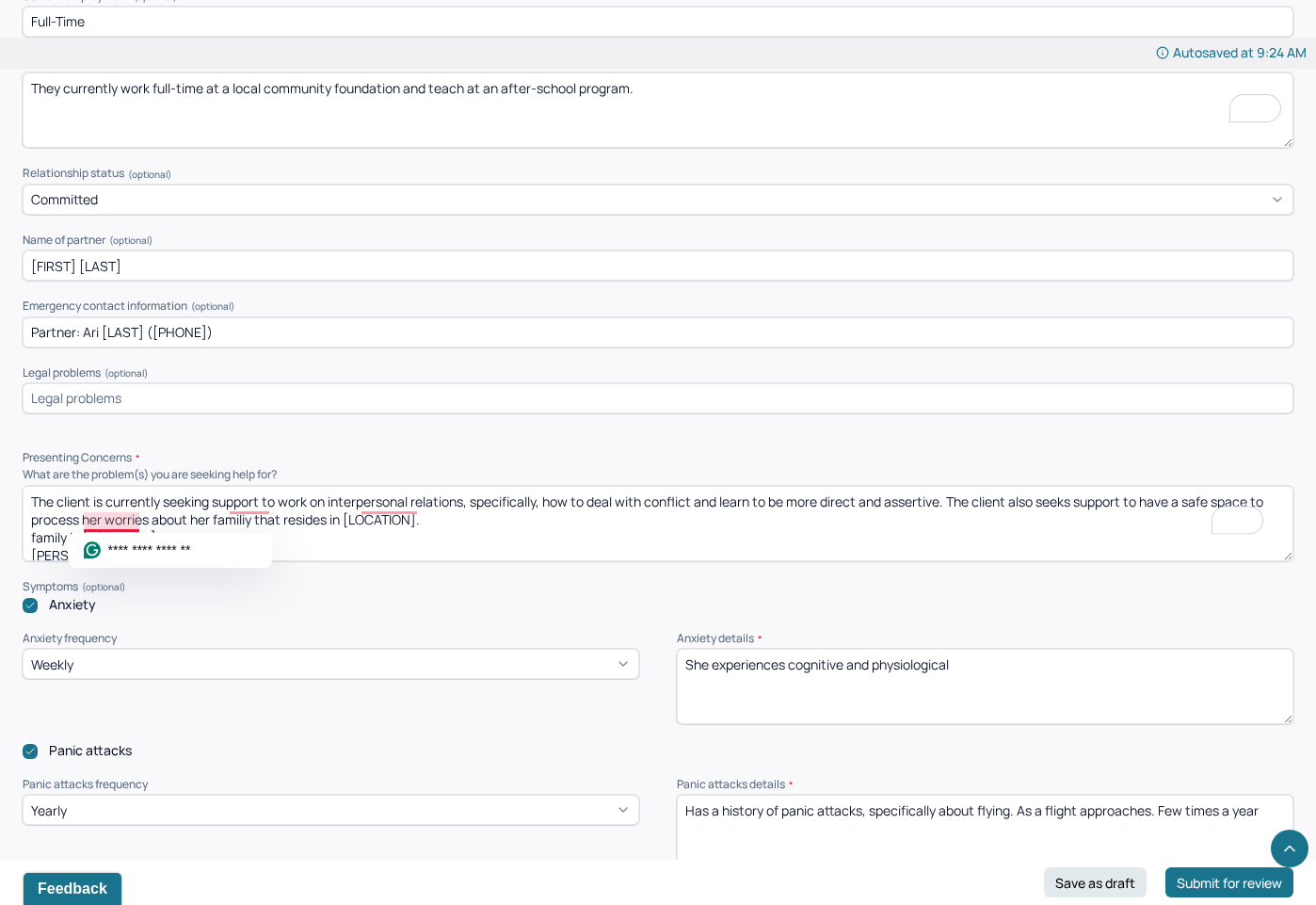 click on "The client is currently seeking support to work on interpersonal relations, specifically, how to deal with conflict and learn to be more direct and assertive. The client also seeks support to have a safe space to process her worries about her familiy that resides in Pala
family in palastine
Diya and partner are trans
Fear of flying--did a few sessions of exposure therapy--want to cnotineu" at bounding box center (658, 524) 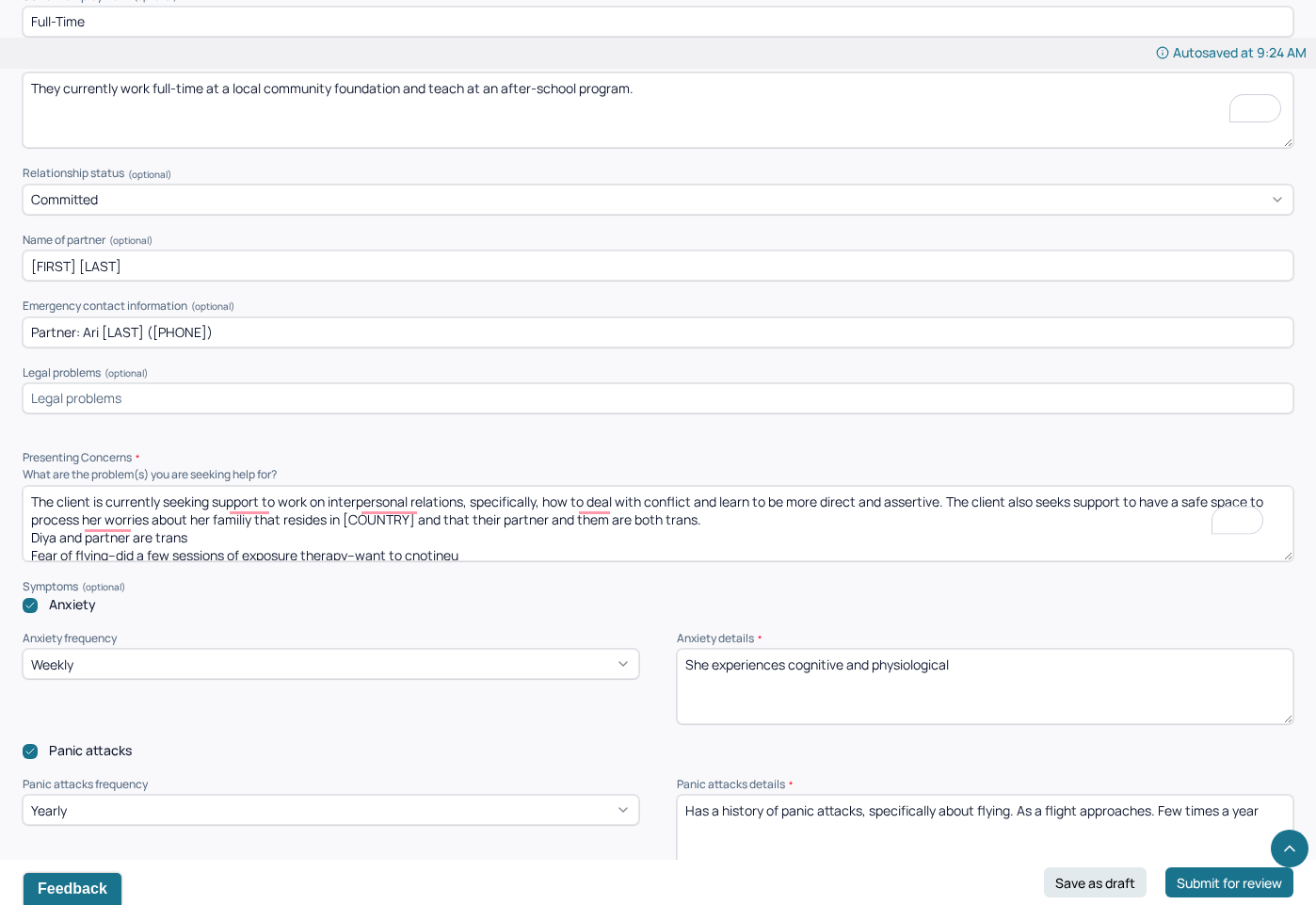 drag, startPoint x: 23, startPoint y: 510, endPoint x: 77, endPoint y: 511, distance: 54.00926 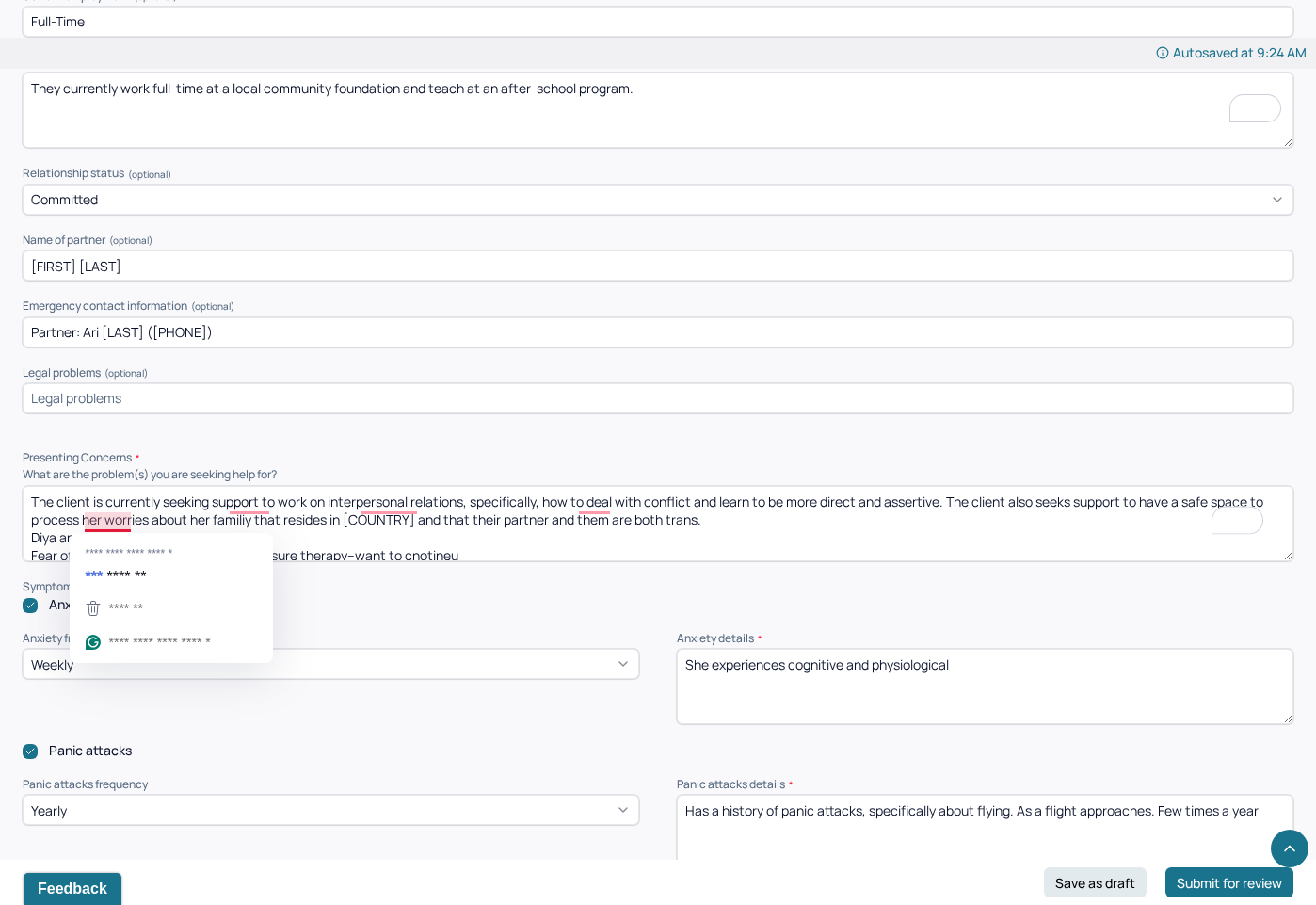 click on "The client is currently seeking support to work on interpersonal relations, specifically, how to deal with conflict and learn to be more direct and assertive. The client also seeks support to have a safe space to process her worries about her familiy that resides in Palastine and that their partner and them are both trans.
Diya and partner are trans
Fear of flying--did a few sessions of exposure therapy--want to cnotineu" at bounding box center (658, 524) 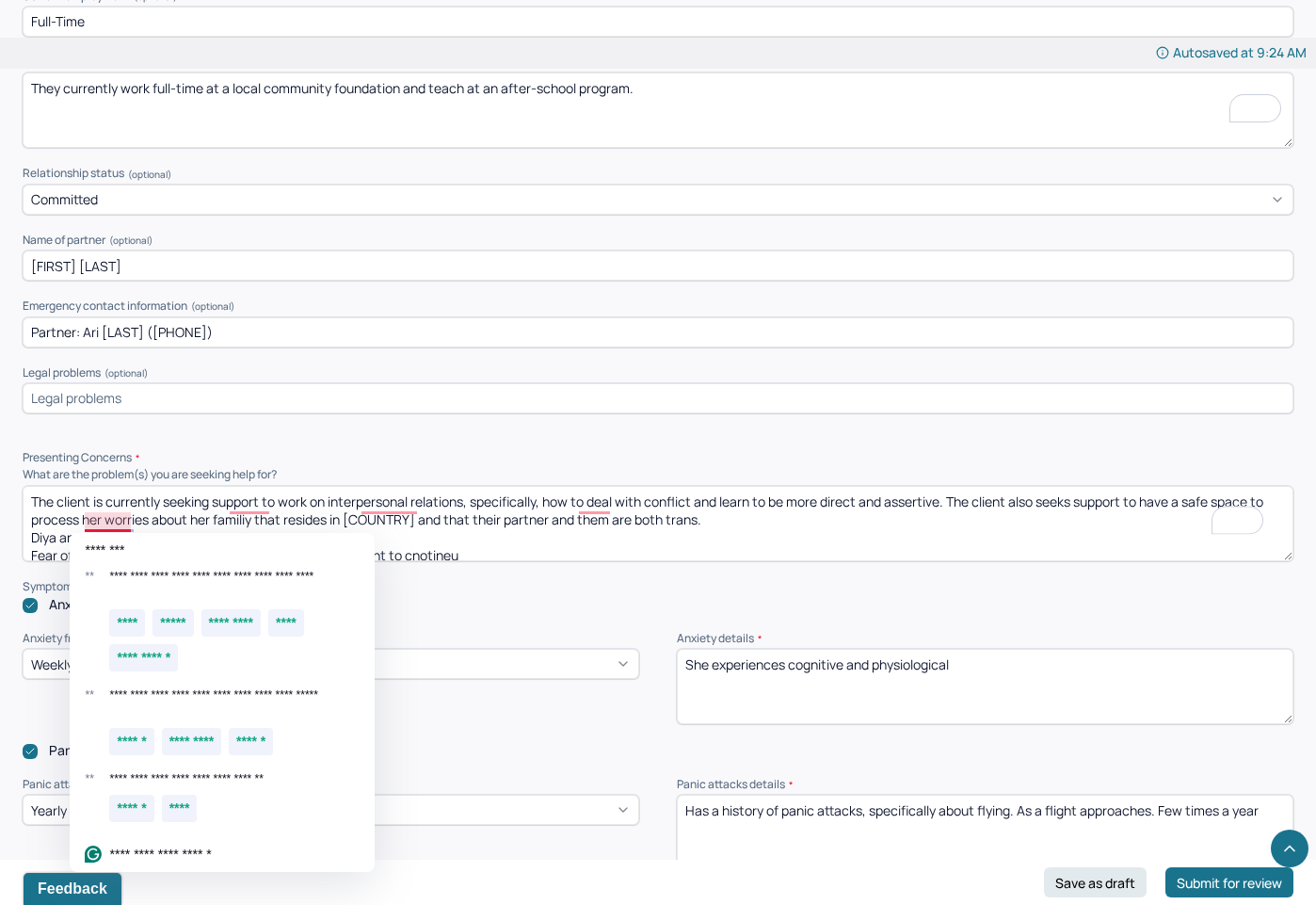 click on "The client is currently seeking support to work on interpersonal relations, specifically, how to deal with conflict and learn to be more direct and assertive. The client also seeks support to have a safe space to process her worries about her familiy that resides in Palastine and that their partner and them are both trans.
Diya and partner are trans
Fear of flying--did a few sessions of exposure therapy--want to cnotineu" at bounding box center (658, 524) 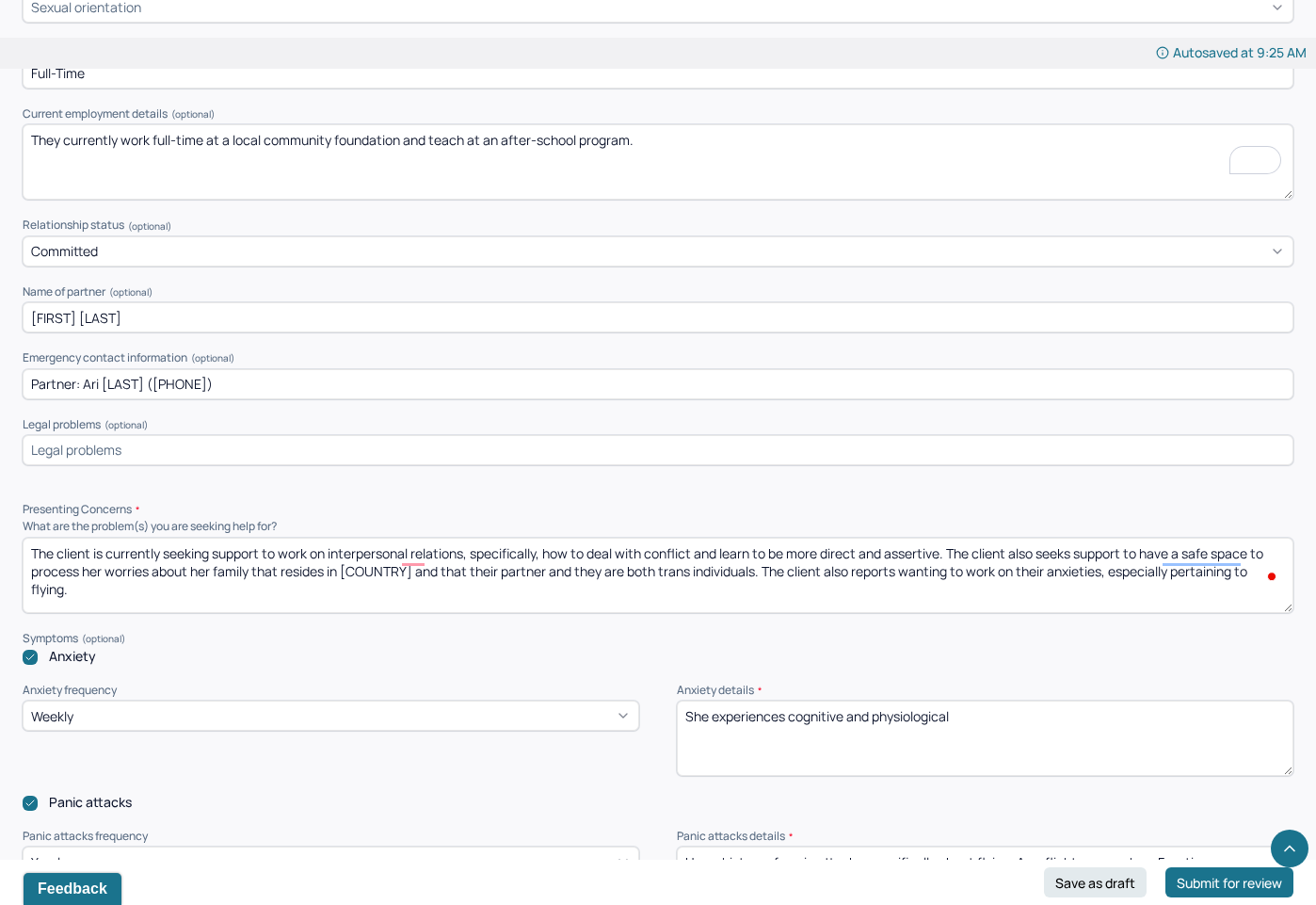 scroll, scrollTop: 1401, scrollLeft: 0, axis: vertical 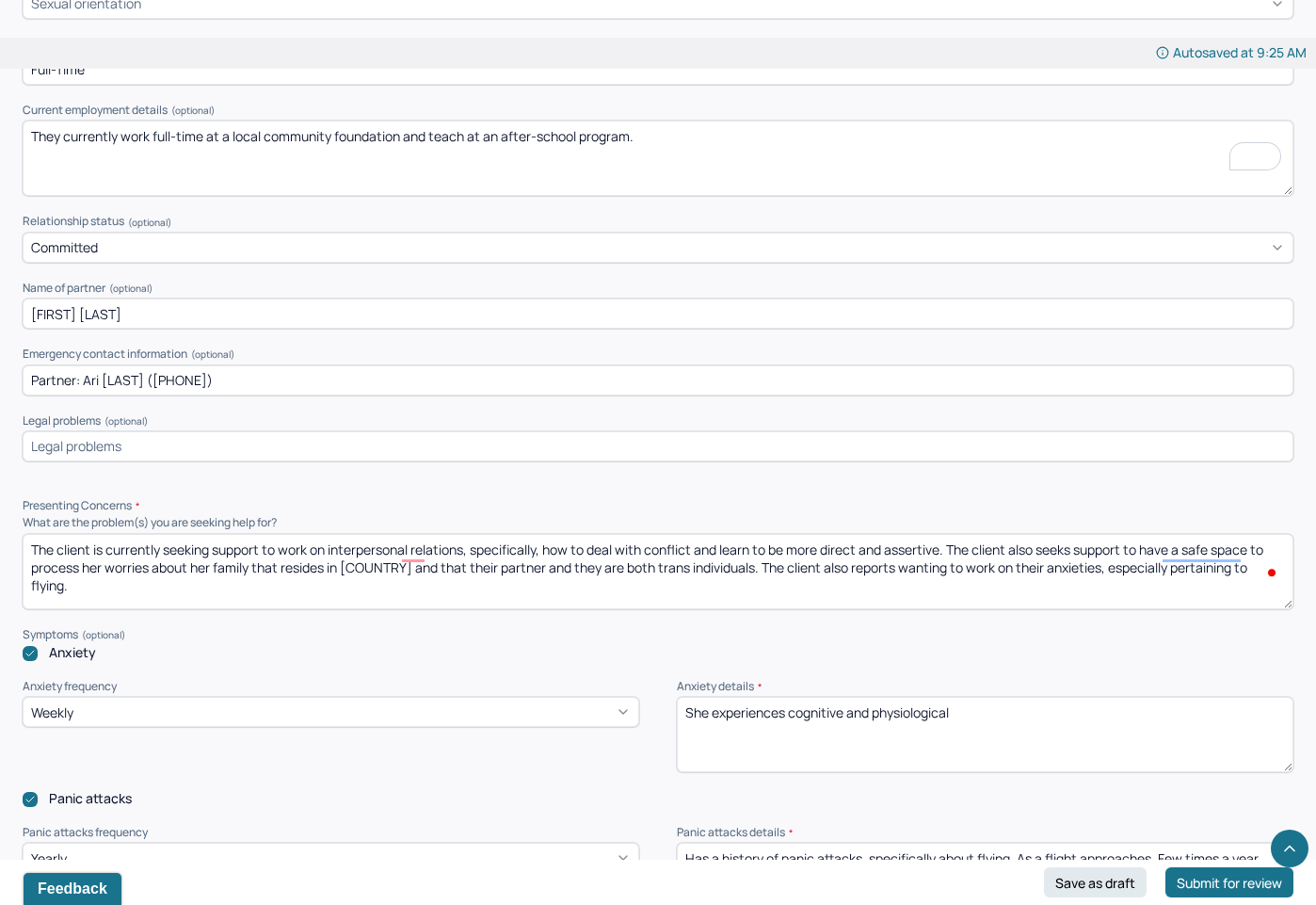 type on "The client is currently seeking support to work on interpersonal relations, specifically, how to deal with conflict and learn to be more direct and assertive. The client also seeks support to have a safe space to process her worries about her family that resides in [COUNTRY] and that their partner and they are both trans individuals.  The client also reports wanting to work on their anxieties, especially pertaining to flying." 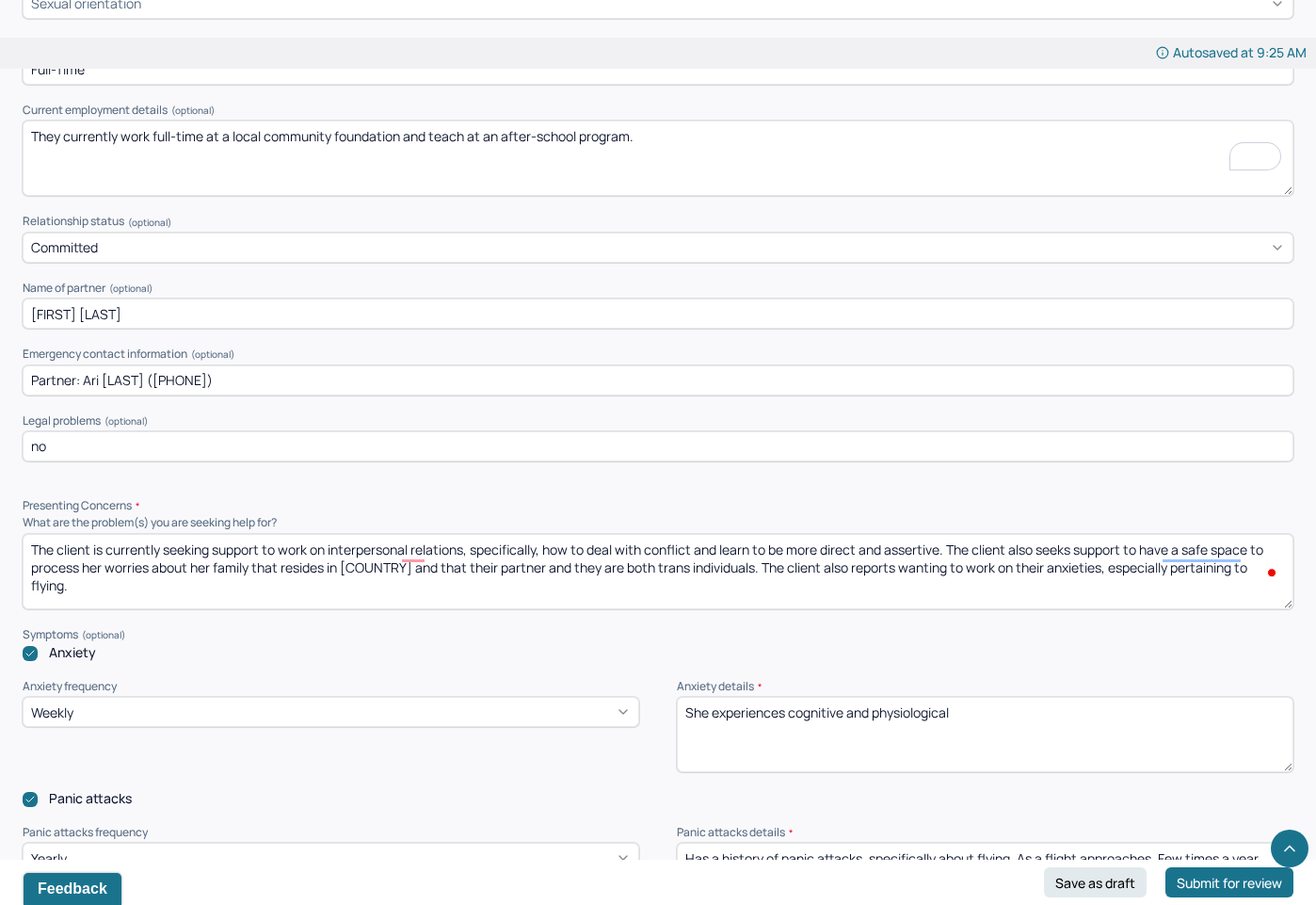 type on "n" 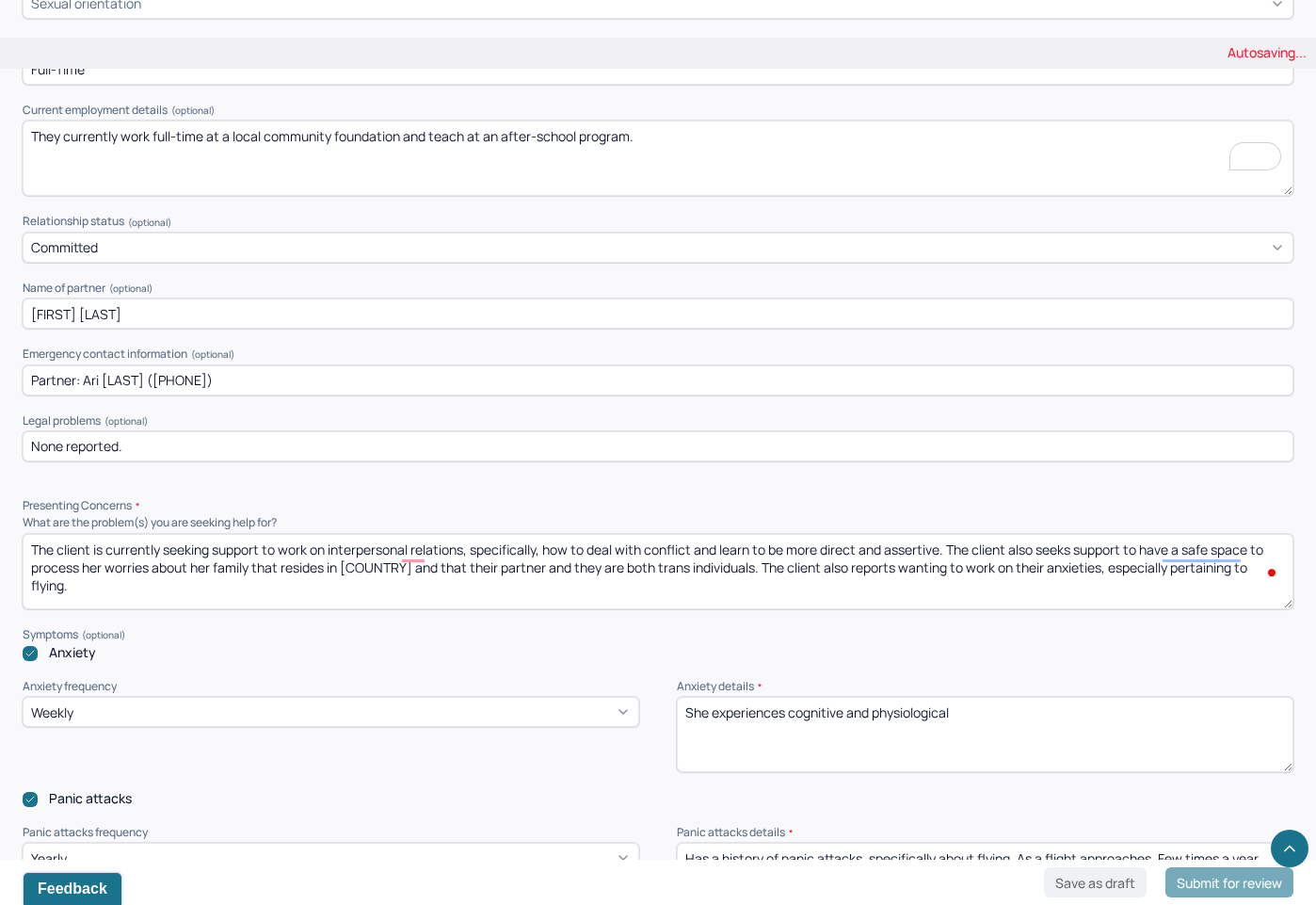 type on "None reported." 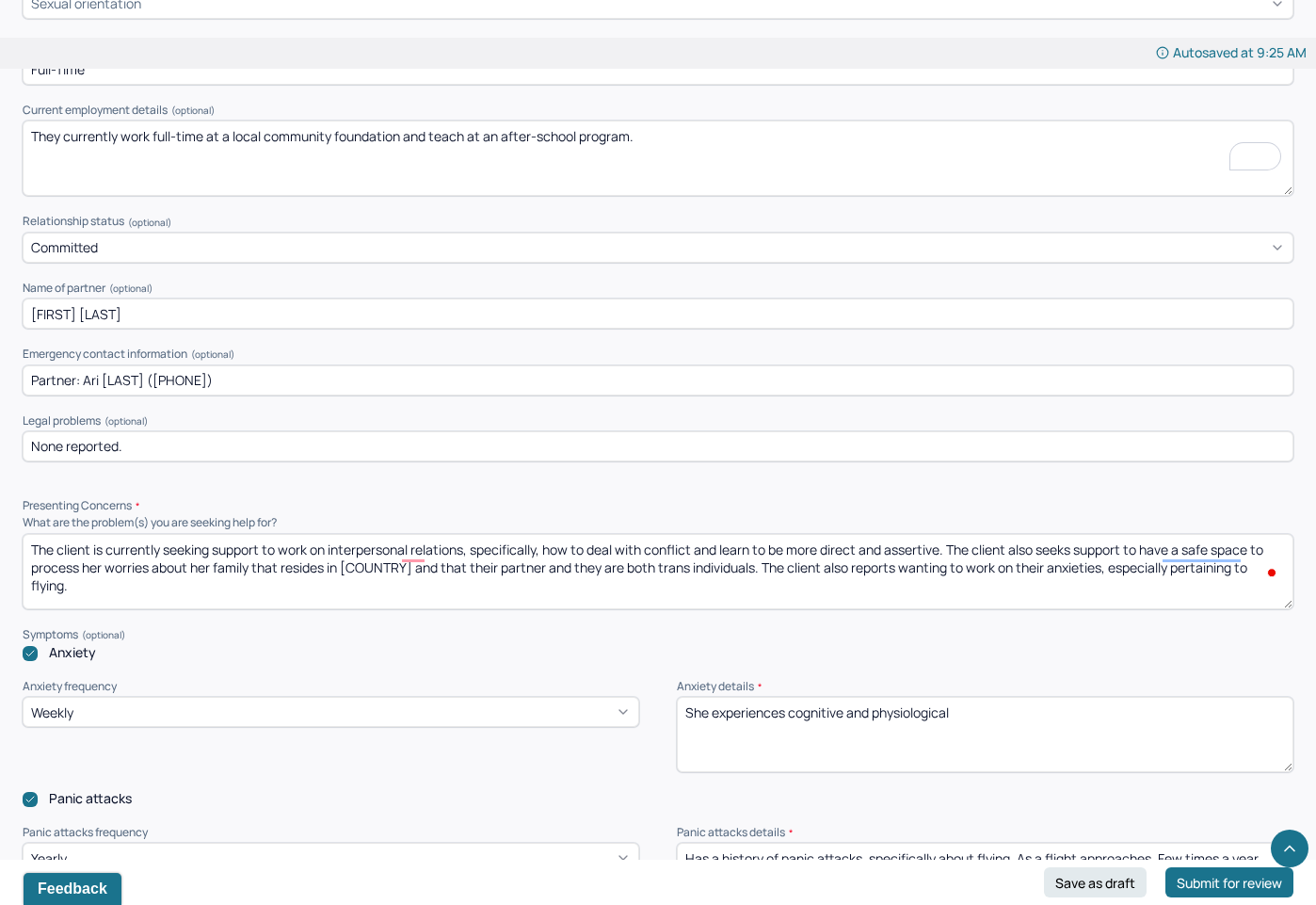 click on "The client is currently seeking support to work on interpersonal relations, specifically, how to deal with conflict and learn to be more direct and assertive. The client also seeks support to have a safe space to process her worries about her family that resides in [COUNTRY] and that their partner and they are both trans individuals.  The client also reports wanting to work on their anxieties, especially pertaining to flying." at bounding box center (658, 572) 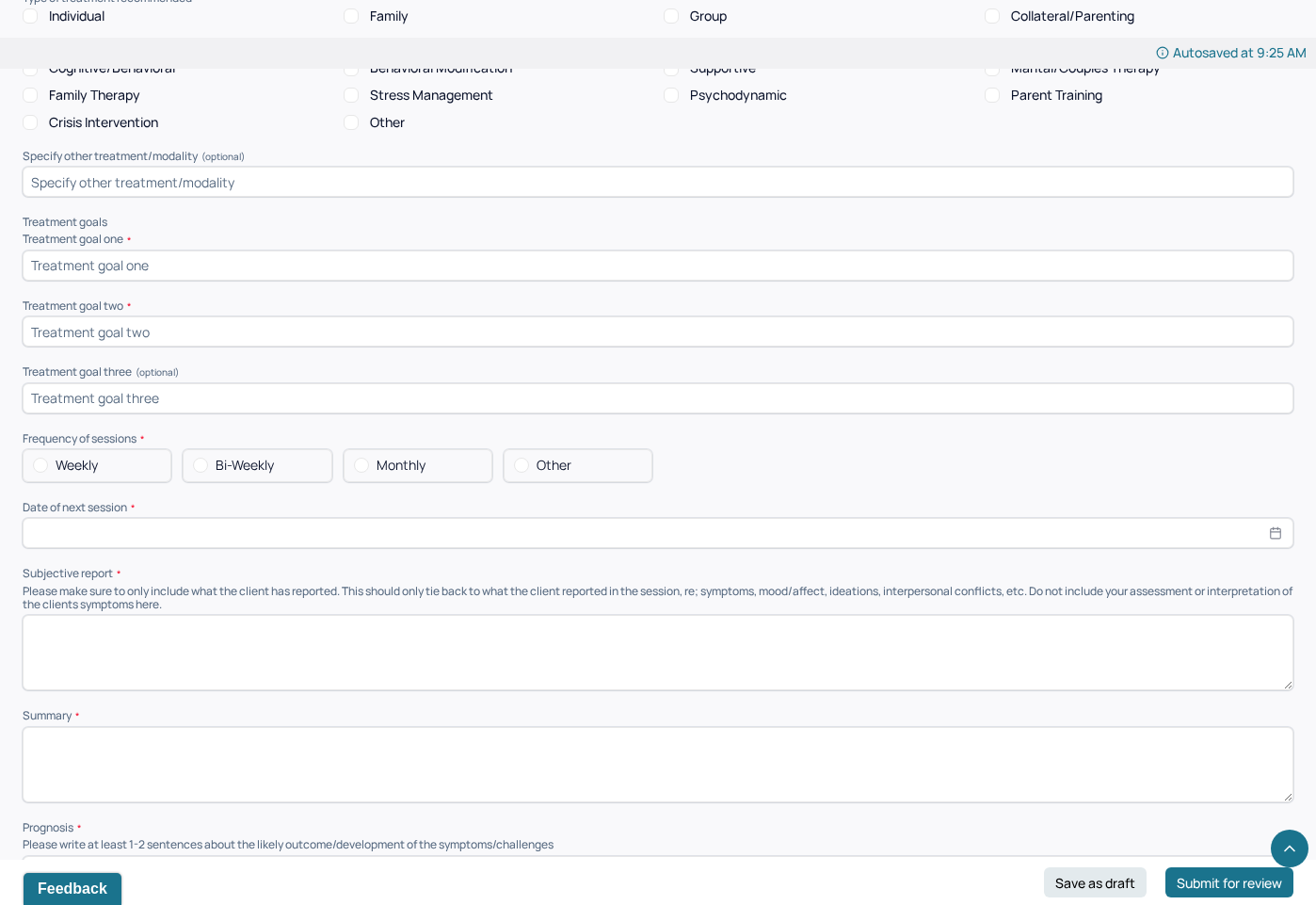 scroll, scrollTop: 7066, scrollLeft: 0, axis: vertical 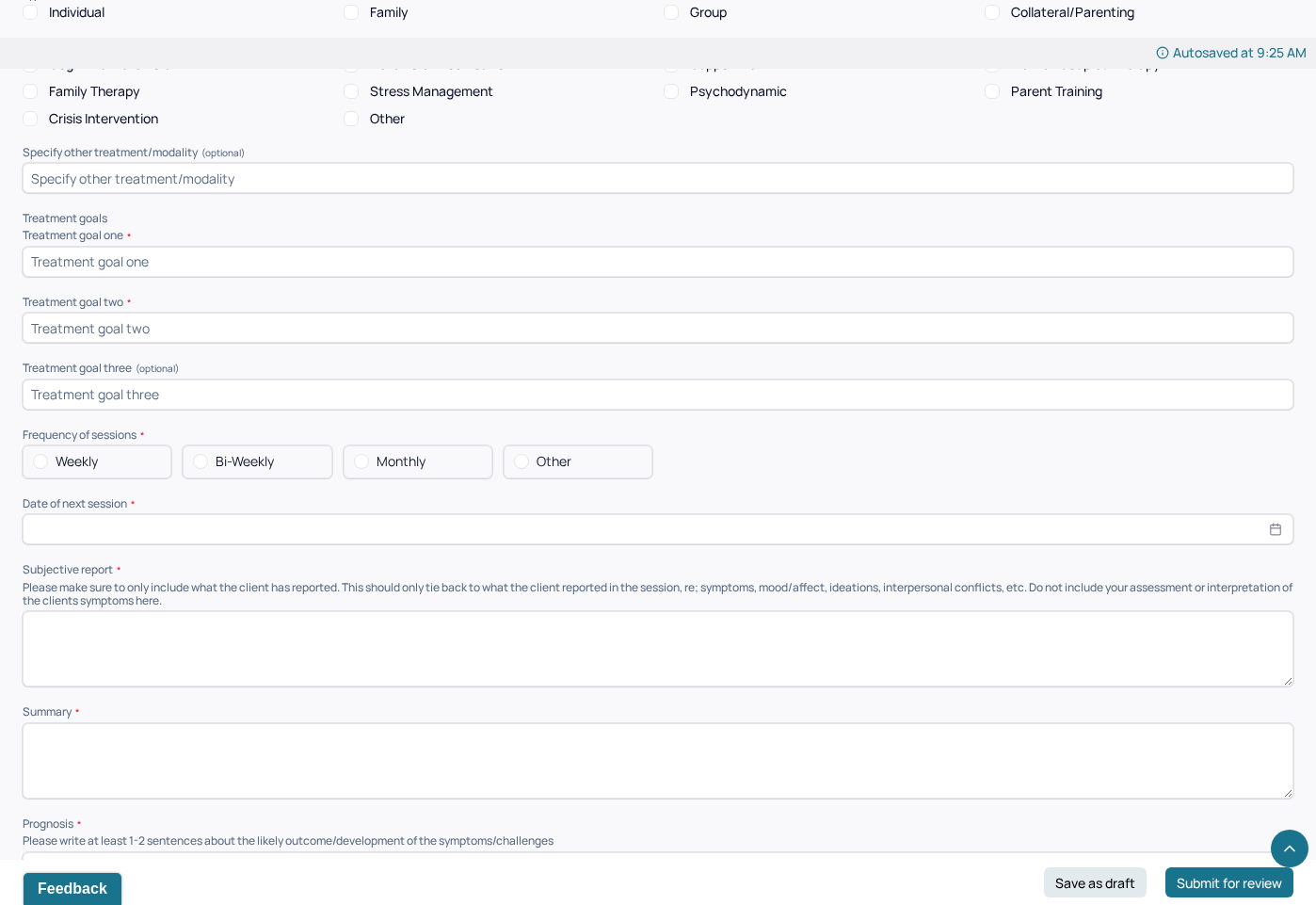 click at bounding box center (658, 649) 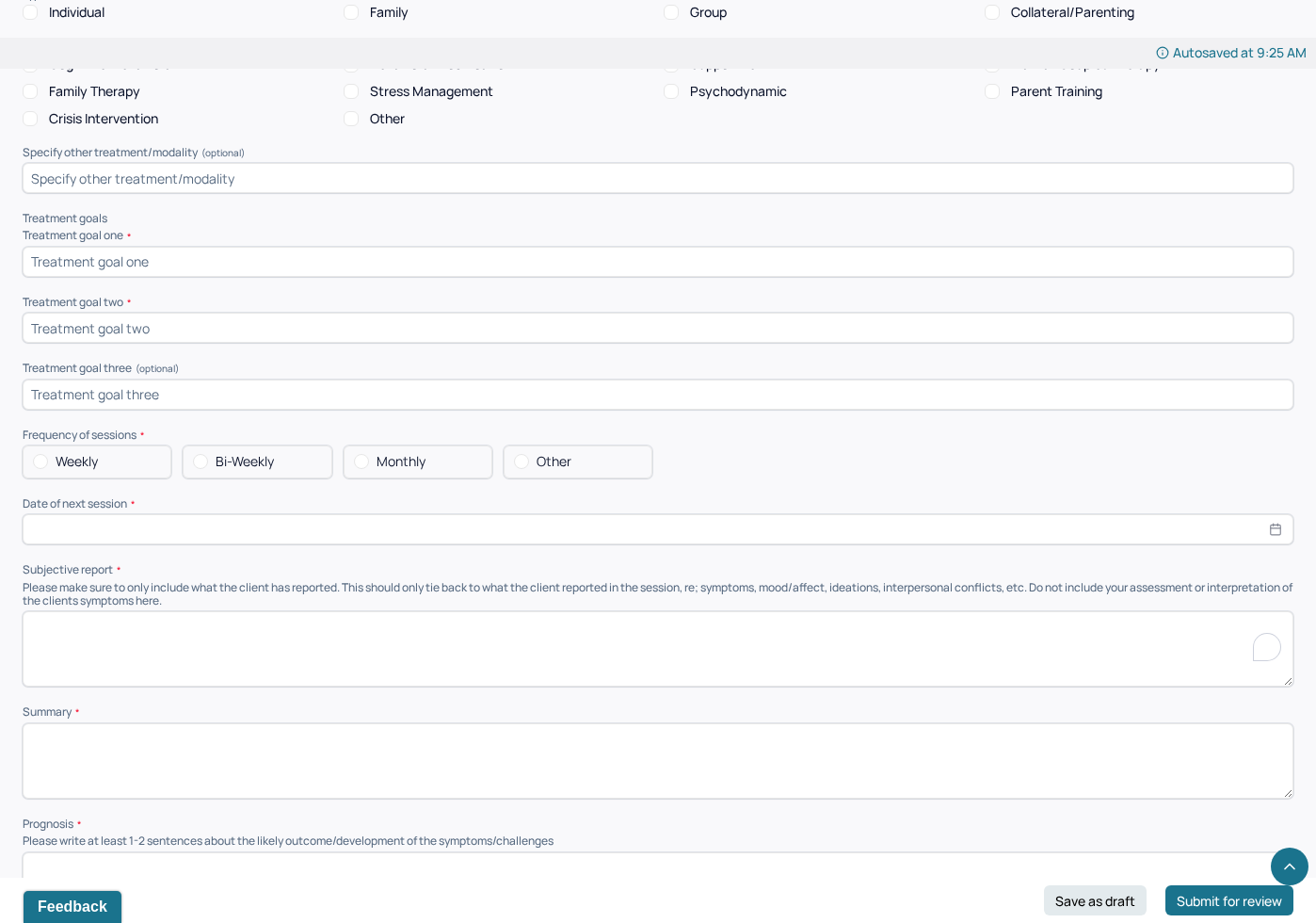 paste on "The client is currently seeking support to work on interpersonal relations, specifically, how to deal with conflict and learn to be more direct and assertive. The client also seeks support to have a safe space to process her worries about her family that resides in Palestine and that their partner and they are both trans individuals.  The client also reports wanting to work on their anxieties, especially pertaining to flying." 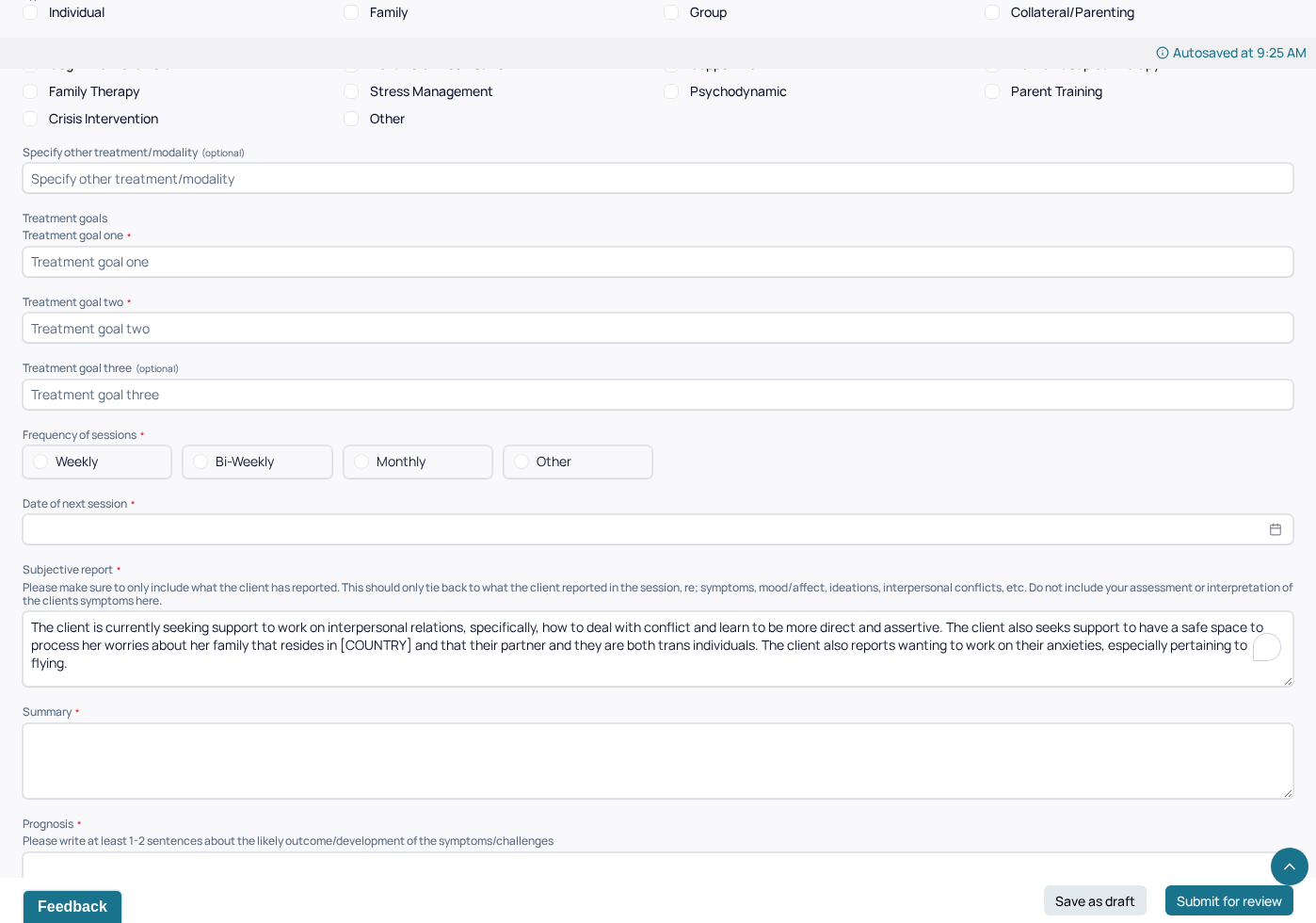 click on "Subjective report" at bounding box center (658, 570) 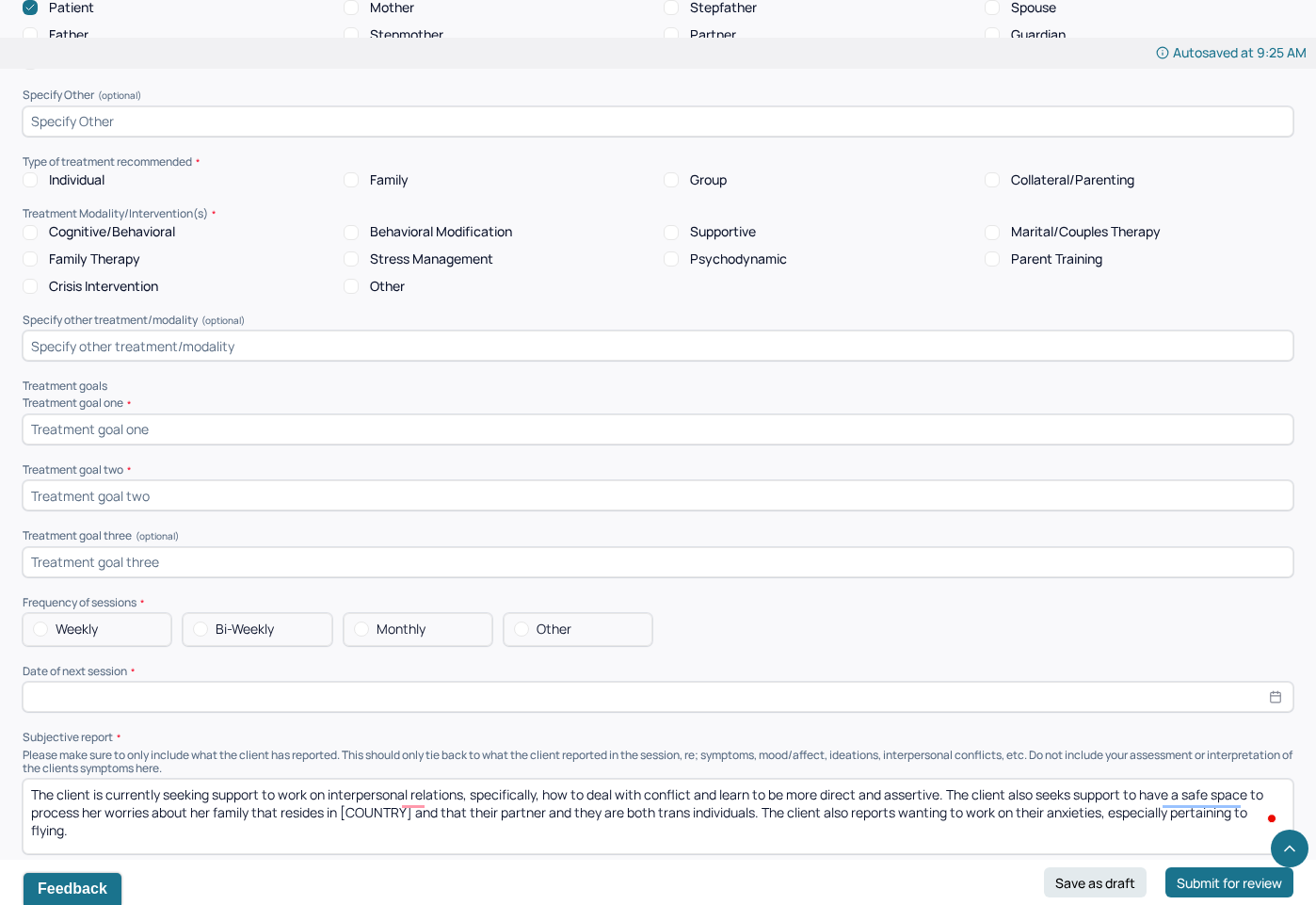 scroll, scrollTop: 6870, scrollLeft: 0, axis: vertical 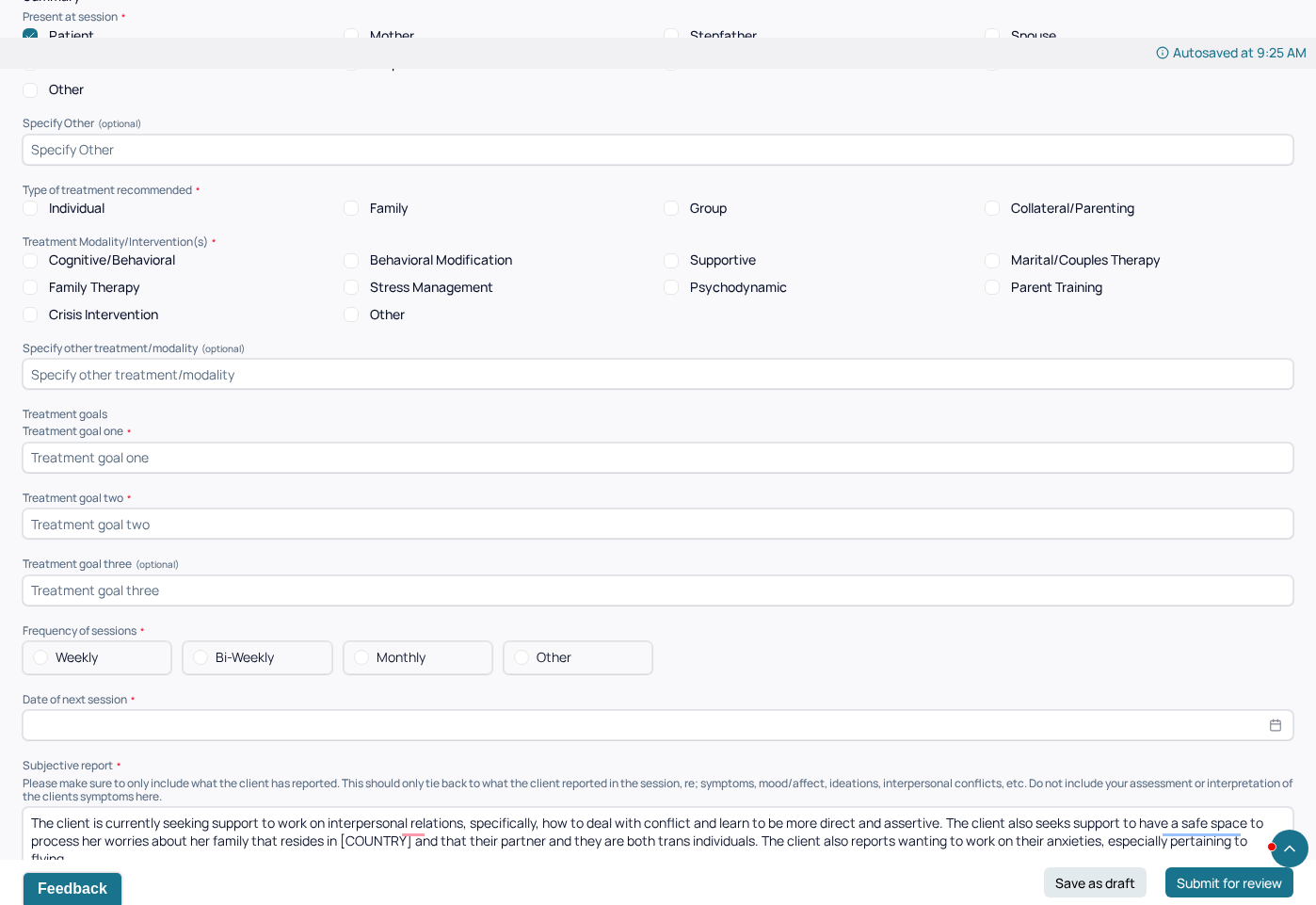 click on "Weekly" at bounding box center (97, 657) 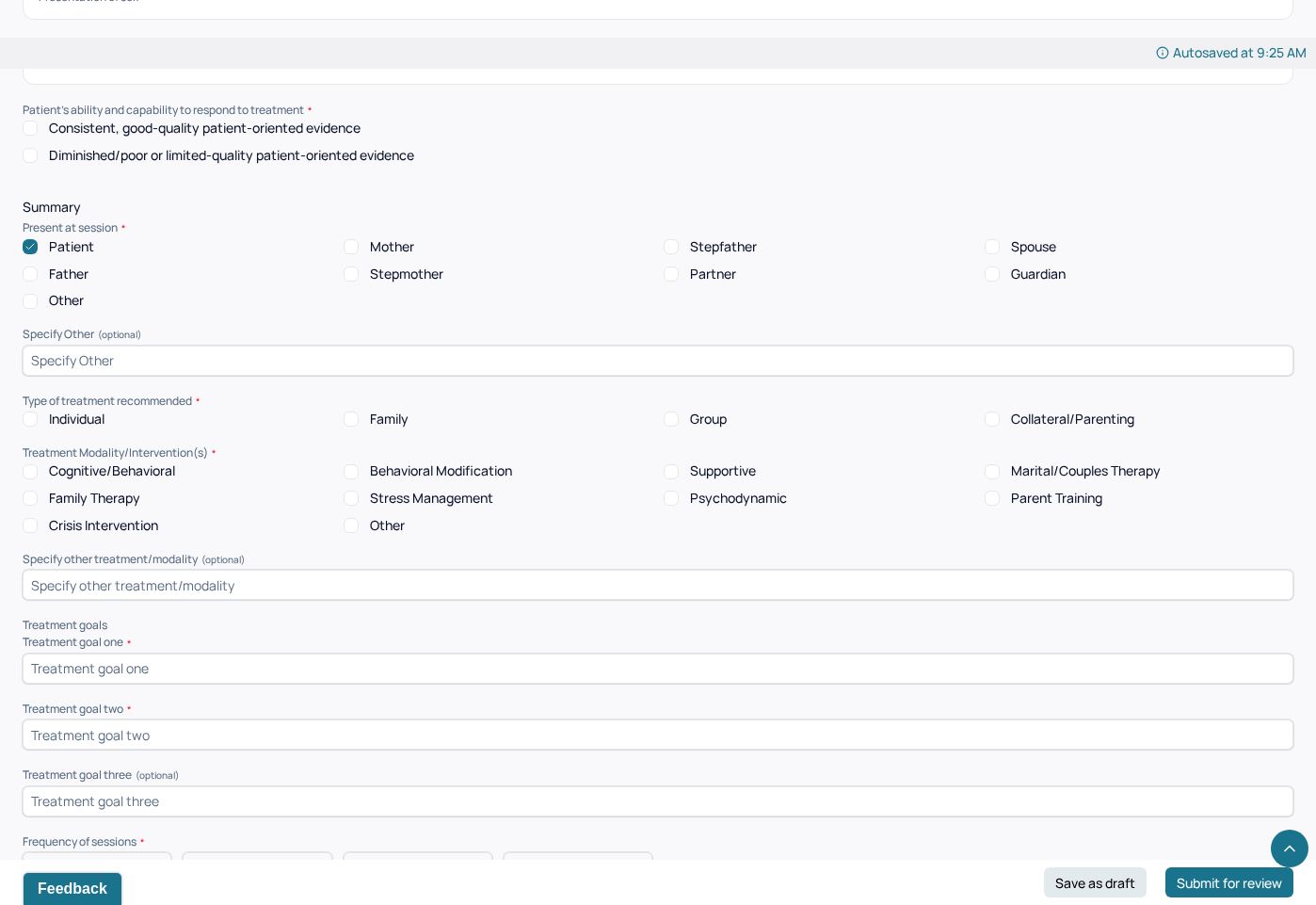 scroll, scrollTop: 6657, scrollLeft: 0, axis: vertical 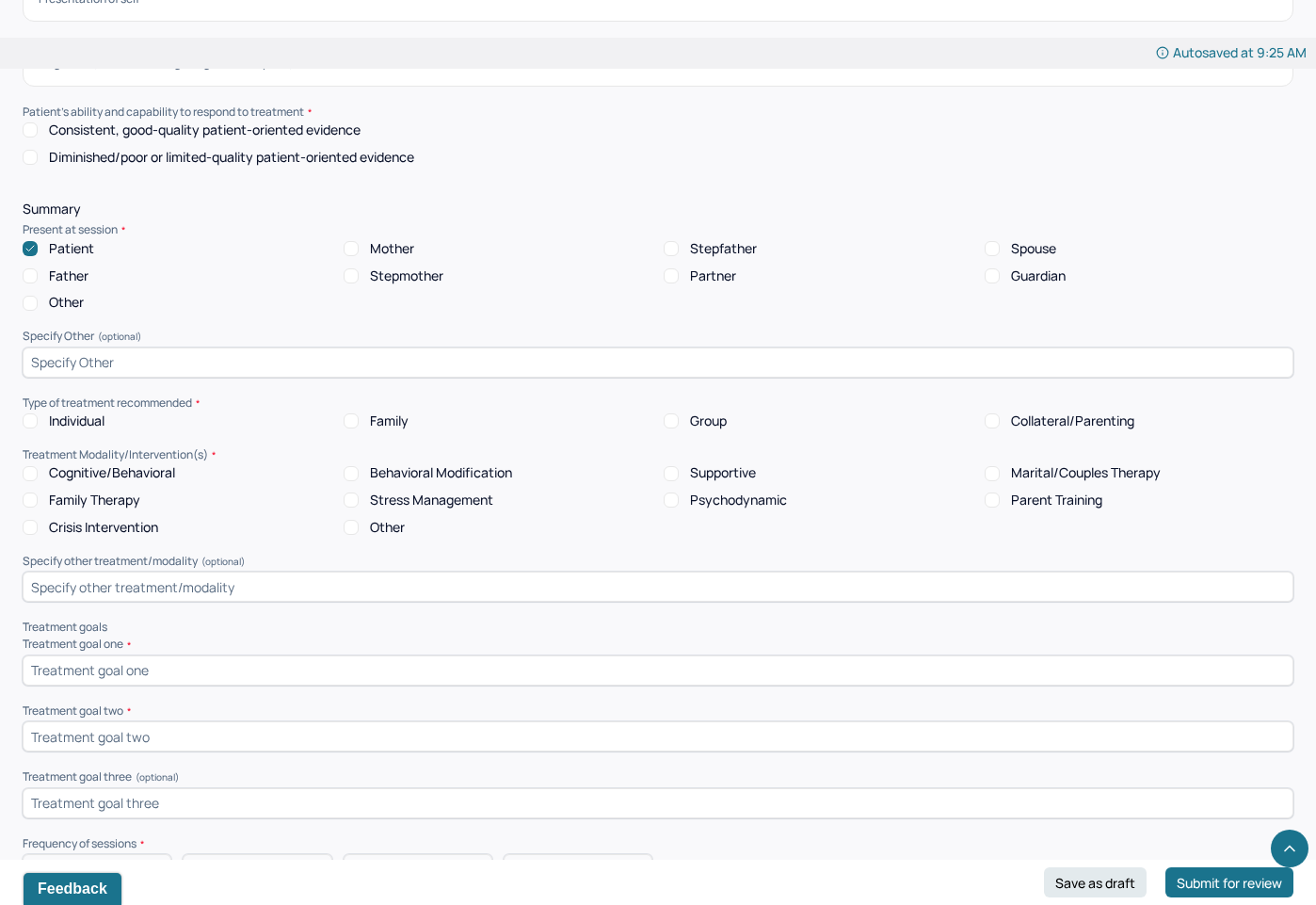 click on "Cognitive/Behavioral" at bounding box center [112, 473] 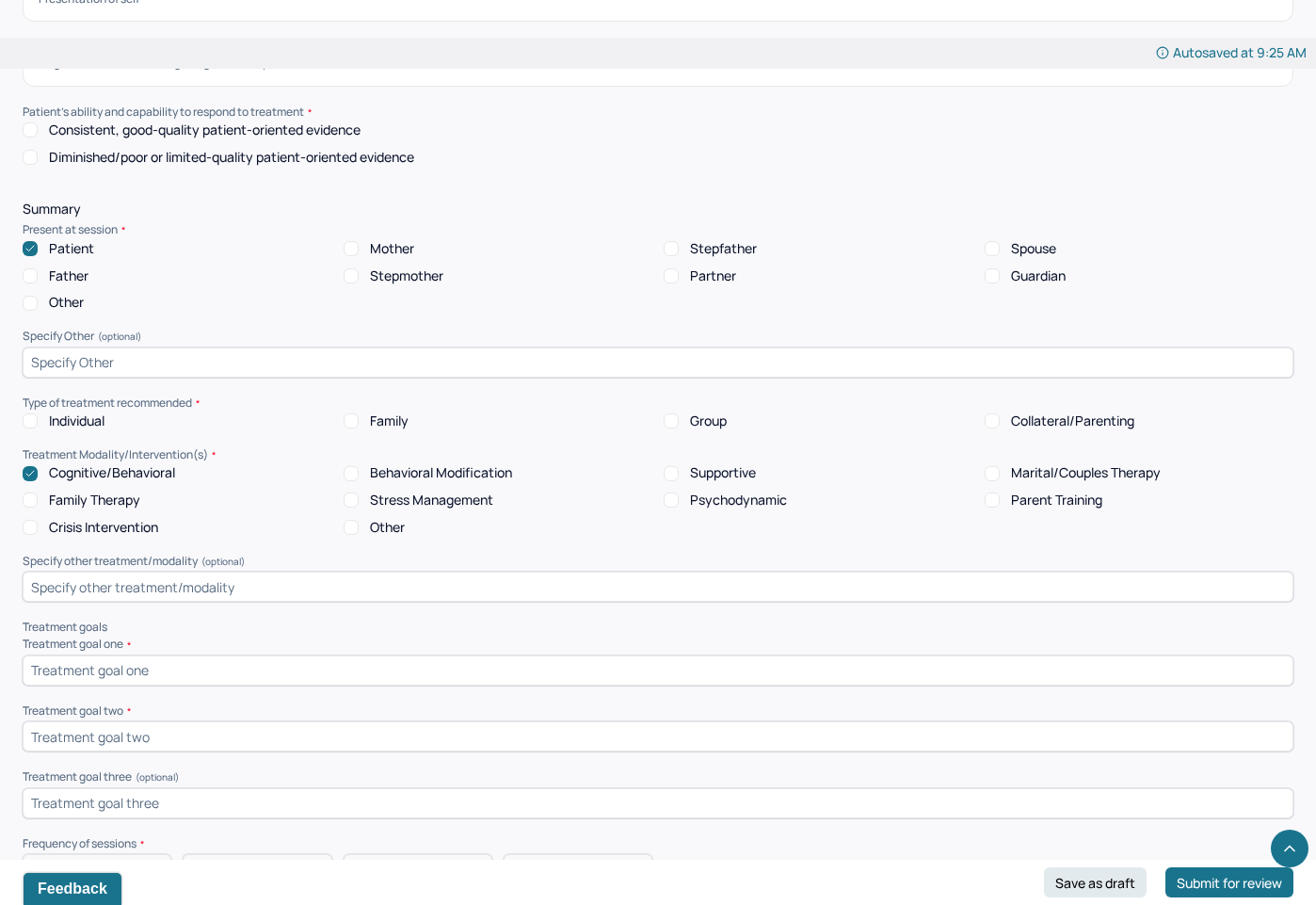 click at bounding box center [658, 587] 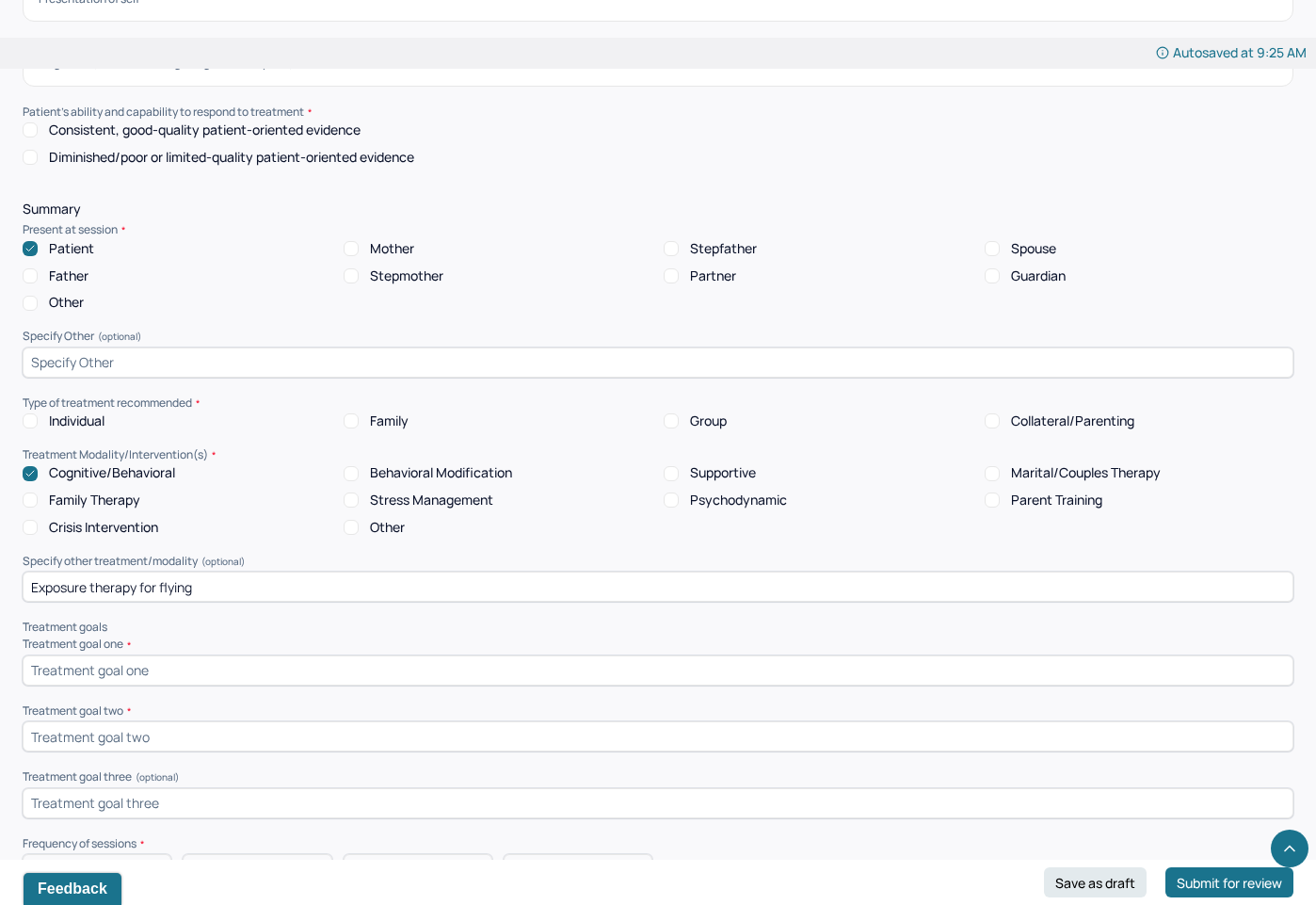 type on "Exposure therapy for flying" 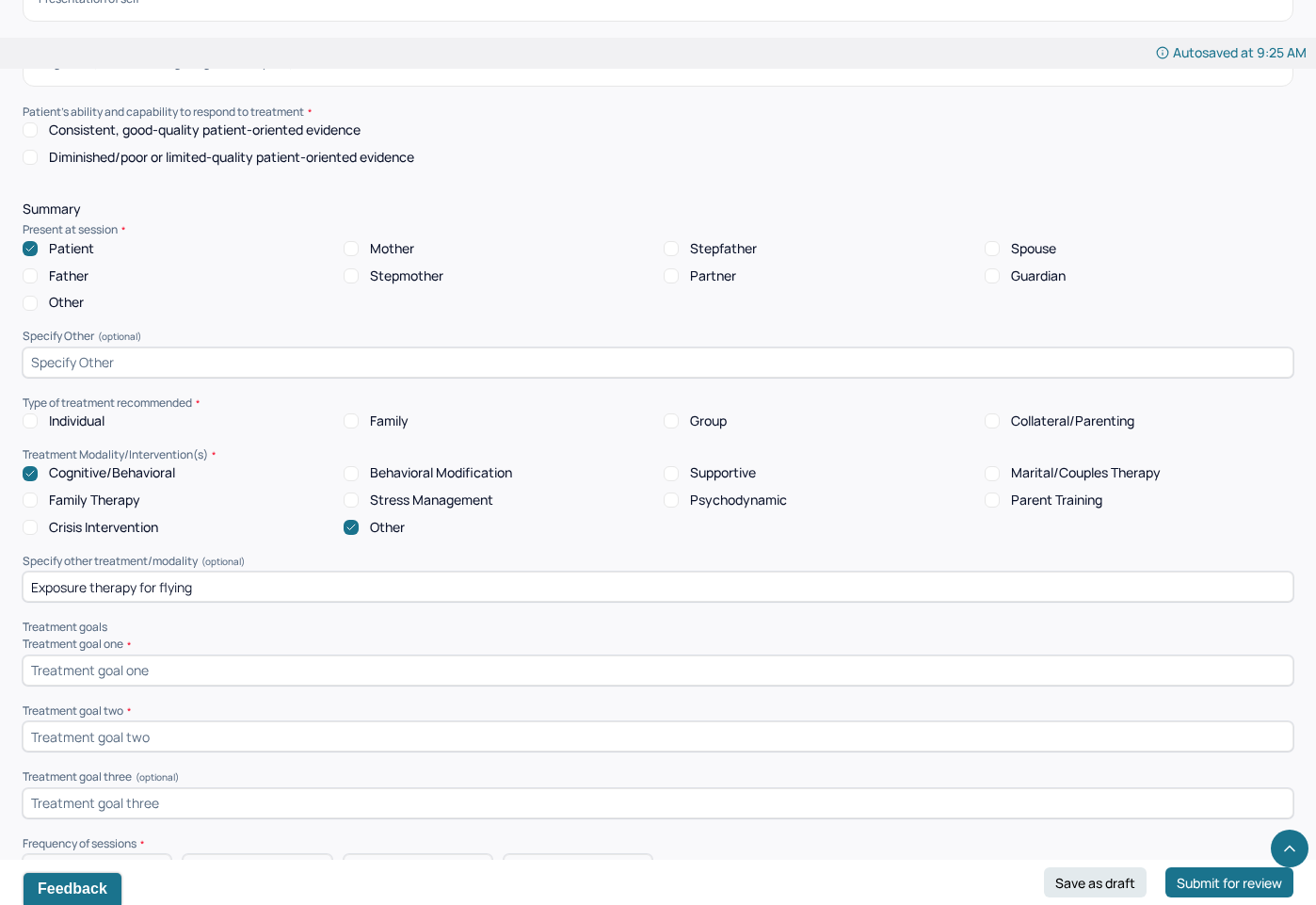 click on "Supportive" at bounding box center [710, 473] 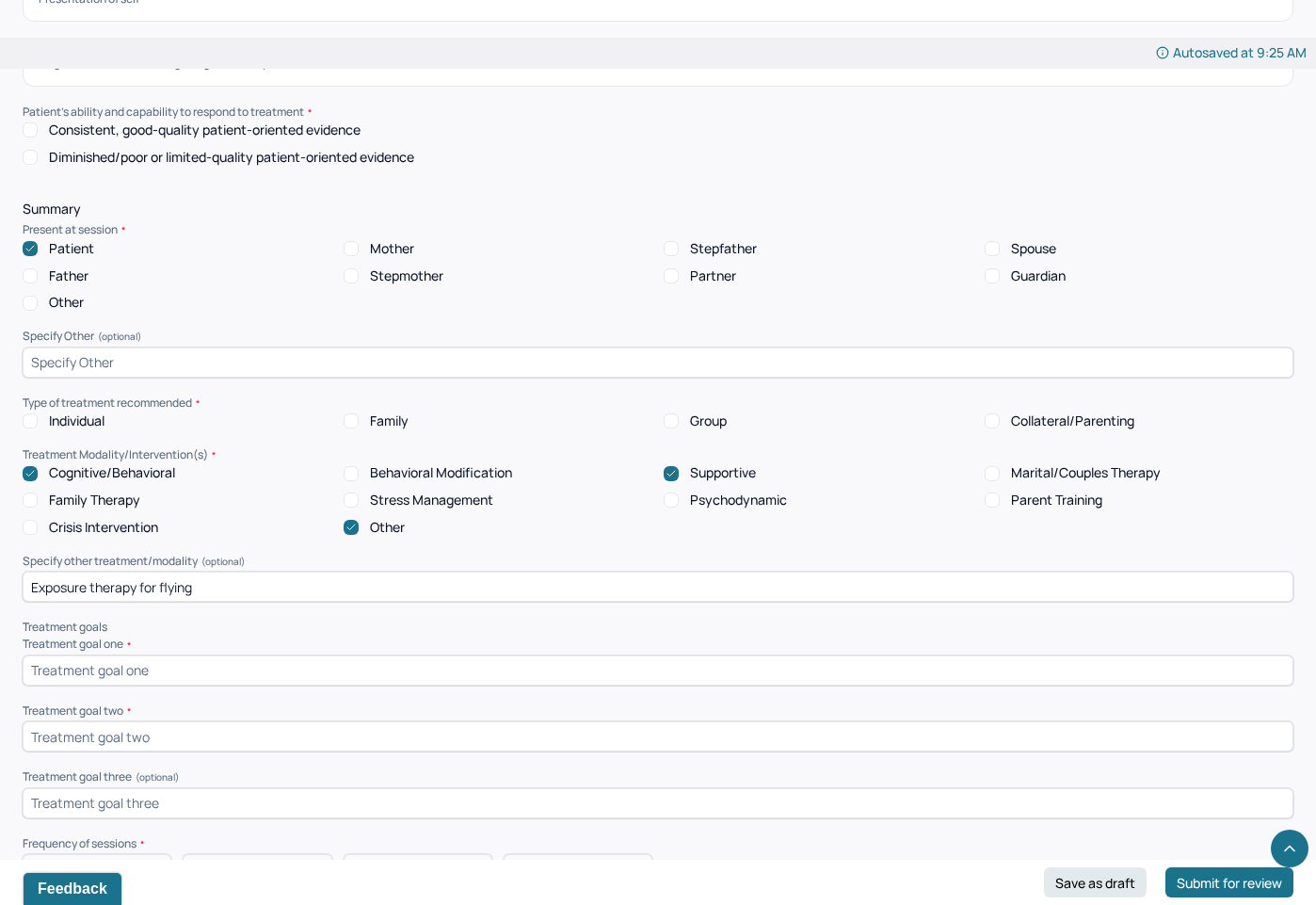 click on "Consistent, good-quality patient-oriented evidence" at bounding box center [658, 130] 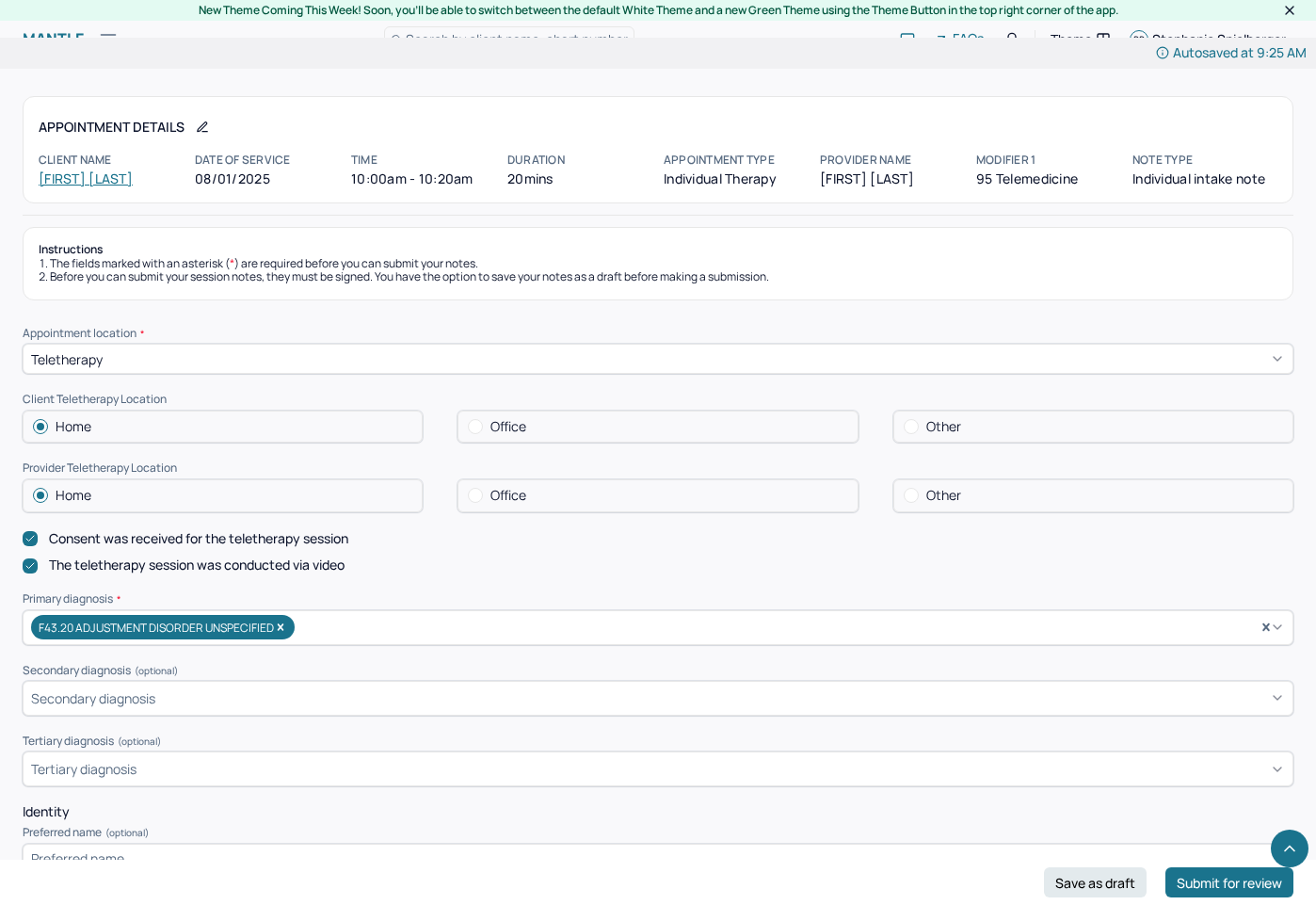 scroll, scrollTop: 6657, scrollLeft: 0, axis: vertical 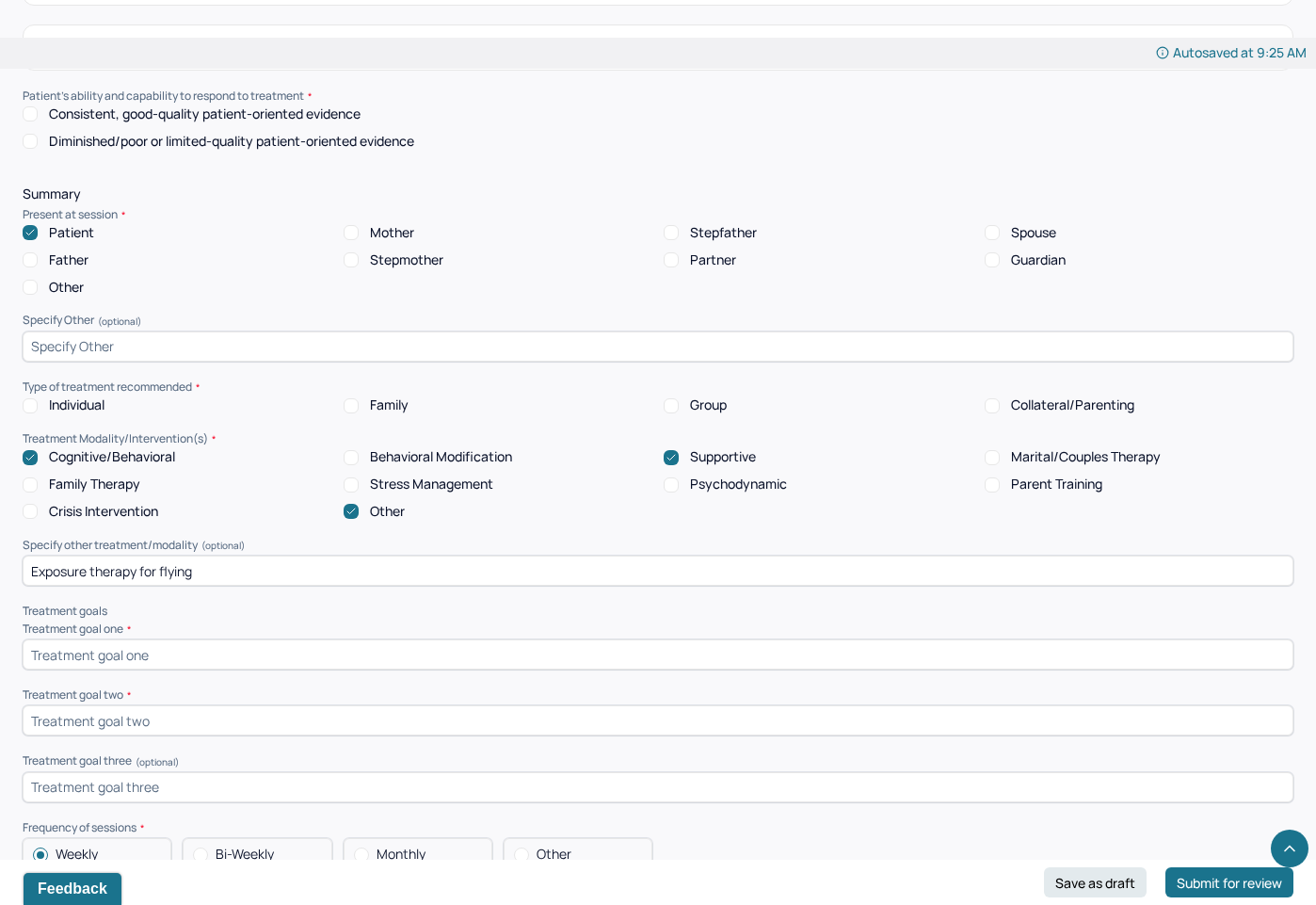 click on "Psychodynamic" at bounding box center [818, 484] 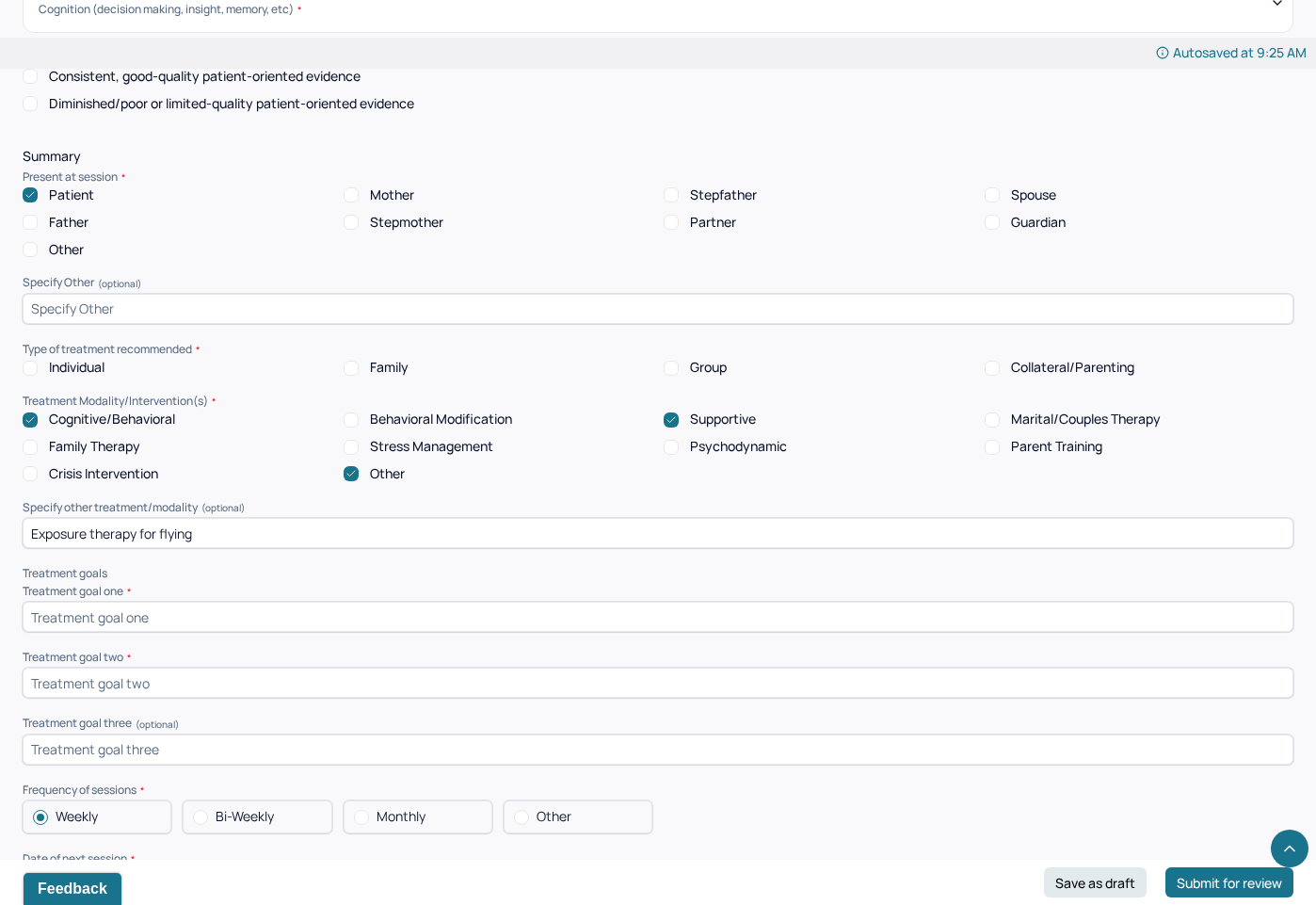 scroll, scrollTop: 6760, scrollLeft: 0, axis: vertical 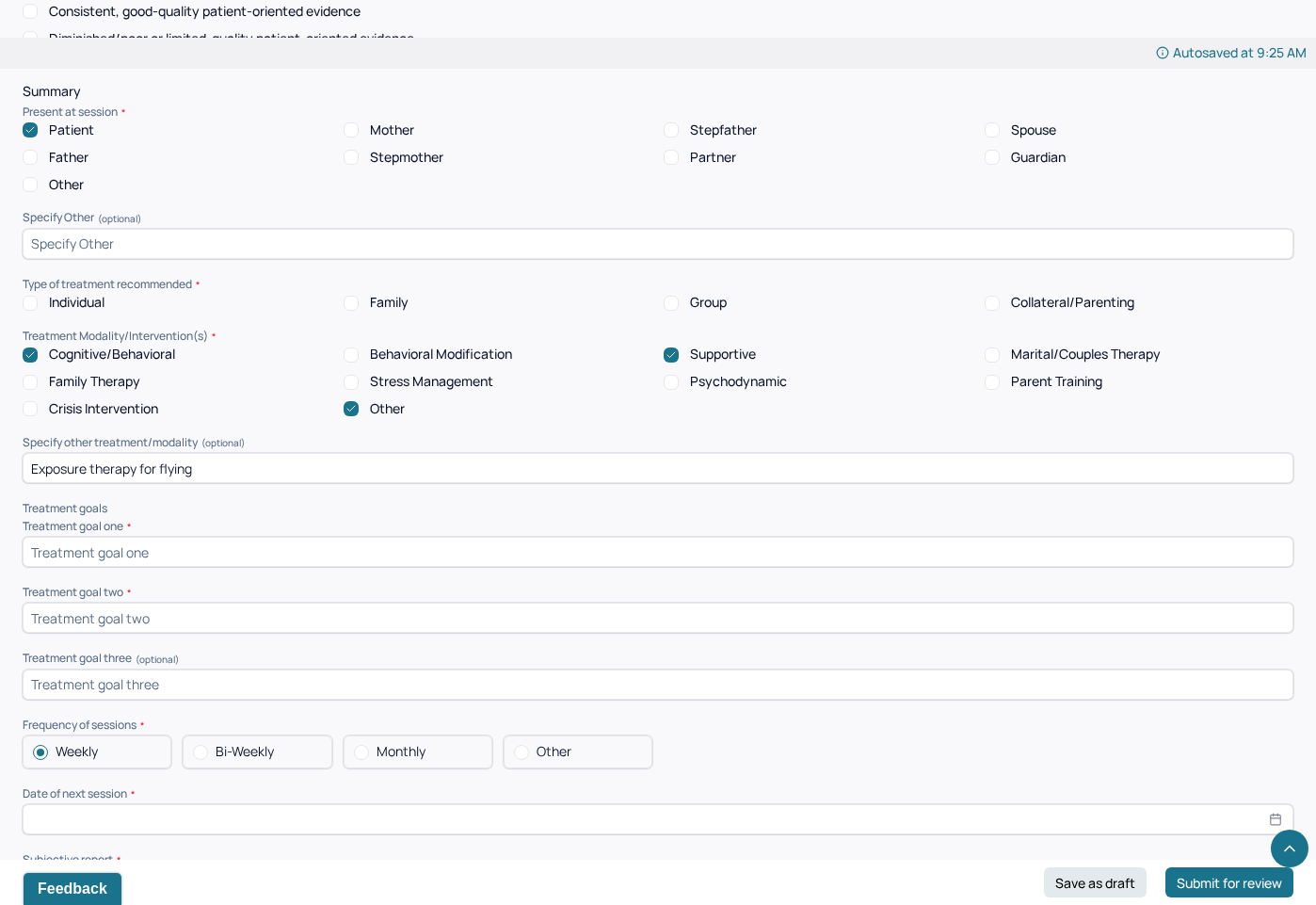 click on "Individual" at bounding box center (76, 302) 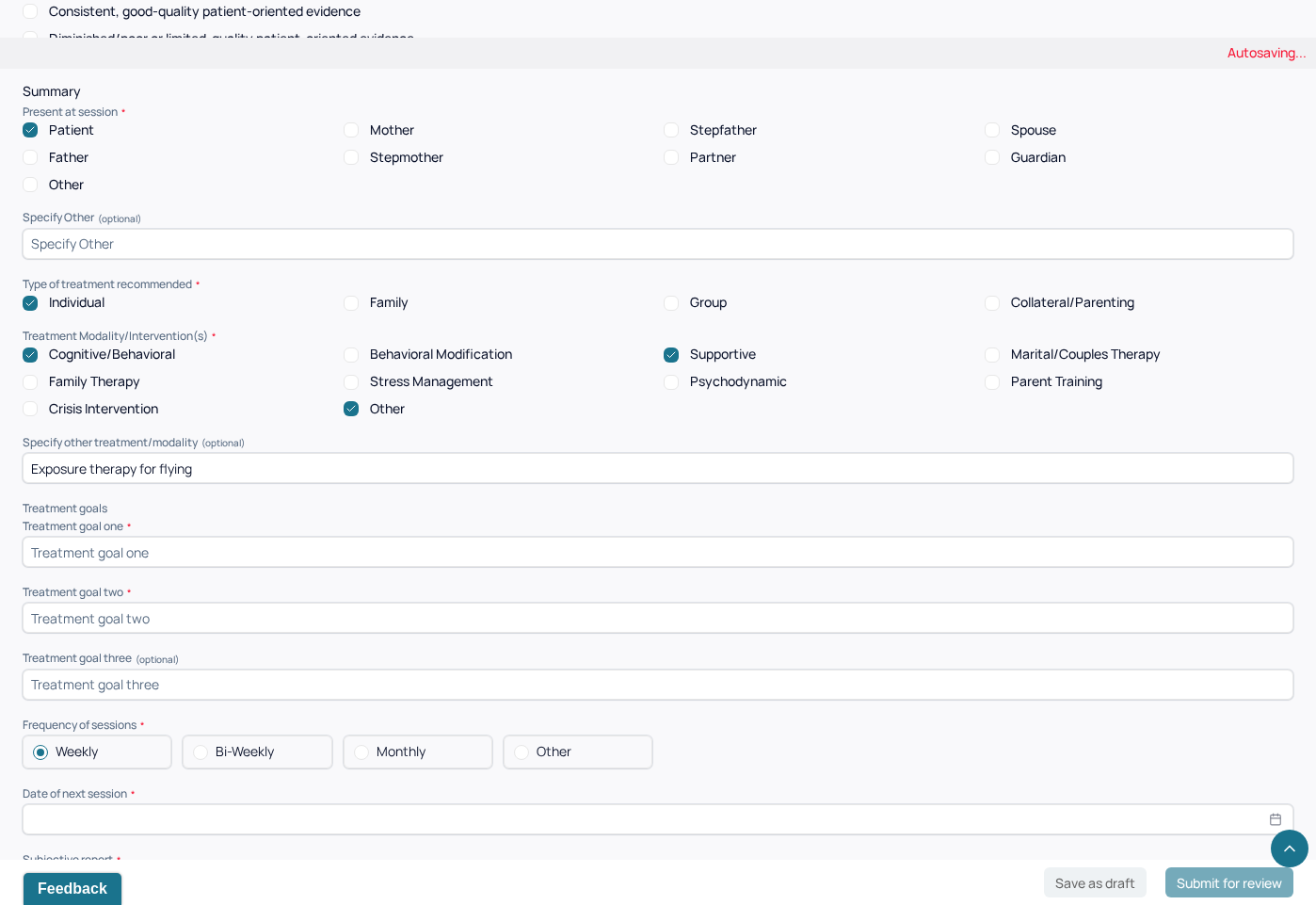 click at bounding box center (658, 552) 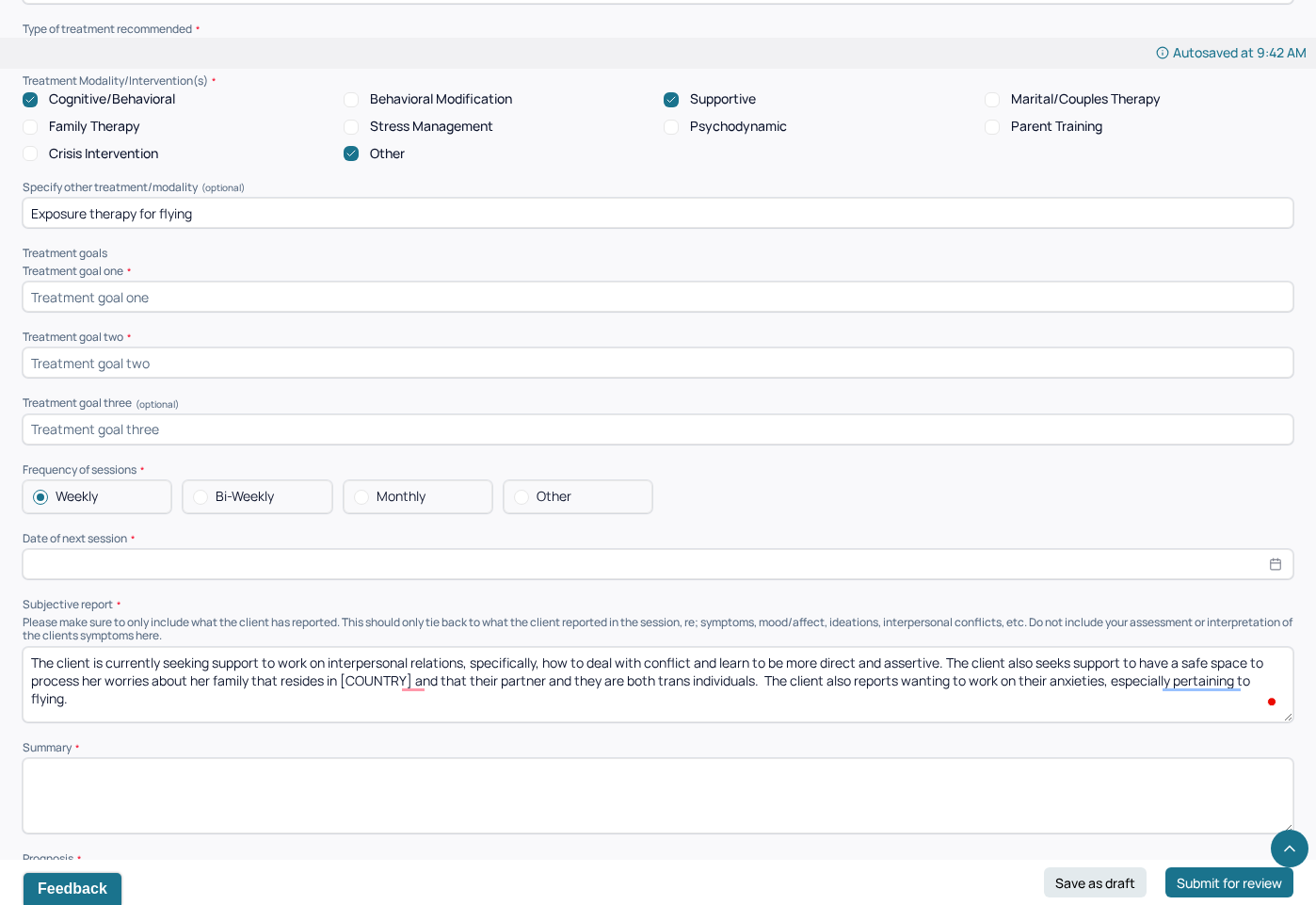 scroll, scrollTop: 7019, scrollLeft: 0, axis: vertical 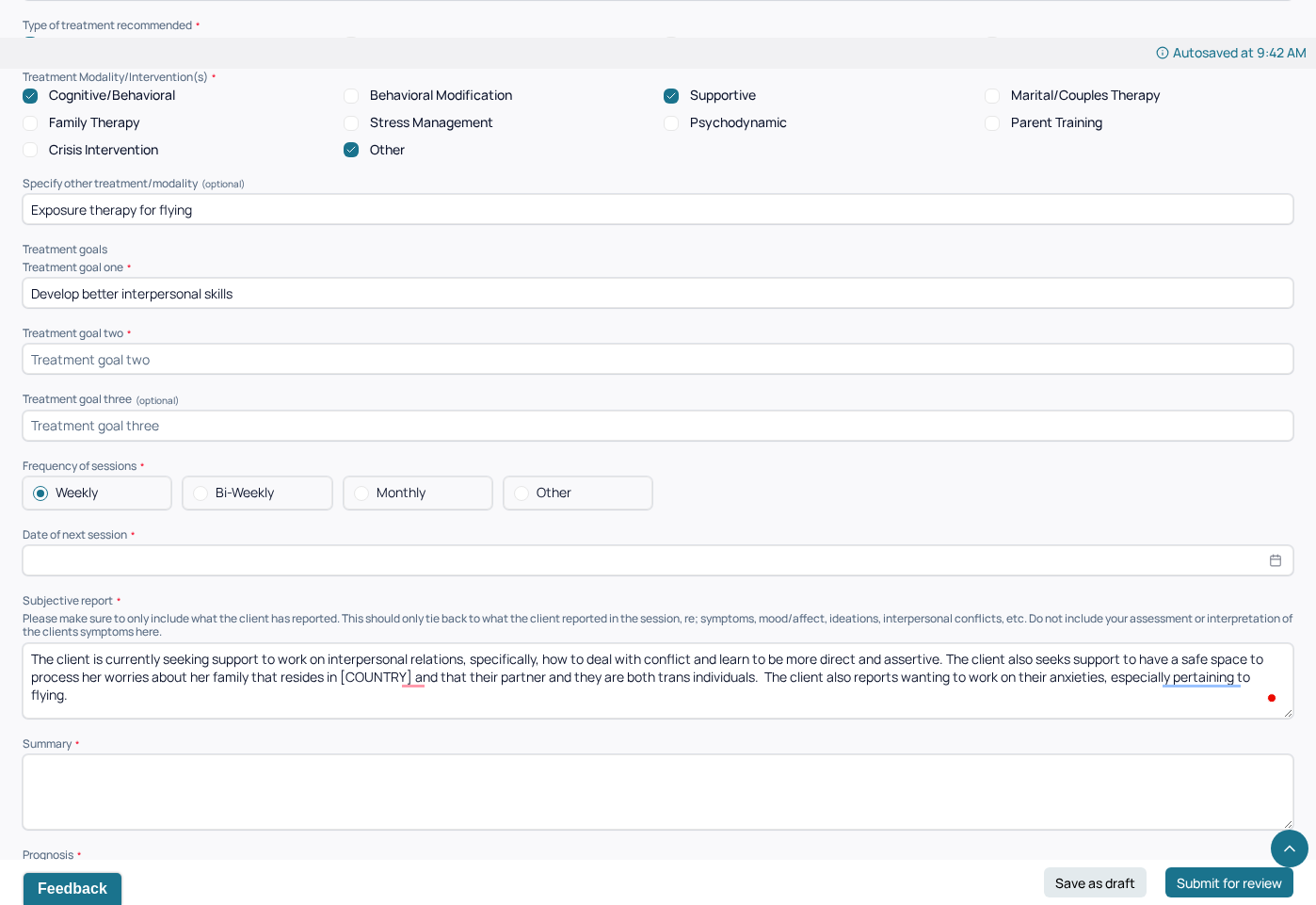 type on "Develop better interpersonal skills" 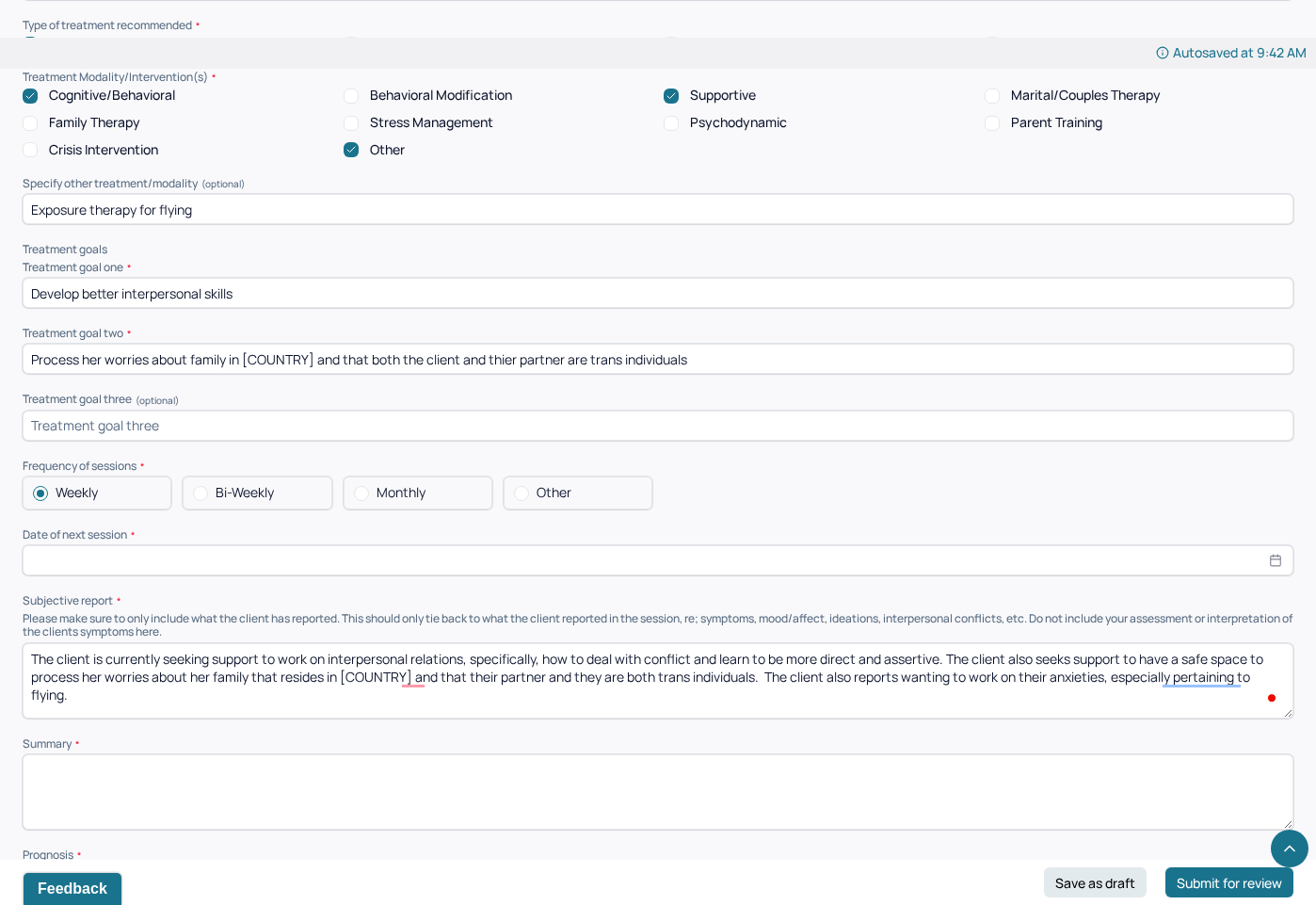 type on "Process her worries about family in Palastine and that both the client and thier partner are trans individuals" 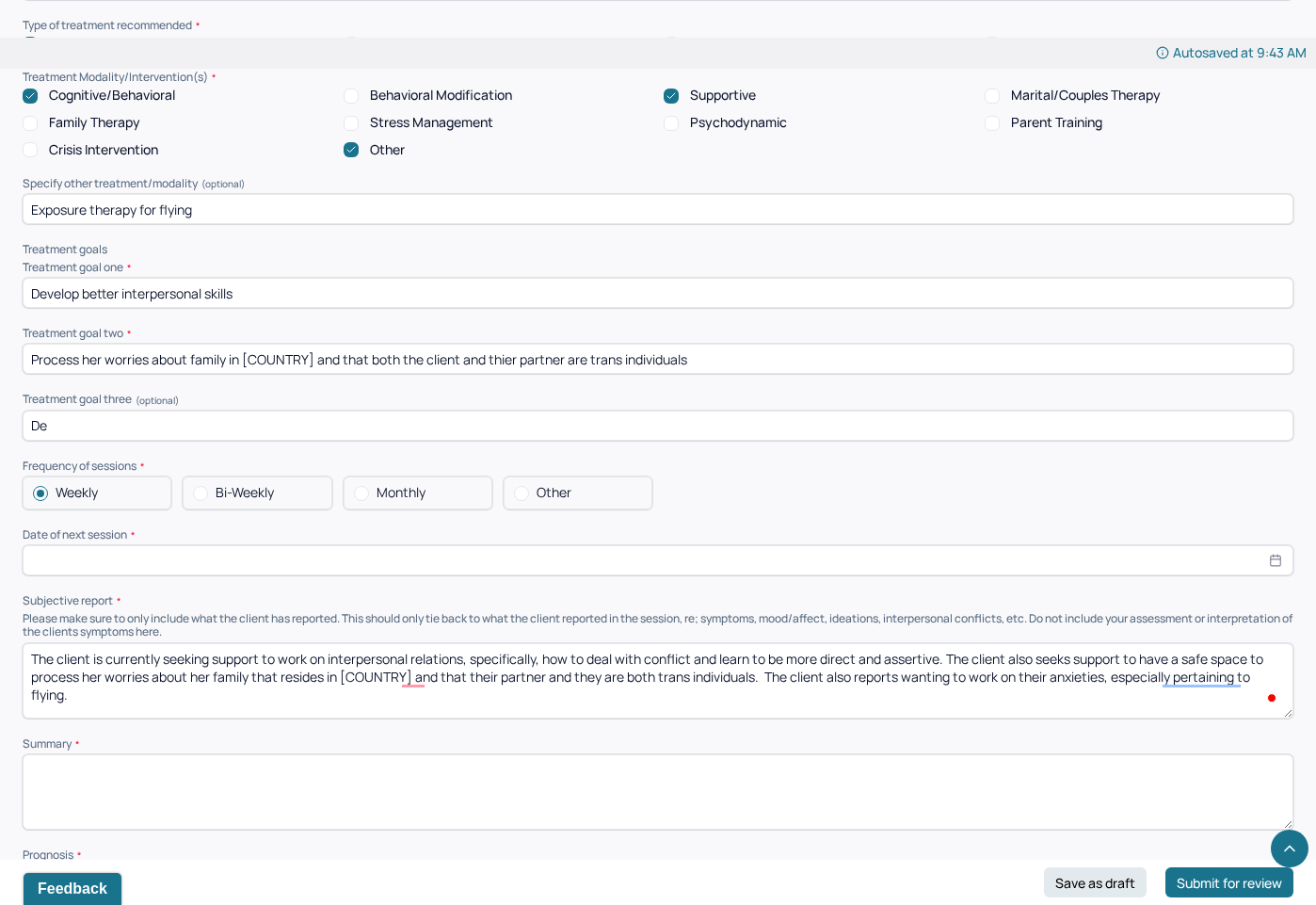 type on "D" 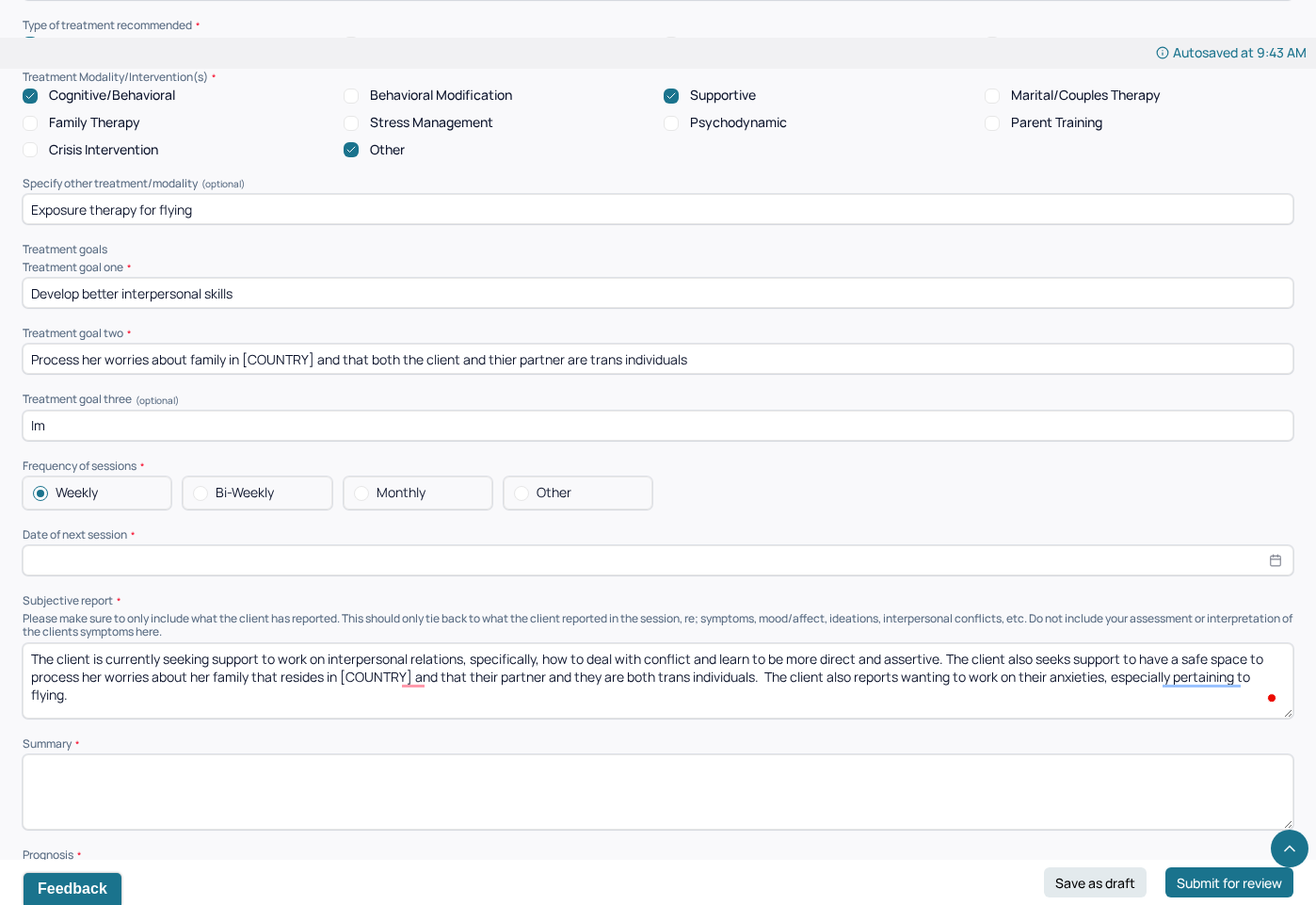 type on "I" 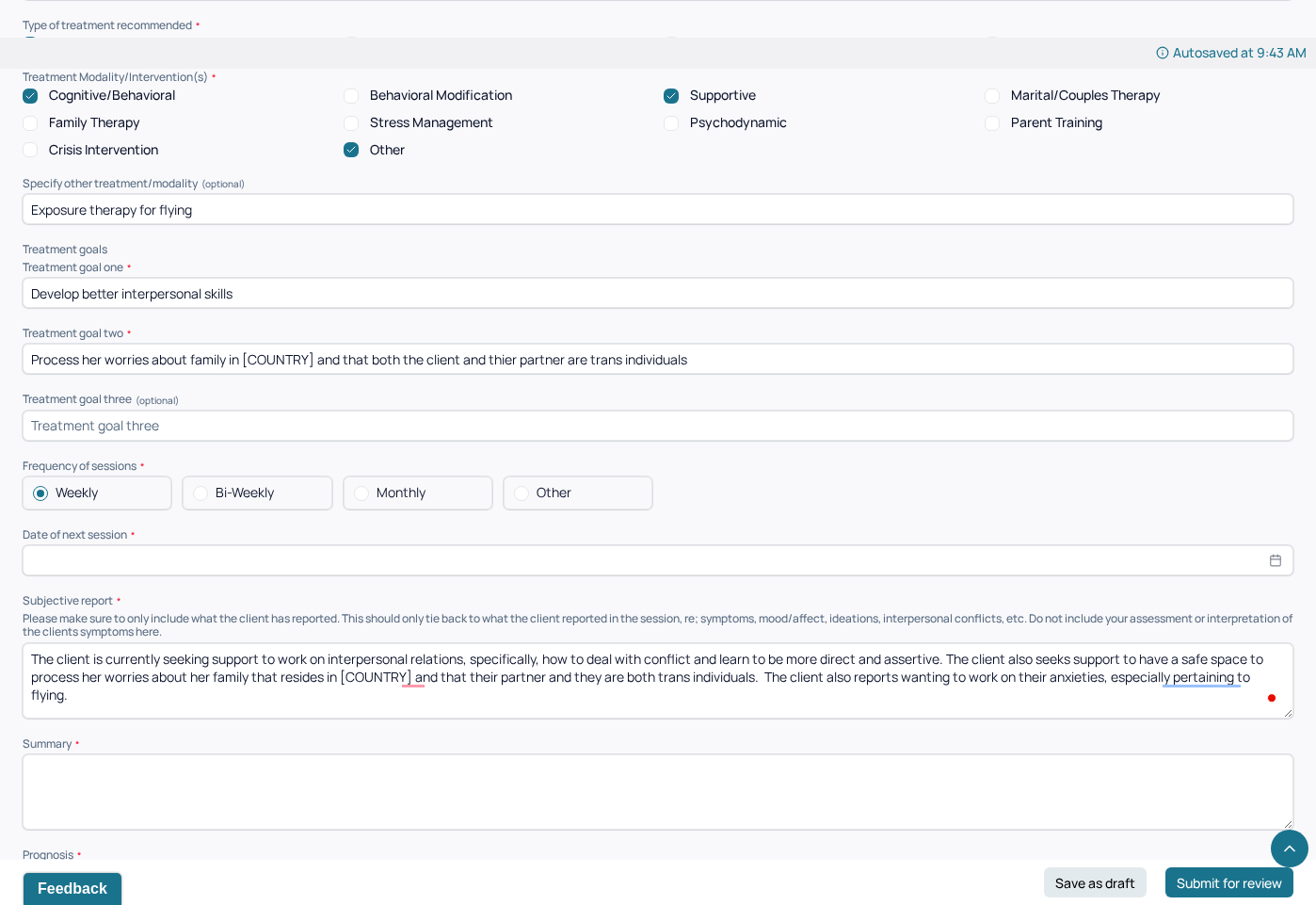 type on "I" 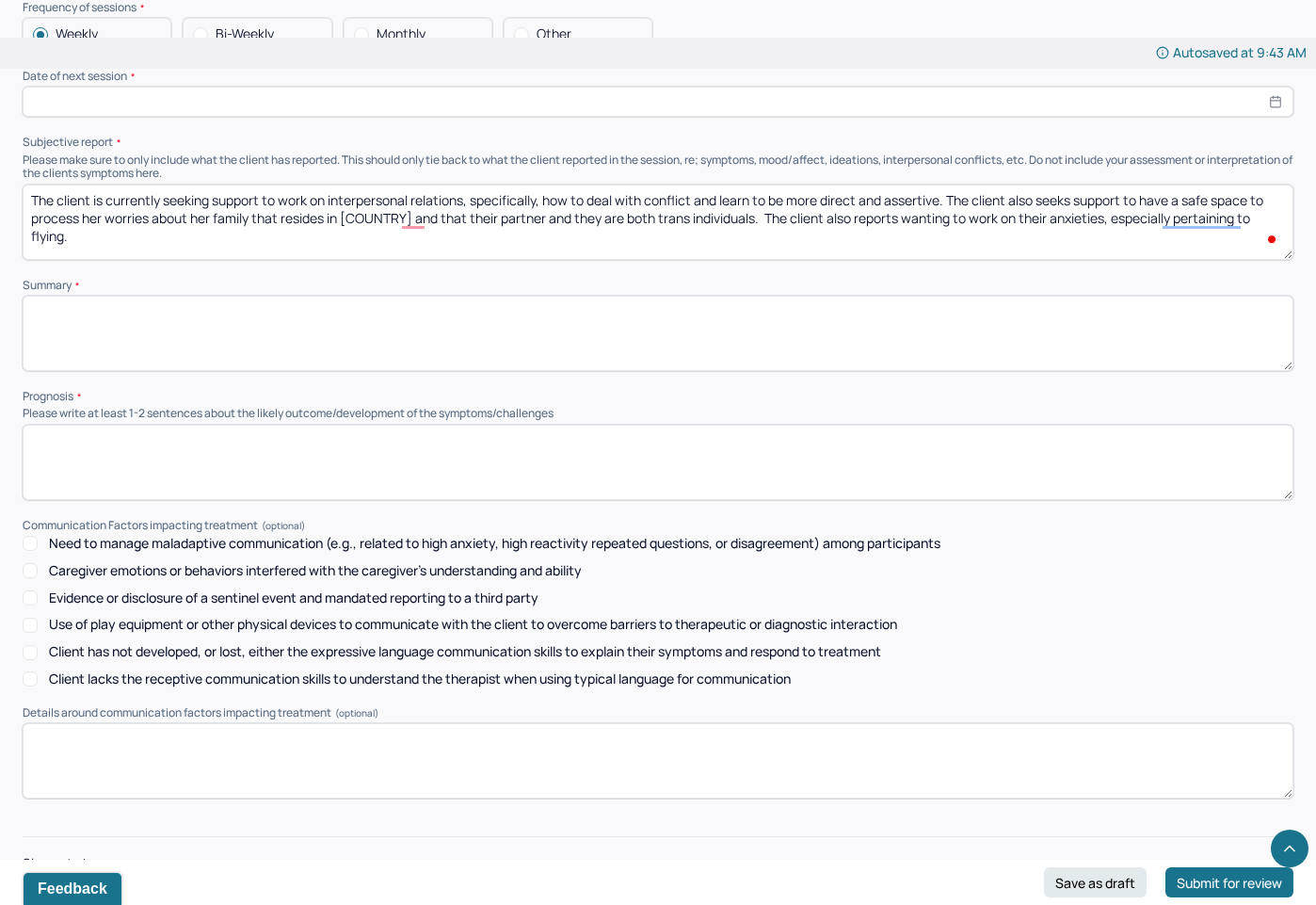 scroll, scrollTop: 7567, scrollLeft: 0, axis: vertical 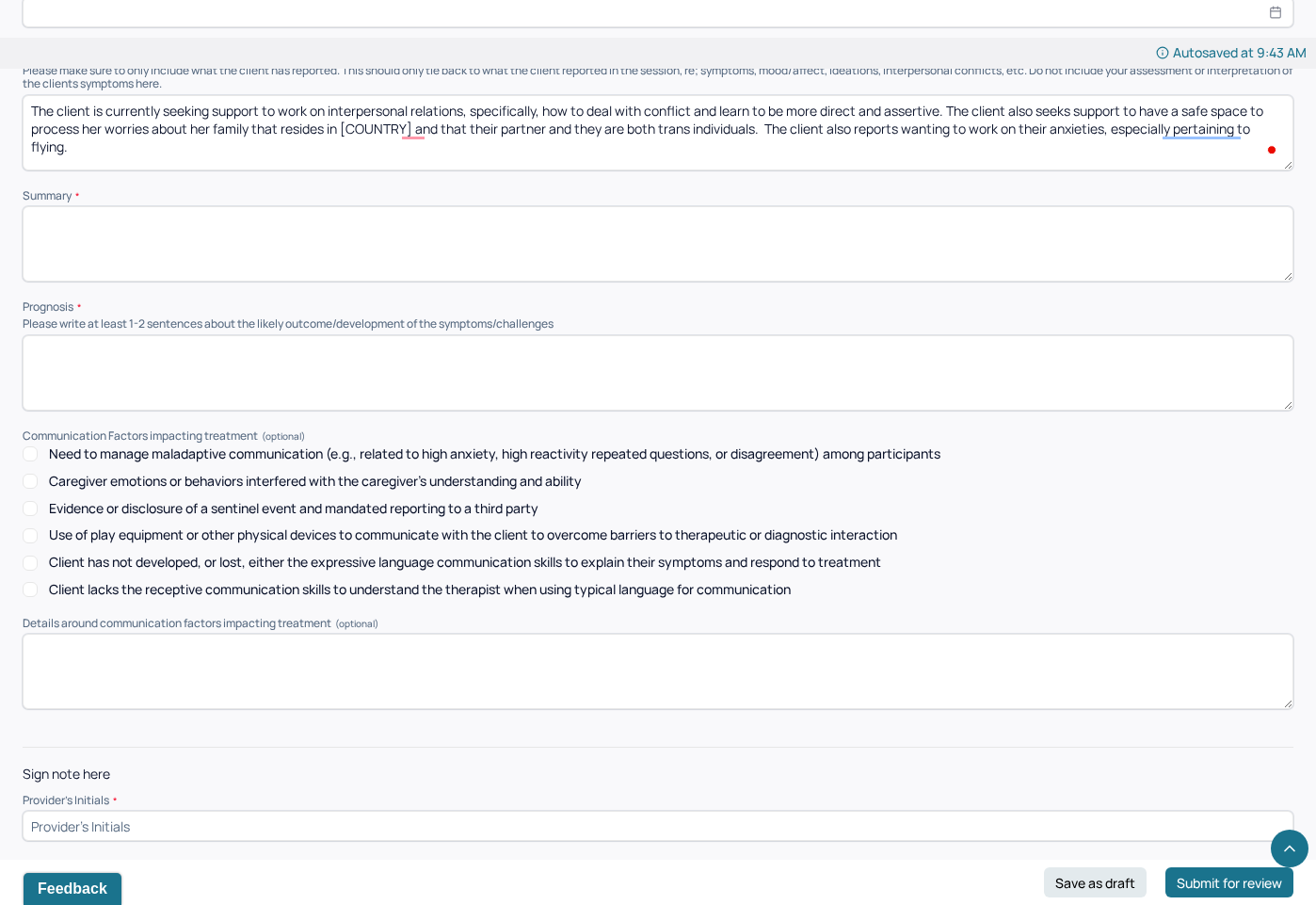 type on "Decrease her anxieties pertaining to flying" 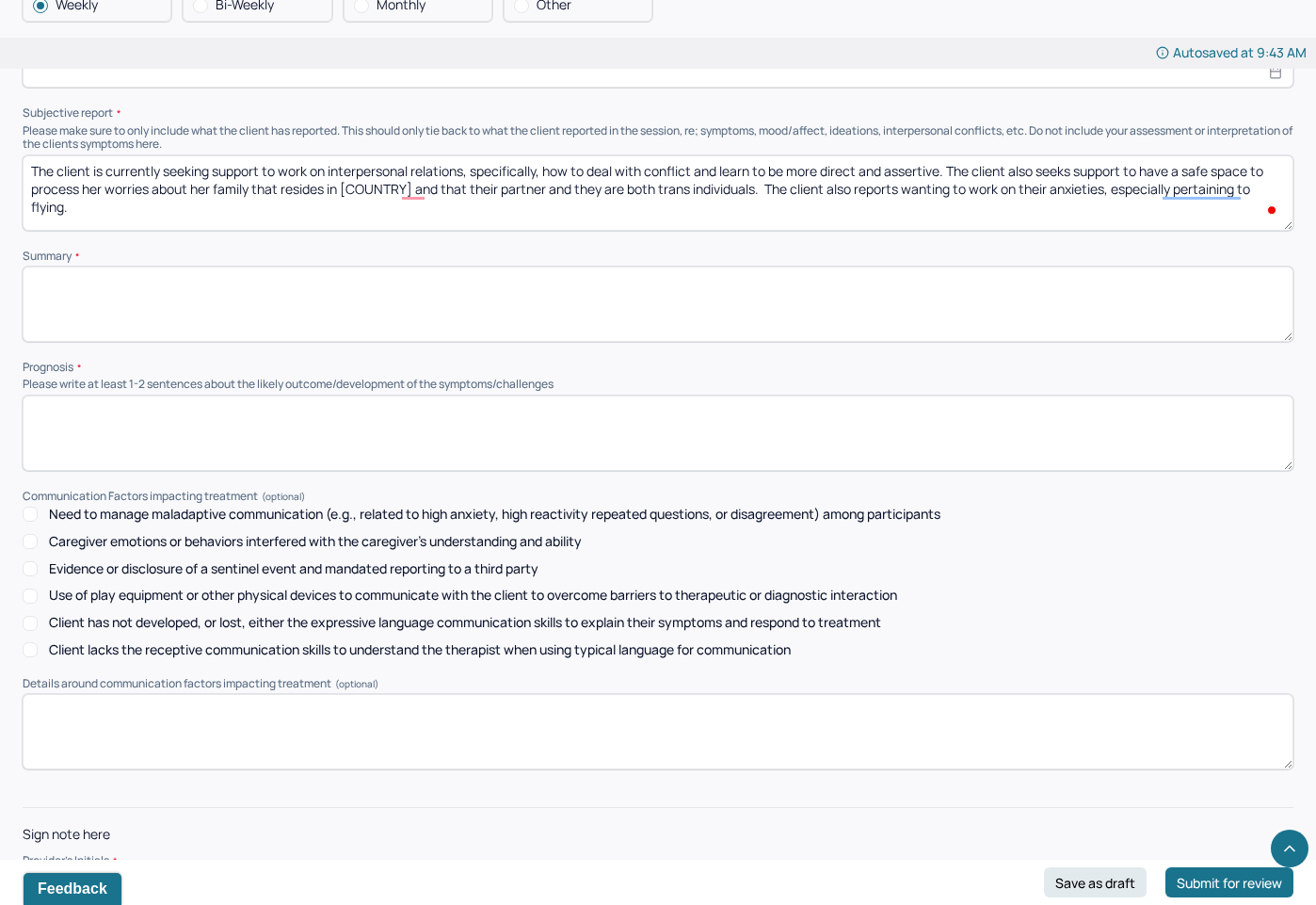 scroll, scrollTop: 7502, scrollLeft: 3, axis: both 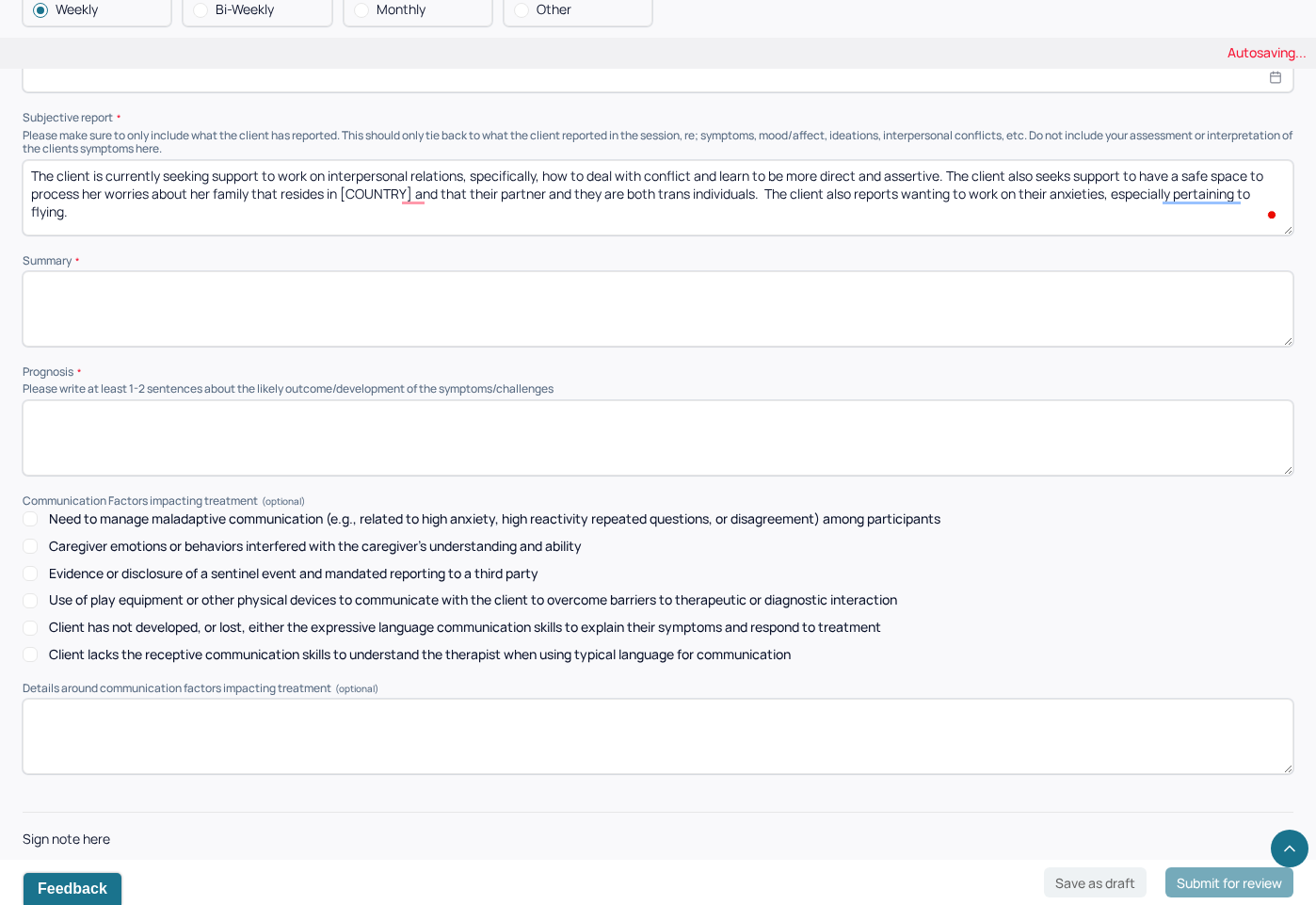 type on "SS" 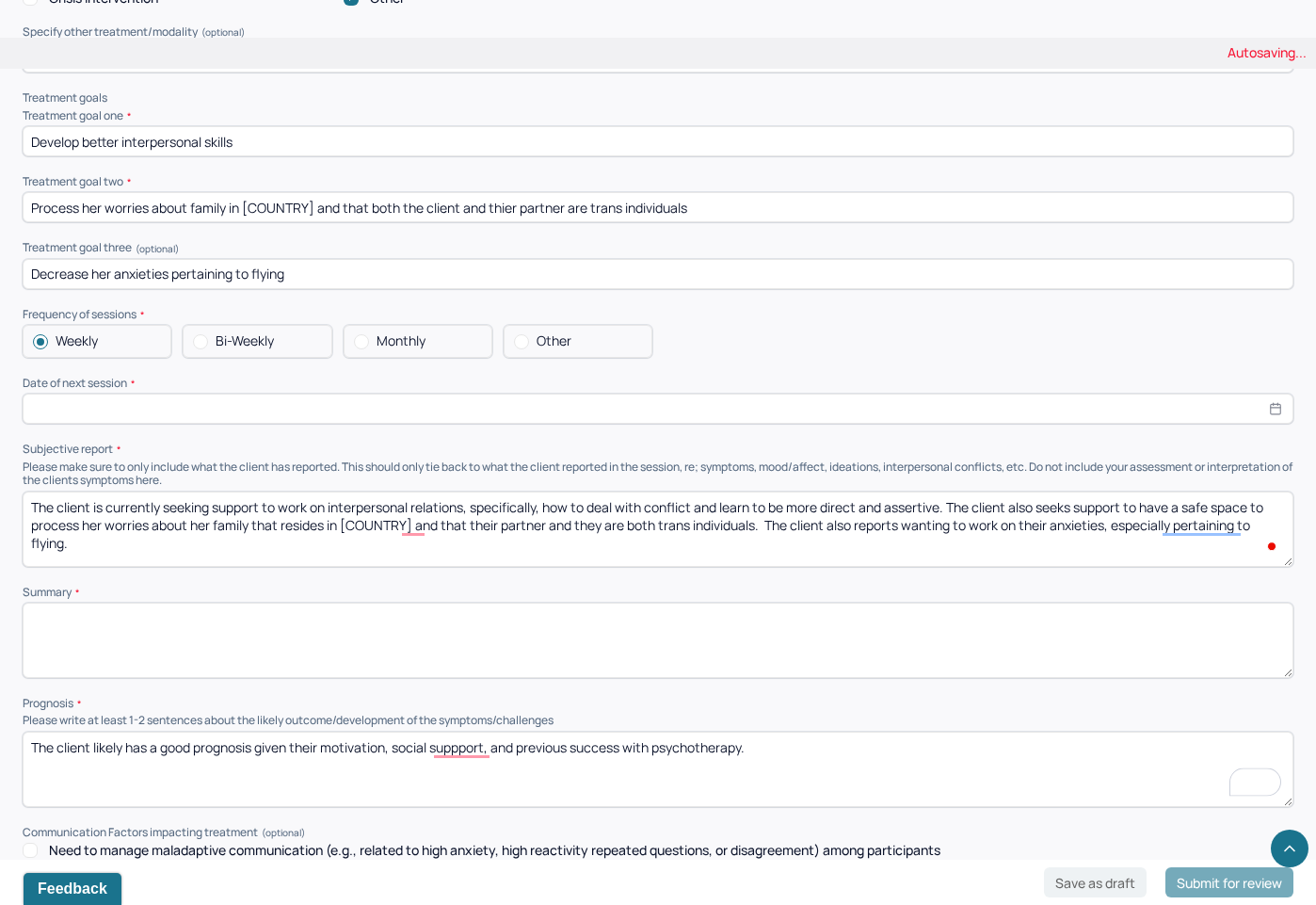 scroll, scrollTop: 7168, scrollLeft: 0, axis: vertical 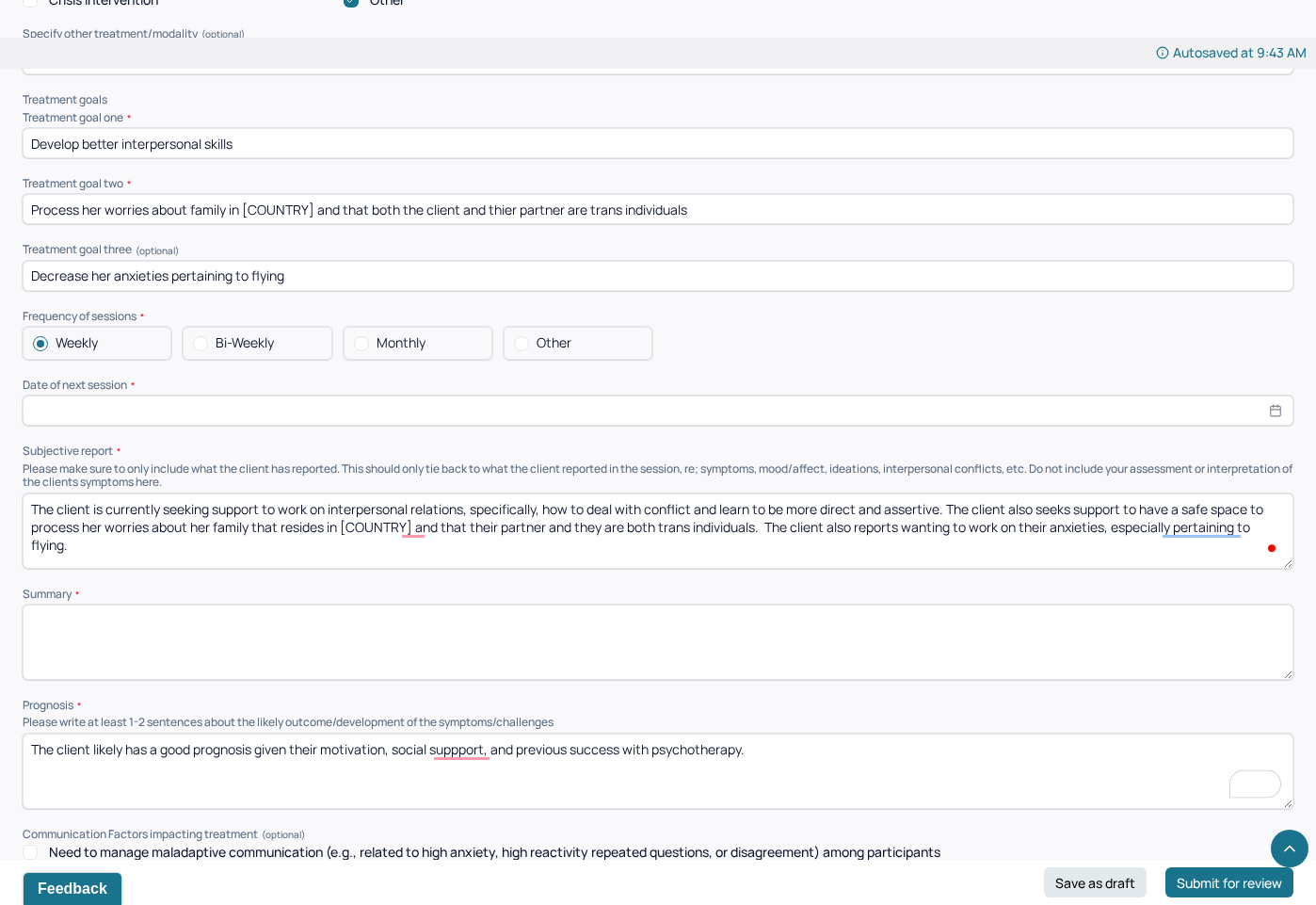 type on "The client likely has a good prognosis given their motivation, social suppport, and previous success with psychotherapy." 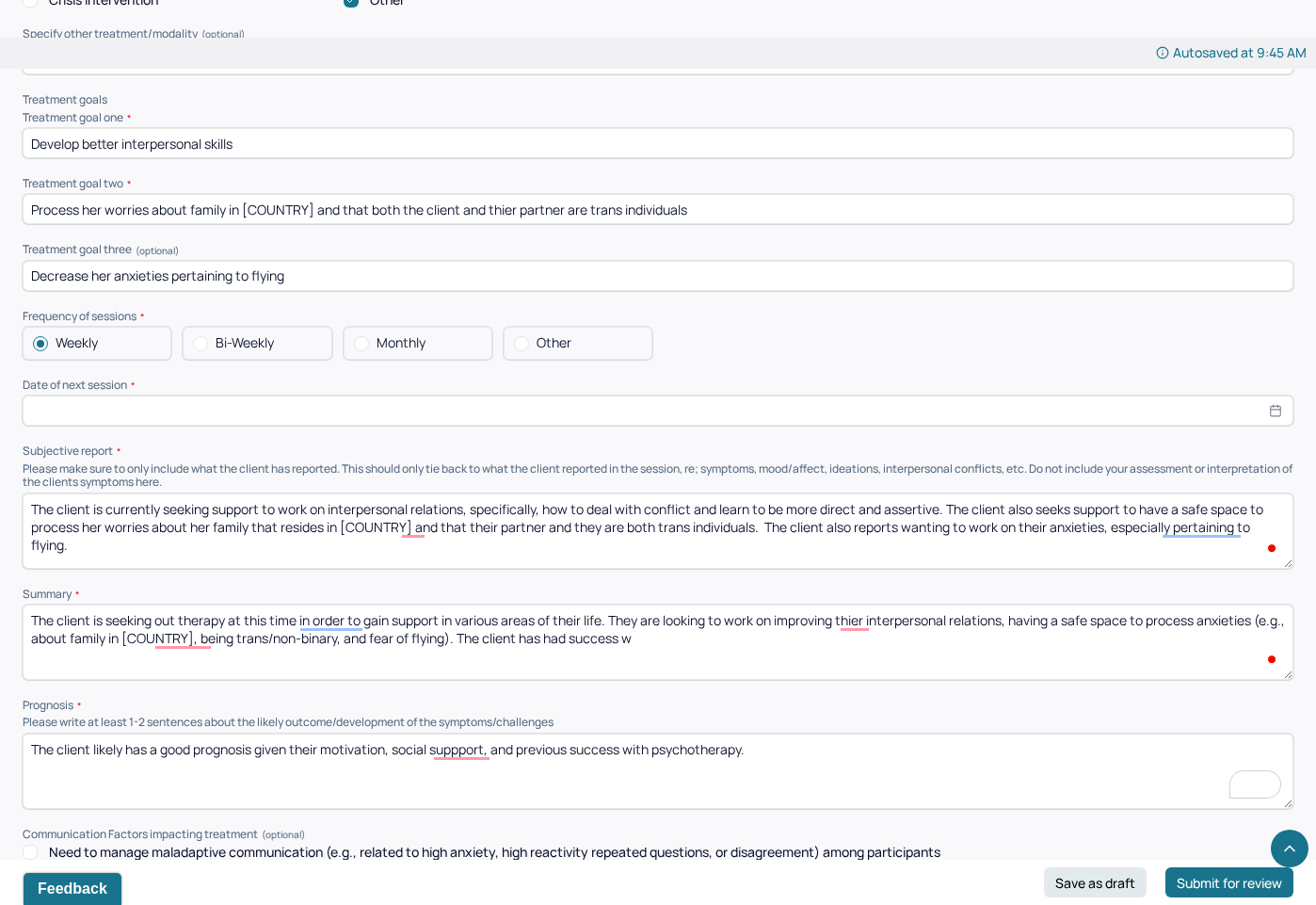 type on "The client is seeking out therapy at this time in order to gain support in various areas of their life. They are looking to work on improving thier interpersonal relations, having a safe space to process anxieties (e.g., about family in Palastine, being trans/non-binary, and fear of flying). The client has had success wi" 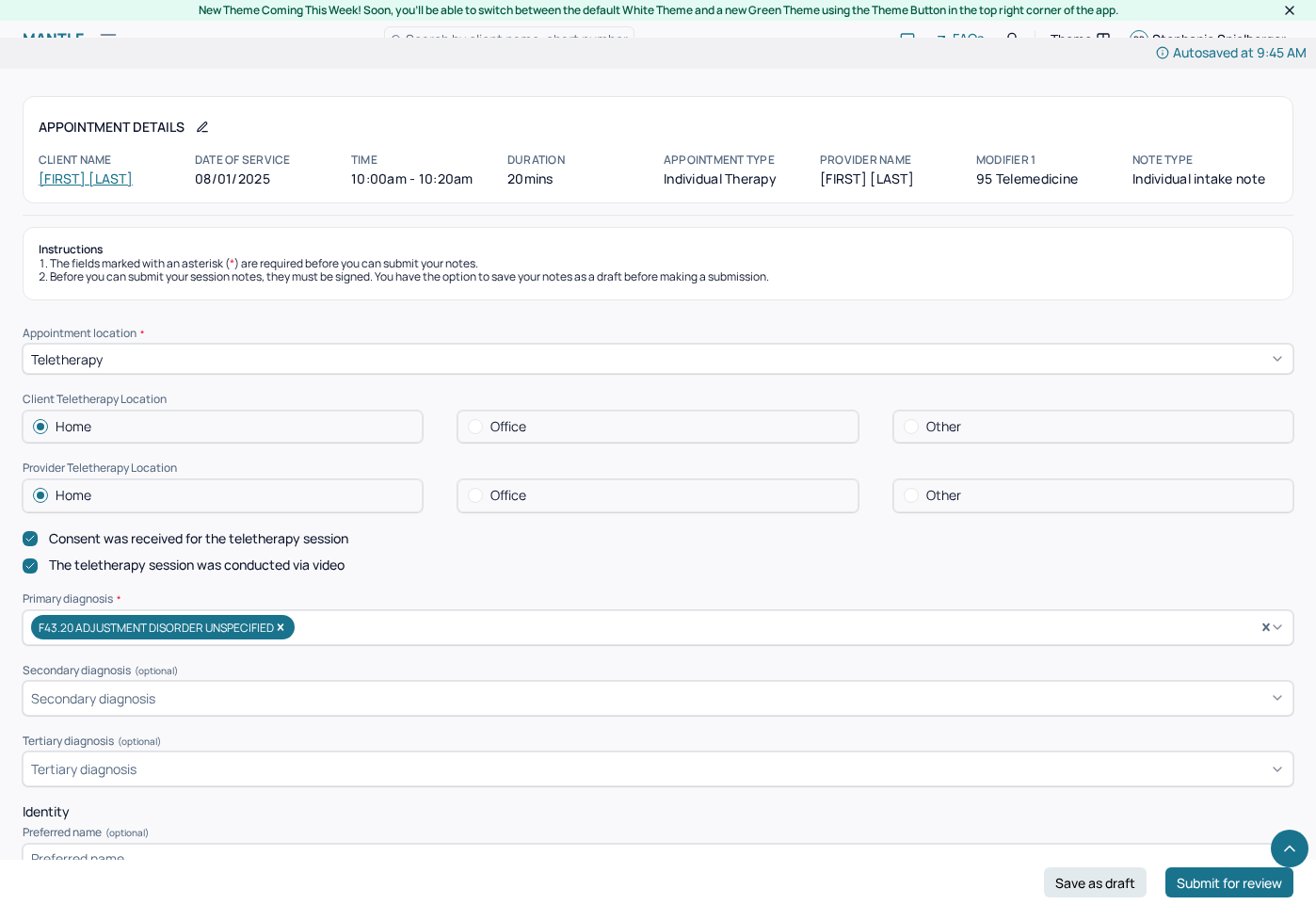 scroll, scrollTop: 7168, scrollLeft: 0, axis: vertical 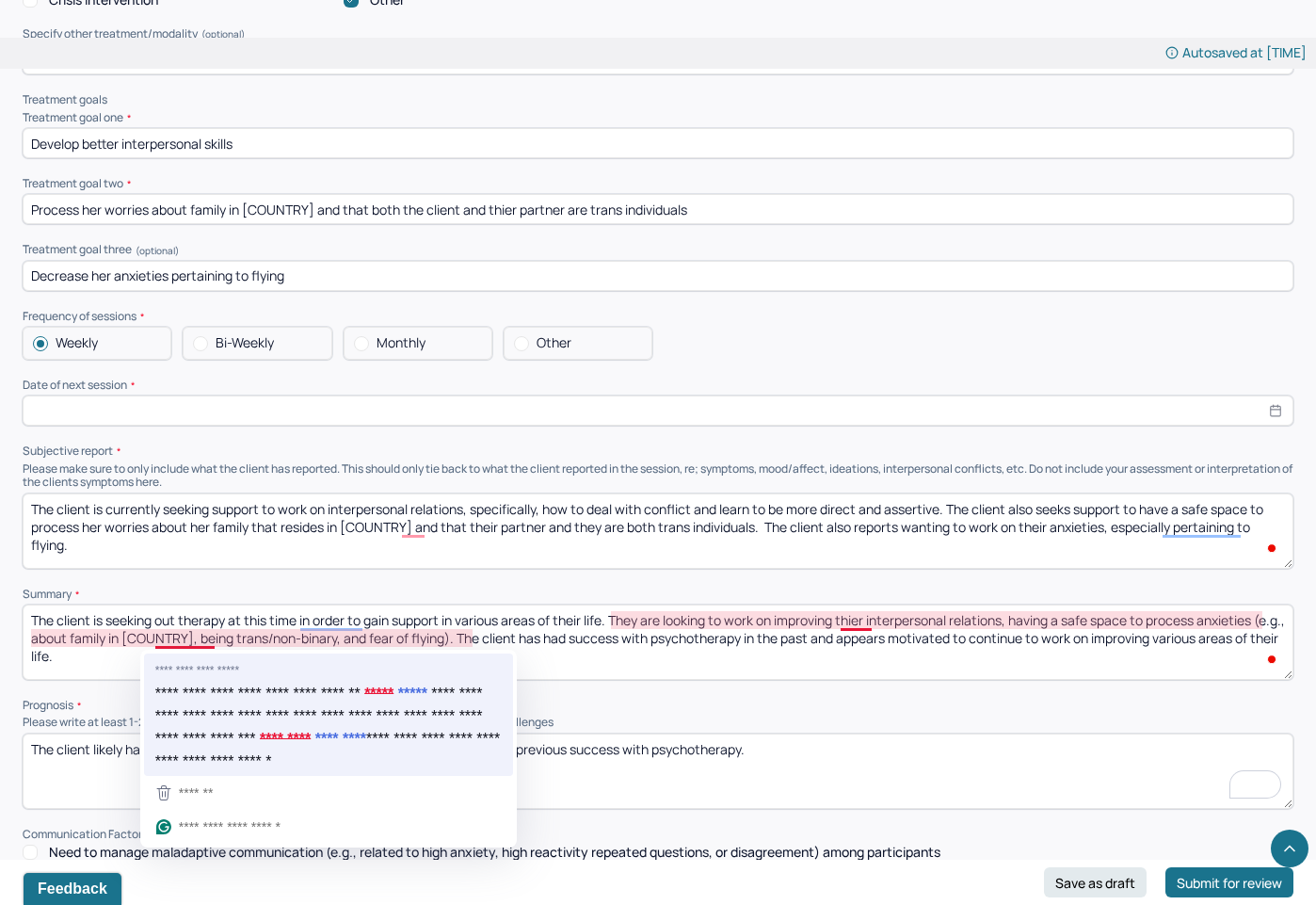 type on "The client is seeking out therapy at this time in order to gain support in various areas of their life. They are looking to work on improving their interpersonal relations, having a safe space to process anxieties (e.g., about family in Palestine, being trans/non-binary, and fear of flying). The client has had success with psychotherapy in the past and appears motivated to continue to work on improving various areas of their life." 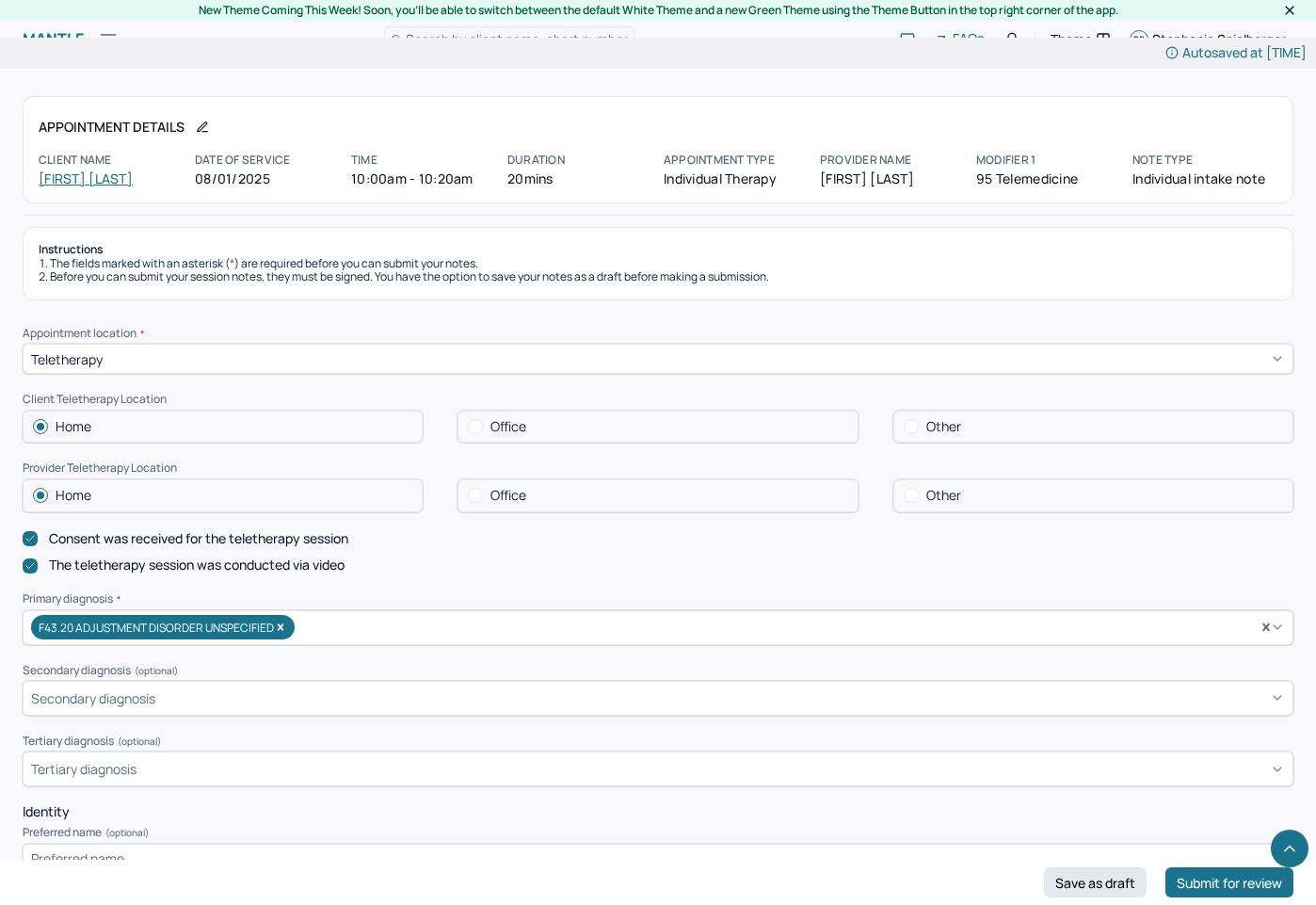 scroll, scrollTop: 7086, scrollLeft: 0, axis: vertical 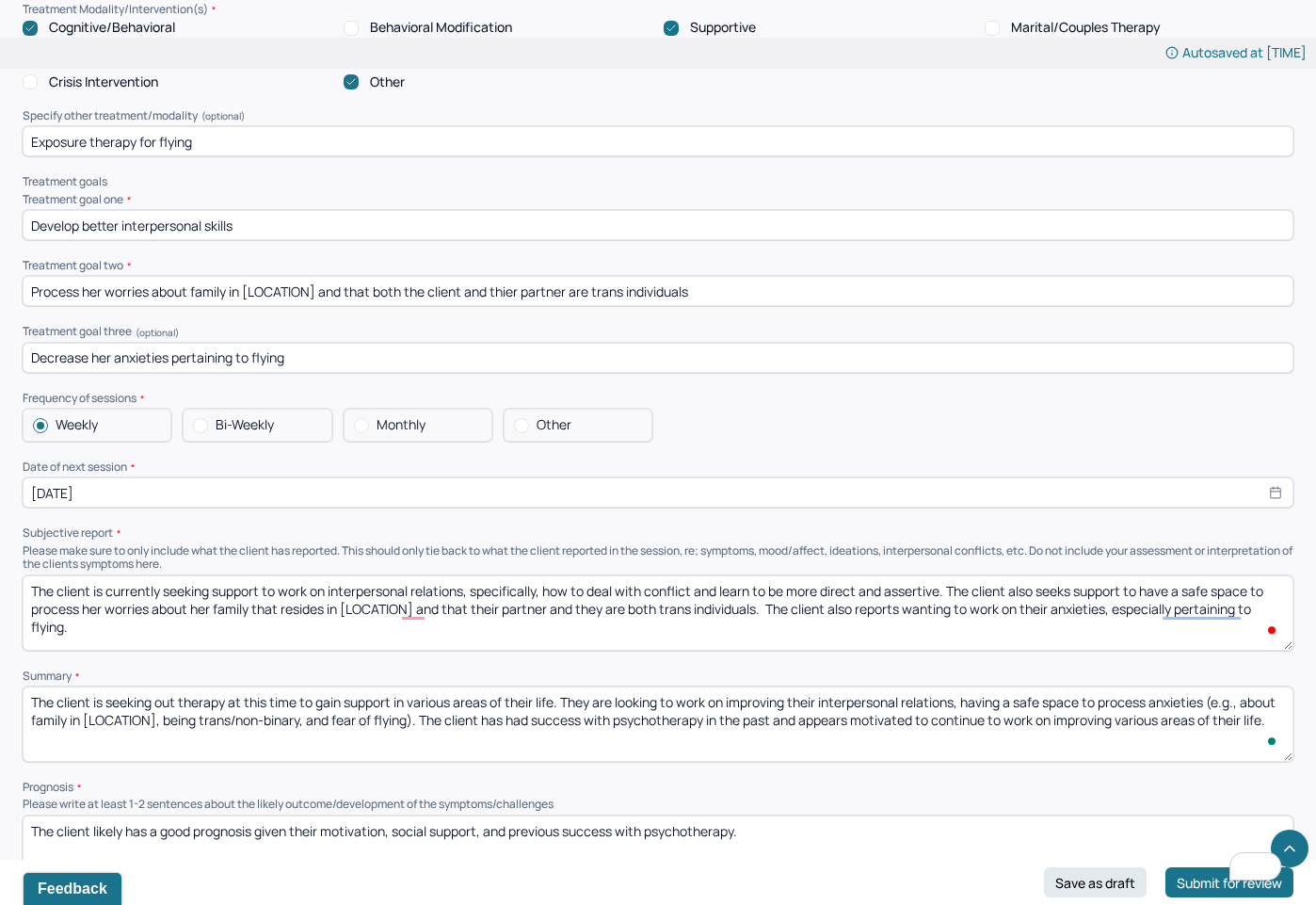 select on "7" 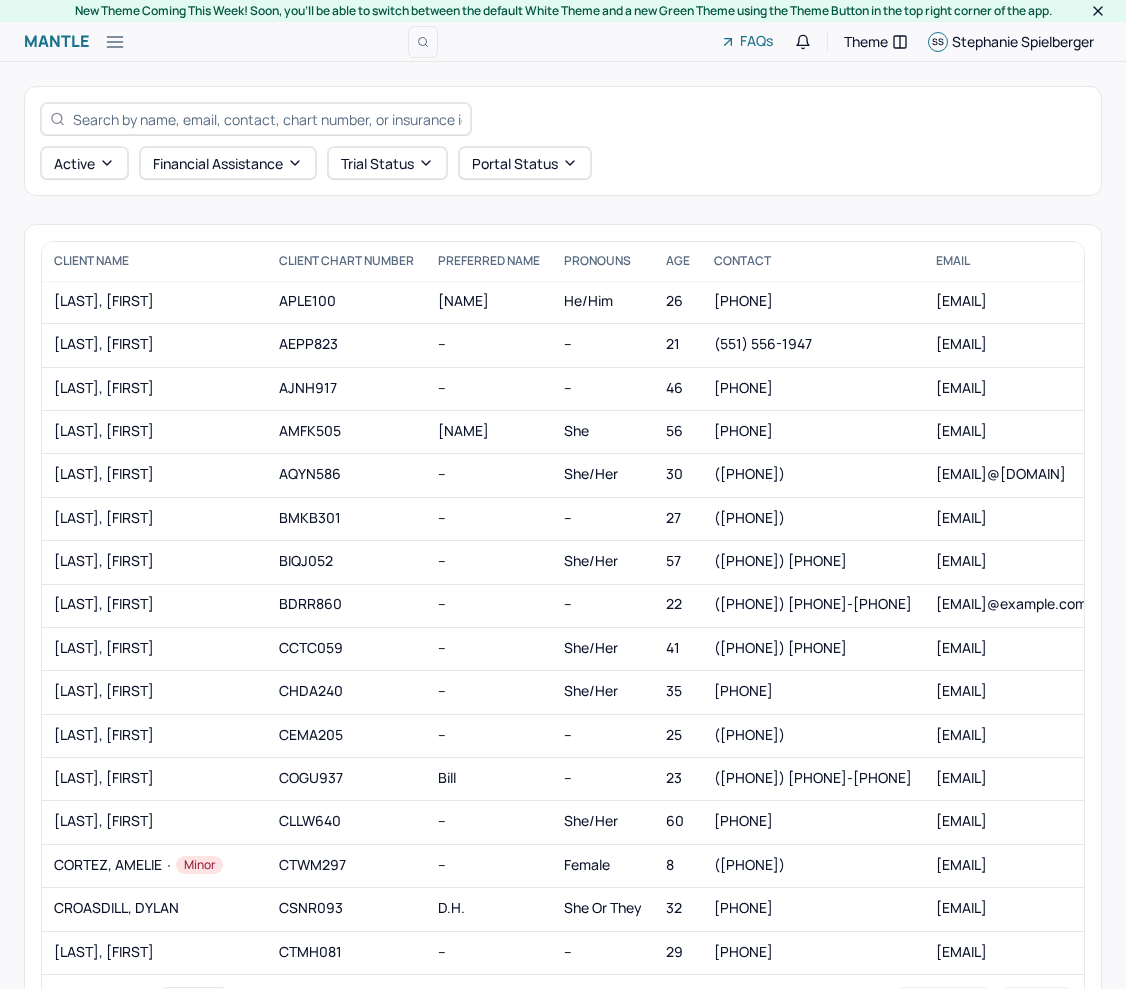 scroll, scrollTop: 0, scrollLeft: 0, axis: both 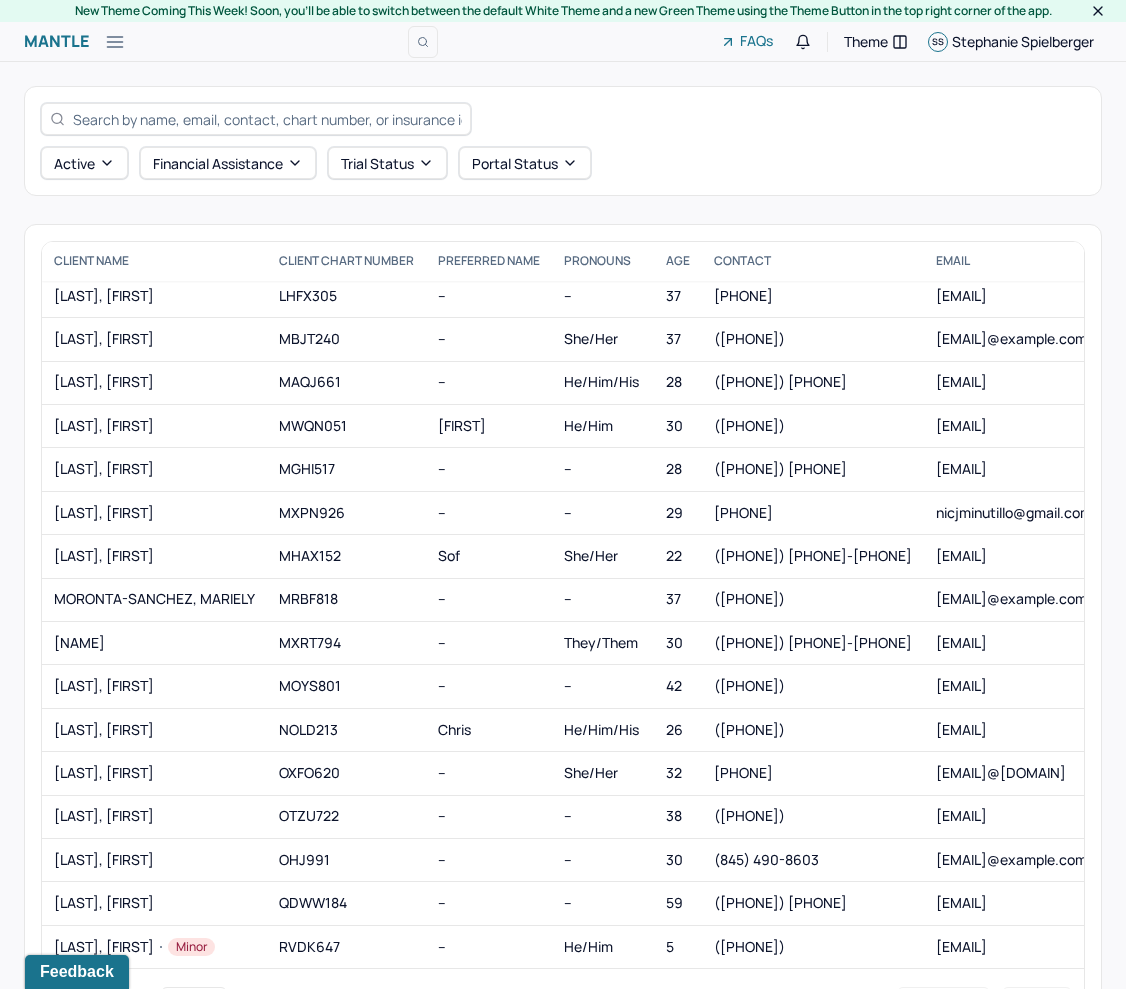 click on "Active Financial assistance Trial Status Portal Status" at bounding box center [563, 141] 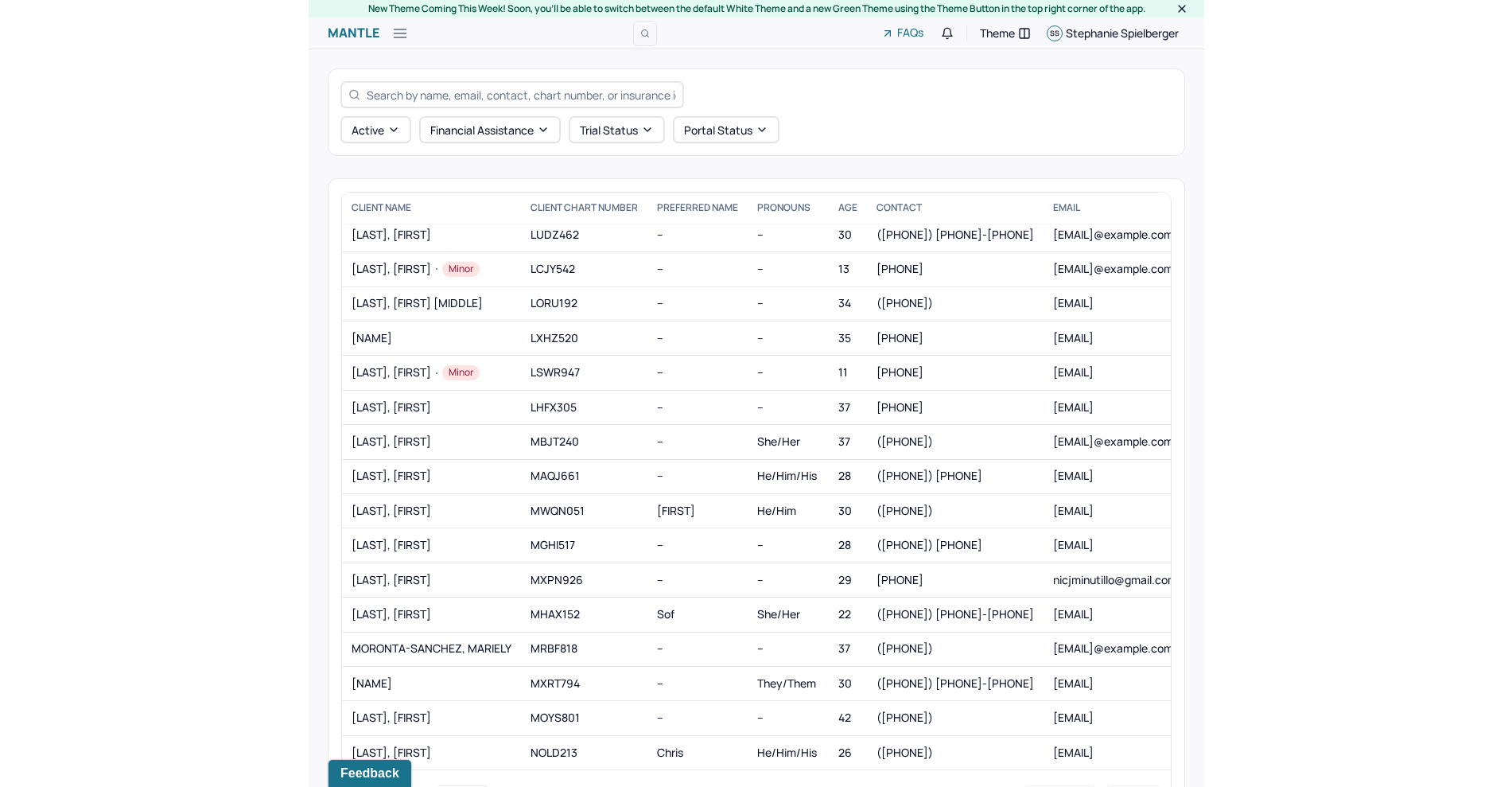 scroll, scrollTop: 1081, scrollLeft: 0, axis: vertical 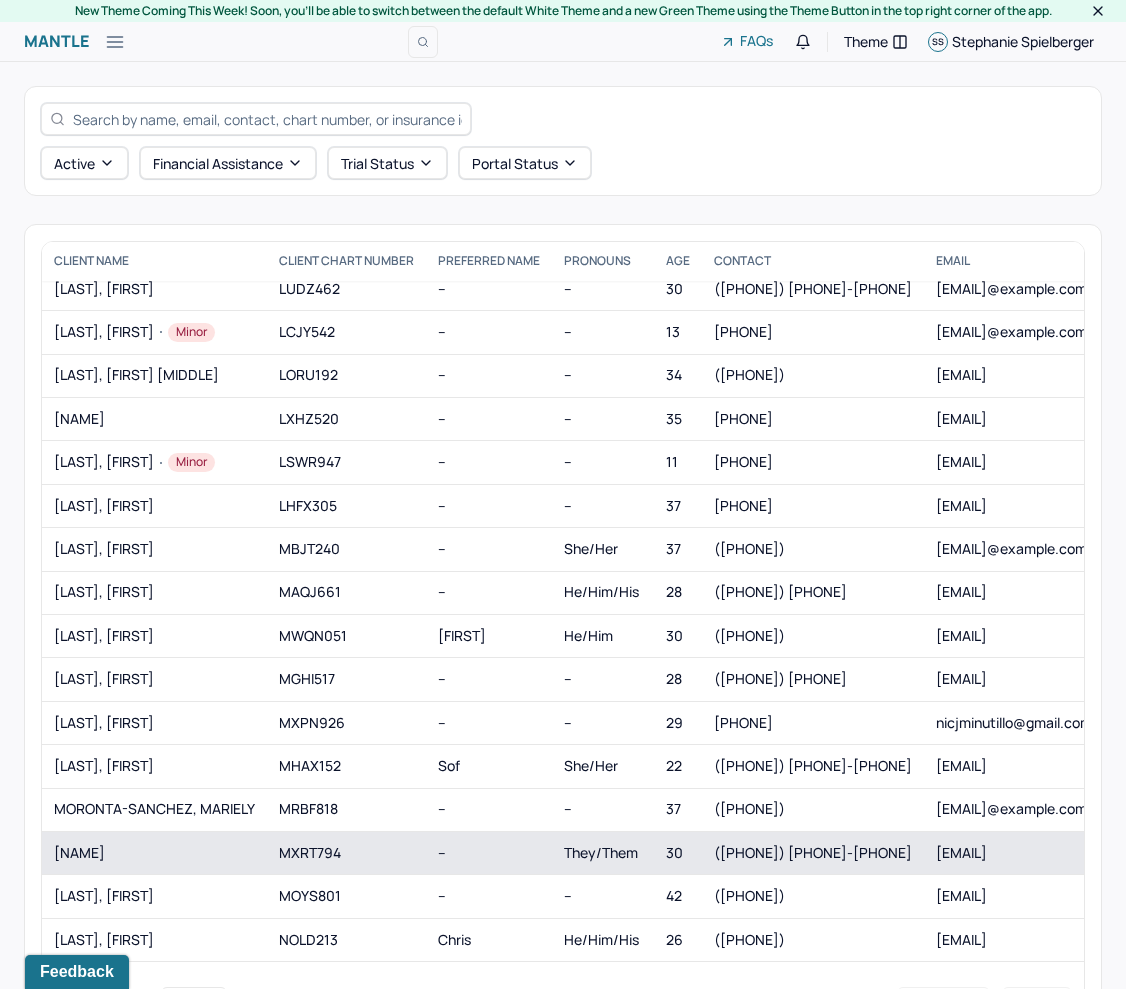 click on "([PHONE]) [PHONE]-[PHONE]" at bounding box center (813, 852) 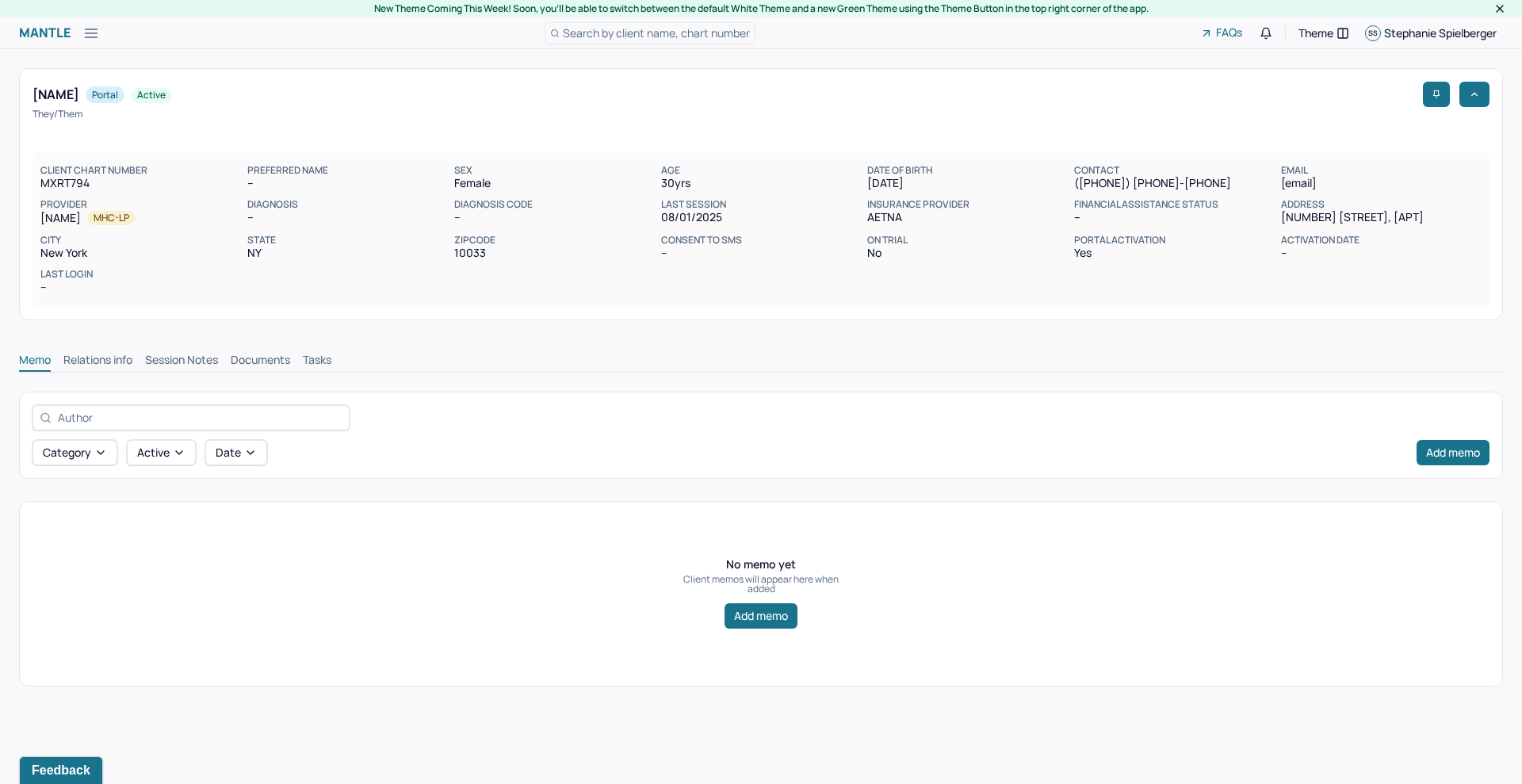 click on "Memo Relations info Session Notes Documents Tasks" at bounding box center [761, 356] 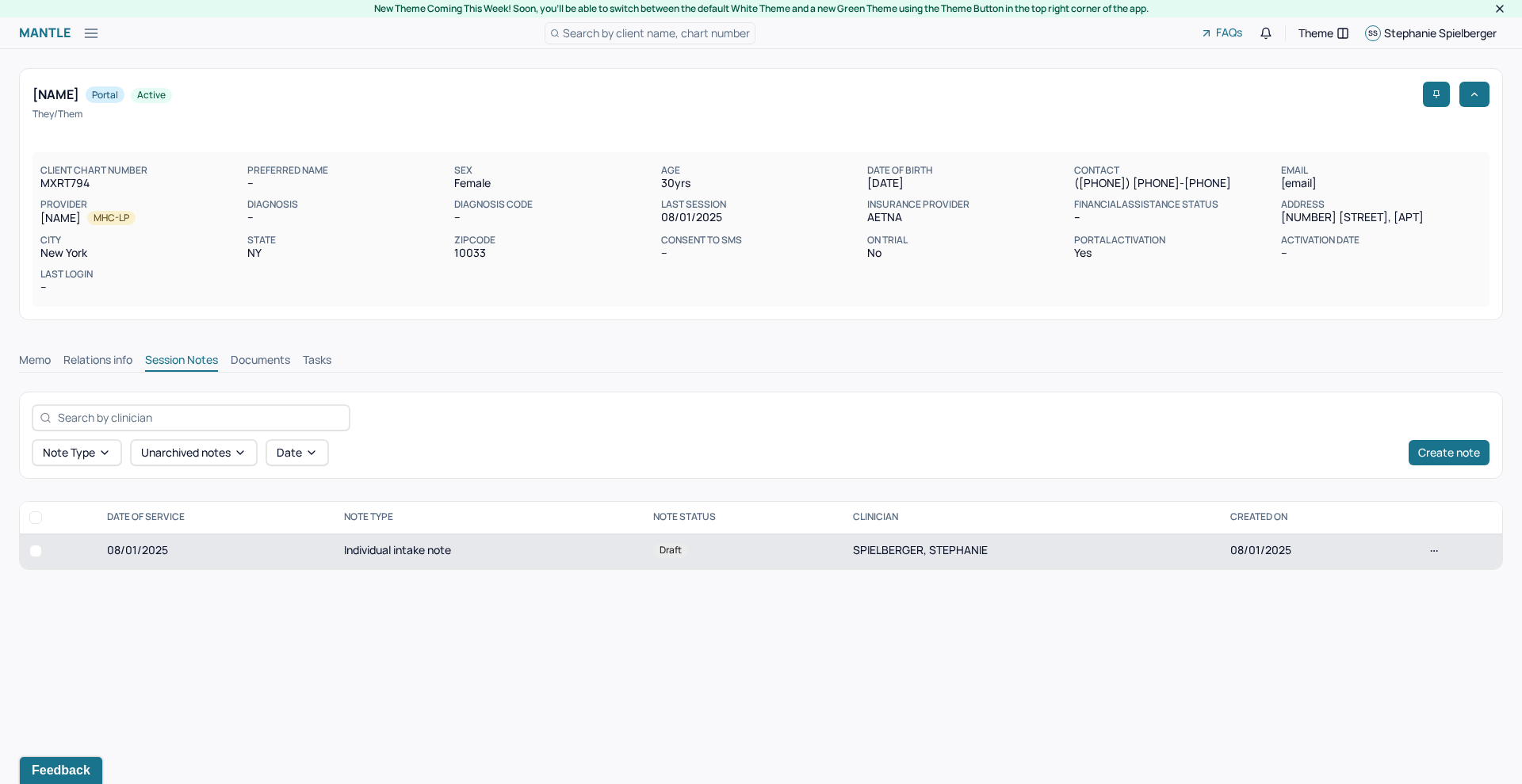 click on "08/01/2025" at bounding box center (1319, 551) 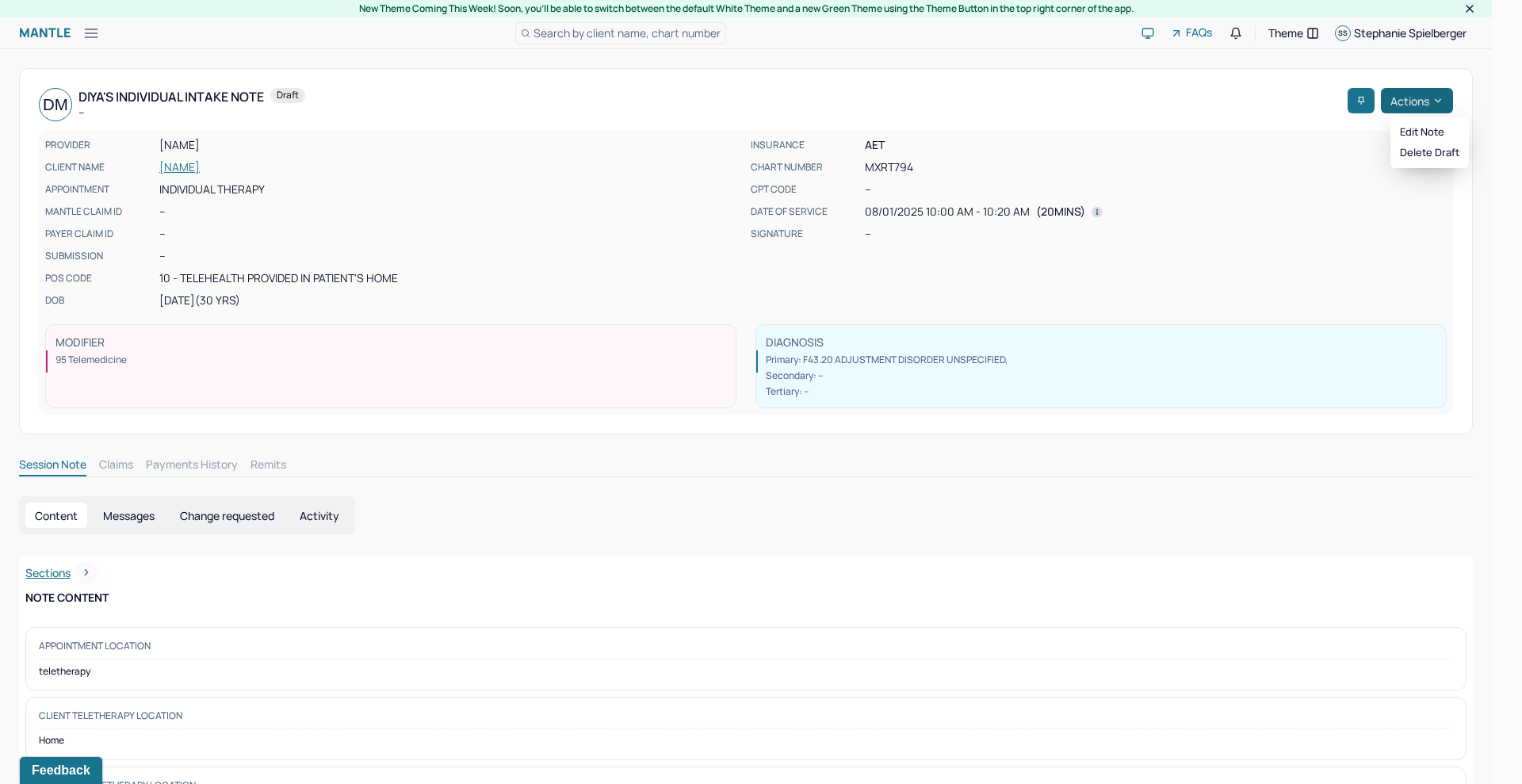 click on "Actions" at bounding box center [1417, 101] 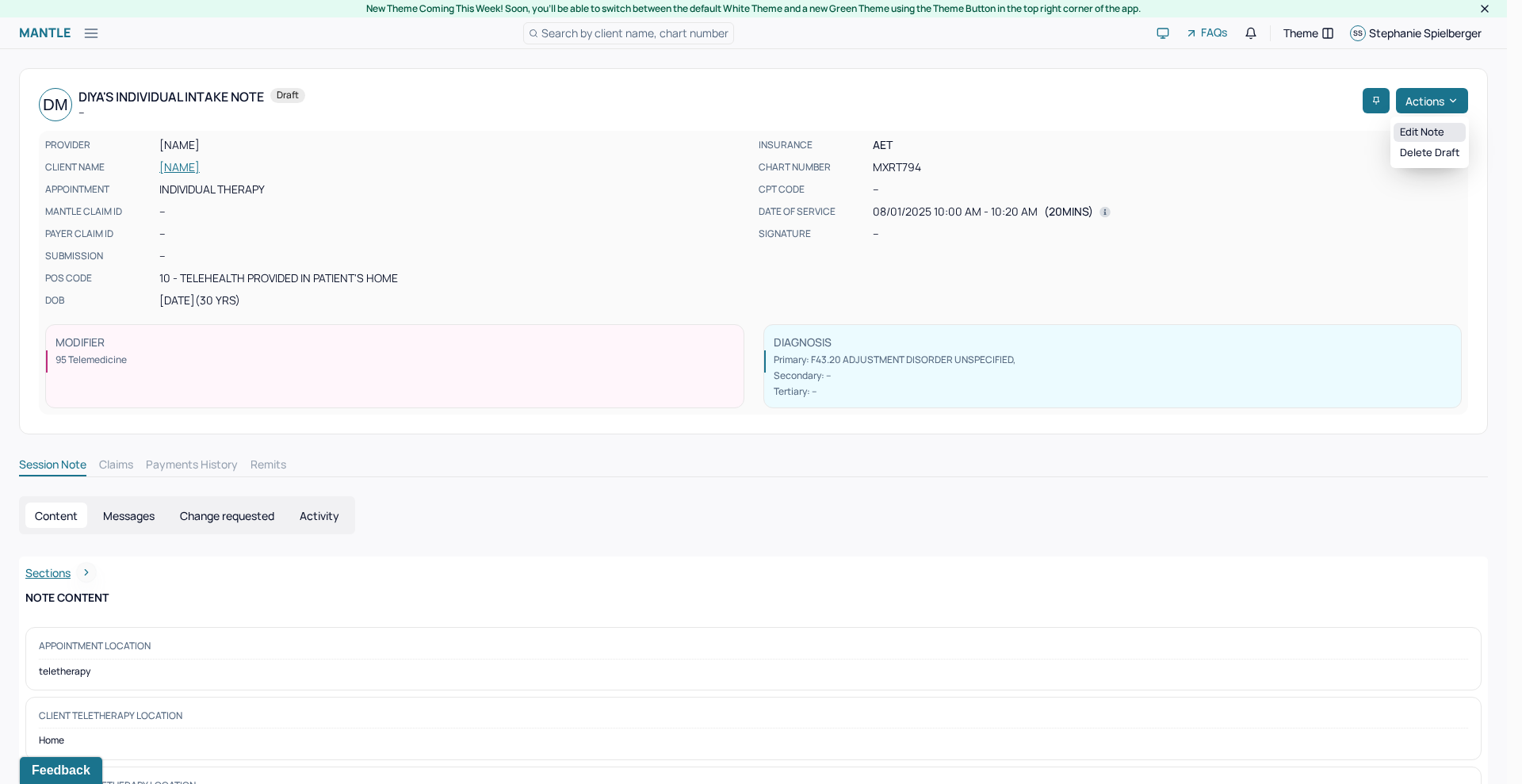 click on "Edit note" at bounding box center (1429, 132) 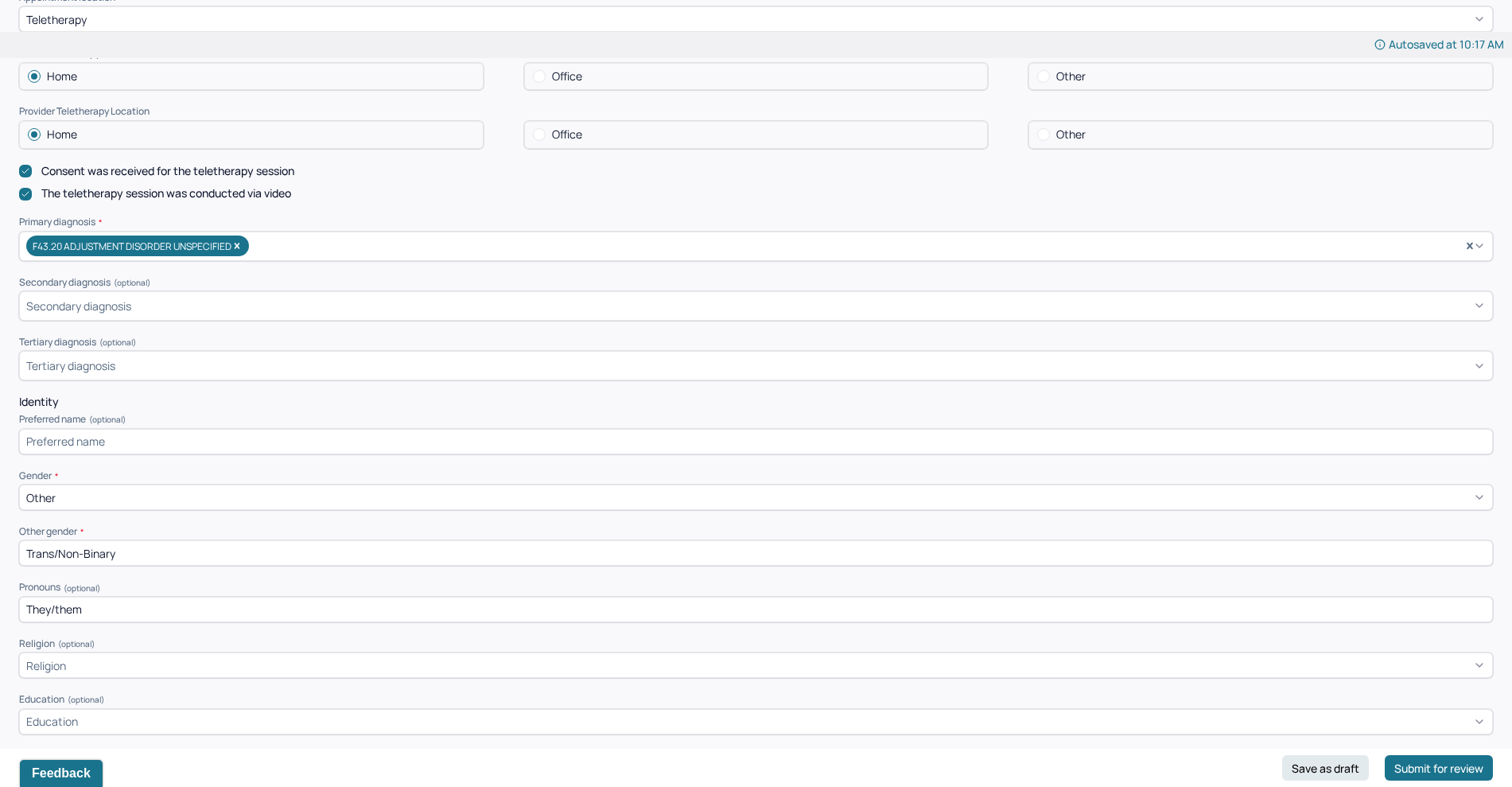 scroll, scrollTop: 328, scrollLeft: 0, axis: vertical 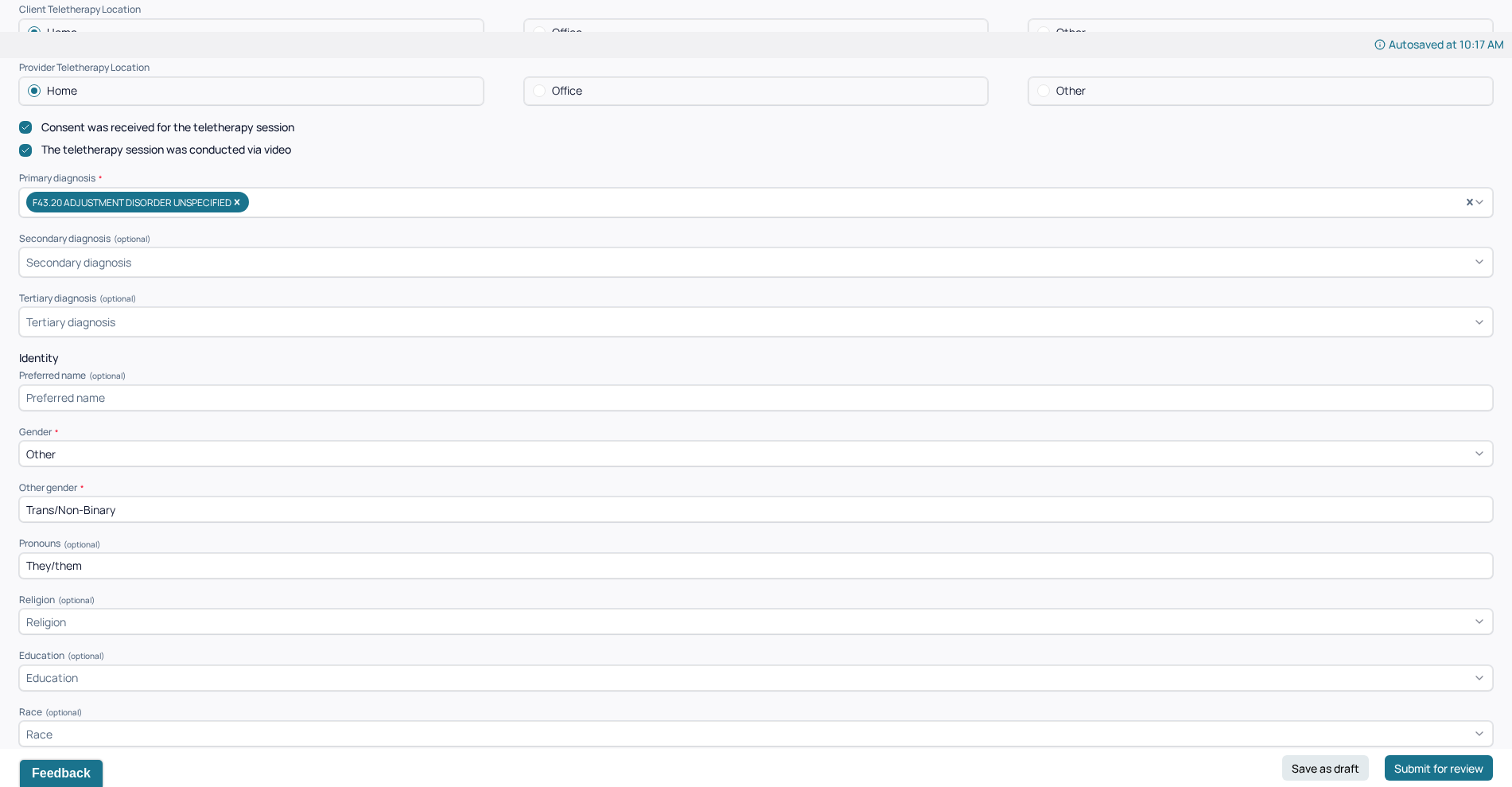 click at bounding box center [255, 202] 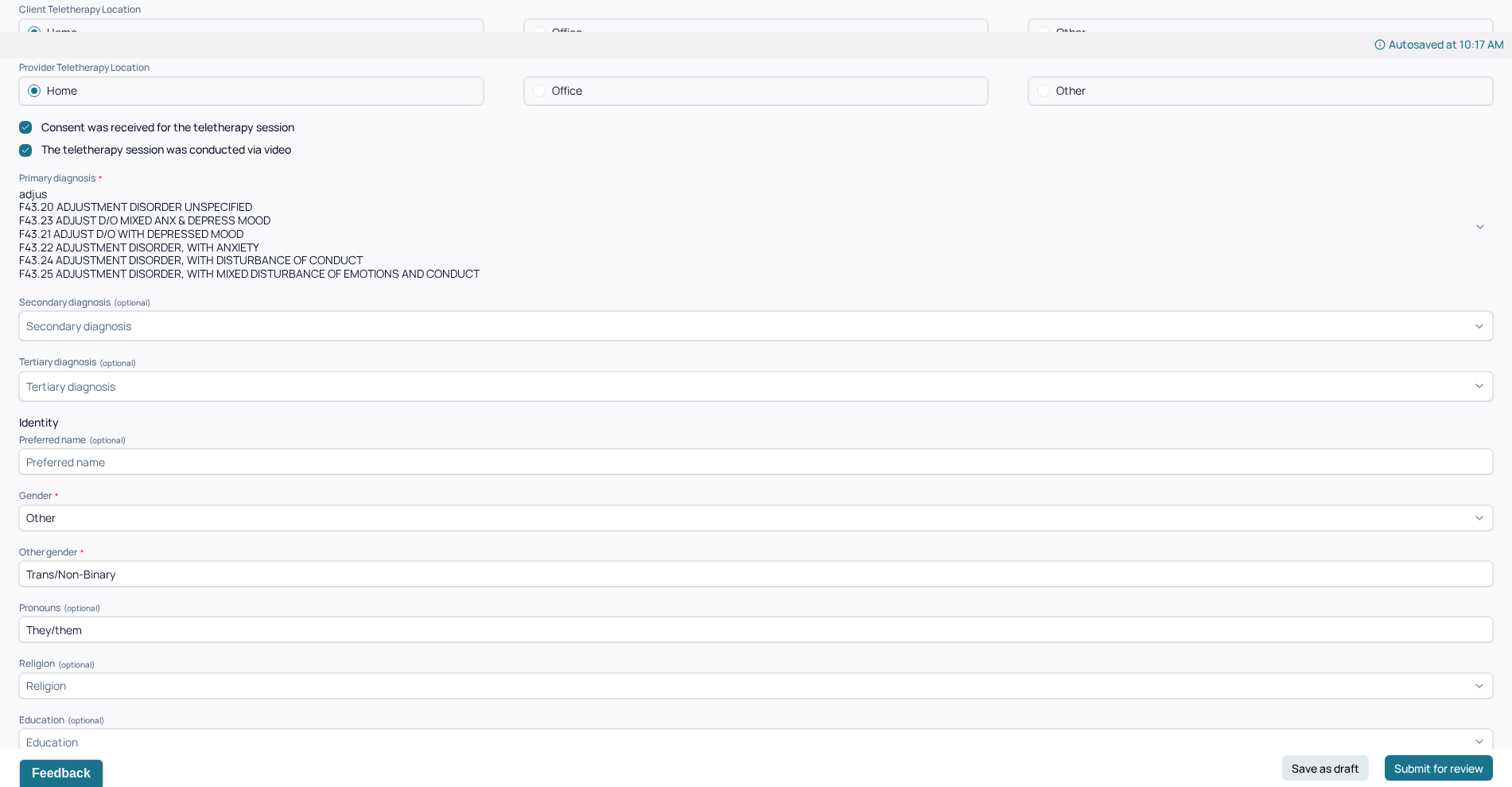 type on "adjust" 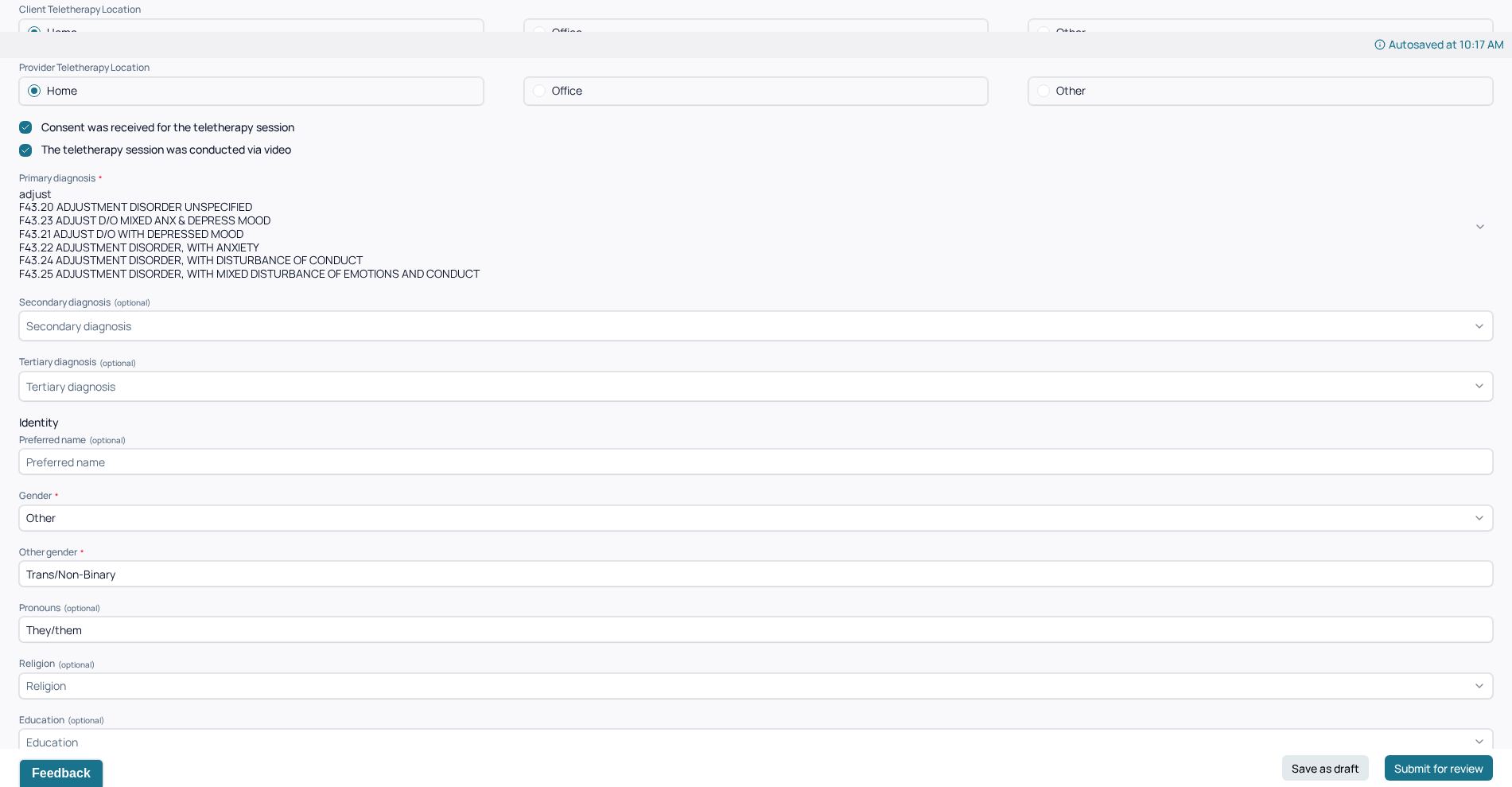 click on "F43.22 ADJUSTMENT DISORDER, WITH ANXIETY" at bounding box center (756, 247) 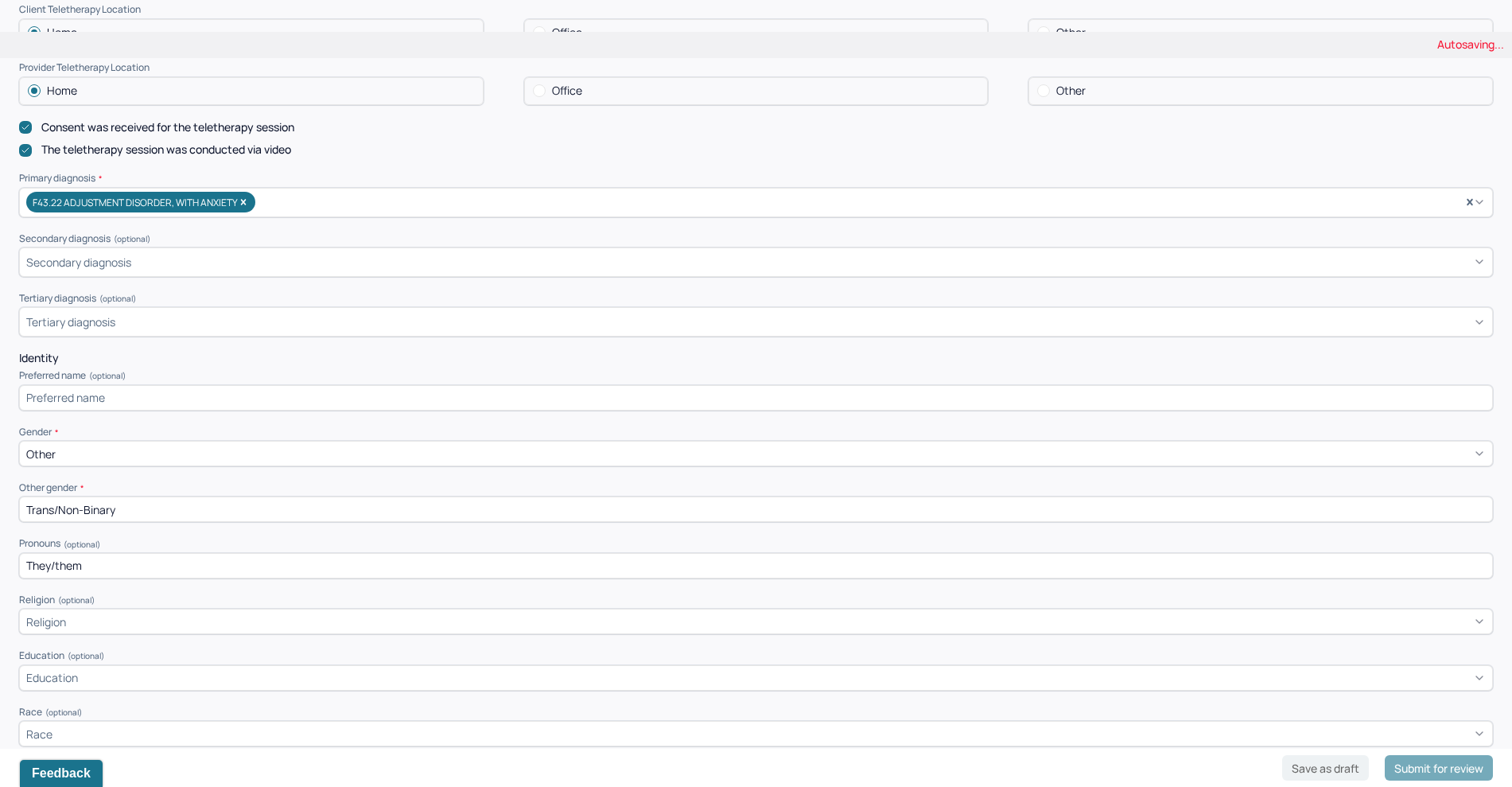 click on "Identity" at bounding box center [756, 358] 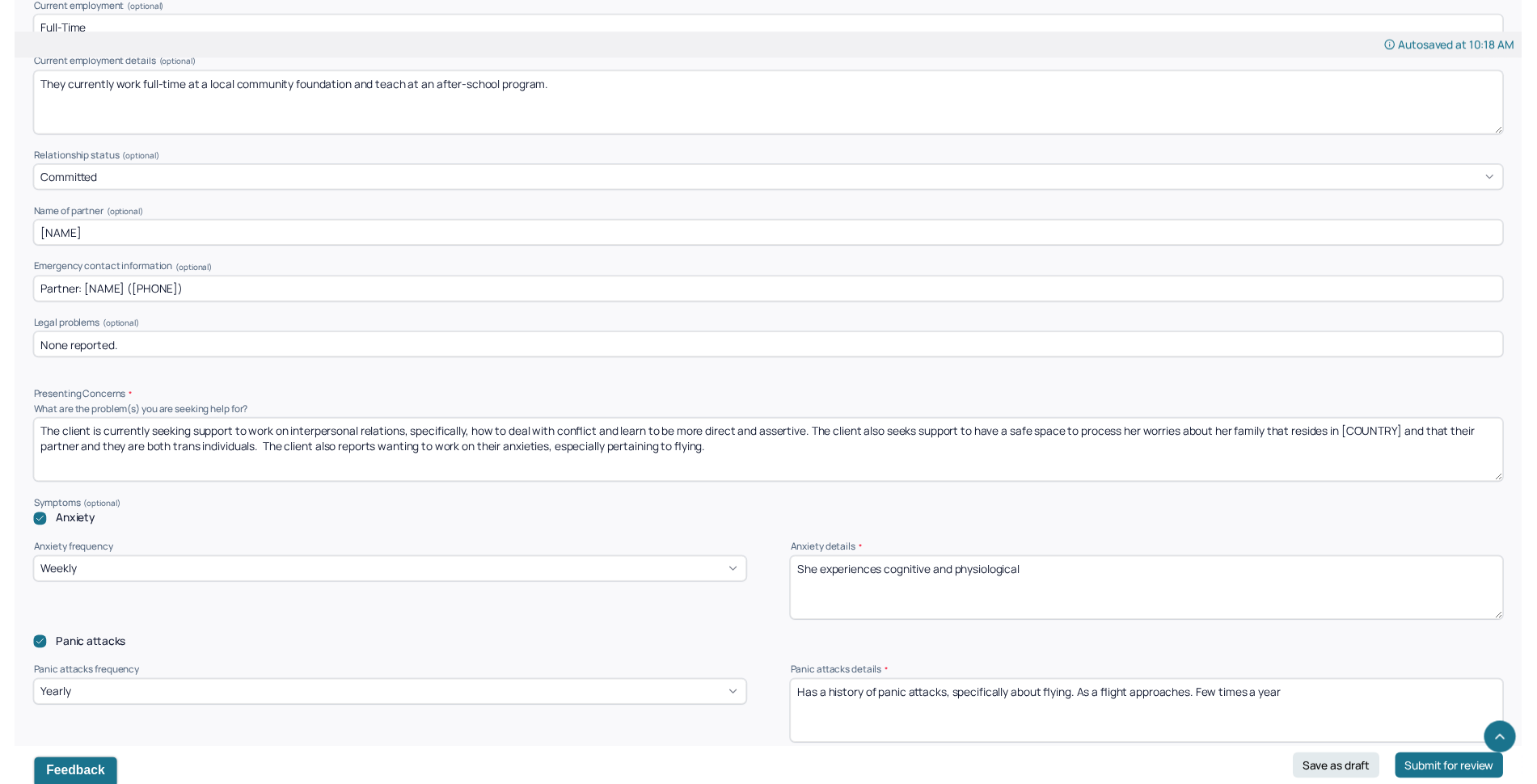 scroll, scrollTop: 1222, scrollLeft: 0, axis: vertical 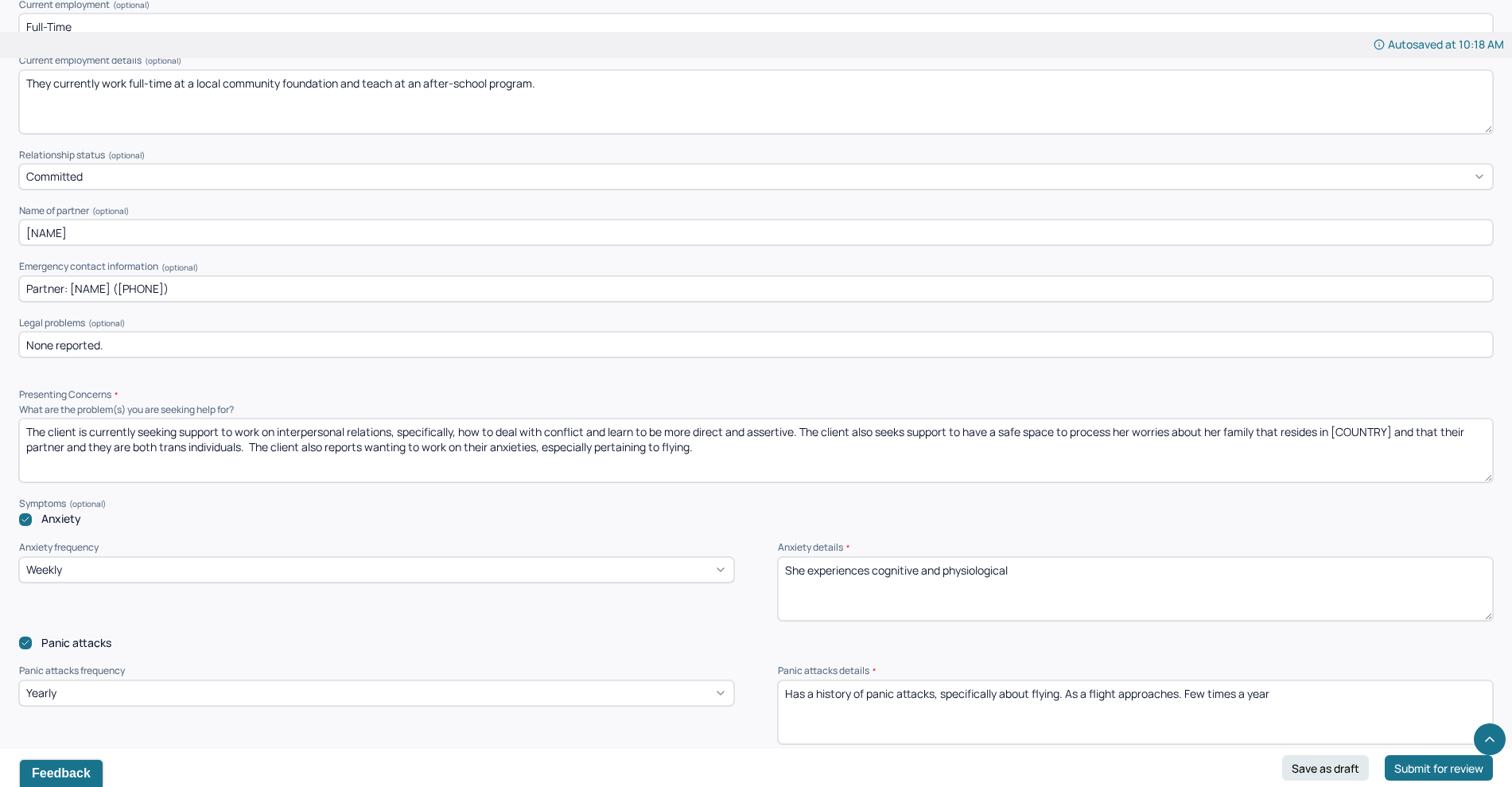 click on "Instructions The fields marked with an asterisk ( * ) are required before you can submit your notes. Before you can submit your session notes, they must be signed. You have the option to save your notes as a draft before making a submission. Appointment location * Teletherapy Client Teletherapy Location Home Office Other Provider Teletherapy Location Home Office Other Consent was received for the teletherapy session The teletherapy session was conducted via video Primary diagnosis * F43.22 ADJUSTMENT DISORDER, WITH ANXIETY Secondary diagnosis (optional) Secondary diagnosis Tertiary diagnosis (optional) Tertiary diagnosis Identity Preferred name (optional) Gender * Other Other gender * Trans/Non-Binary Pronouns (optional) [PRONOUNS] Religion (optional) Religion Education (optional) Education Race (optional) Race Ethnicity (optional) Sexual orientation (optional) Sexual orientation Current employment (optional) Full-Time Current employment details (optional) Relationship status (optional) Committed (optional) *" at bounding box center (756, 2405) 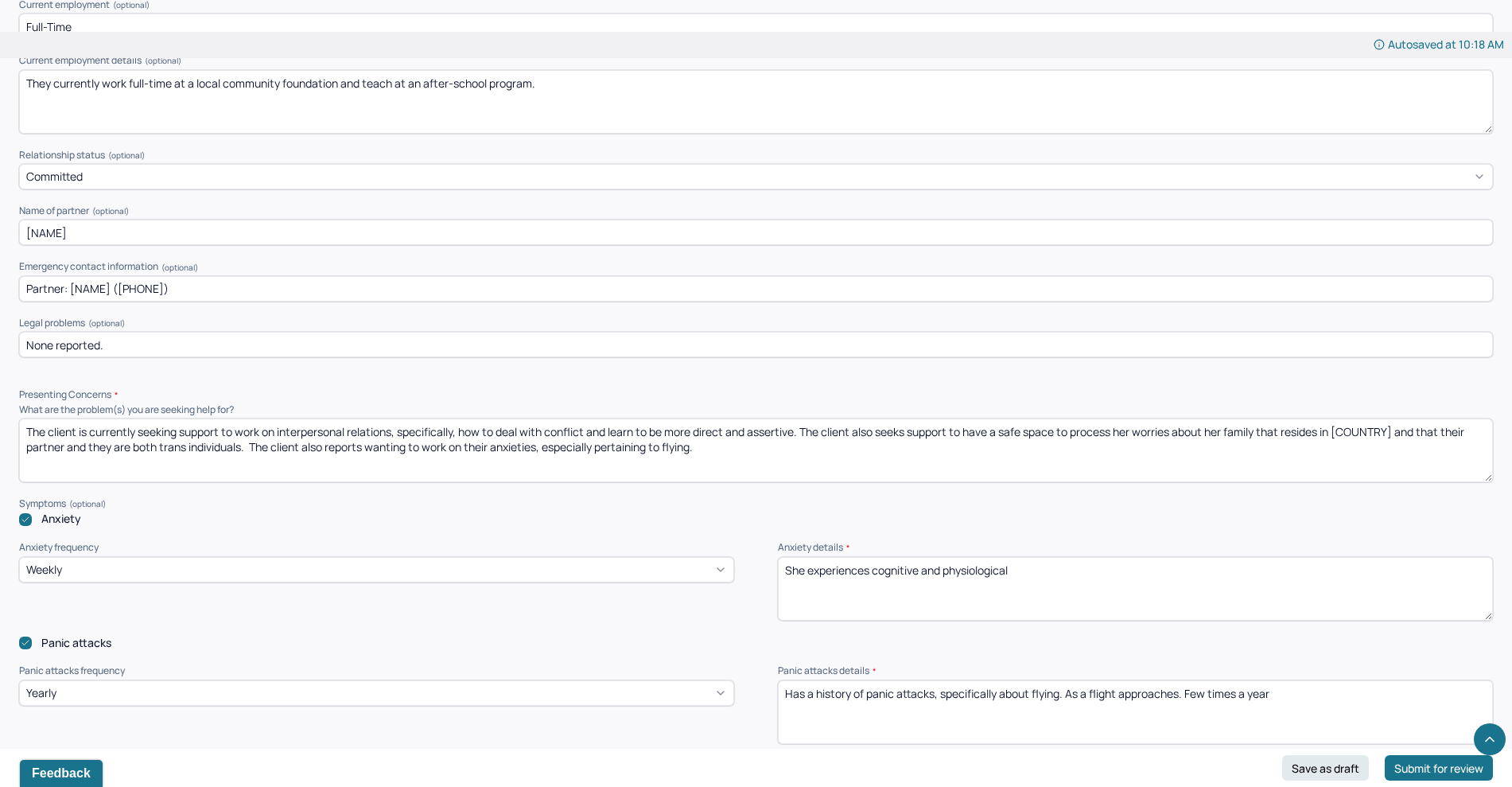click on "She experiences cognitive and physiological" at bounding box center (1135, 589) 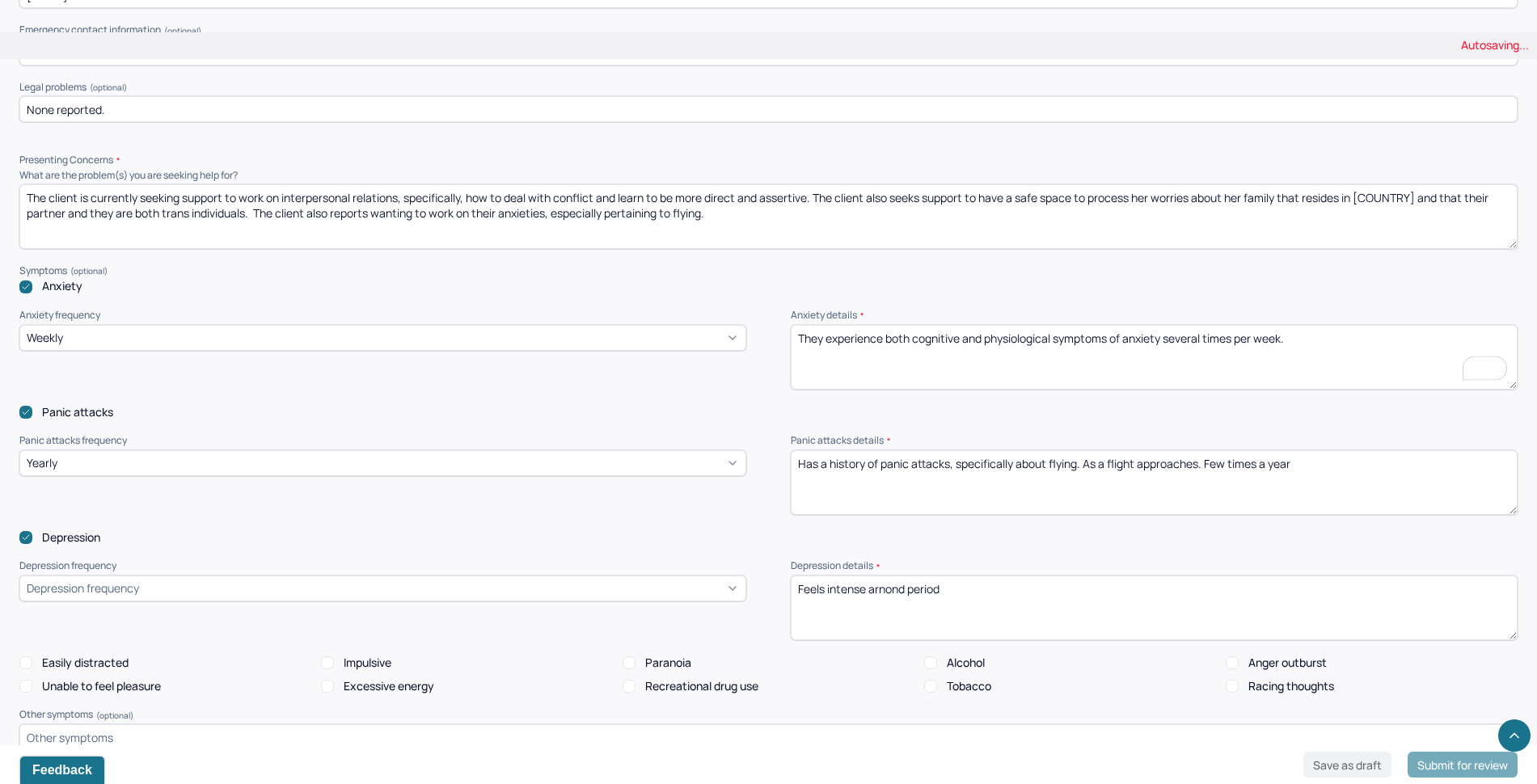 scroll, scrollTop: 1483, scrollLeft: 0, axis: vertical 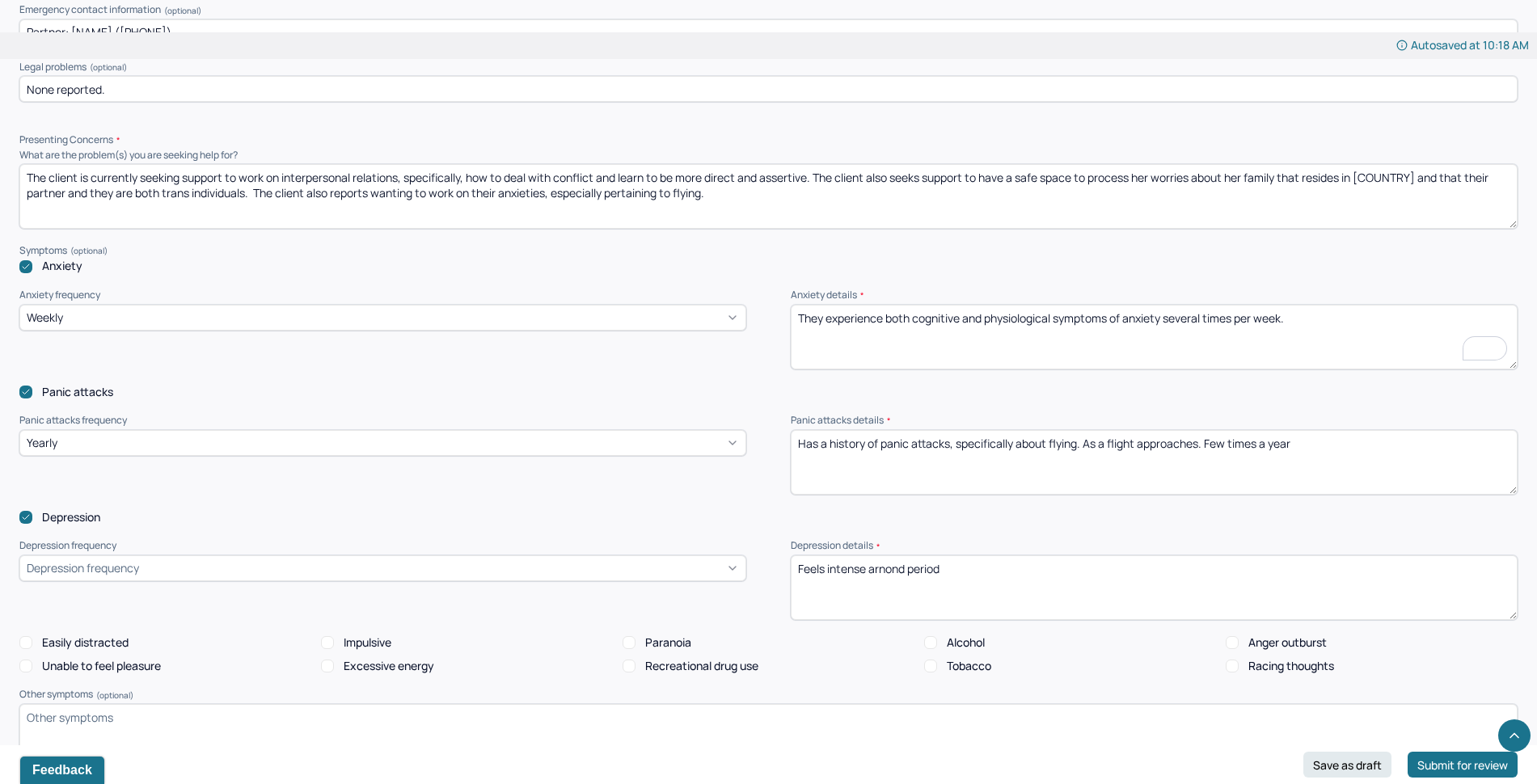 type on "They experience both cognitive and physiological symptoms of anxiety several times per week." 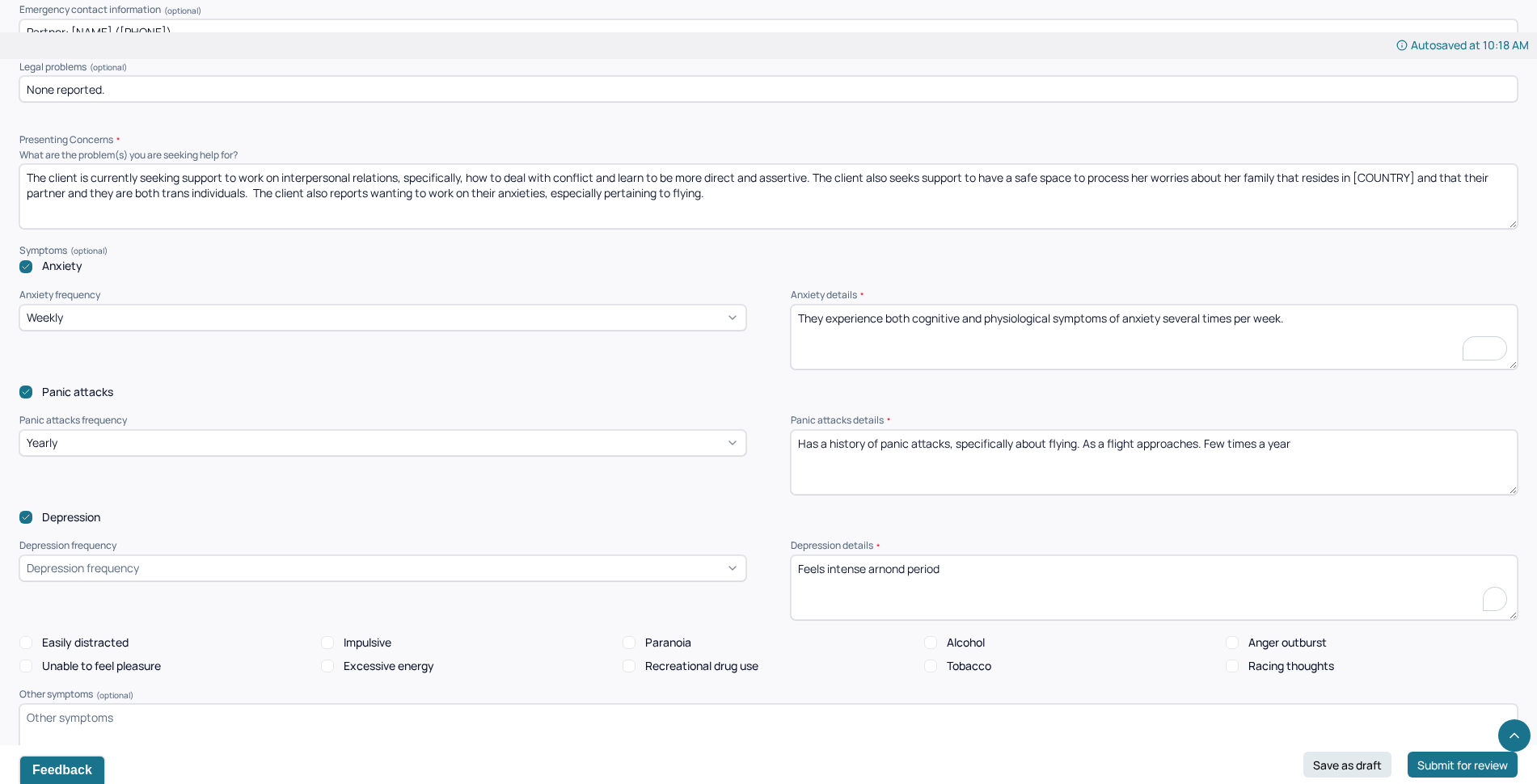 click on "Feels intense arnond period" at bounding box center (1154, 588) 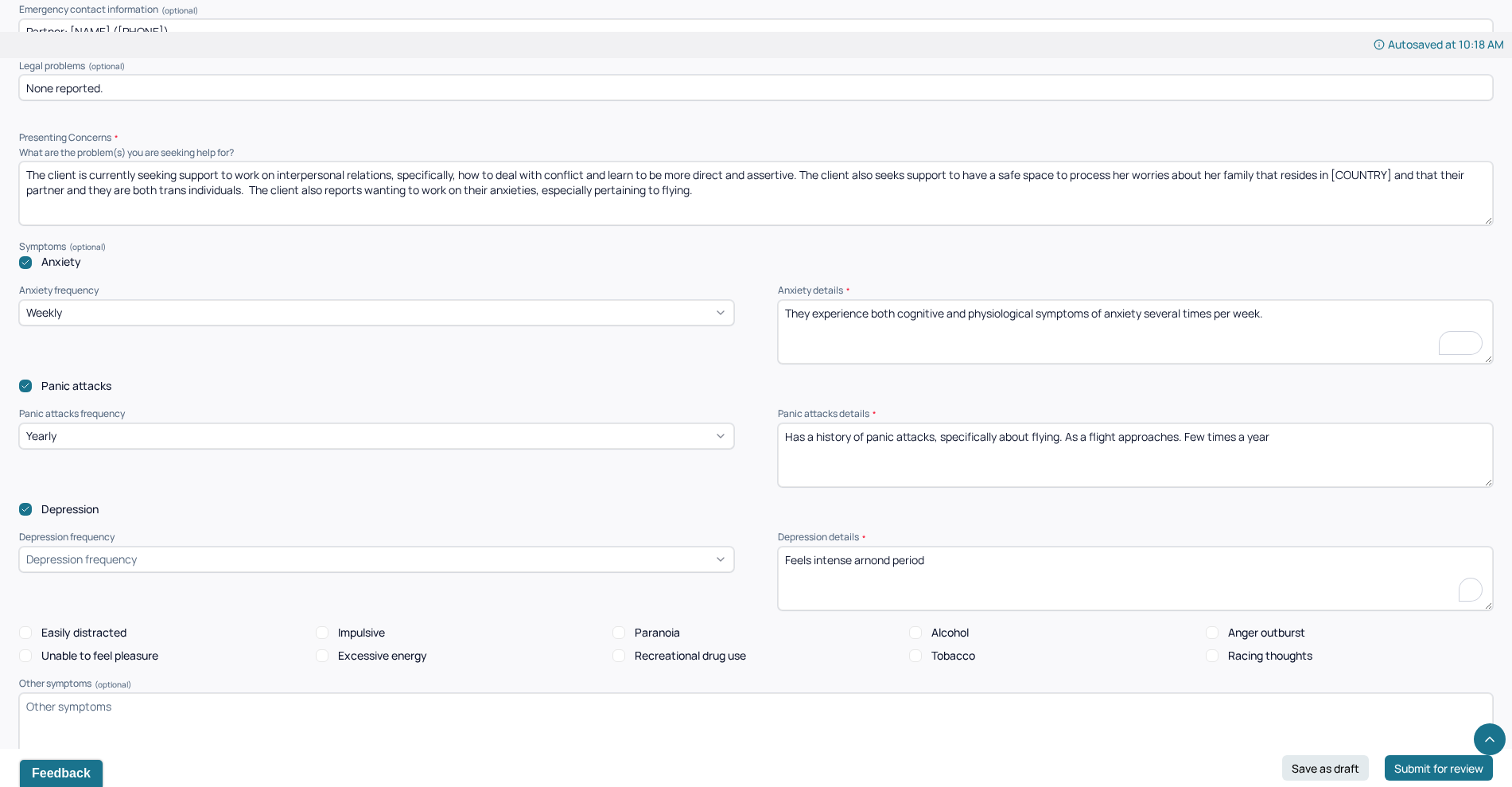 click on "Feels intense arnond period" at bounding box center [1135, 579] 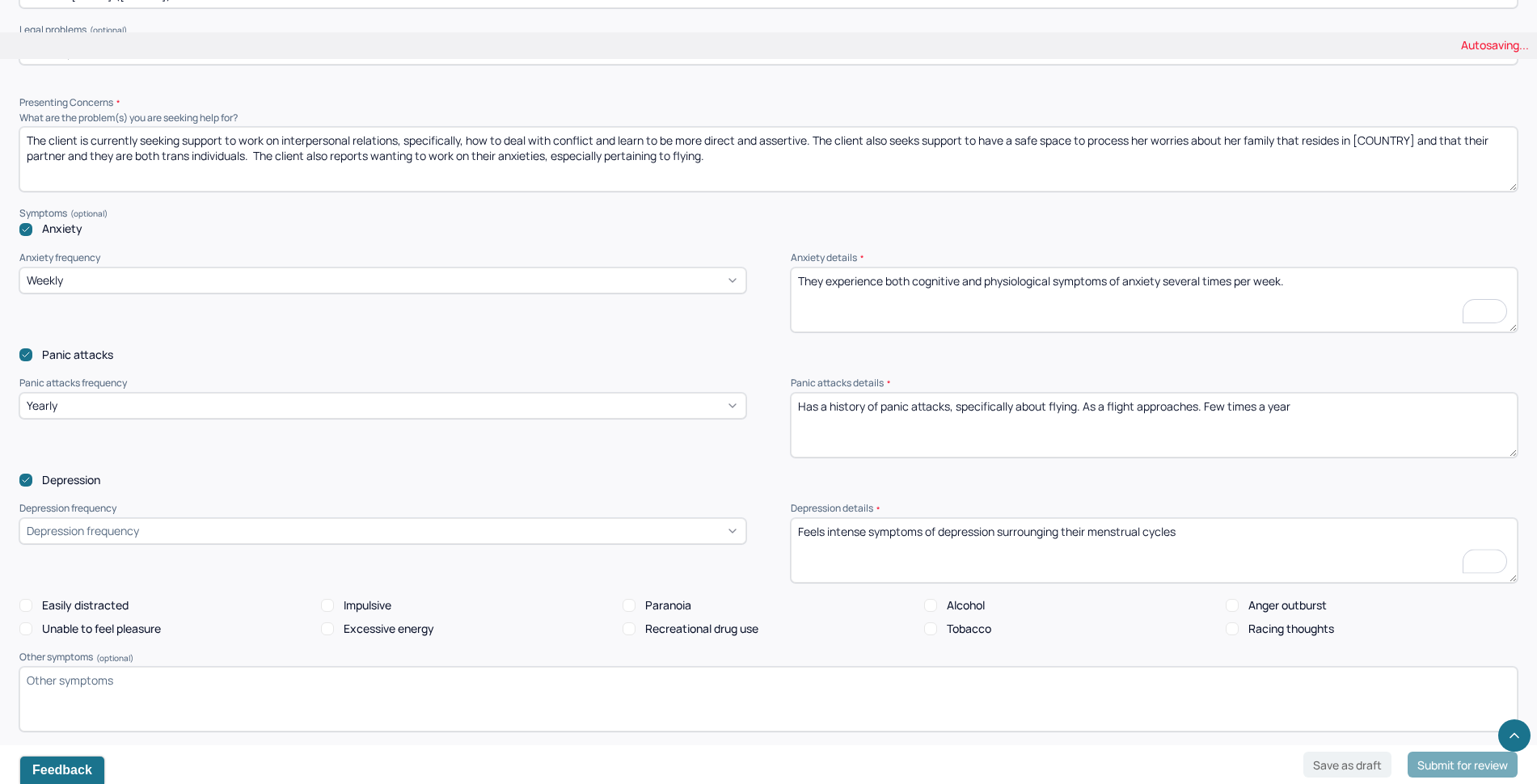 scroll, scrollTop: 1522, scrollLeft: 0, axis: vertical 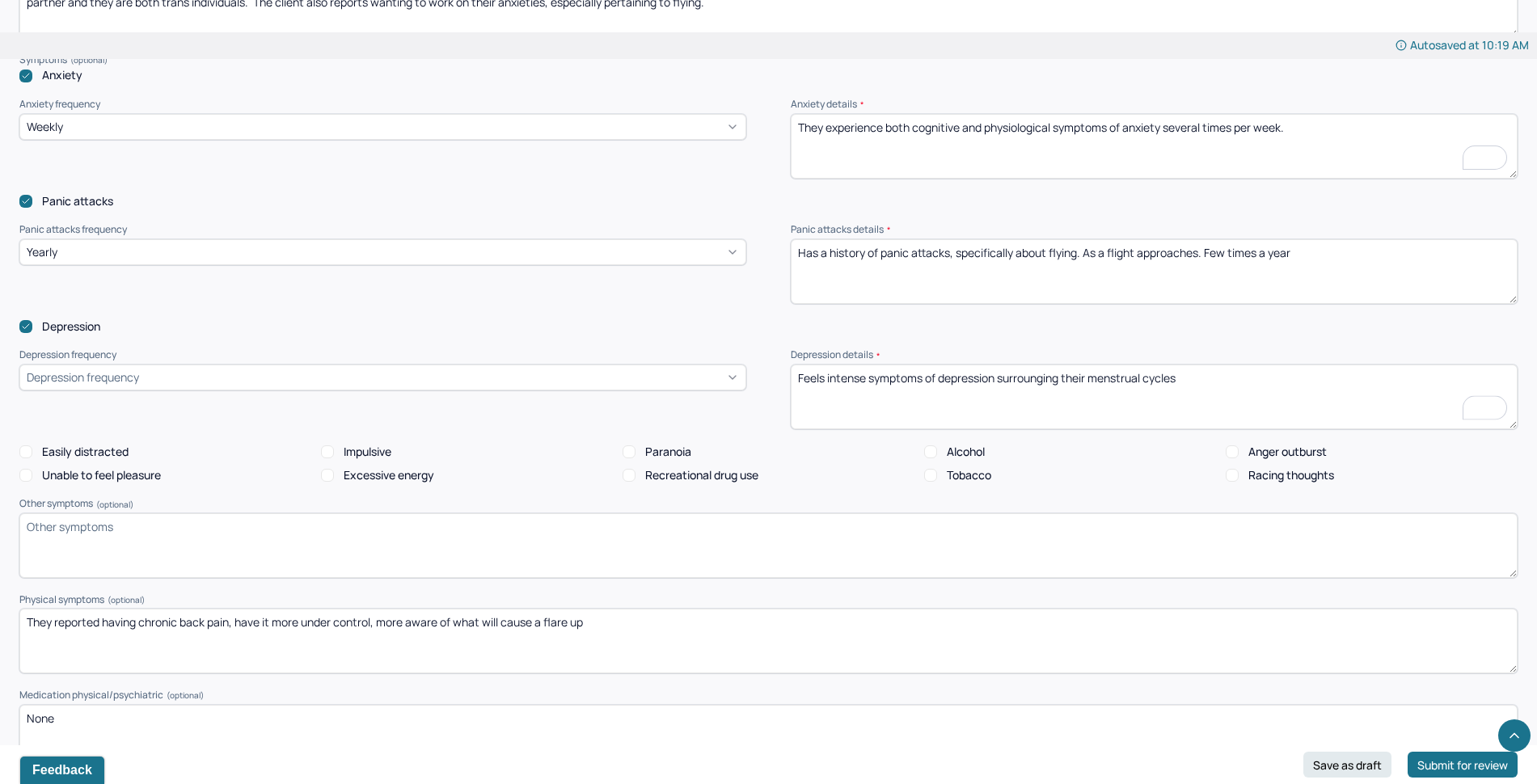 type on "Feels intense symptoms of depression surrounging their menstrual cycles" 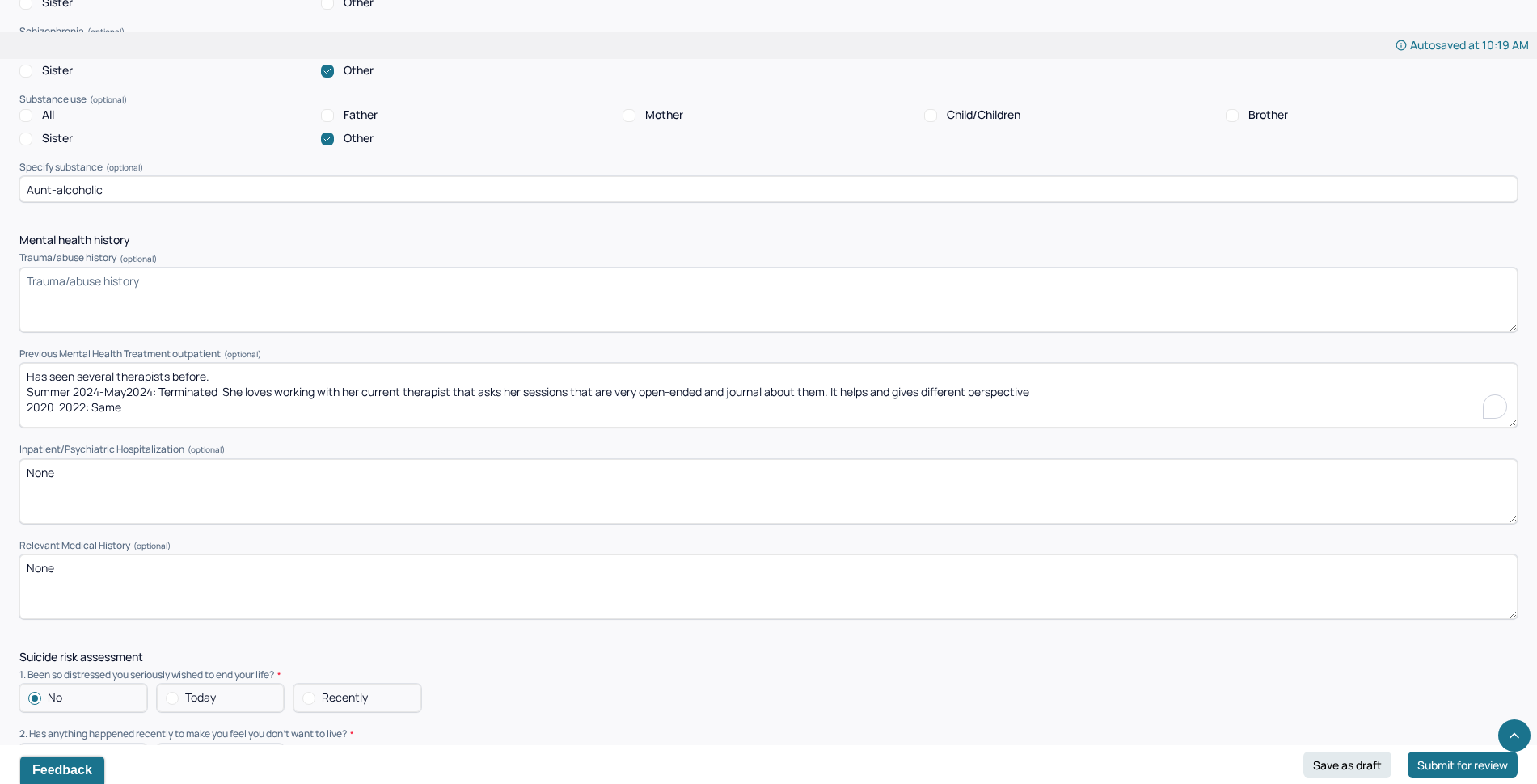 click on "Has seen several therapists before.
Summer 2024-May2024: Terminated  She loves working with her current therapist that asks her sessions that are very open-ended and journal about them. It helps and gives different perspective
2020-2022: Same" at bounding box center [768, 395] 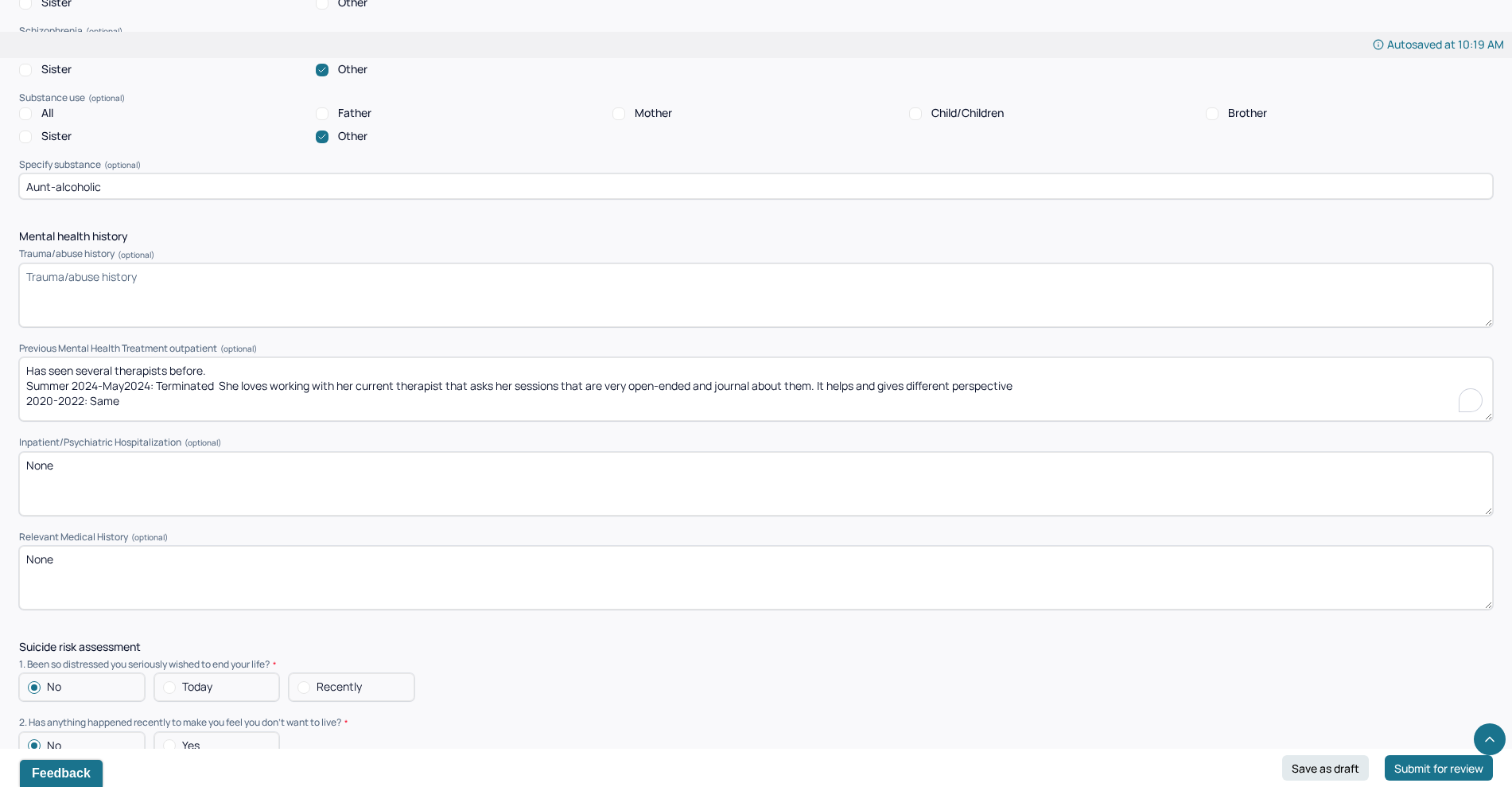 click on "Has seen several therapists before.
Summer 2024-May2024: Terminated  She loves working with her current therapist that asks her sessions that are very open-ended and journal about them. It helps and gives different perspective
2020-2022: Same" at bounding box center (756, 389) 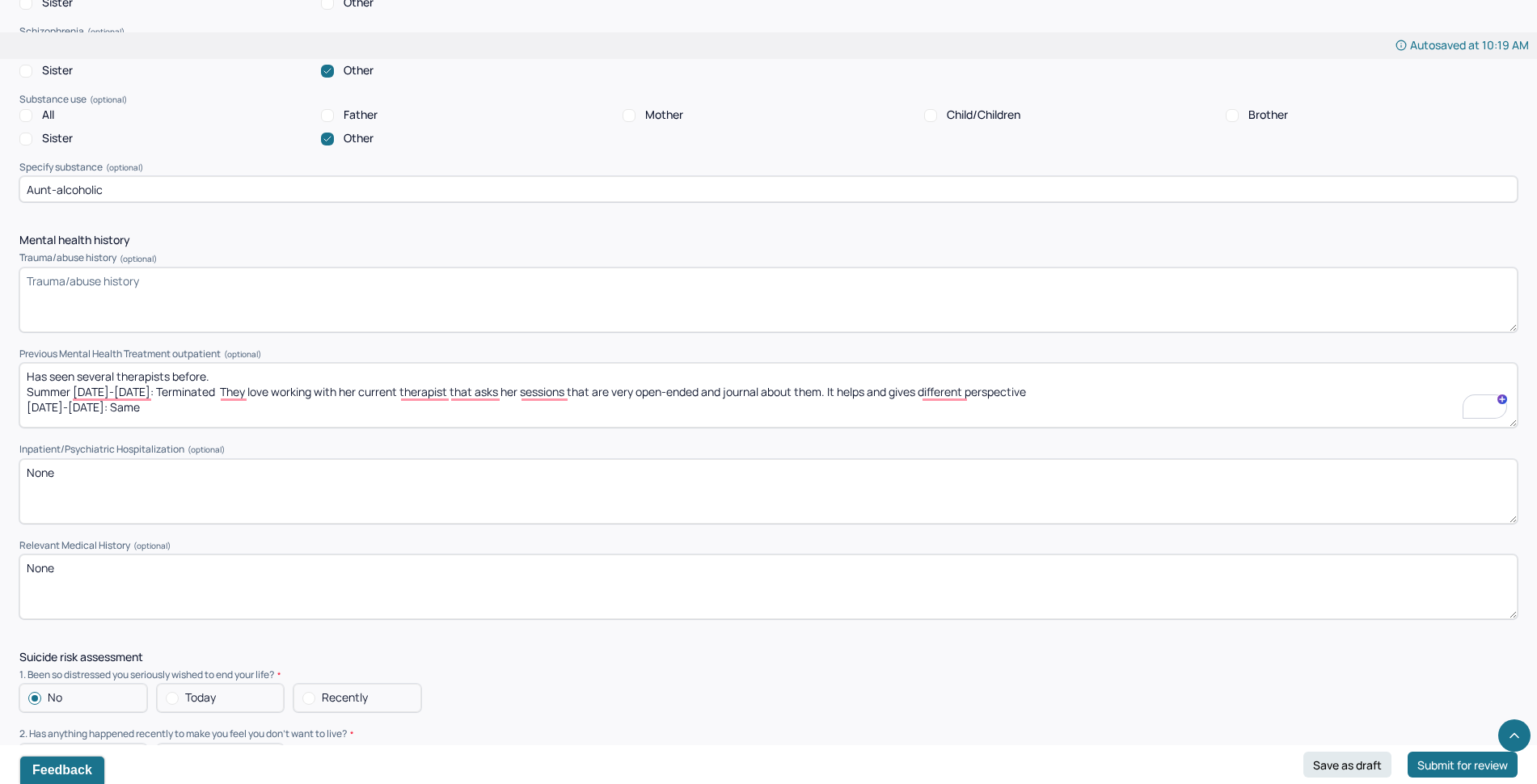 click on "Has seen several therapists before.
Summer 2024-May2024: Terminated  They love working with her current therapist that asks her sessions that are very open-ended and journal about them. It helps and gives different perspective
2020-2022: Same" at bounding box center (768, 395) 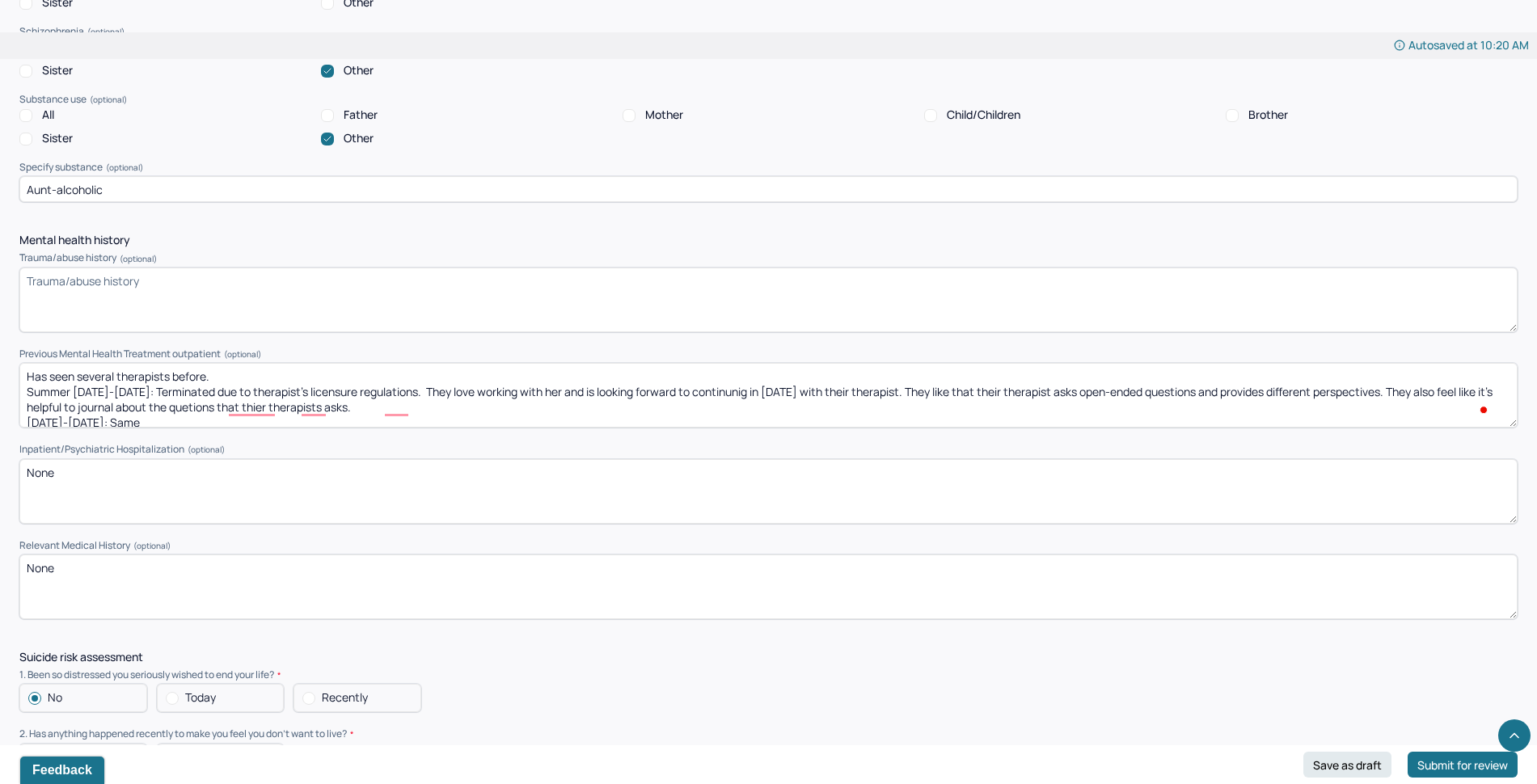 scroll, scrollTop: 4, scrollLeft: 0, axis: vertical 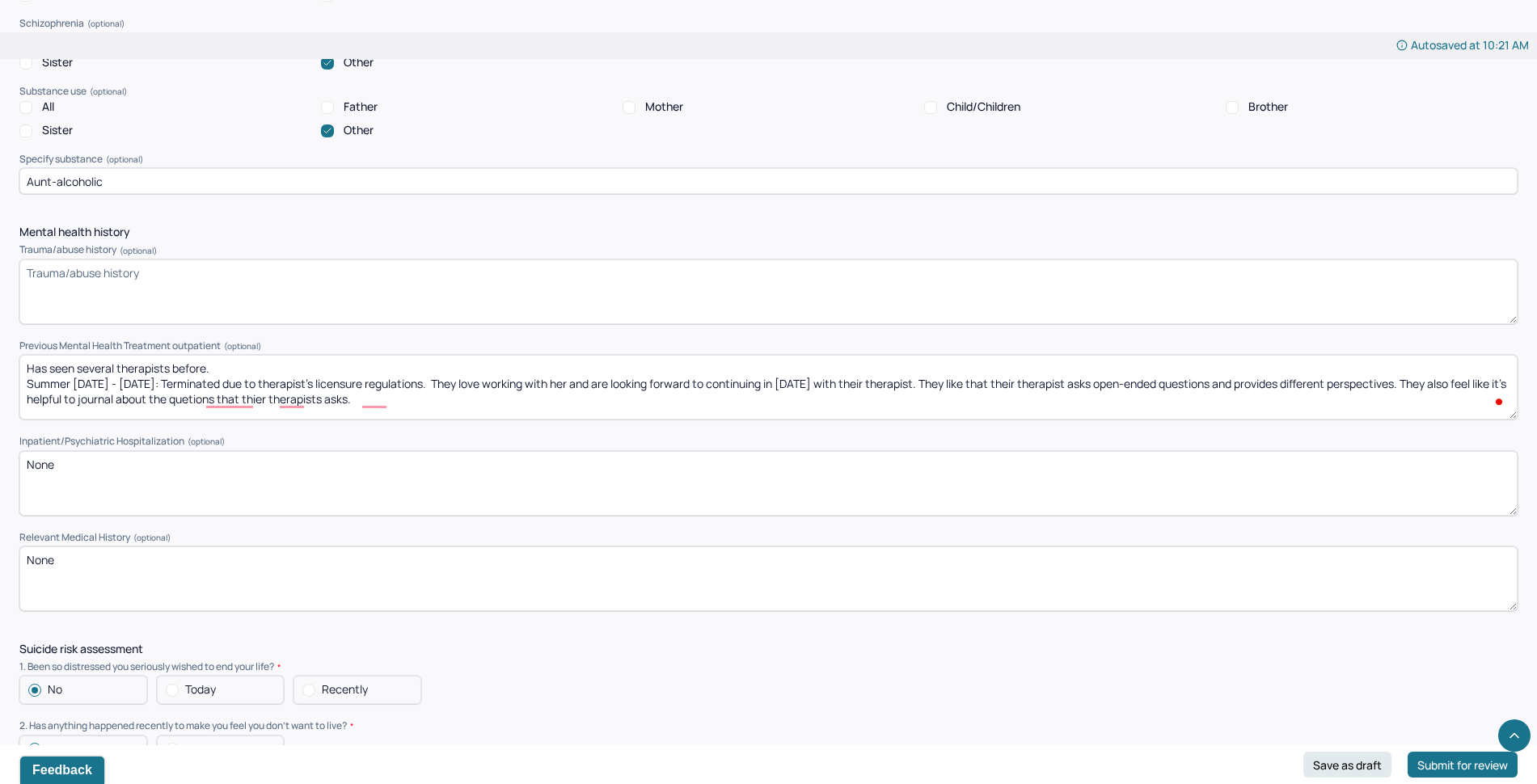 click on "Has seen several therapists before.
Summer 2024-May 2024: Terminated due to therapist's licensure regulations.  They love working with her and are looking forward to continuing in August 2025 with their therapist. They like that their therapist asks open-ended questions and provides different perspectives. They also feel like it's helpful to journal about the quetions that thier therapists asks." at bounding box center (768, 387) 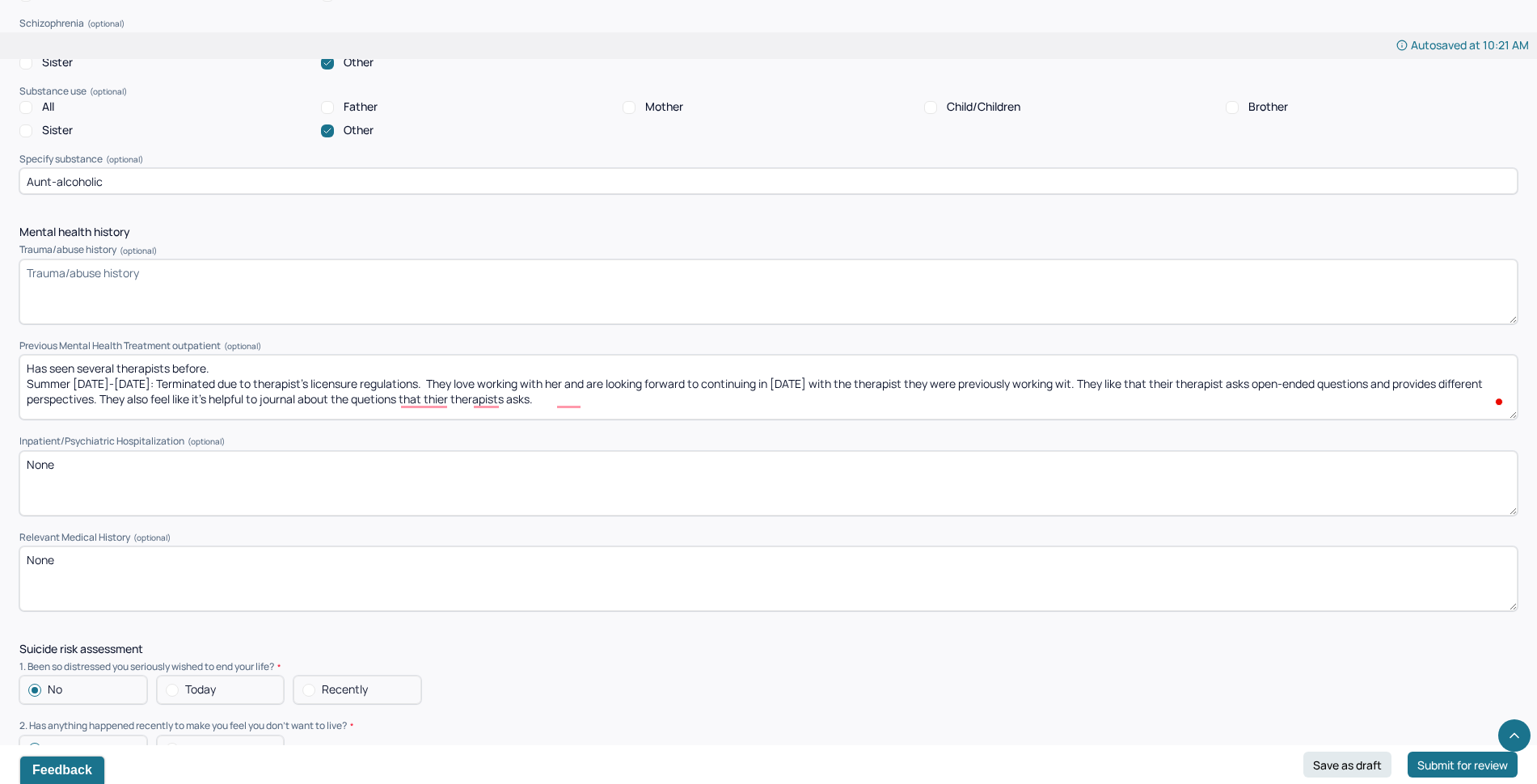 type on "Has seen several therapists before.
Summer 2024-May 2024: Terminated due to therapist's licensure regulations.  They love working with her and are looking forward to continuing in August 2025 with the therapist they were previously working with. They like that their therapist asks open-ended questions and provides different perspectives. They also feel like it's helpful to journal about the quetions that thier therapists asks." 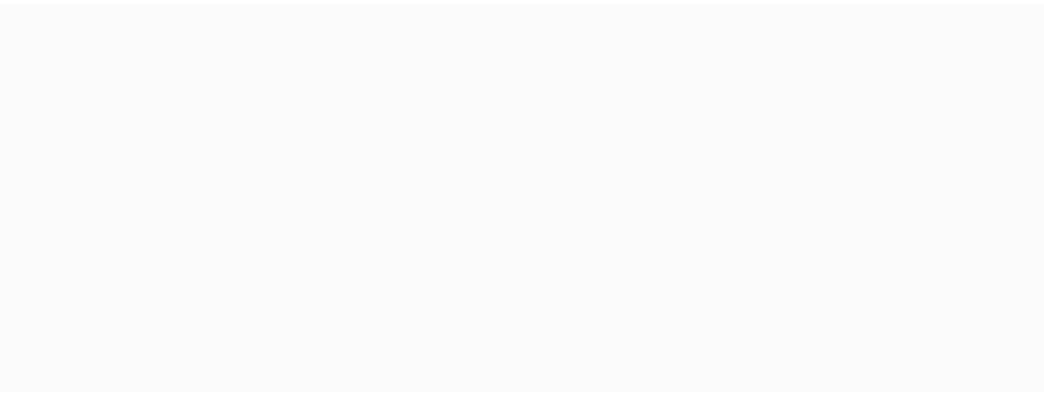 scroll, scrollTop: 0, scrollLeft: 0, axis: both 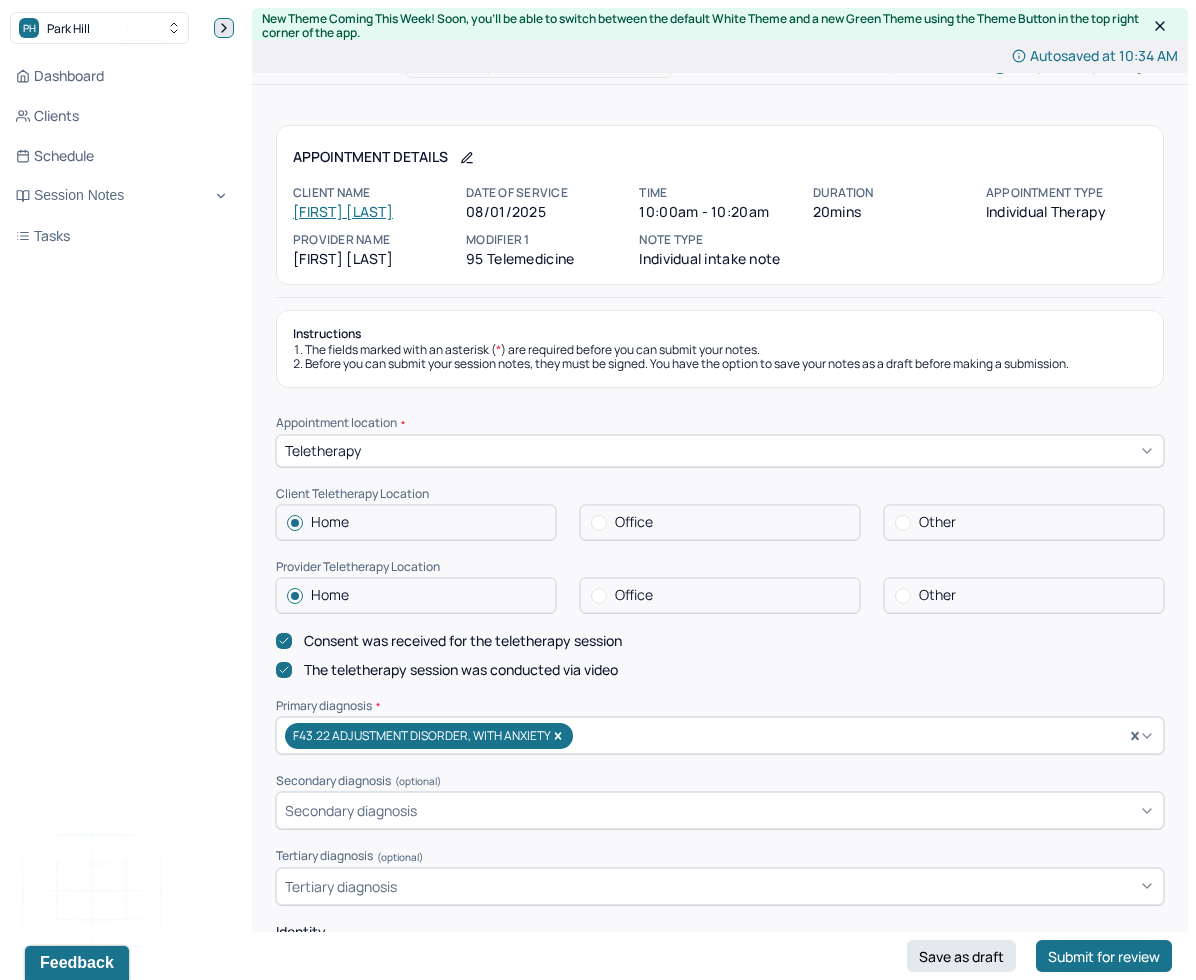 click 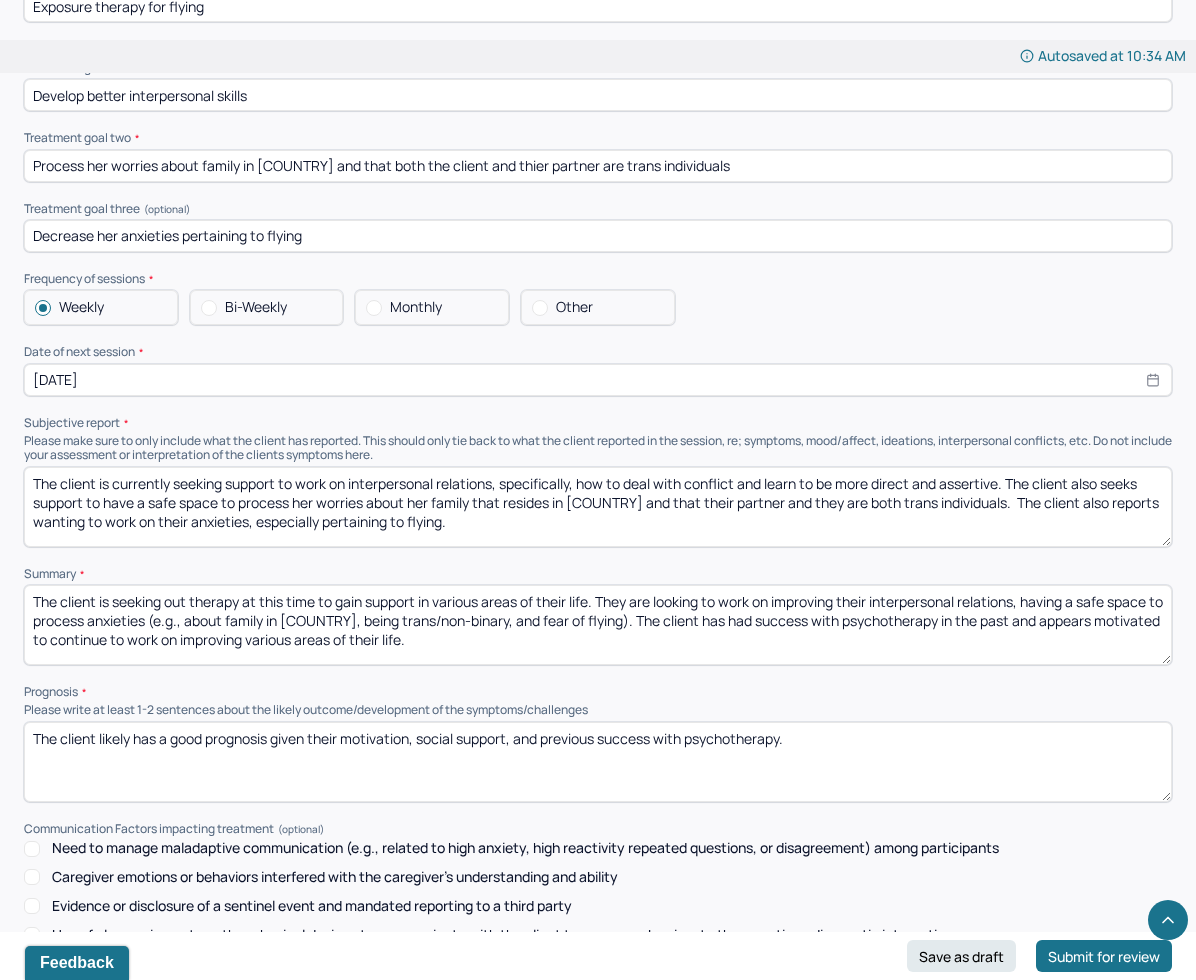 scroll, scrollTop: 8352, scrollLeft: 0, axis: vertical 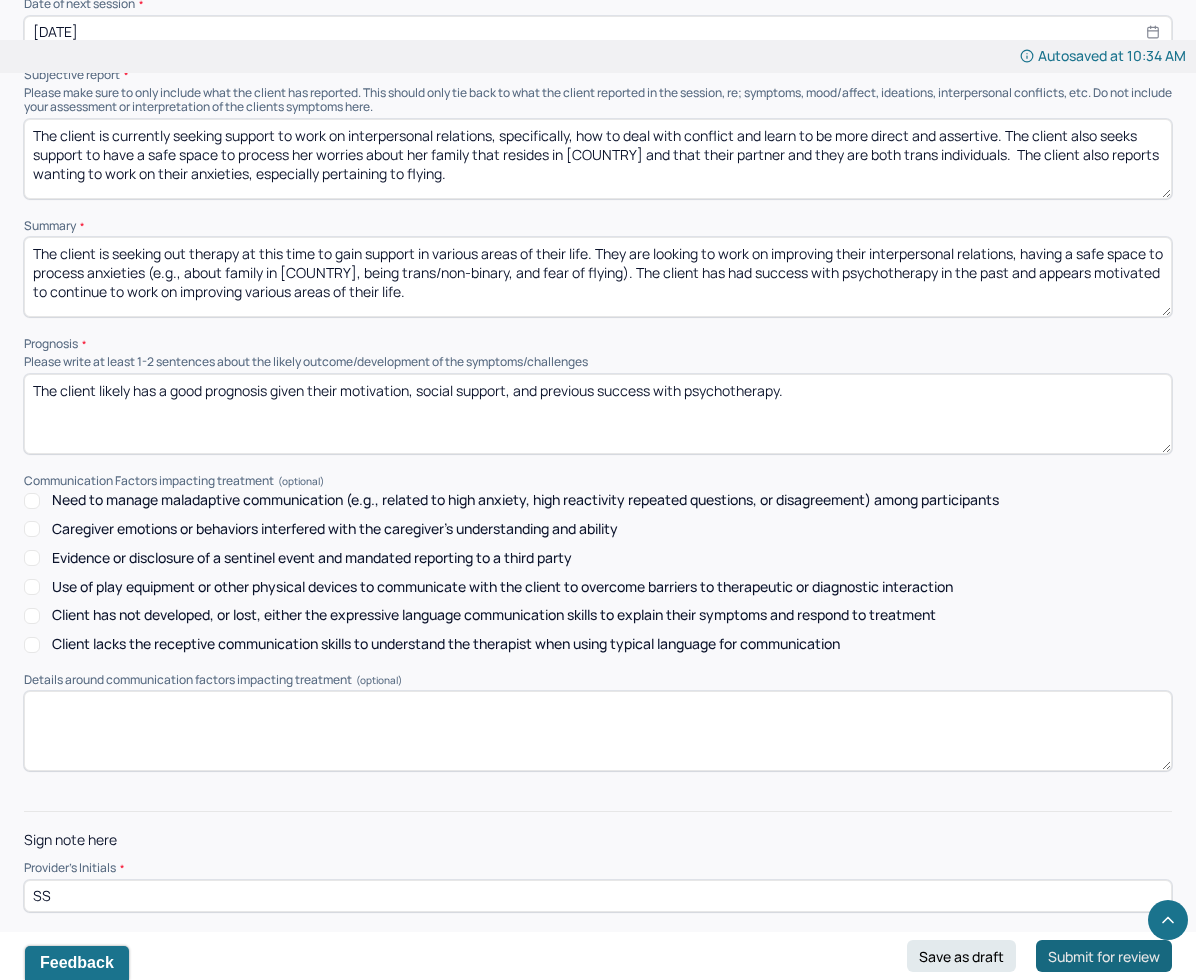 click on "Submit for review" at bounding box center [1104, 956] 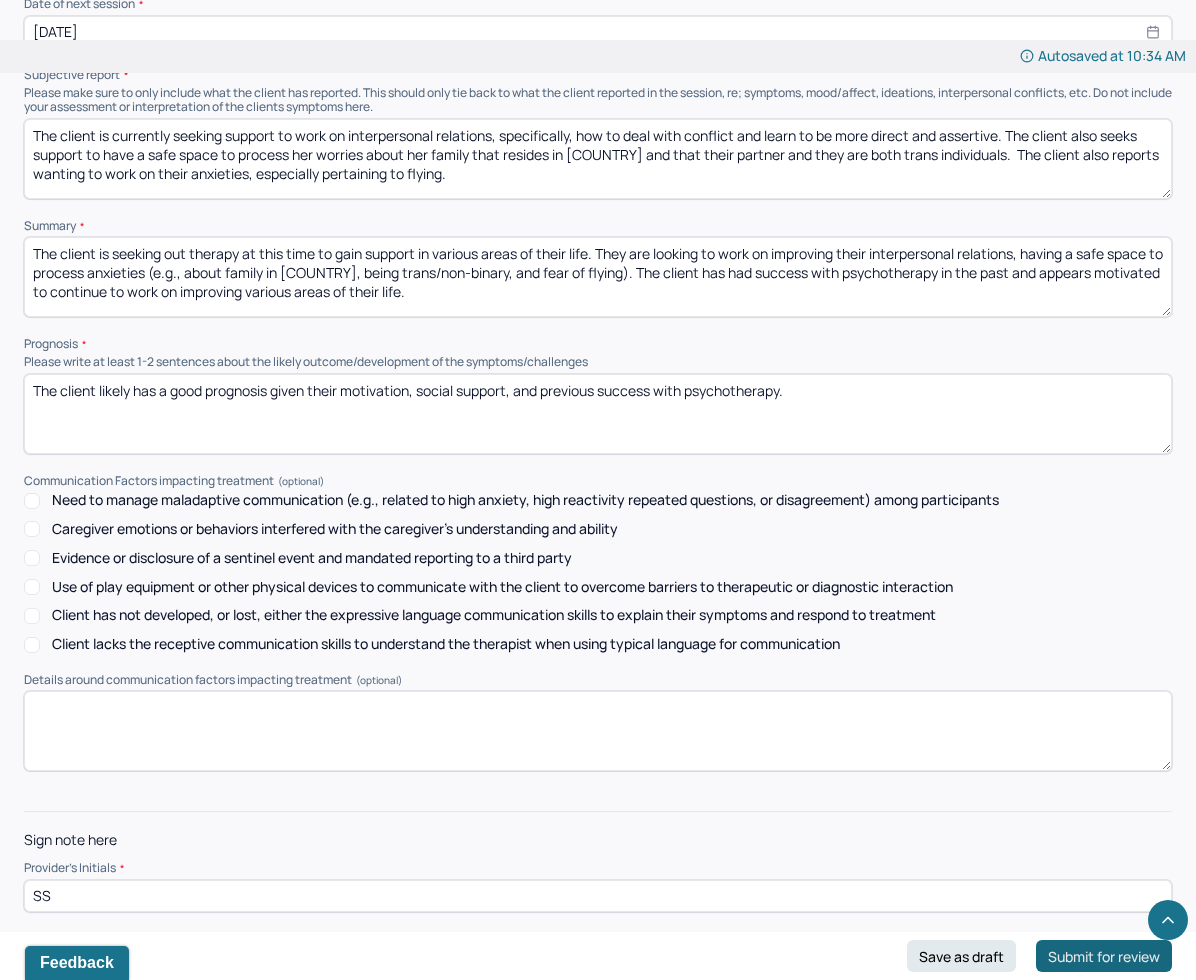 click on "Submit for review" at bounding box center (1104, 956) 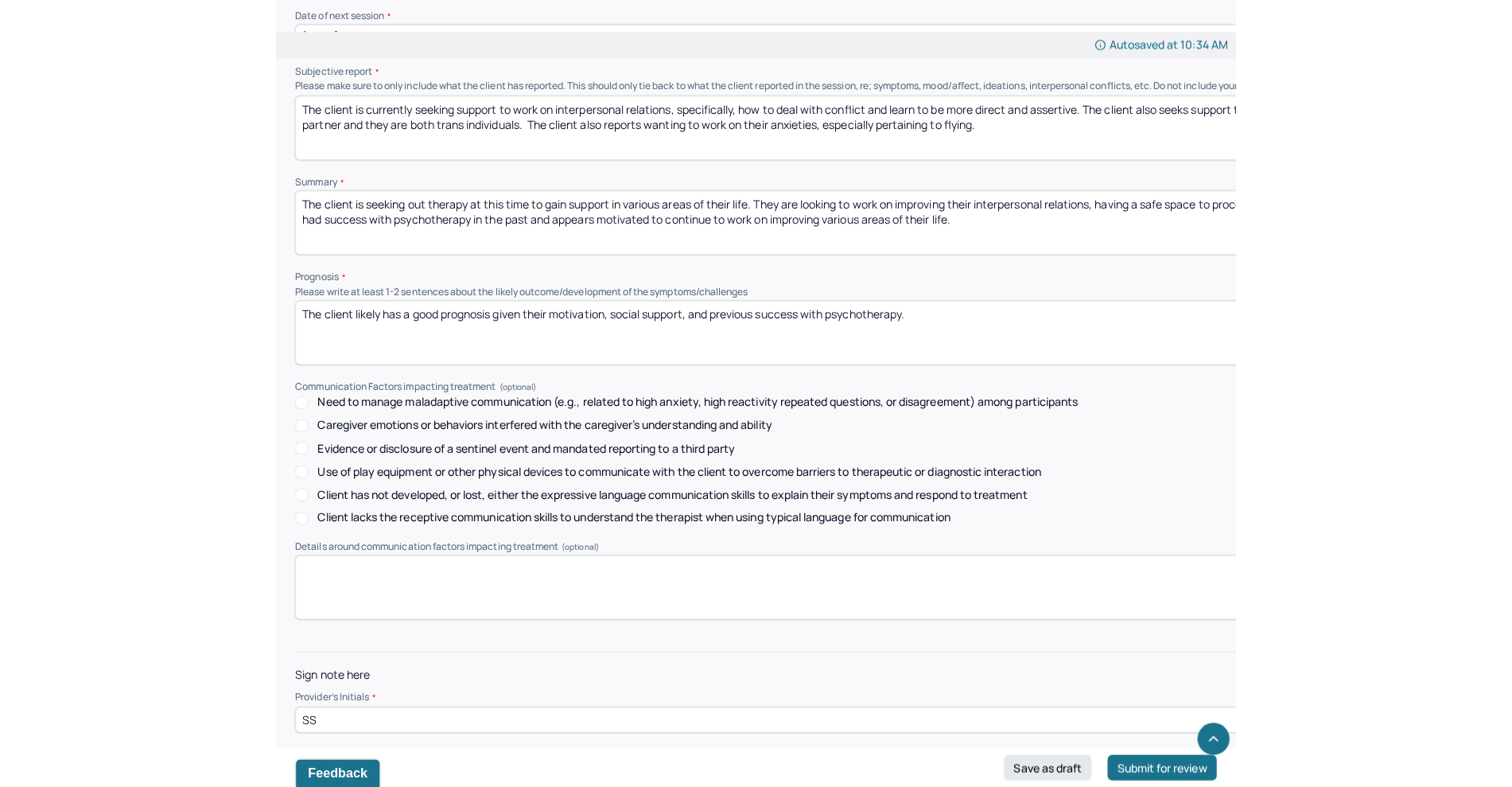 scroll, scrollTop: 6352, scrollLeft: 0, axis: vertical 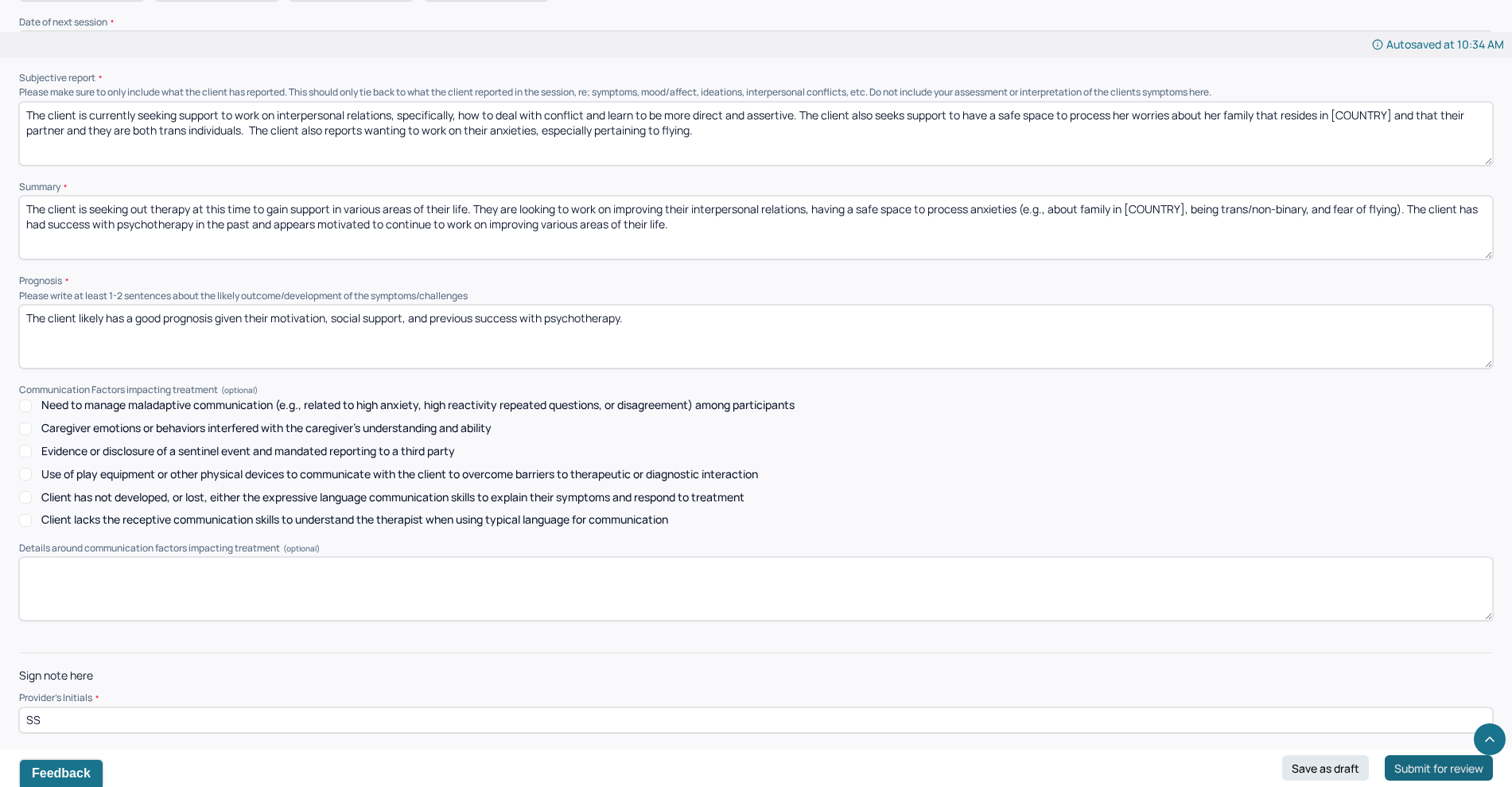click on "Submit for review" at bounding box center (1439, 768) 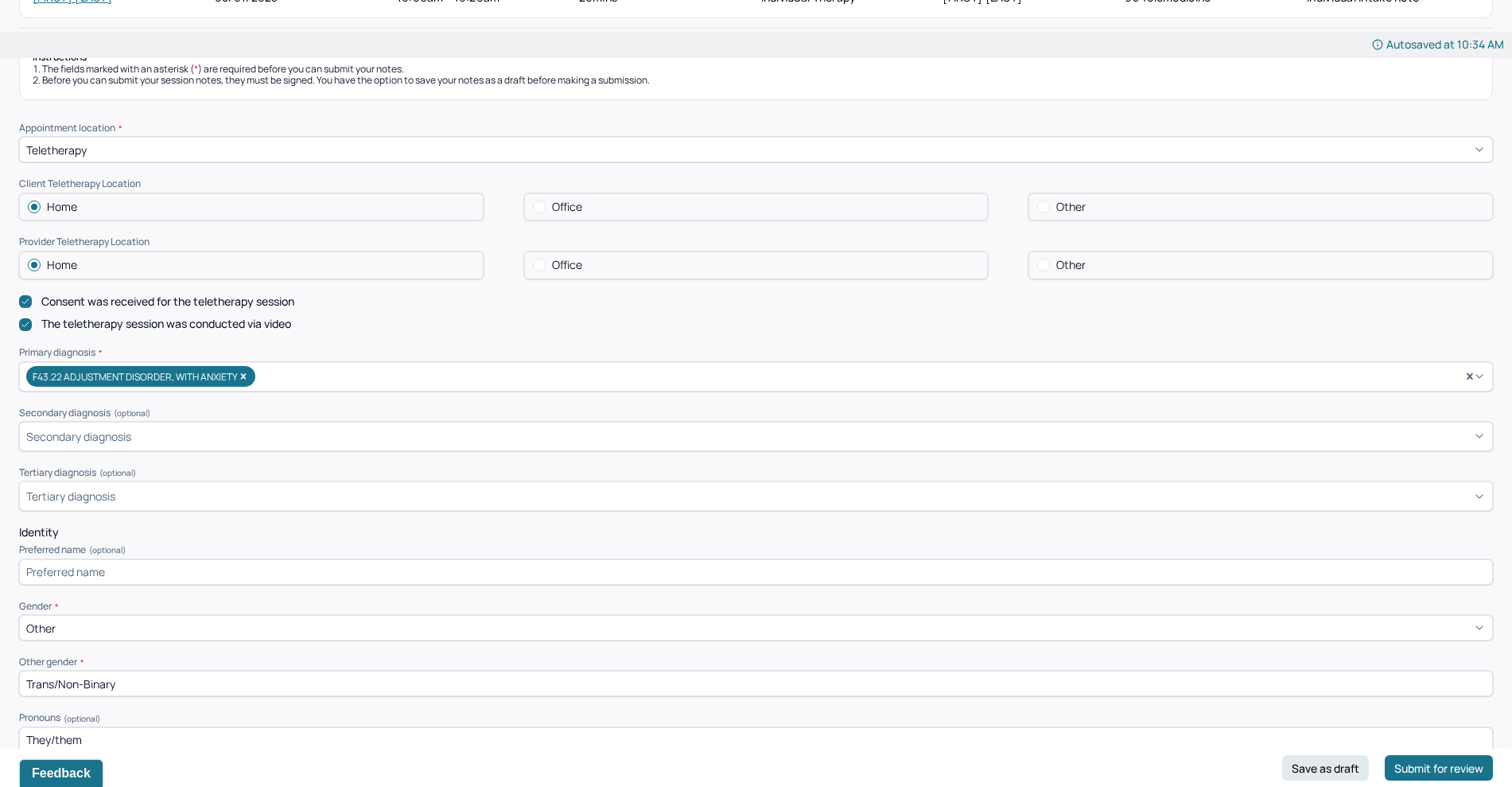 scroll, scrollTop: 100, scrollLeft: 0, axis: vertical 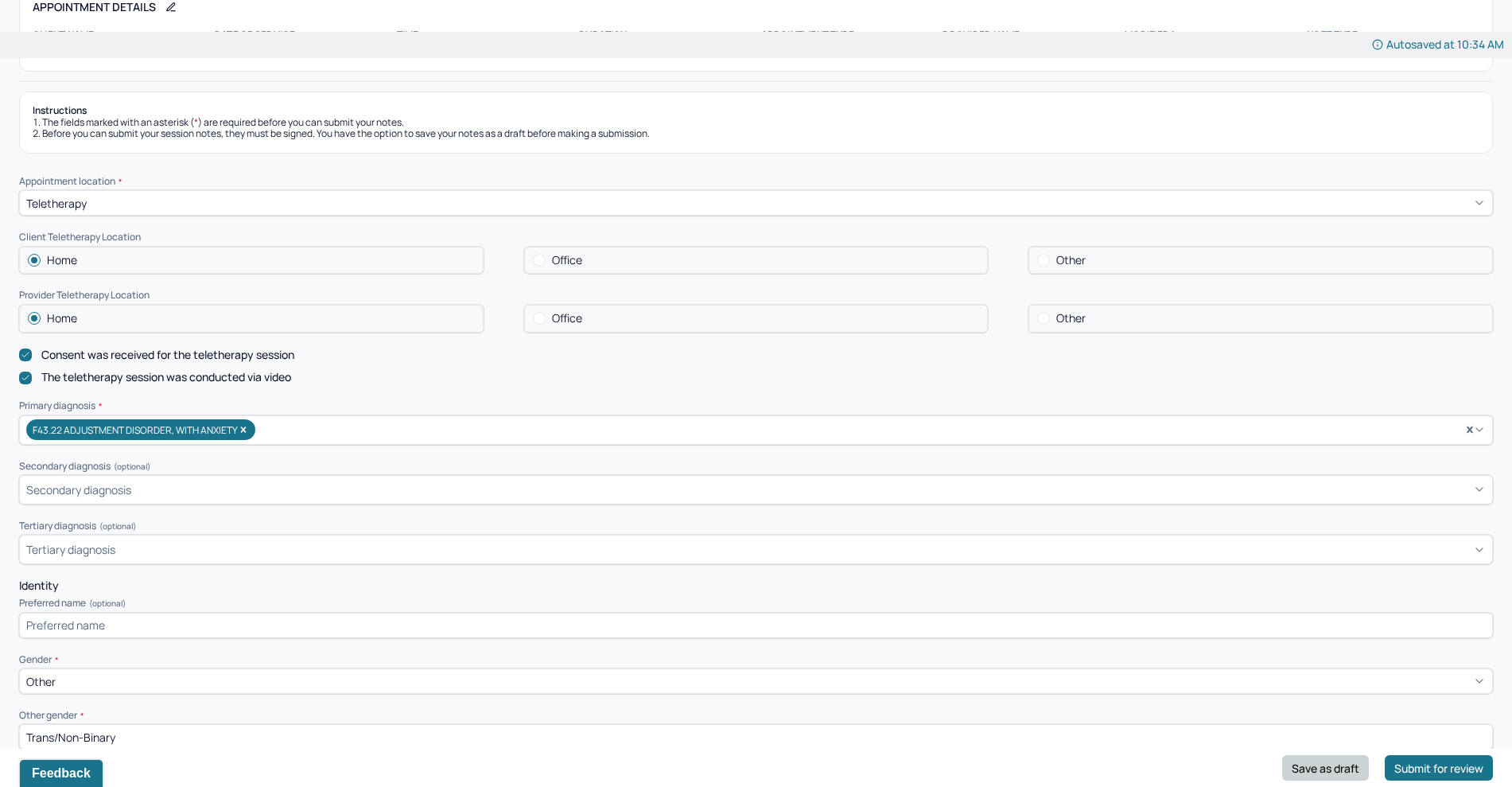 click on "Save as draft" at bounding box center (1325, 768) 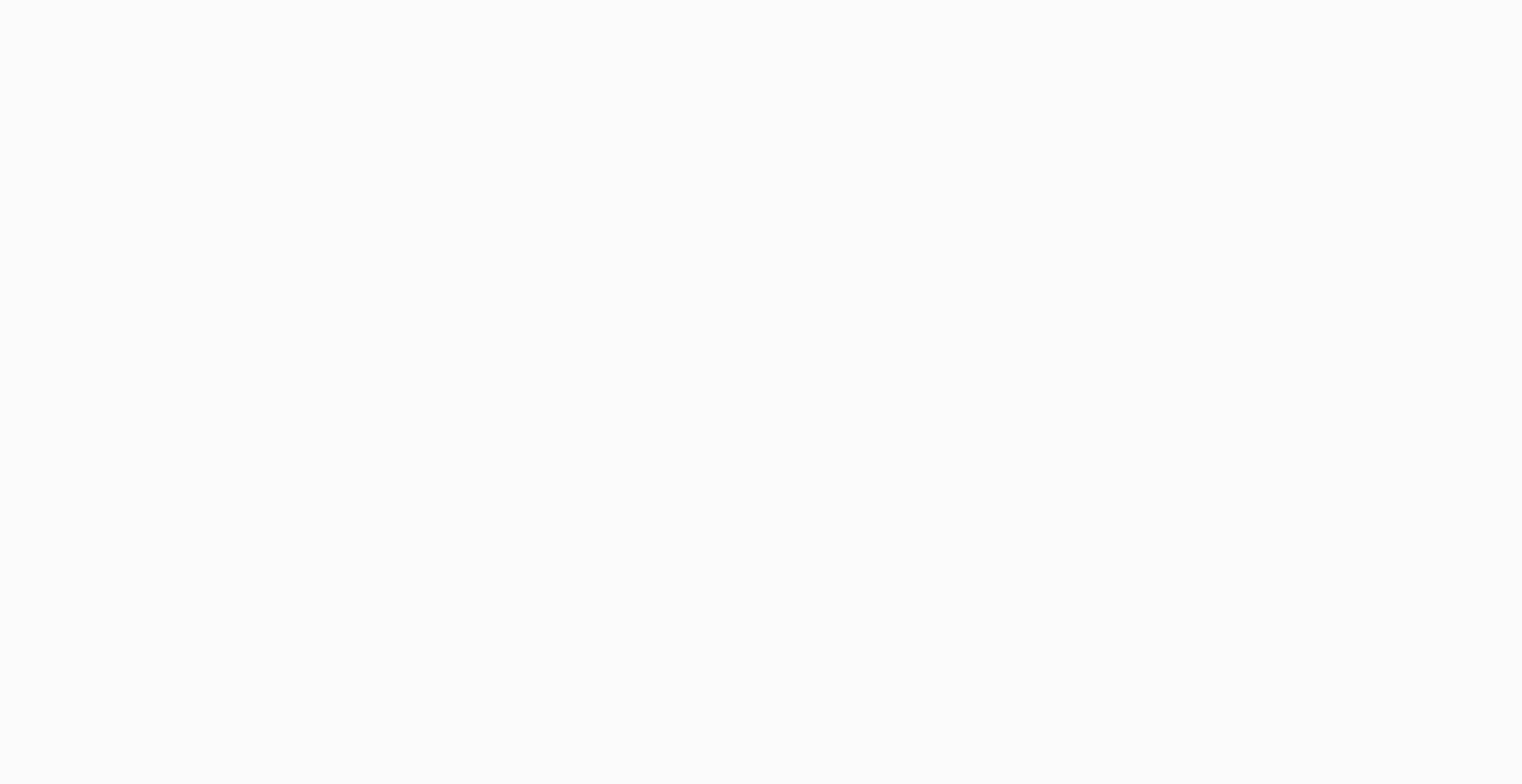 scroll, scrollTop: 0, scrollLeft: 0, axis: both 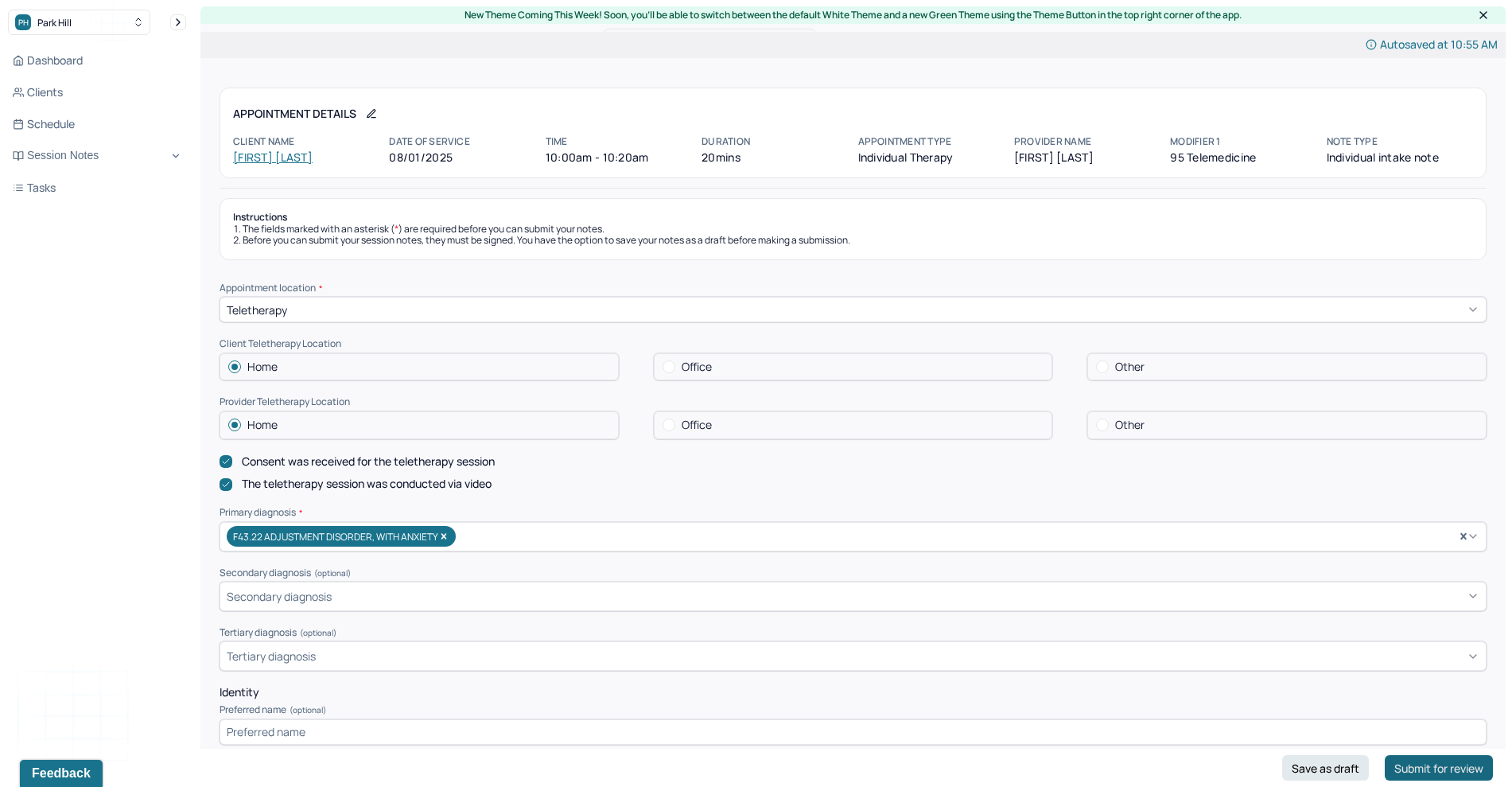 click on "Submit for review" at bounding box center [1439, 768] 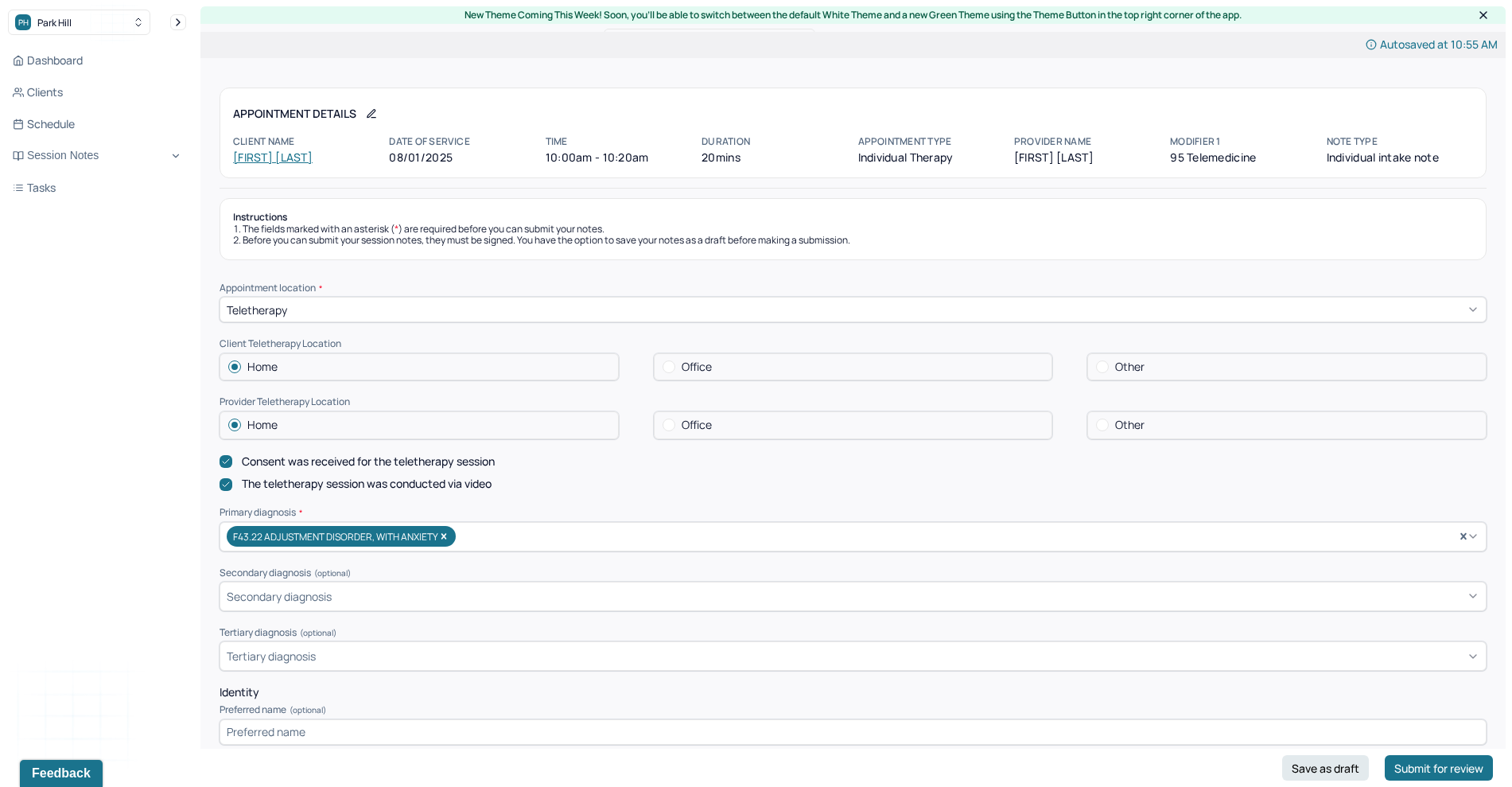 scroll, scrollTop: 40, scrollLeft: 0, axis: vertical 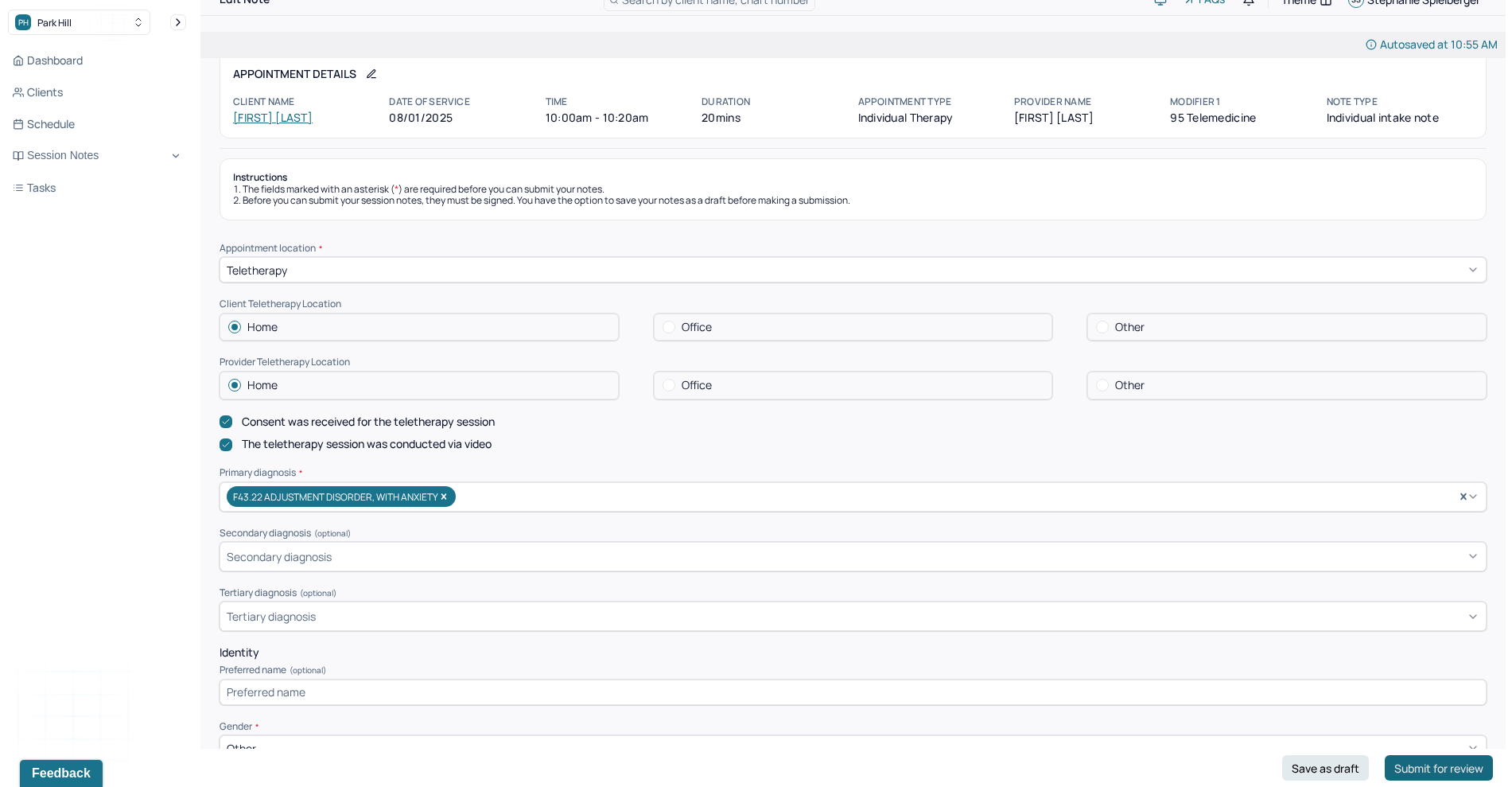 click on "Submit for review" at bounding box center [1439, 768] 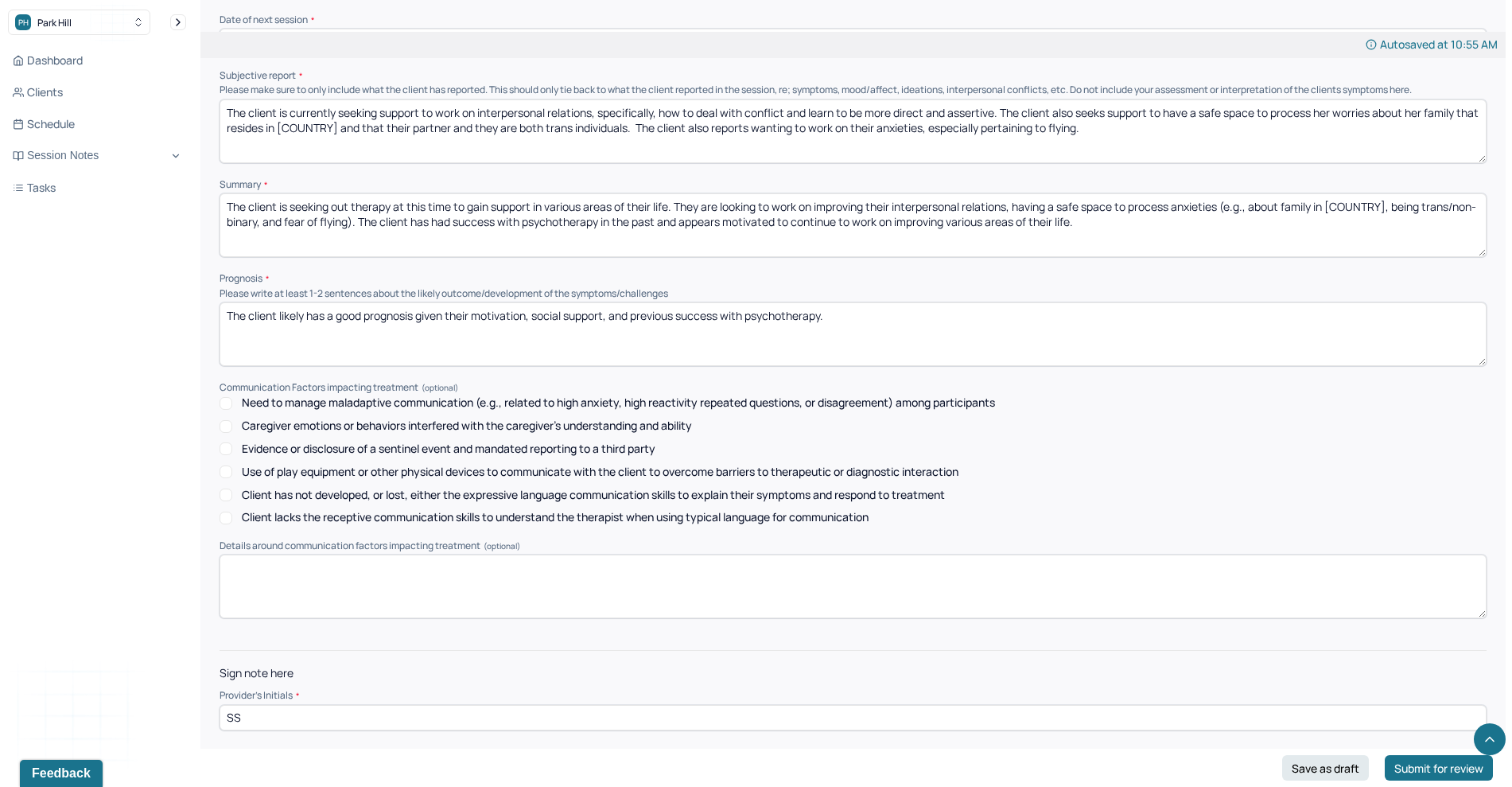 scroll, scrollTop: 6365, scrollLeft: 0, axis: vertical 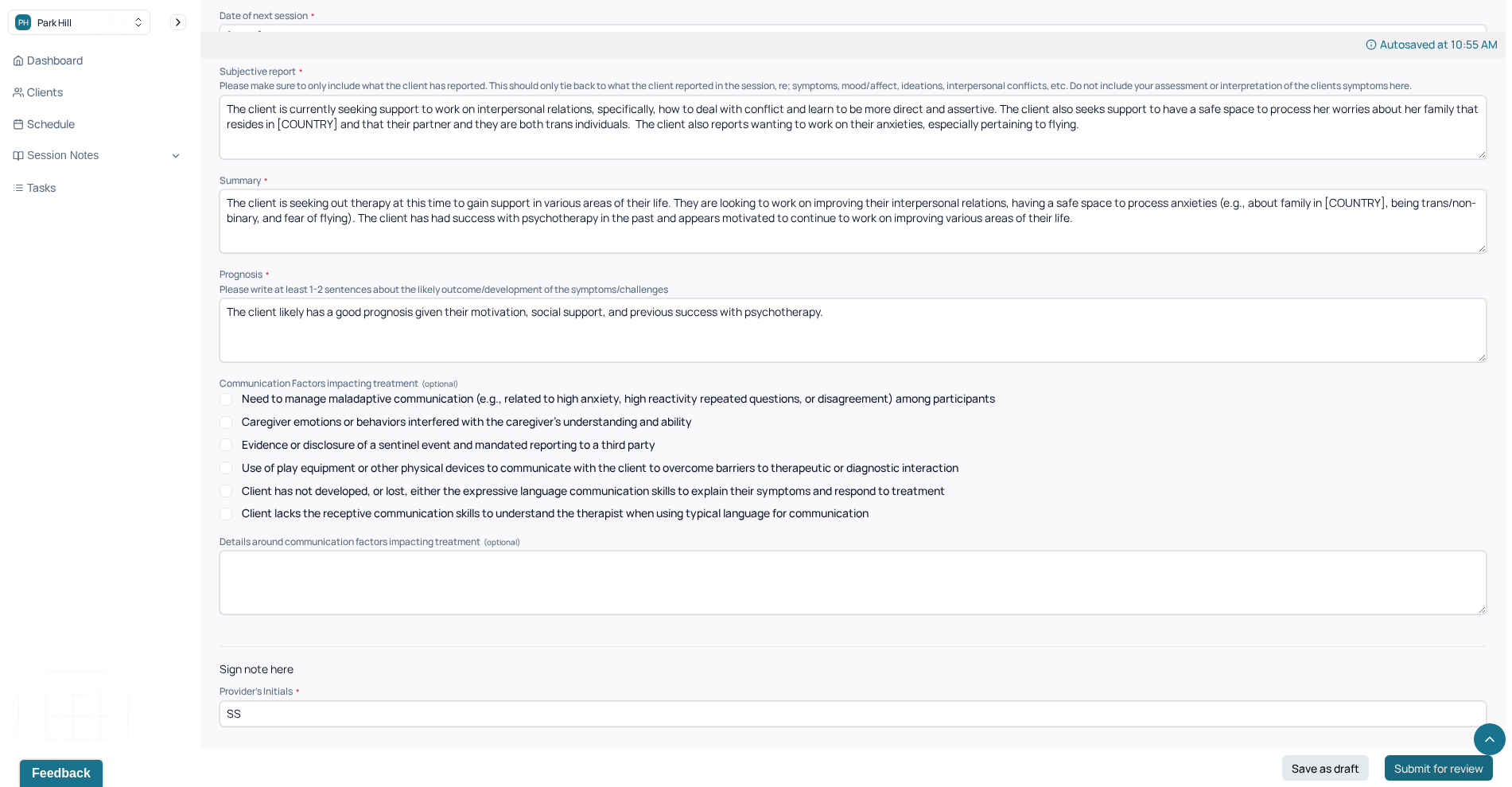 click on "Submit for review" at bounding box center [1439, 768] 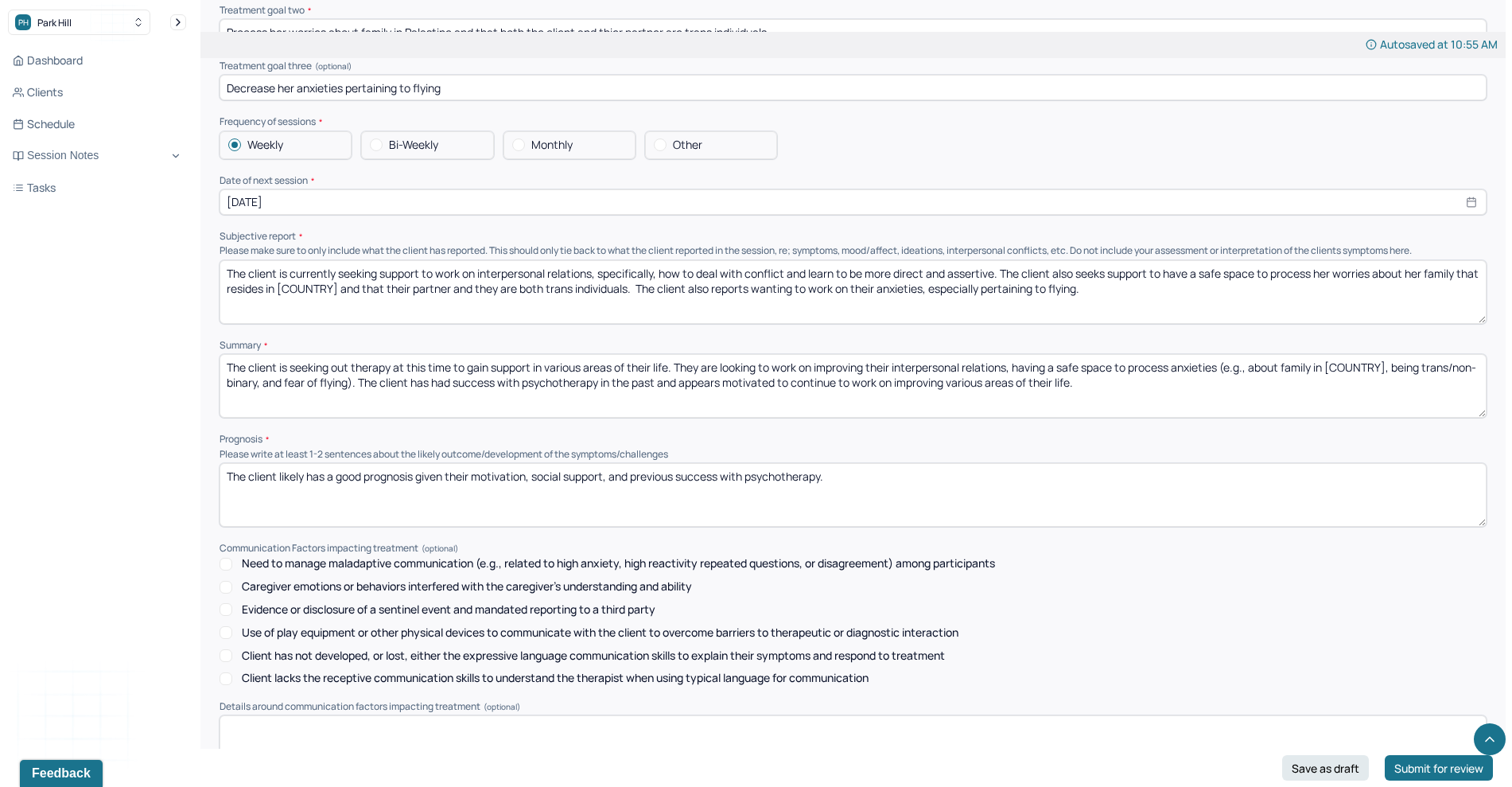 scroll, scrollTop: 6170, scrollLeft: 0, axis: vertical 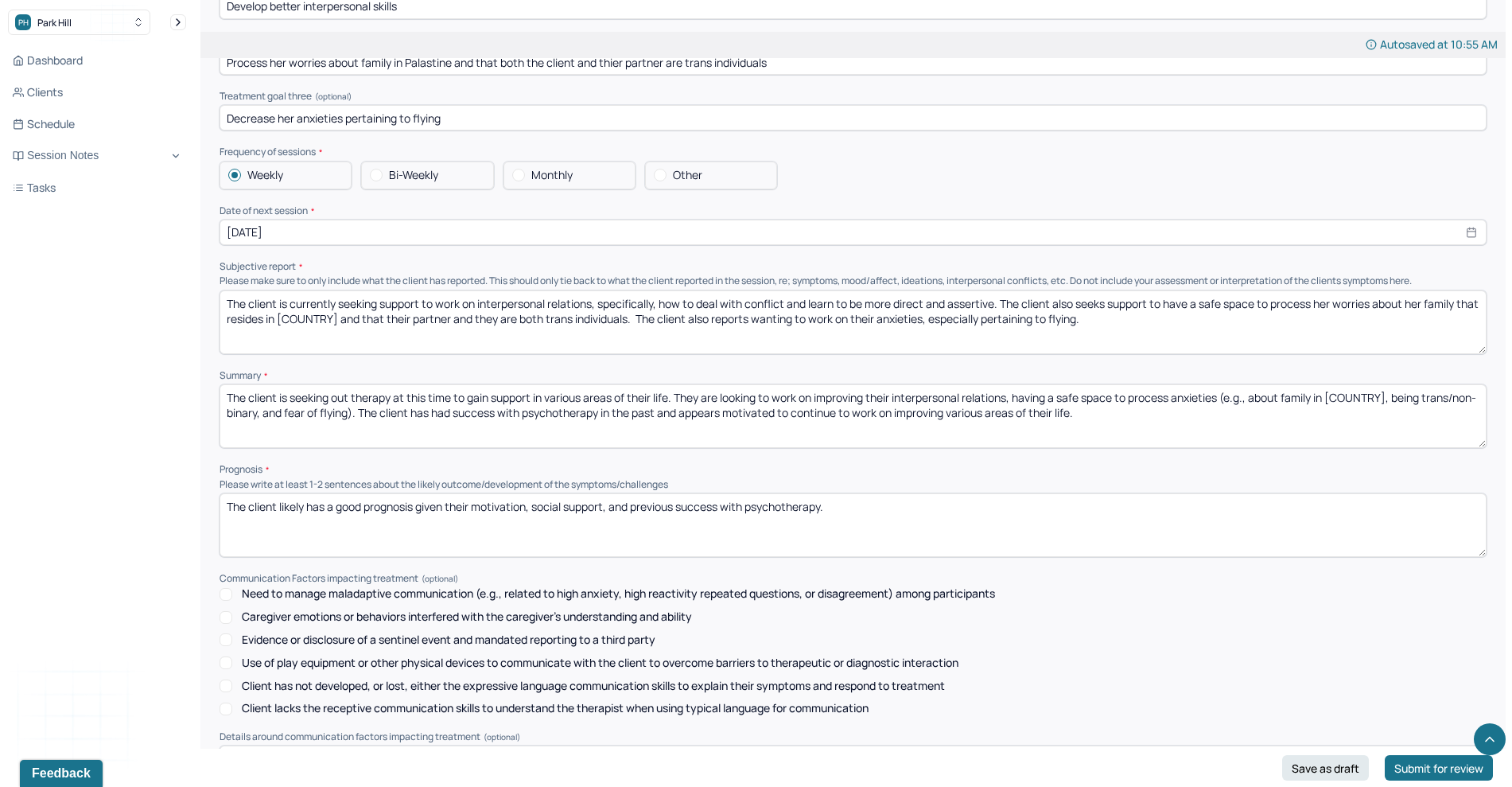 click on "The client is seeking out therapy at this time to gain support in various areas of their life. They are looking to work on improving their interpersonal relations, having a safe space to process anxieties (e.g., about family in Palestine, being trans/non-binary, and fear of flying). The client has had success with psychotherapy in the past and appears motivated to continue to work on improving various areas of their life." at bounding box center [853, 416] 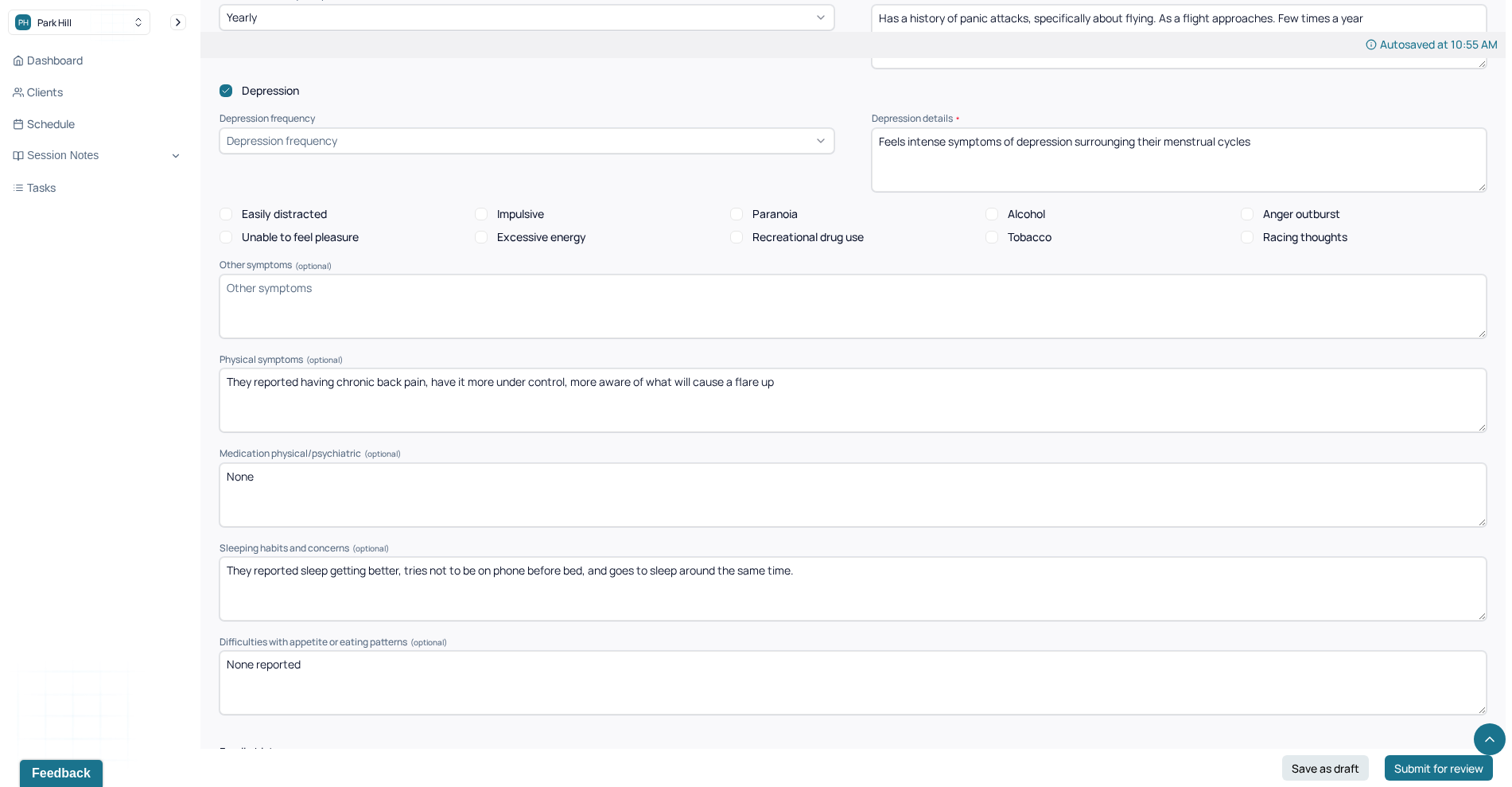 scroll, scrollTop: 1900, scrollLeft: 0, axis: vertical 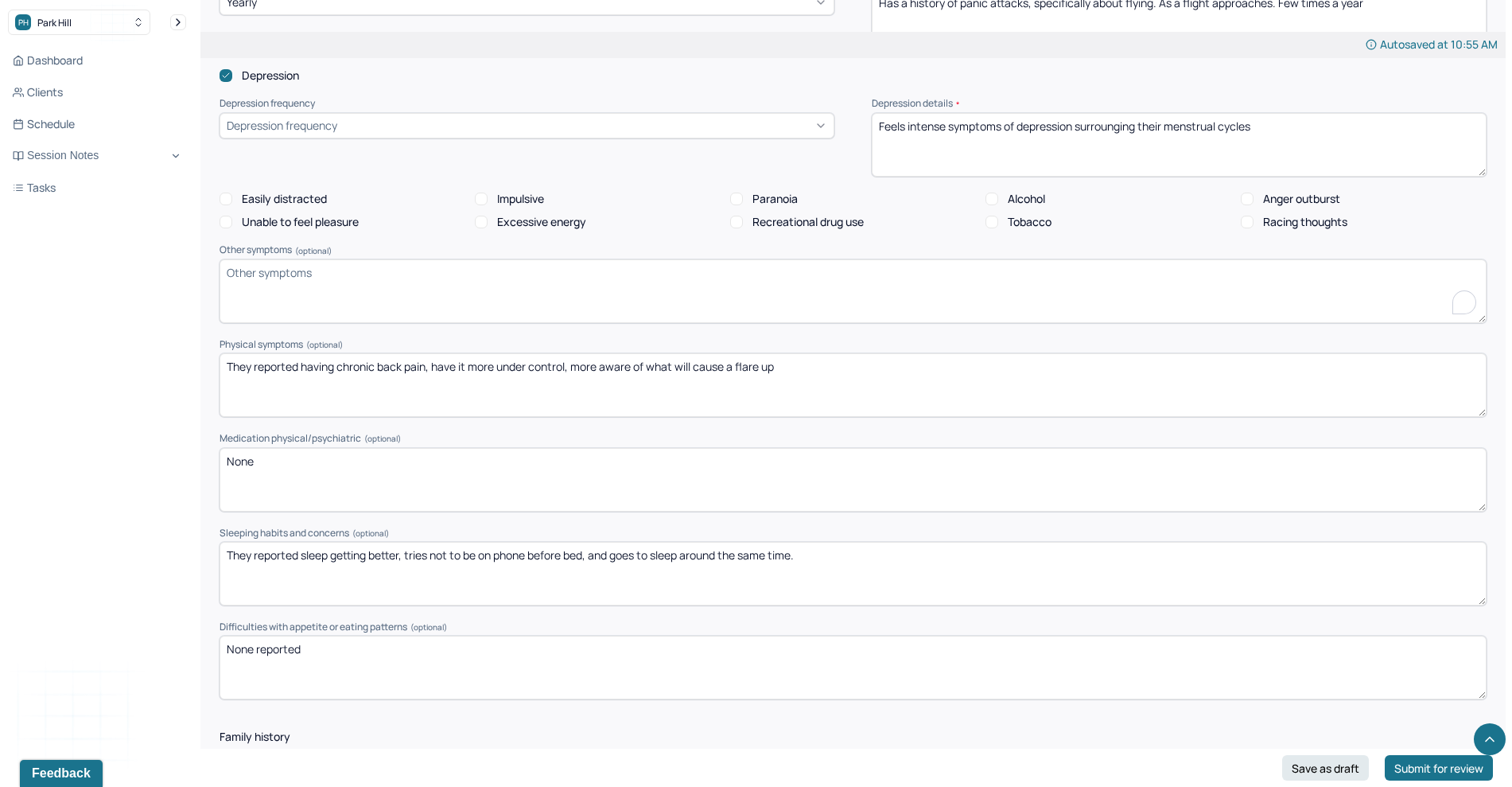 click on "Other symptoms (optional)" at bounding box center [853, 291] 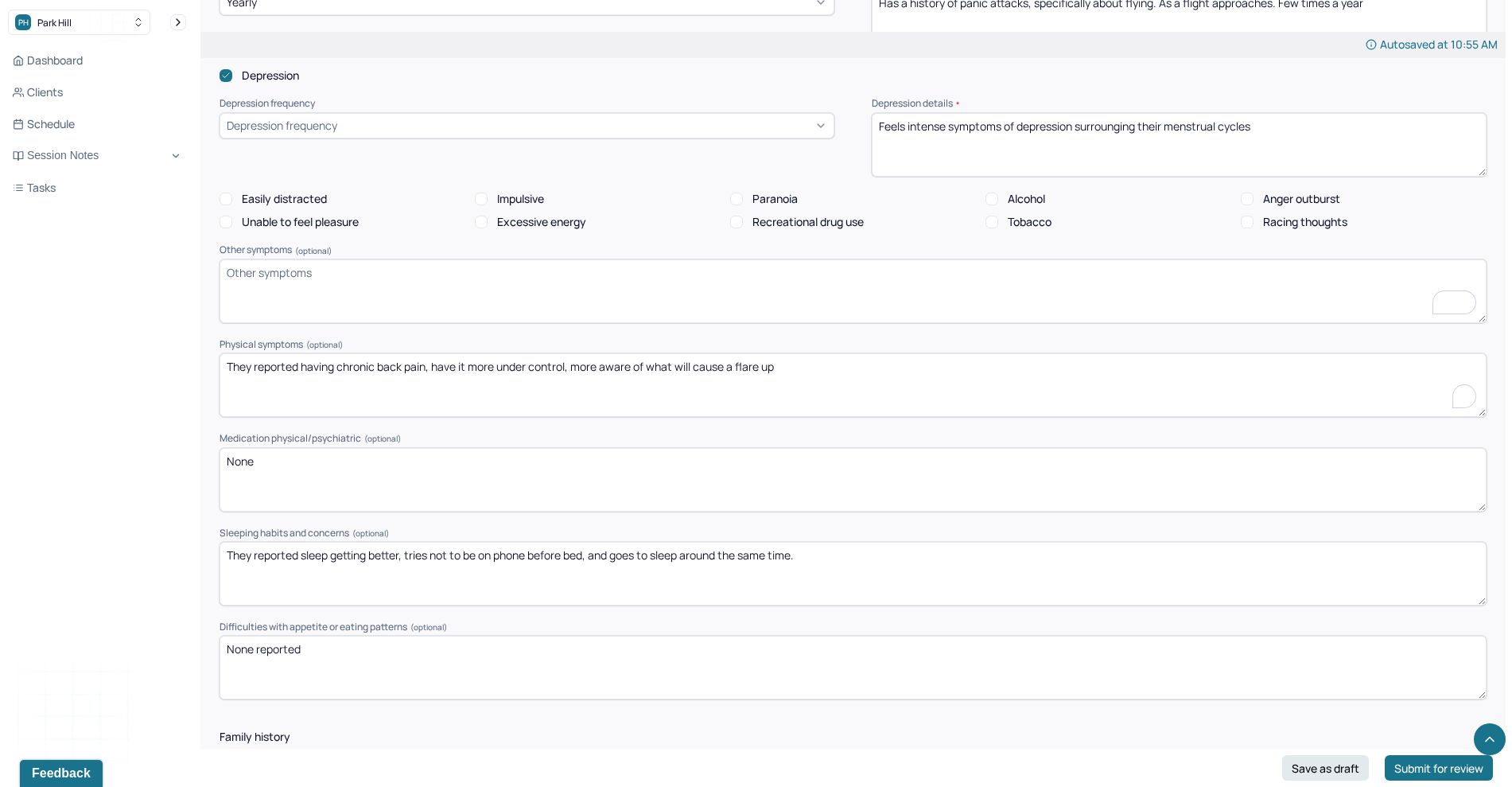 click on "They reported having chronic back pain, have it more under control, more aware of what will cause a flare up" at bounding box center (853, 385) 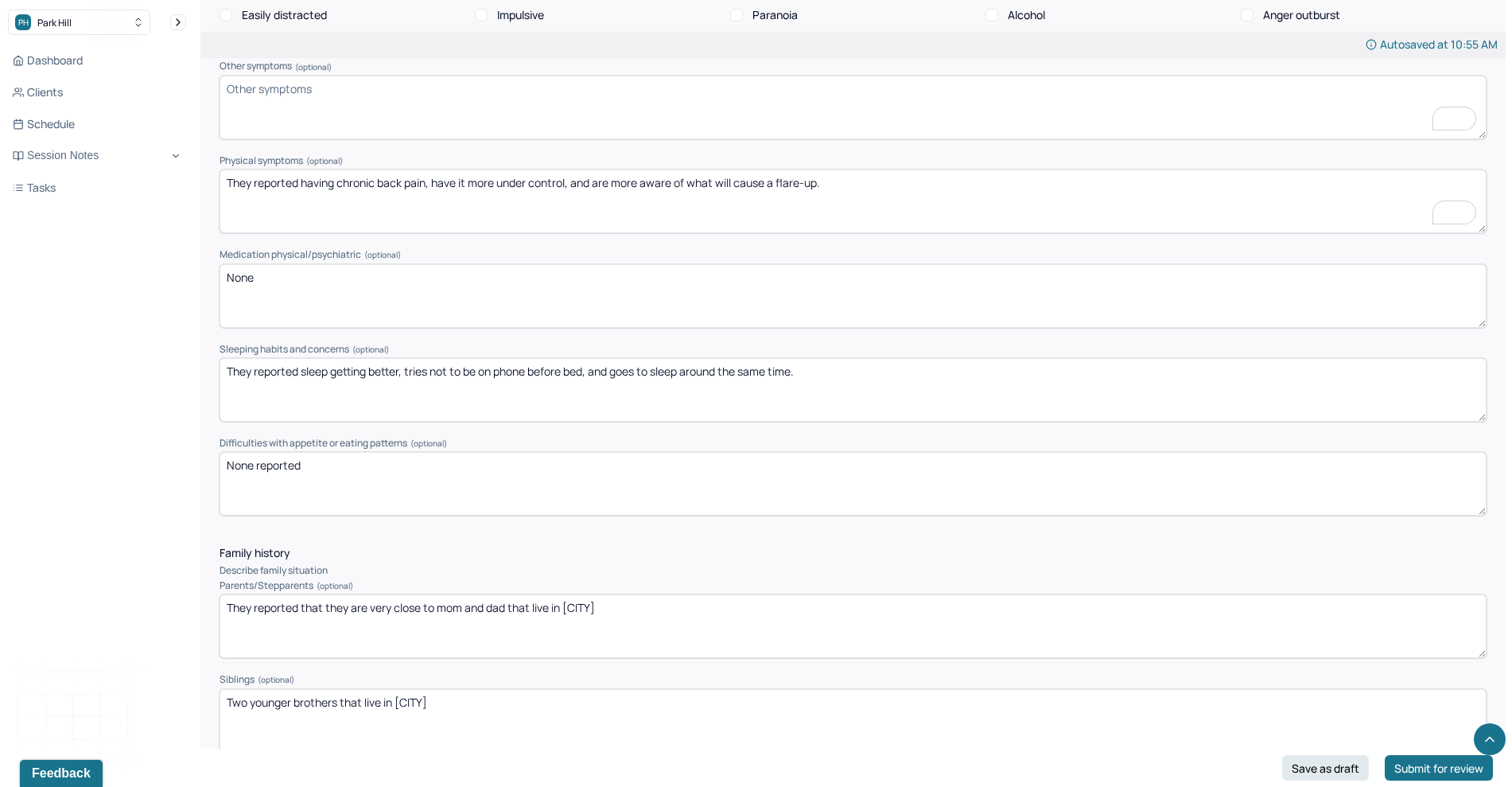scroll, scrollTop: 2107, scrollLeft: 0, axis: vertical 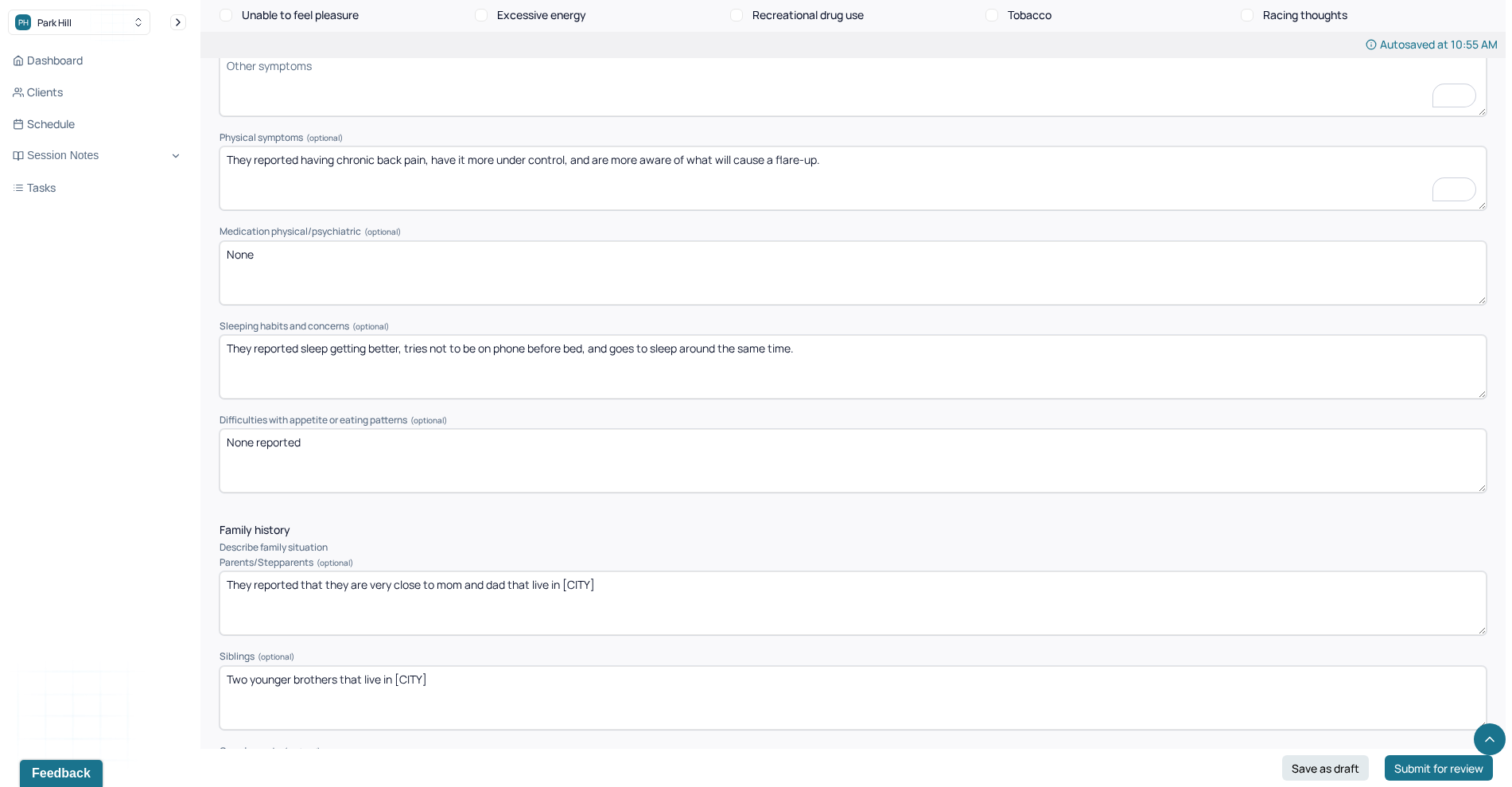 type on "They reported having chronic back pain, have it more under control, and are more aware of what will cause a flare-up." 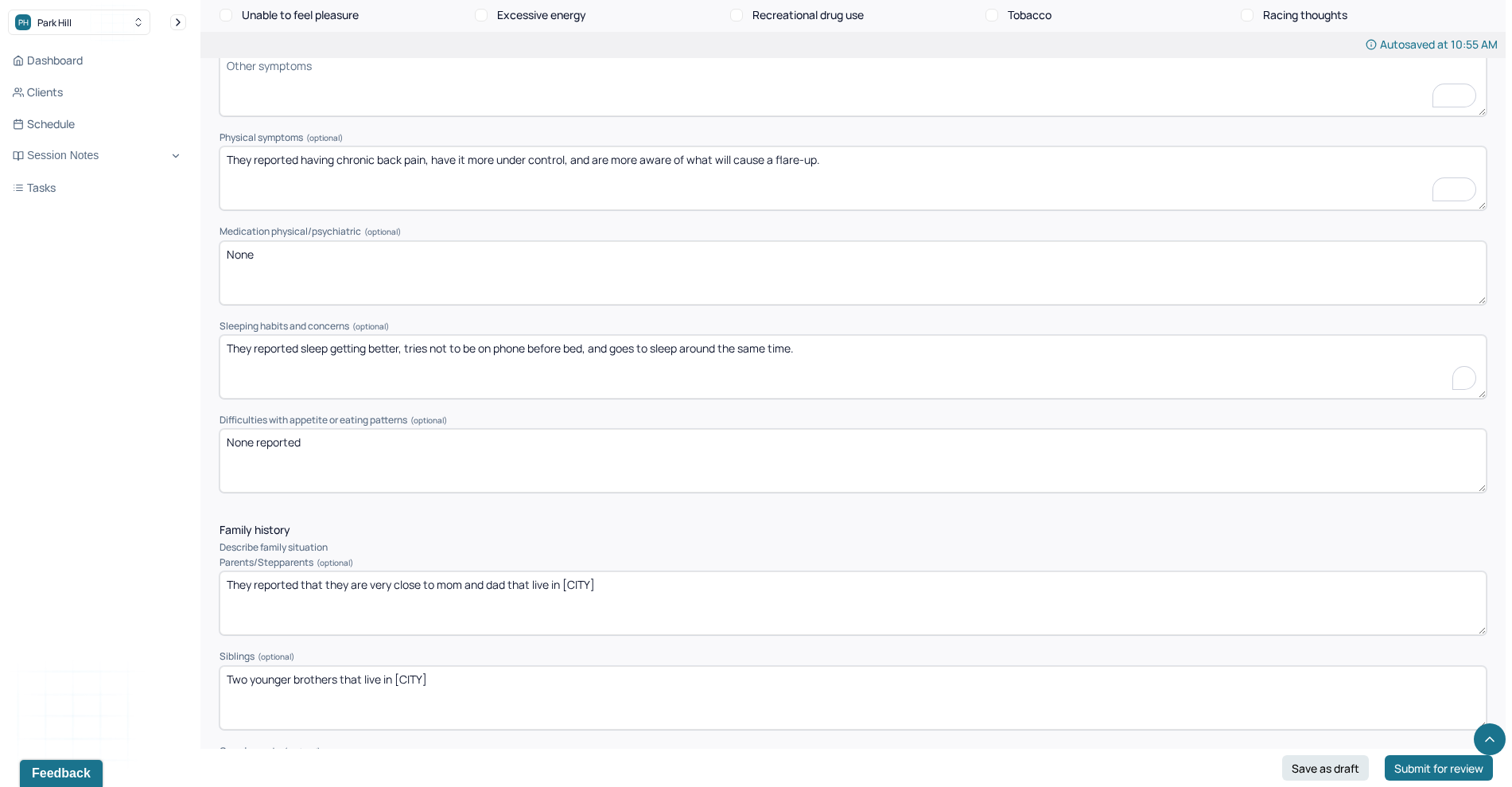 click on "They reported sleep getting better, tries not to be on phone before bed, and goes to sleep around the same time." at bounding box center (853, 367) 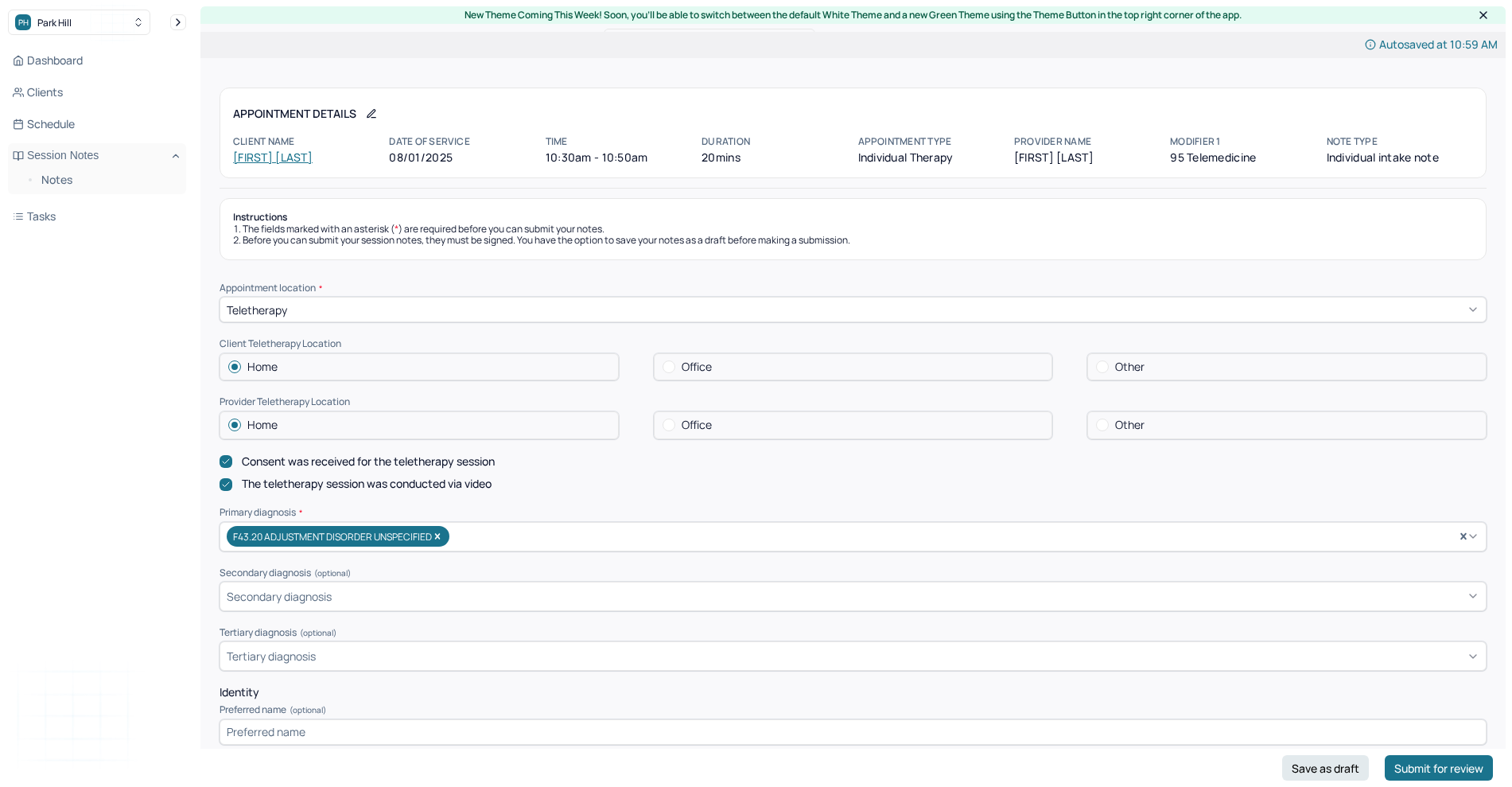 scroll, scrollTop: 0, scrollLeft: 0, axis: both 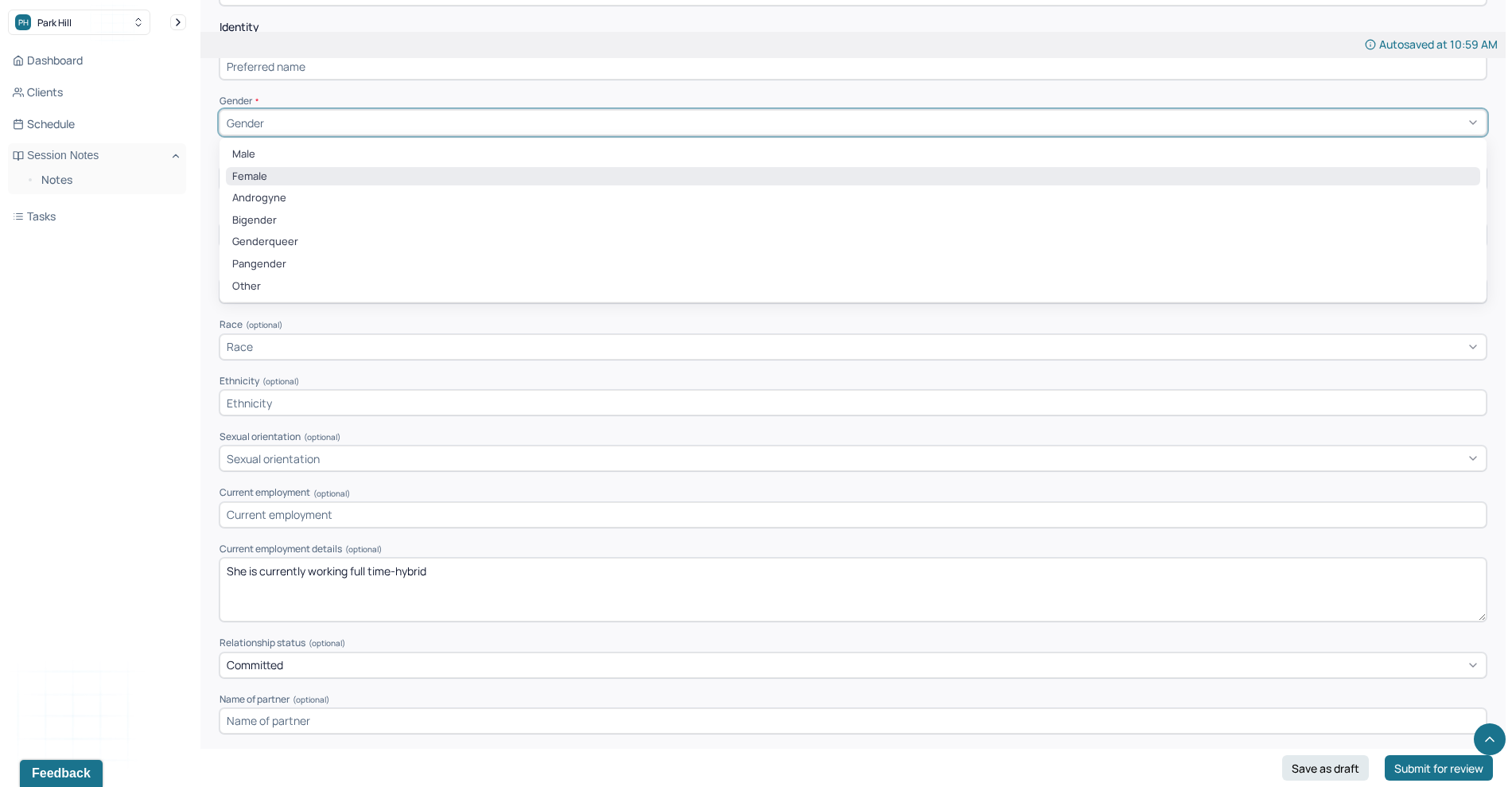 click on "Female" at bounding box center [853, 177] 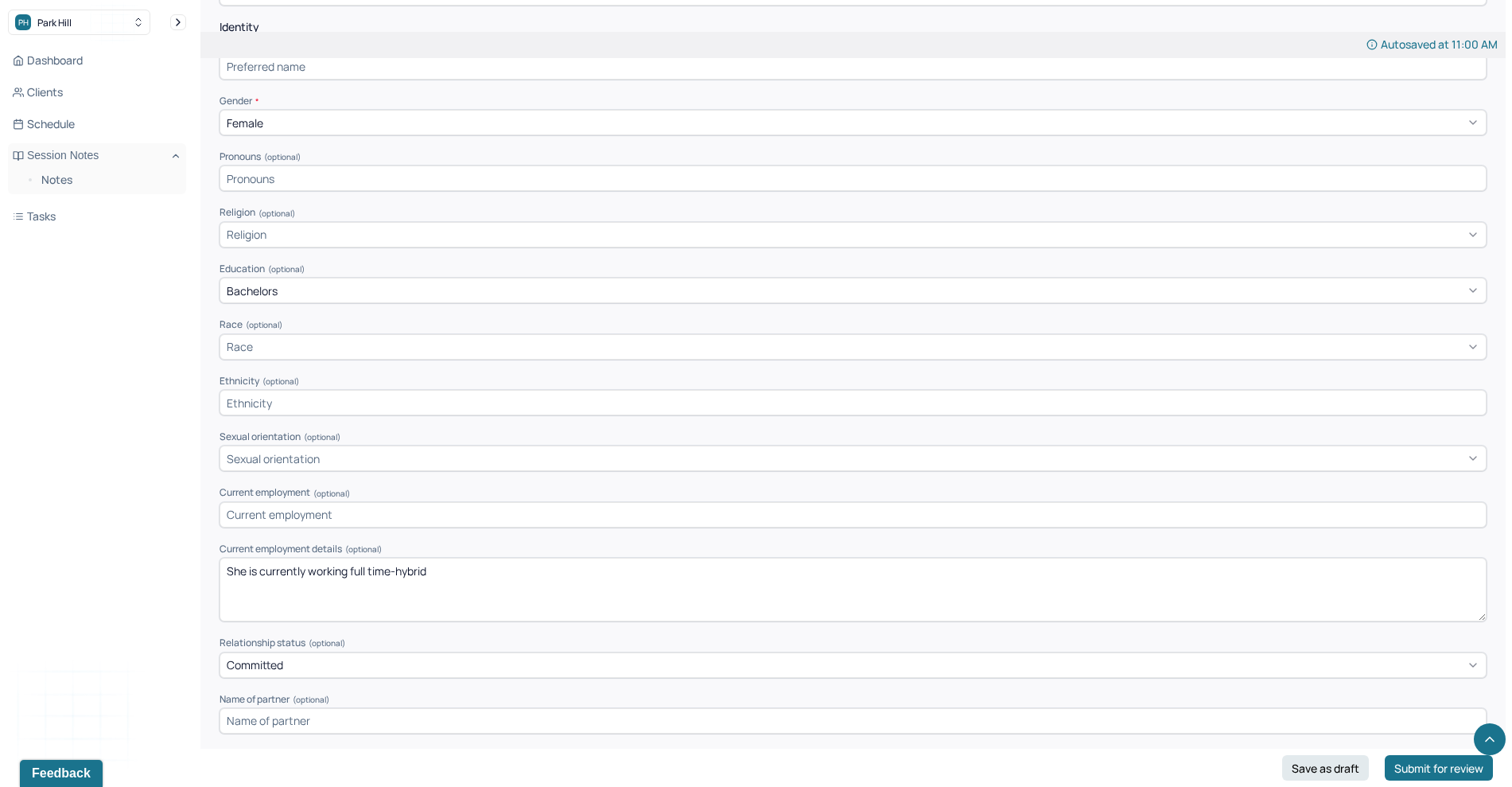 click on "Current employment details (optional)" at bounding box center [853, 549] 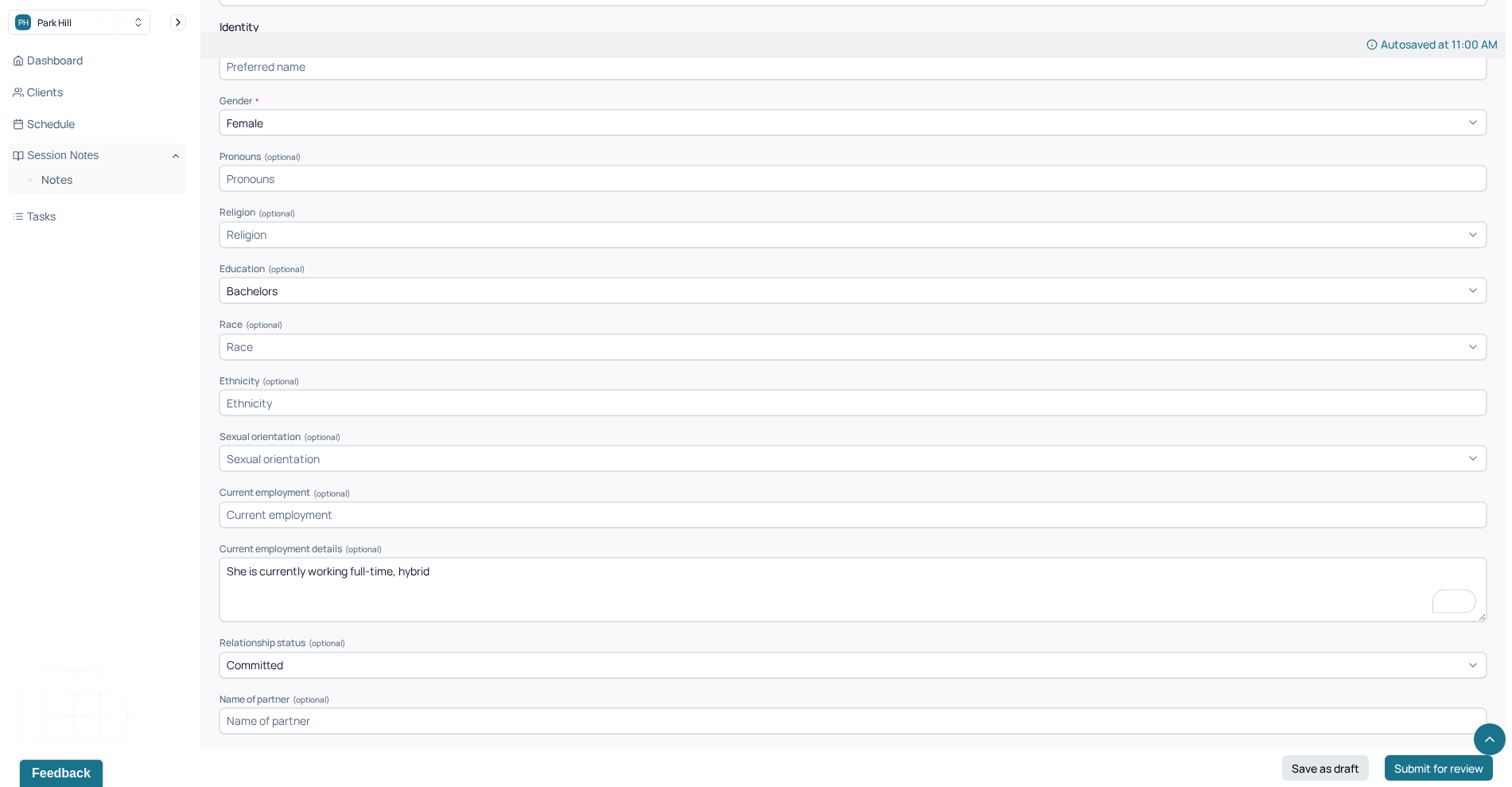 type on "She is currently working full-time, hybrid" 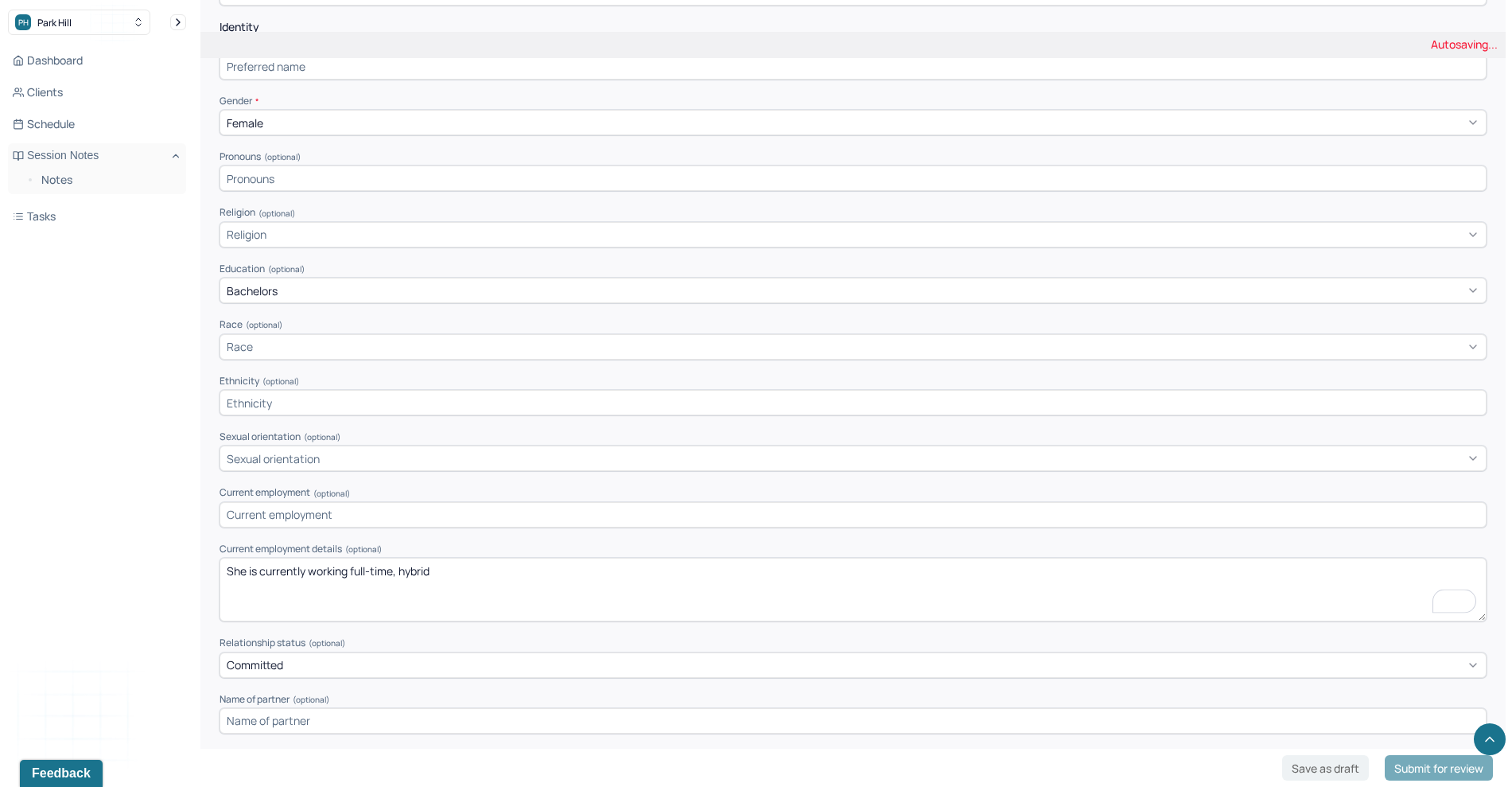 click on "Appointment location * Teletherapy Client Teletherapy Location Home Office Other Provider Teletherapy Location Home Office Other Consent was received for the teletherapy session The teletherapy session was conducted via video Primary diagnosis * F43.20 ADJUSTMENT DISORDER UNSPECIFIED Secondary diagnosis (optional) Secondary diagnosis Tertiary diagnosis (optional) Tertiary diagnosis Identity Preferred name (optional) Gender * Female Pronouns (optional) Religion (optional) Religion Education (optional) Bachelors Race (optional) Race Ethnicity (optional) Sexual orientation (optional) Sexual orientation Current employment (optional) Current employment details (optional) She is currently working full time-hybrid Relationship status (optional) Committed Name of partner (optional) Emergency contact information (optional) [NAME]: [PHONE] (Best Friend) Legal problems (optional)" at bounding box center [853, 232] 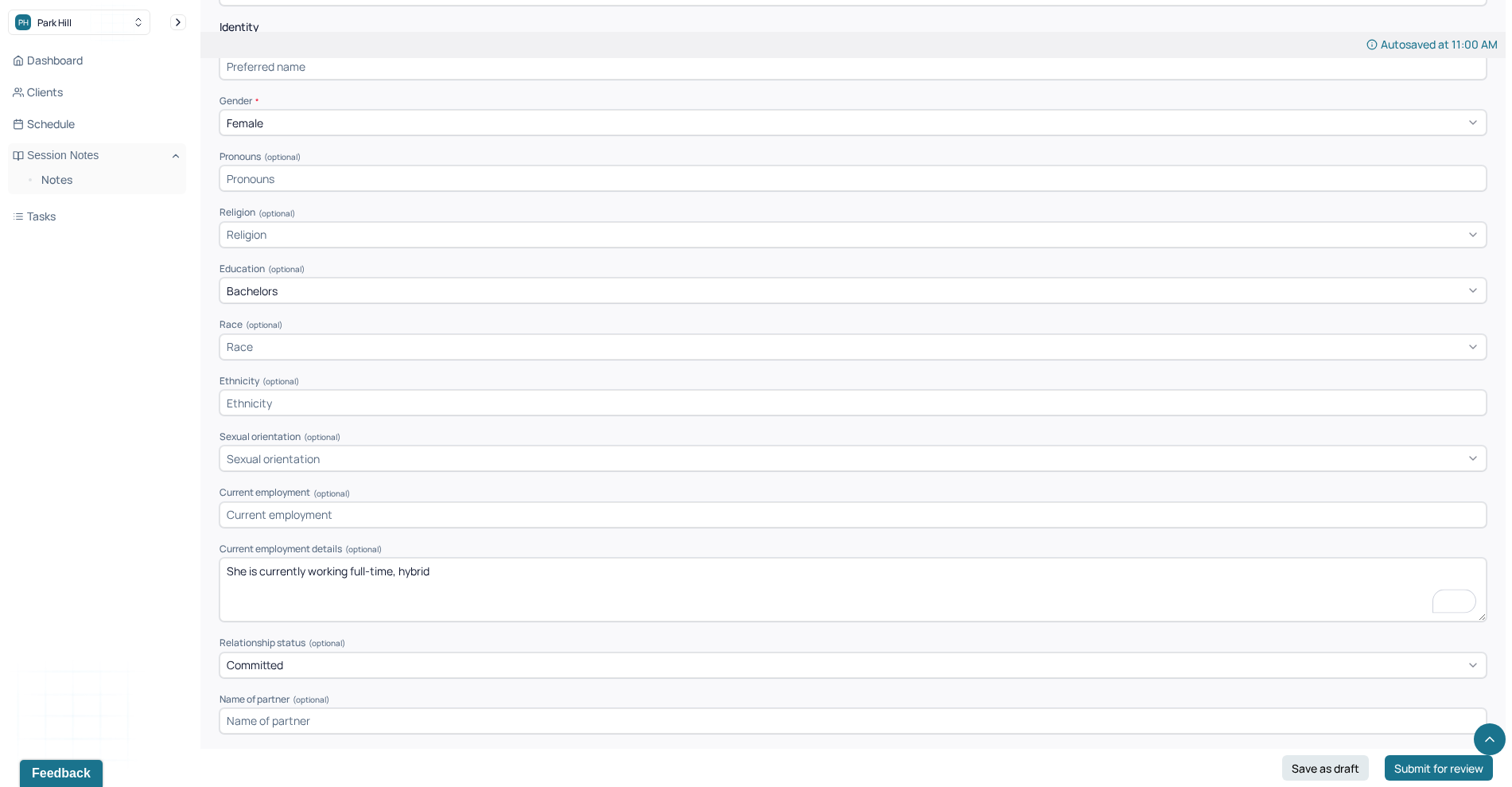 click at bounding box center (853, 515) 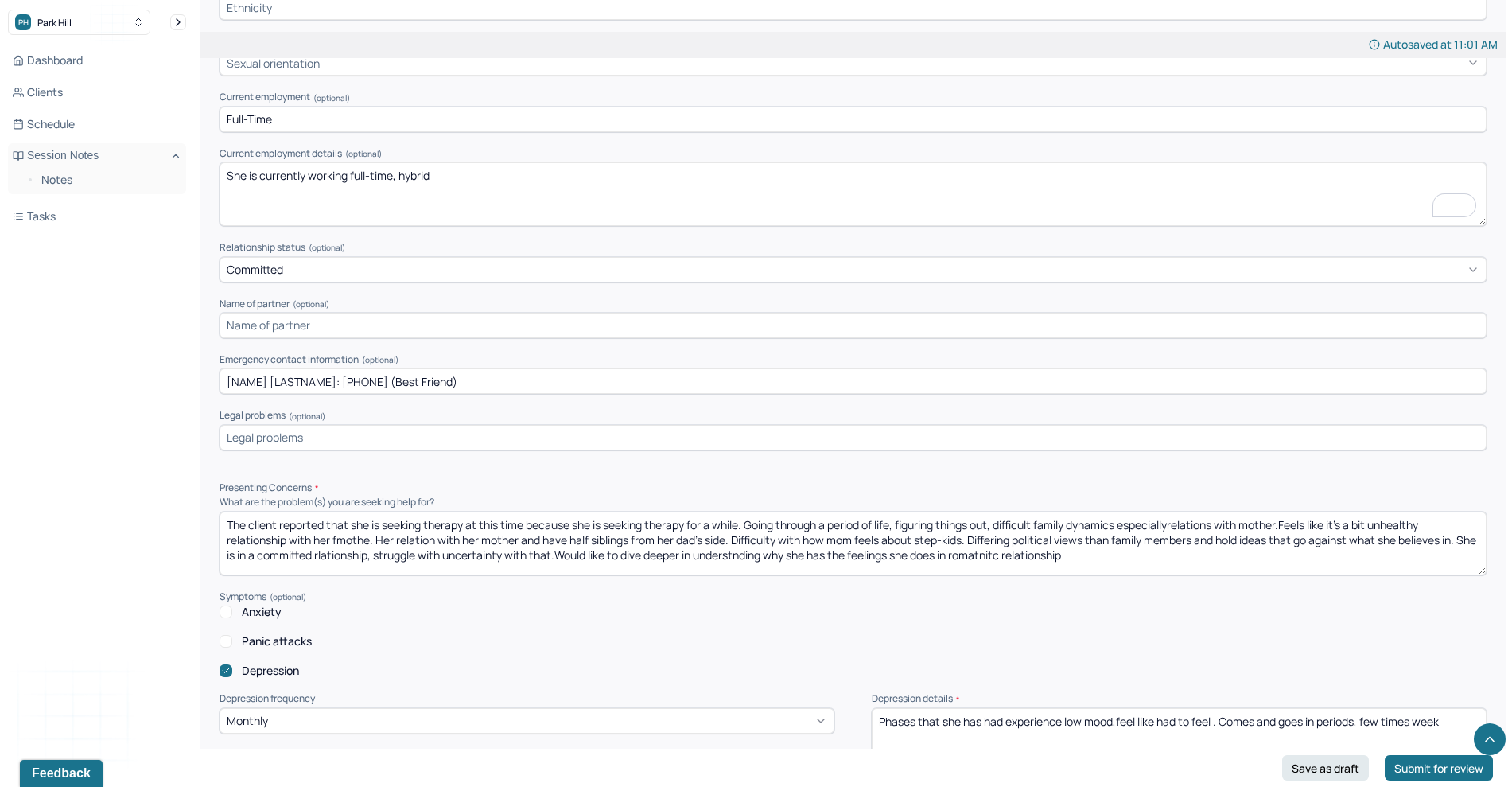 scroll, scrollTop: 1050, scrollLeft: 0, axis: vertical 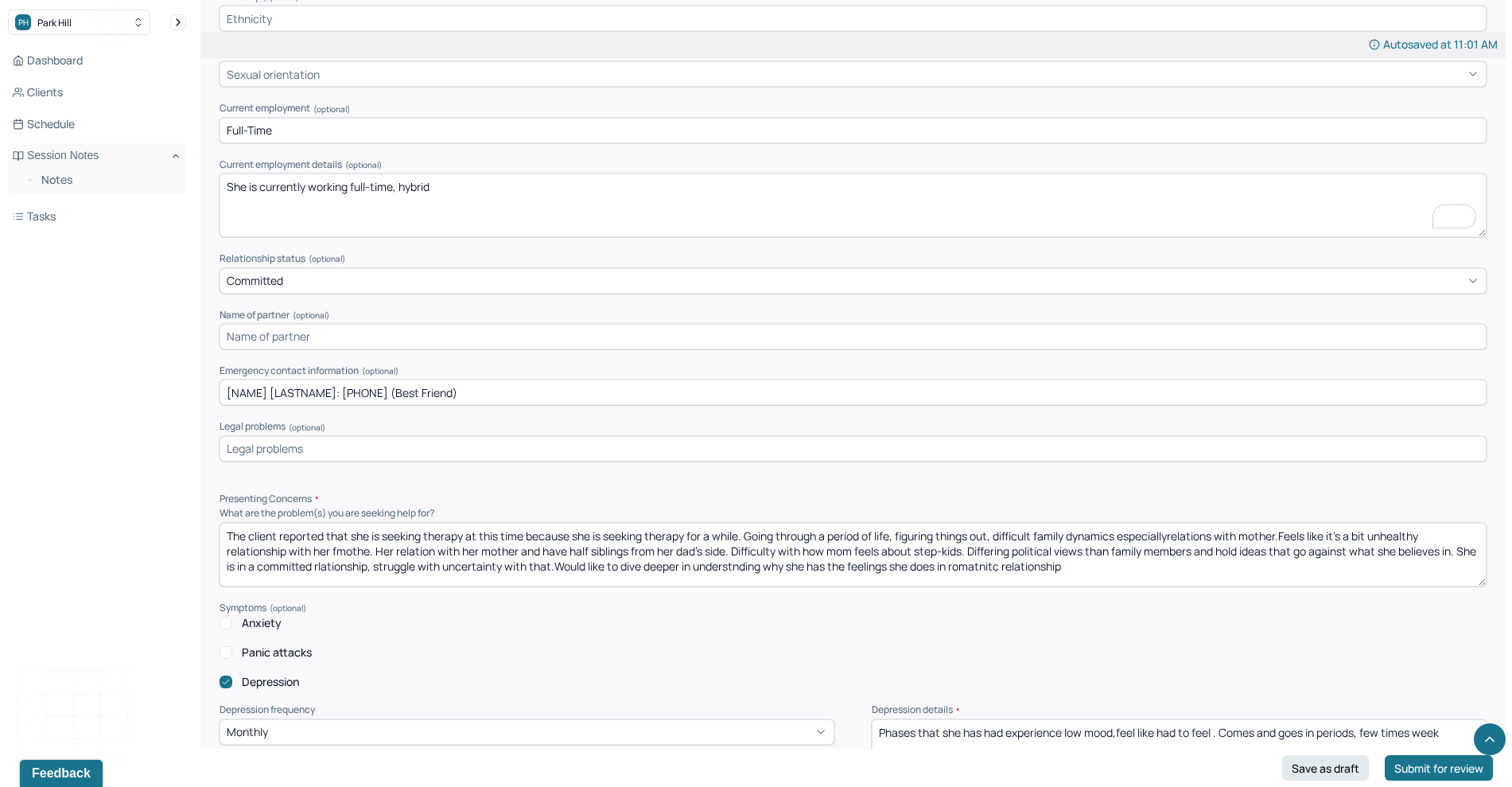 type on "Full-Time" 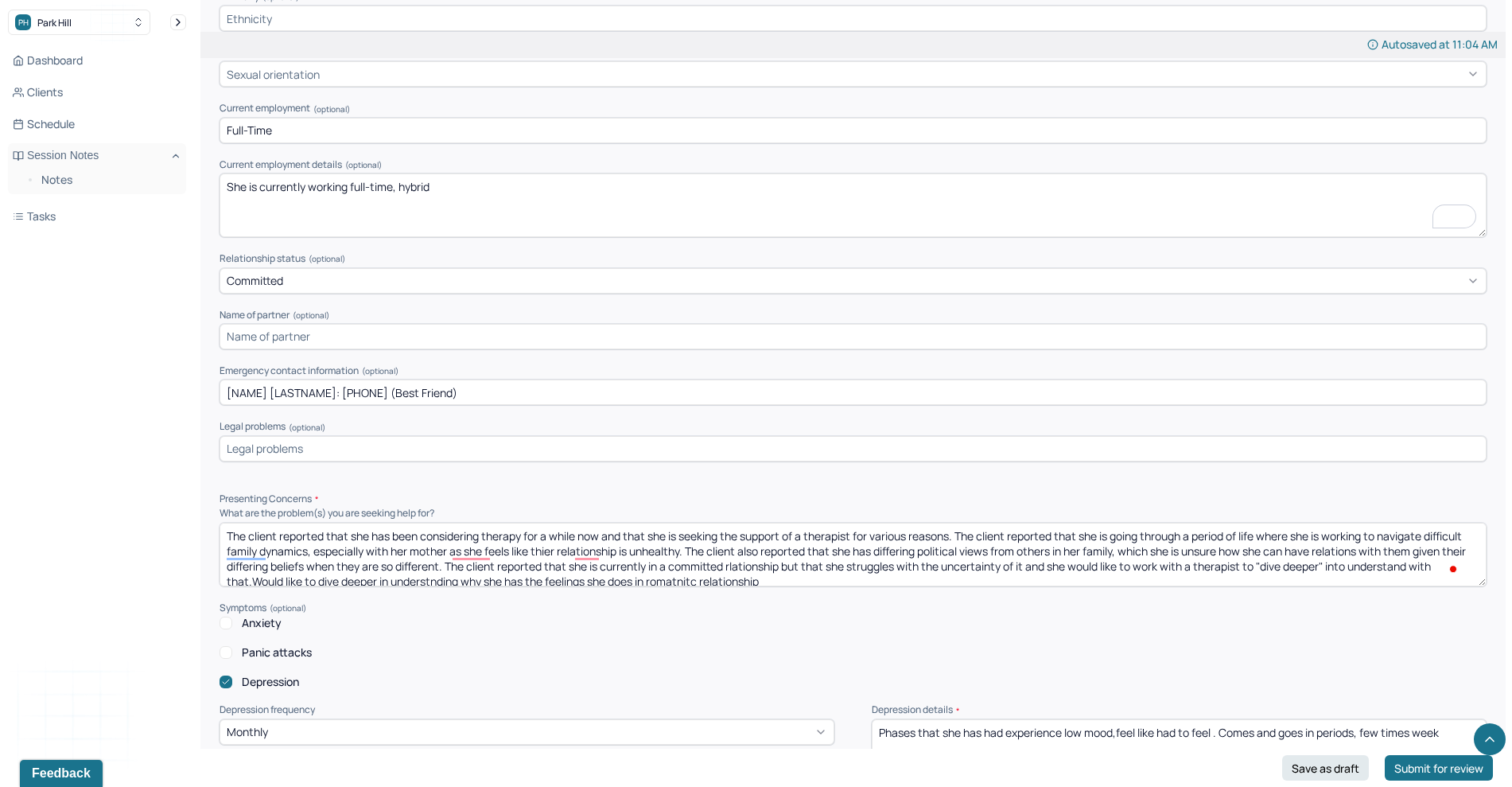 scroll, scrollTop: 3, scrollLeft: 0, axis: vertical 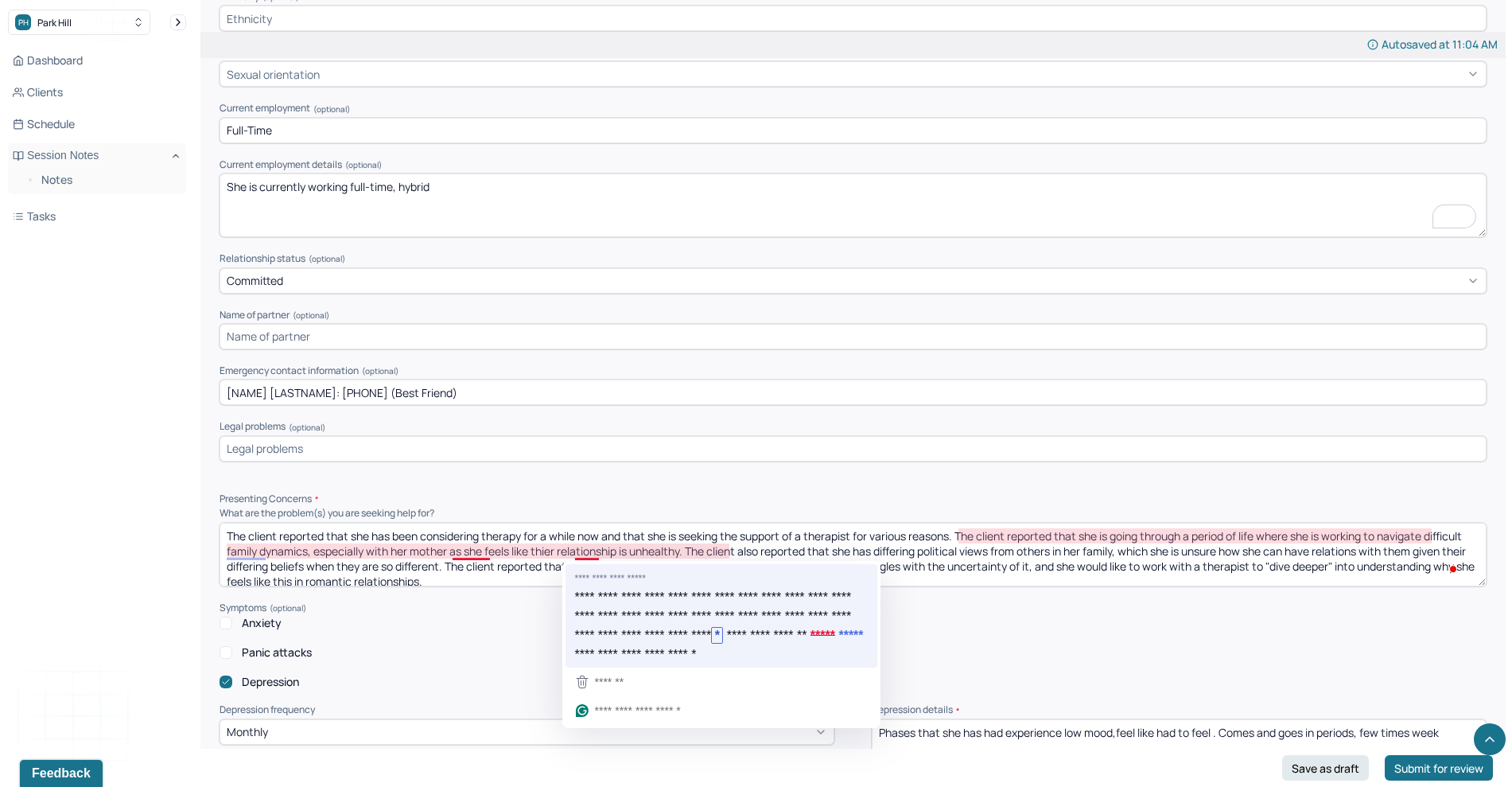 type on "The client reported that she has been considering therapy for a while now and that she is seeking the support of a therapist for various reasons. The client reported that she is going through a period of life where she is working to navigate difficult family dynamics, especially with her mother, as she feels like their relationship is unhealthy. The client also reported that she has differing political views from others in her family, which she is unsure how she can have relations with them given their differing beliefs when they are so different. The client reported that she is currently in a committed relationship but that she struggles with the uncertainty of it, and she would like to work with a therapist to "dive deeper" into understanding why she feels like this in romantic relationships." 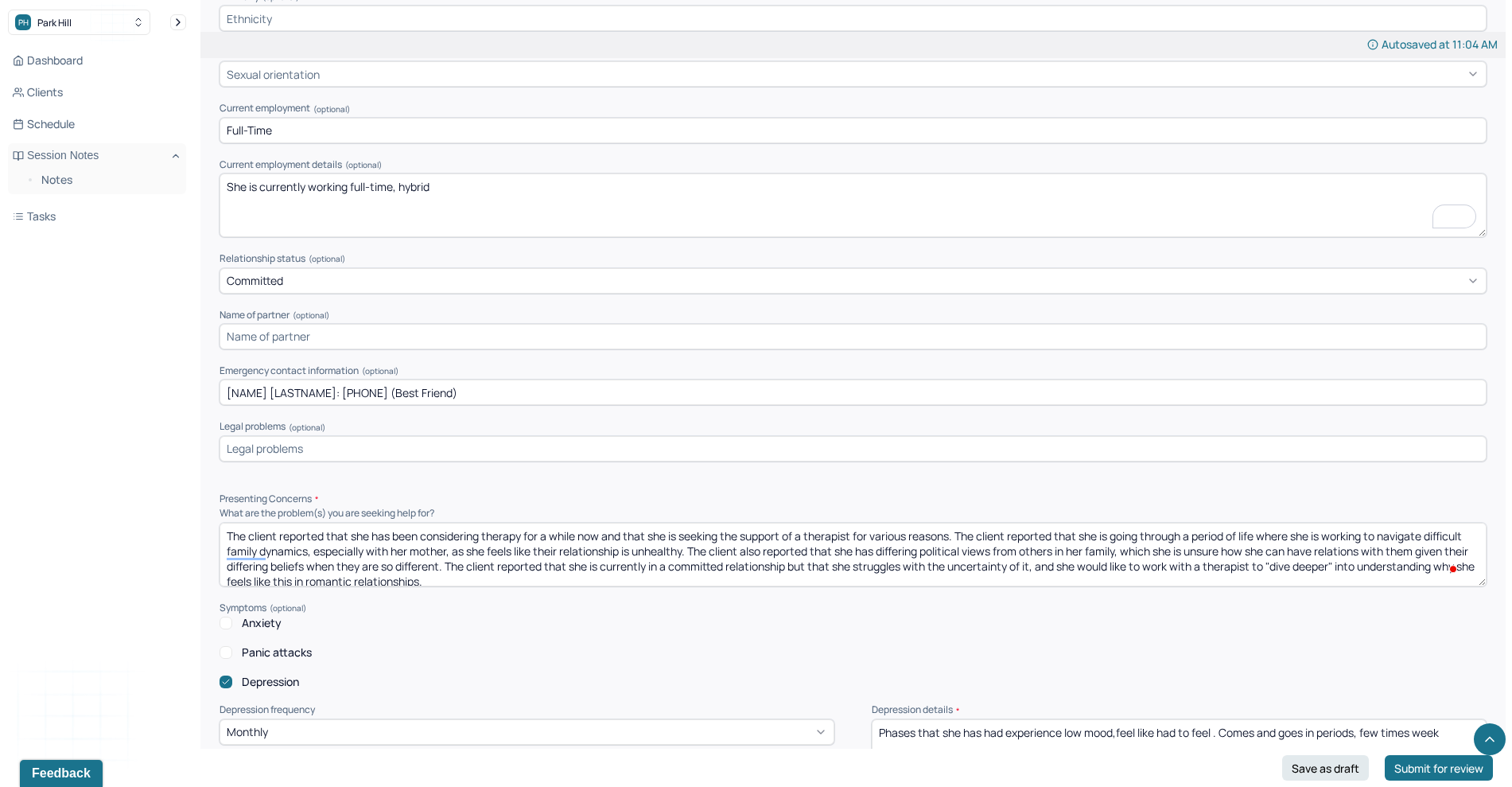 scroll, scrollTop: 0, scrollLeft: 0, axis: both 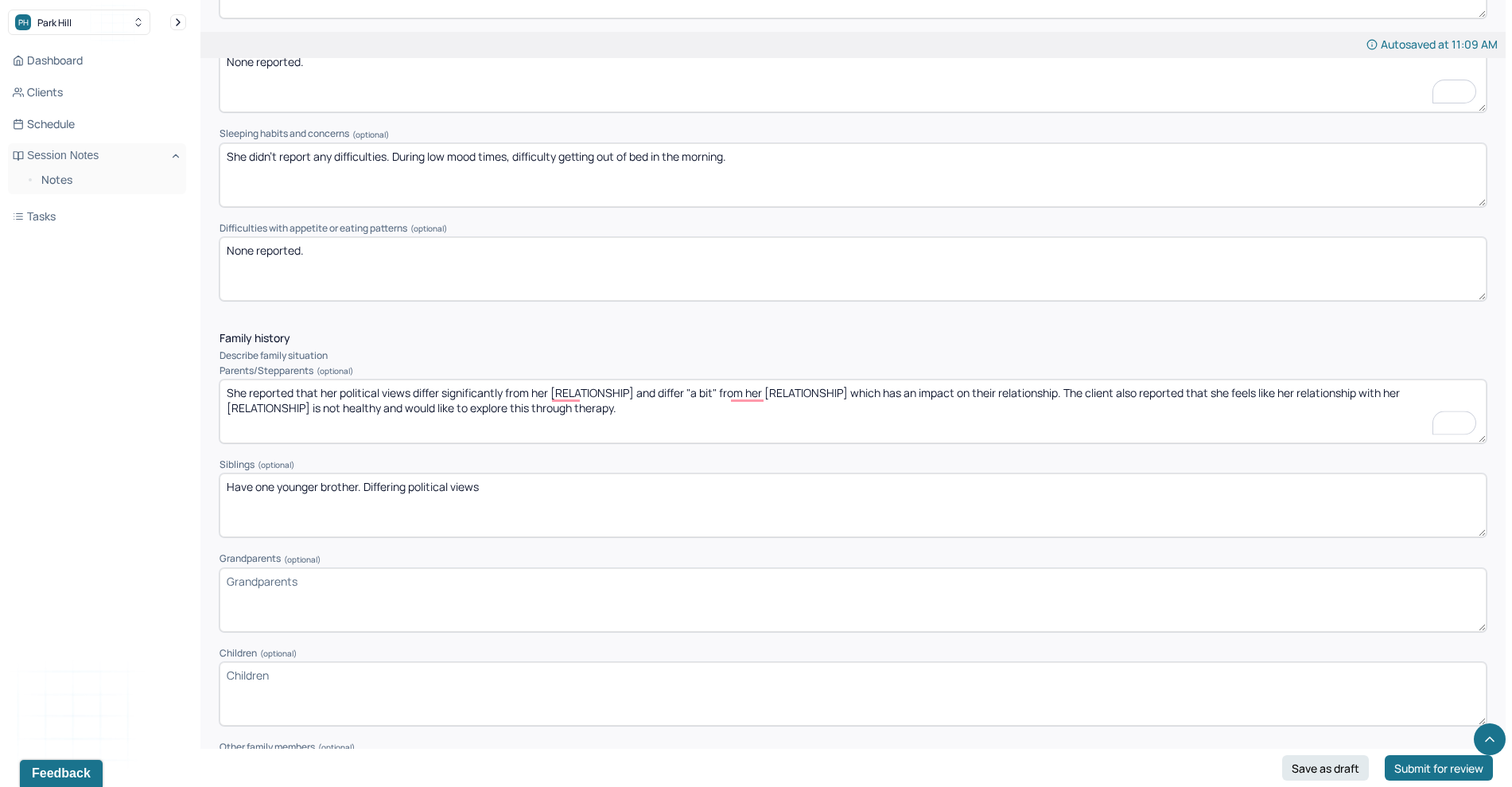 type on "She reported that her political views differ significantly from her [RELATIONSHIP] and differ "a bit" from her [RELATIONSHIP] which has an impact on their relationship. The client also reported that she feels like her relationship with her [RELATIONSHIP] is not healthy and would like to explore this through therapy." 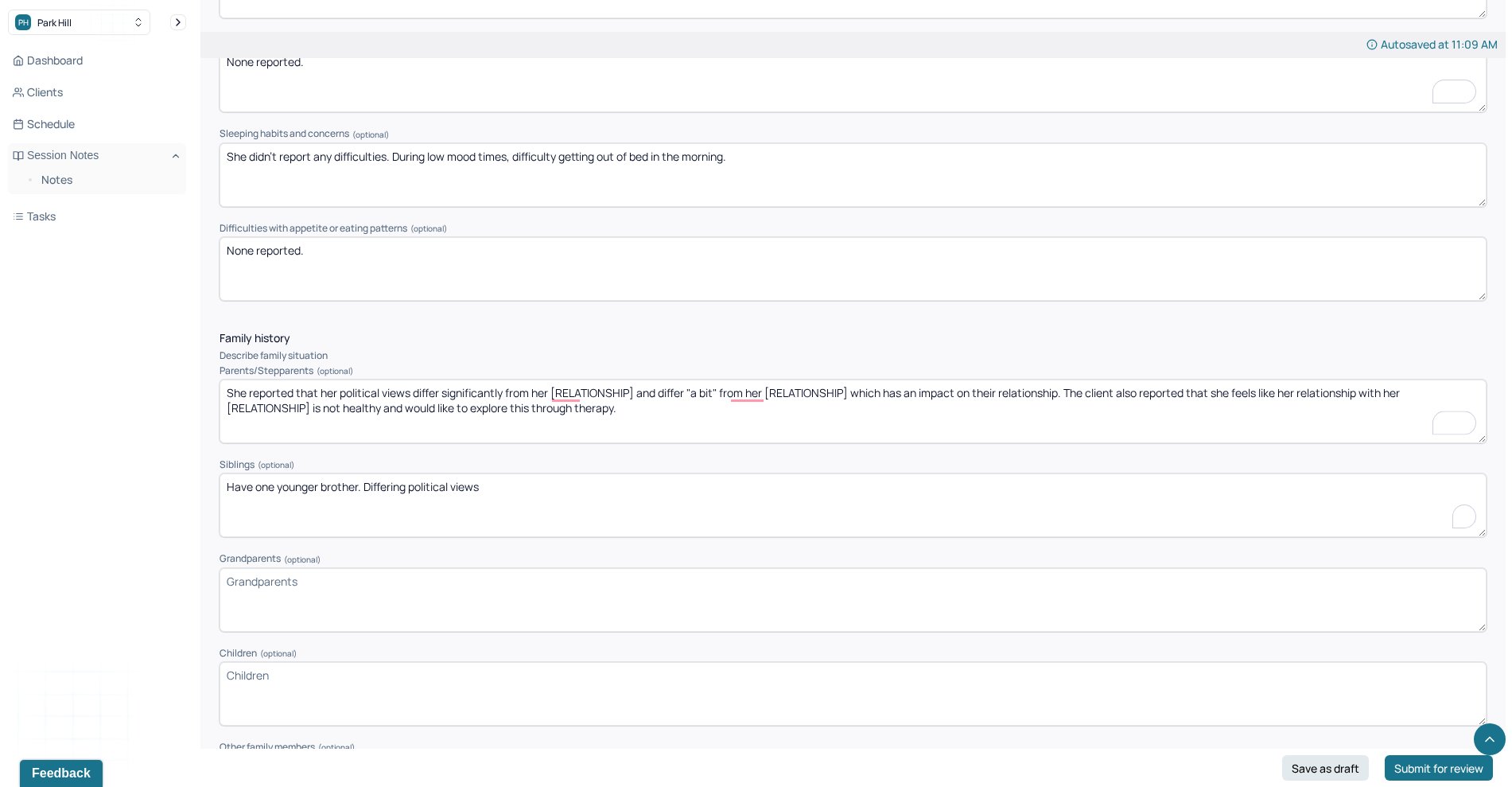 click on "Have one younger brother. Differing political views" at bounding box center [853, 505] 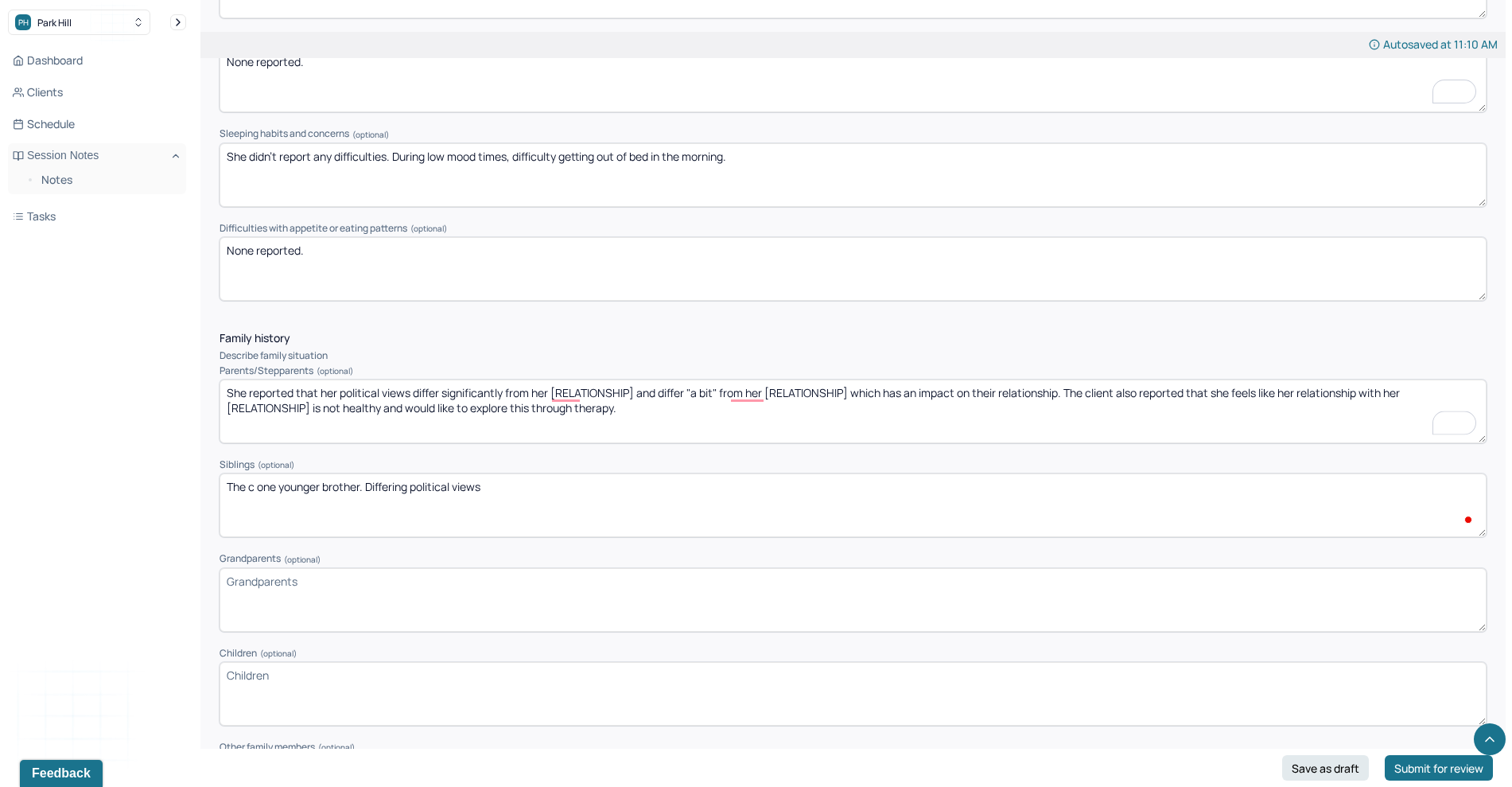 scroll, scrollTop: 8, scrollLeft: 0, axis: vertical 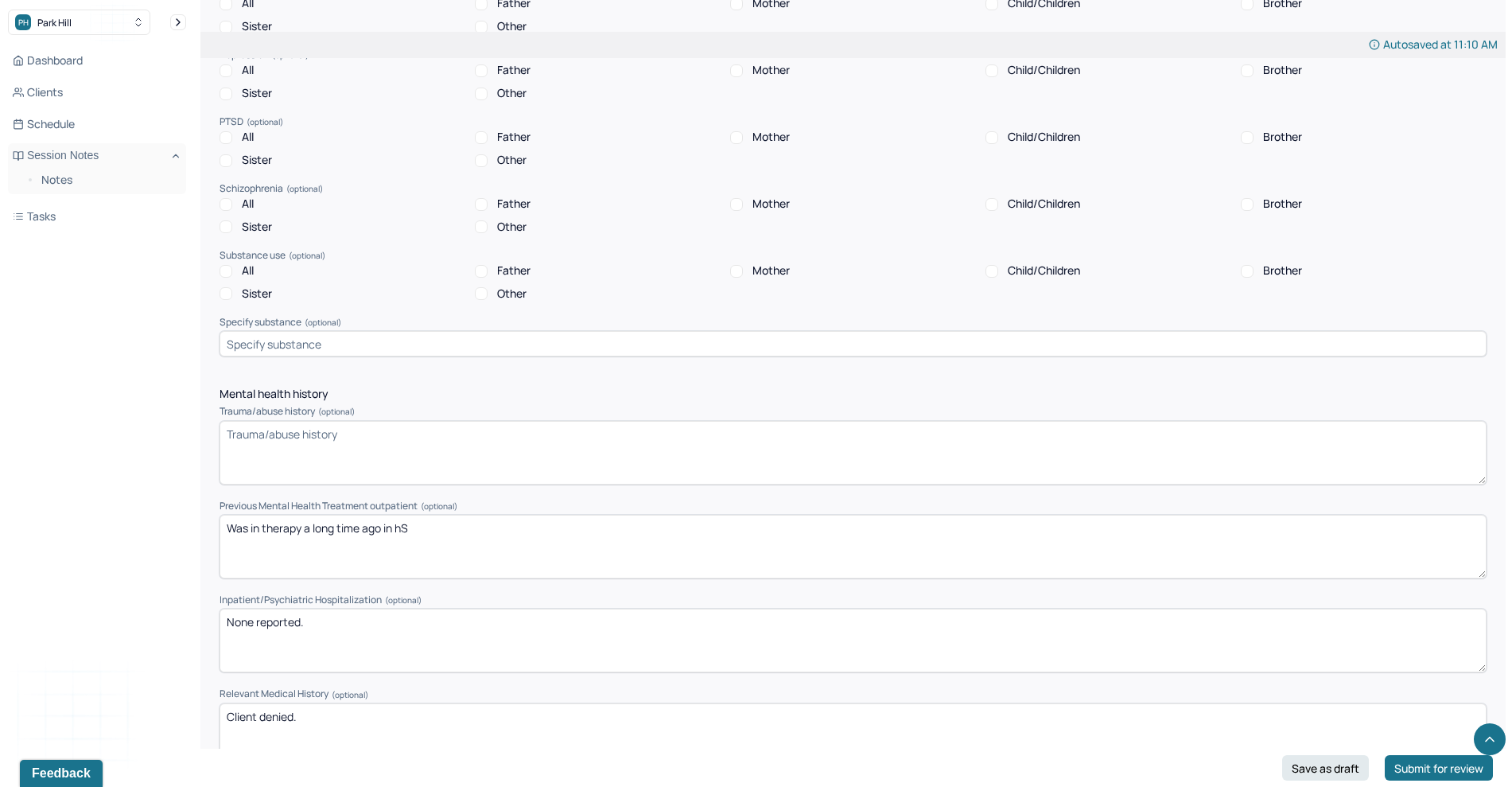 type on "The client has one younger brother and his political views differ significantly from her which has been impacting ther relationship." 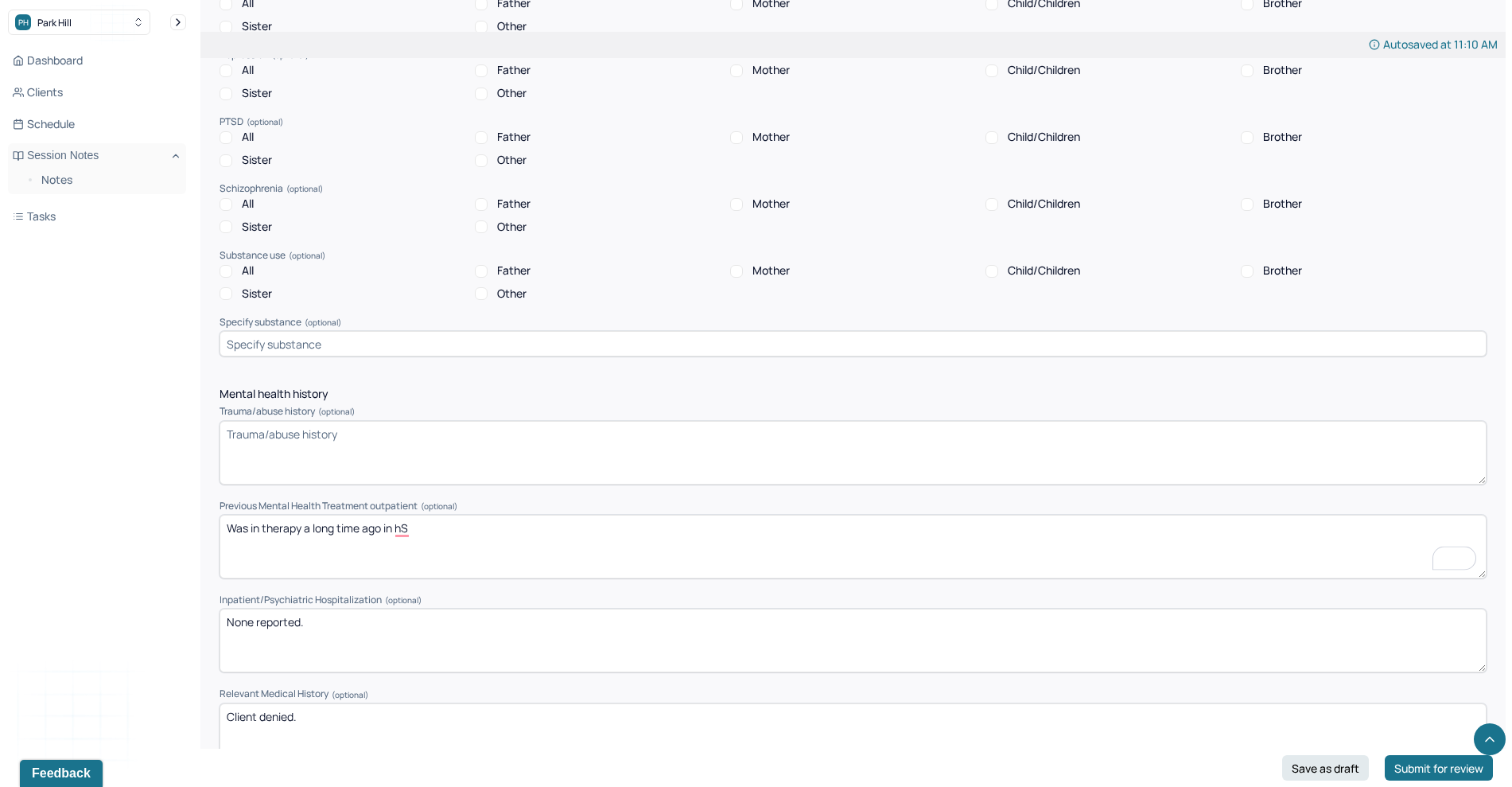 scroll, scrollTop: 8, scrollLeft: 0, axis: vertical 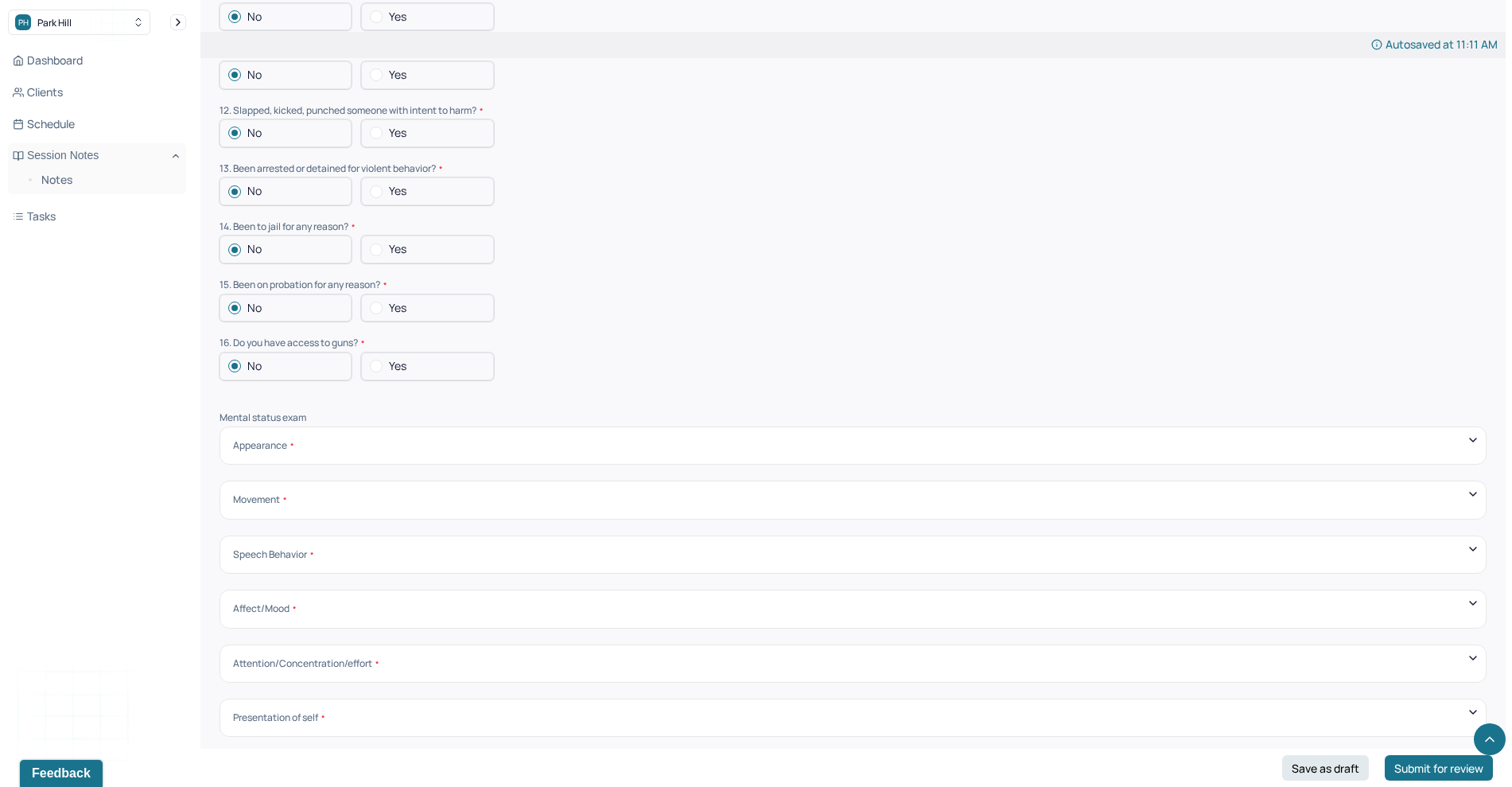 type on "Was in therapy a long time ago when she was in high school, but not since." 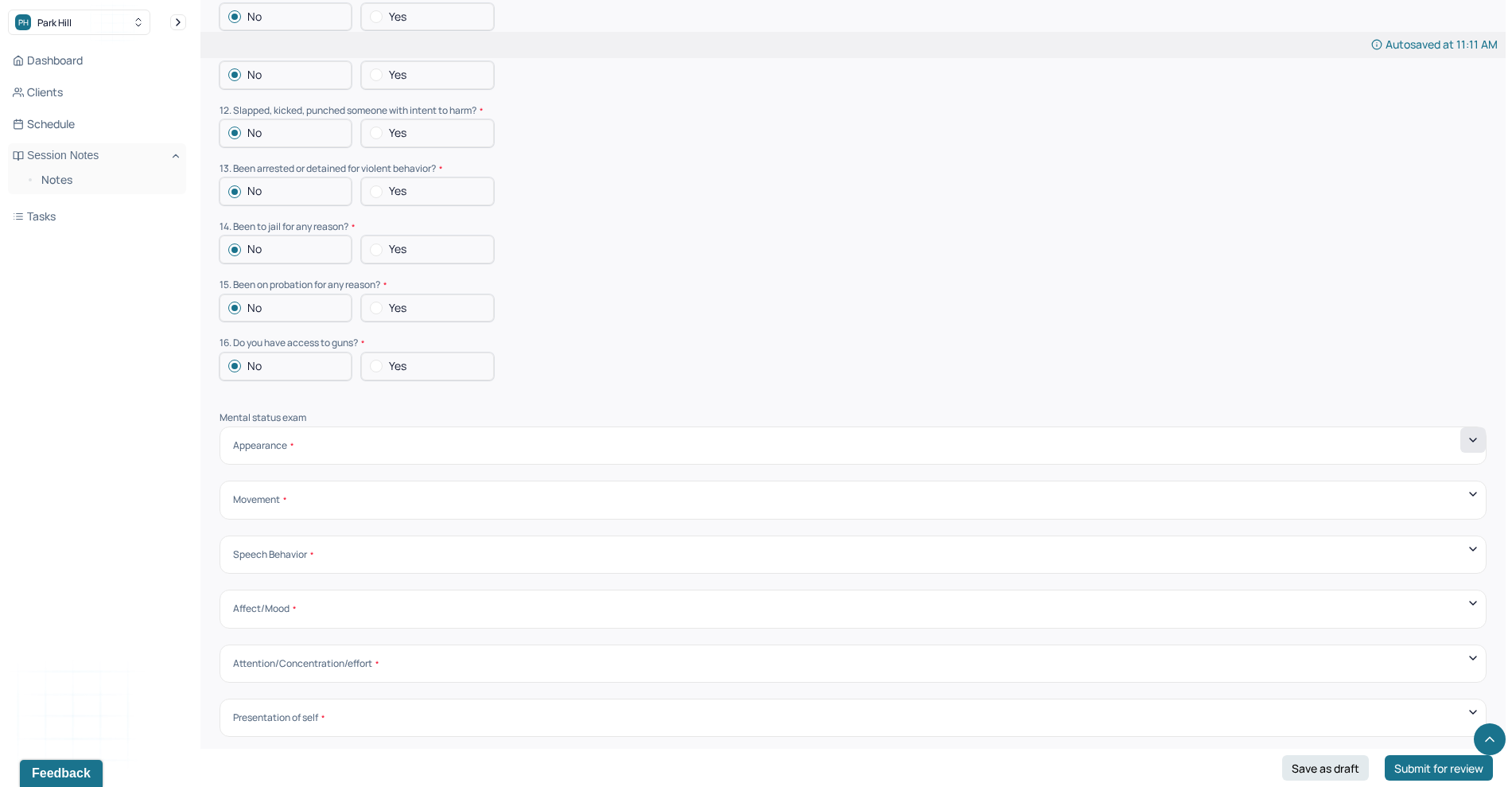 click 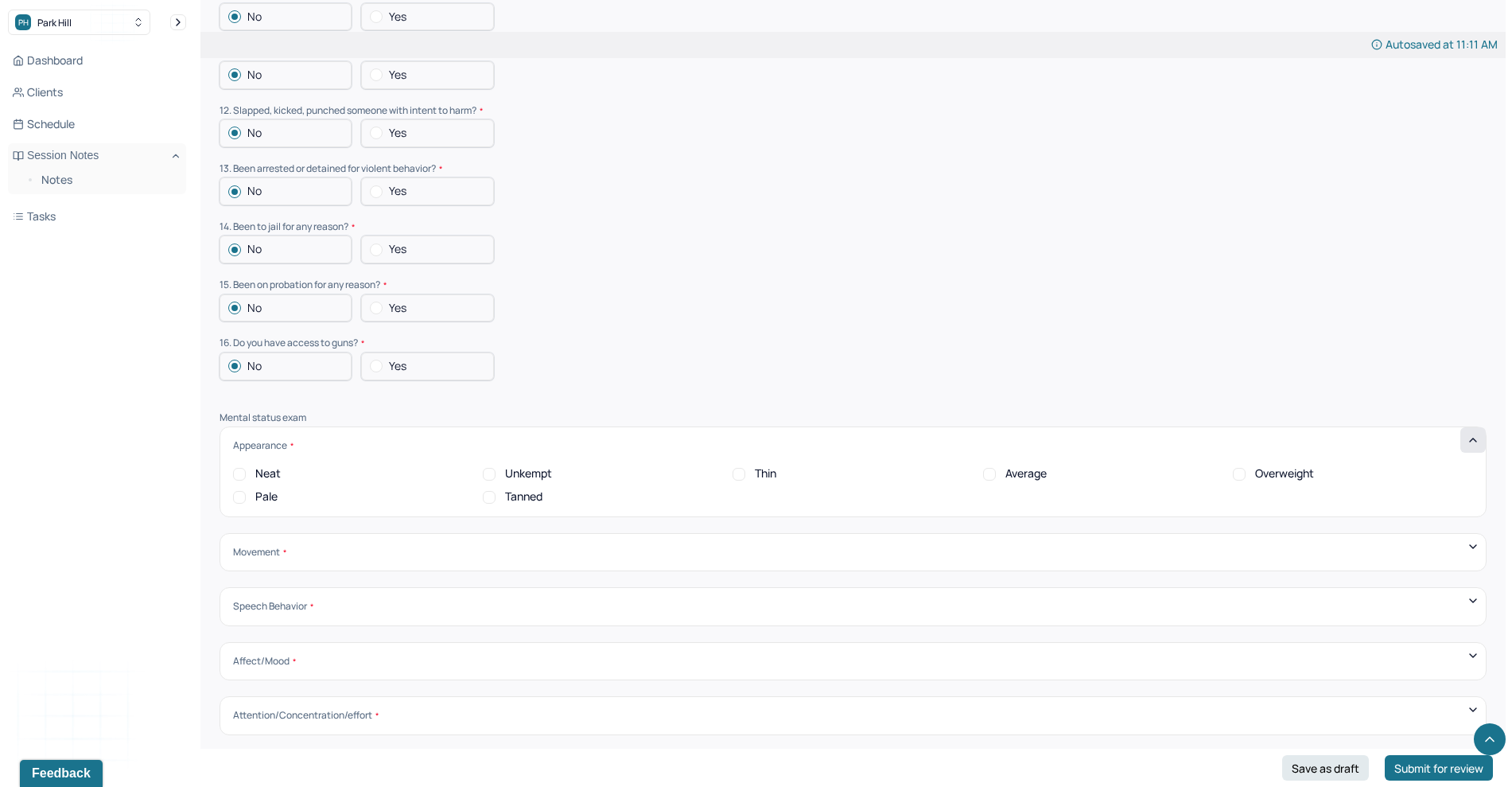 click on "Neat" at bounding box center (239, 474) 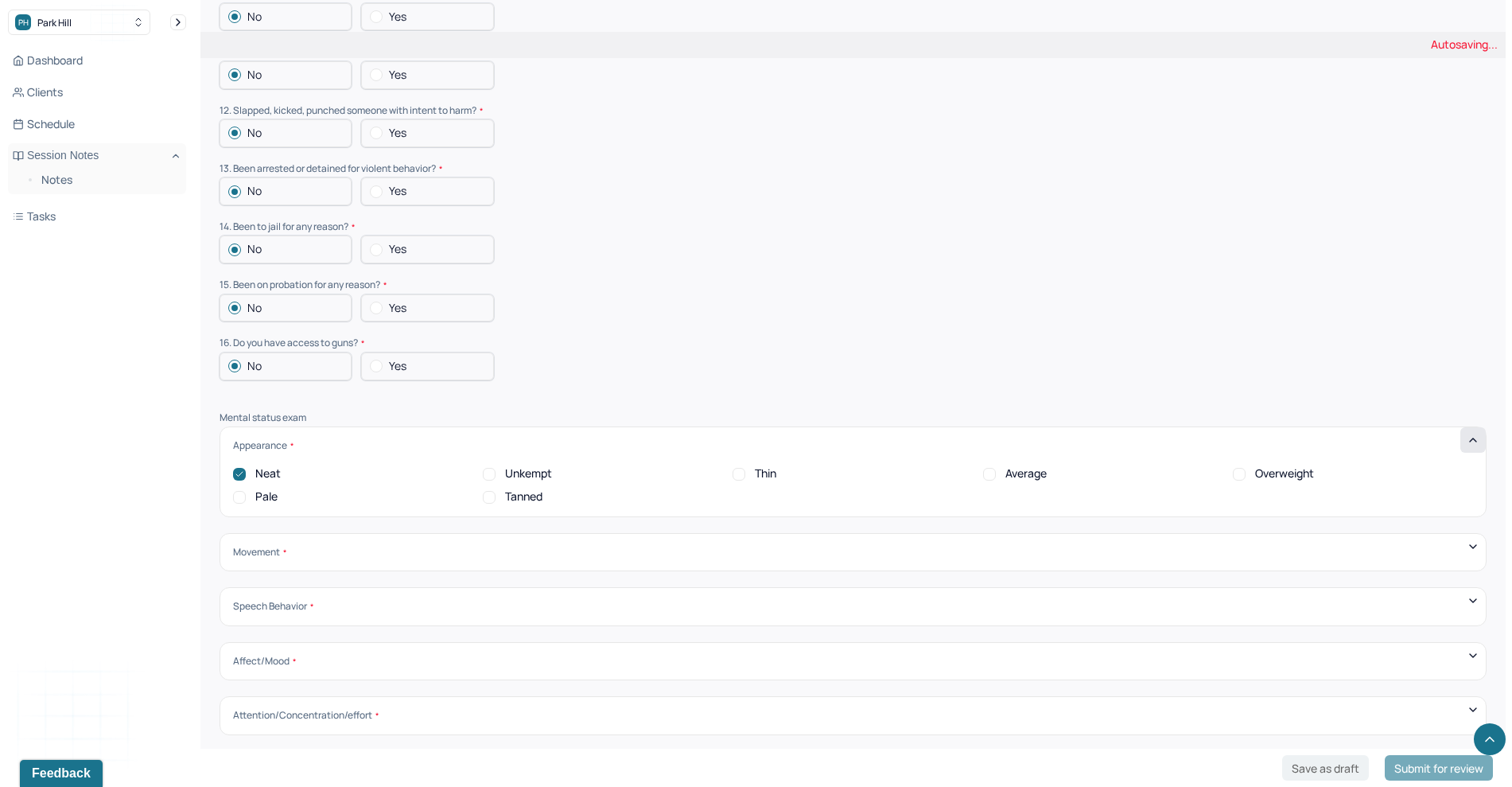 click on "Average" at bounding box center (989, 474) 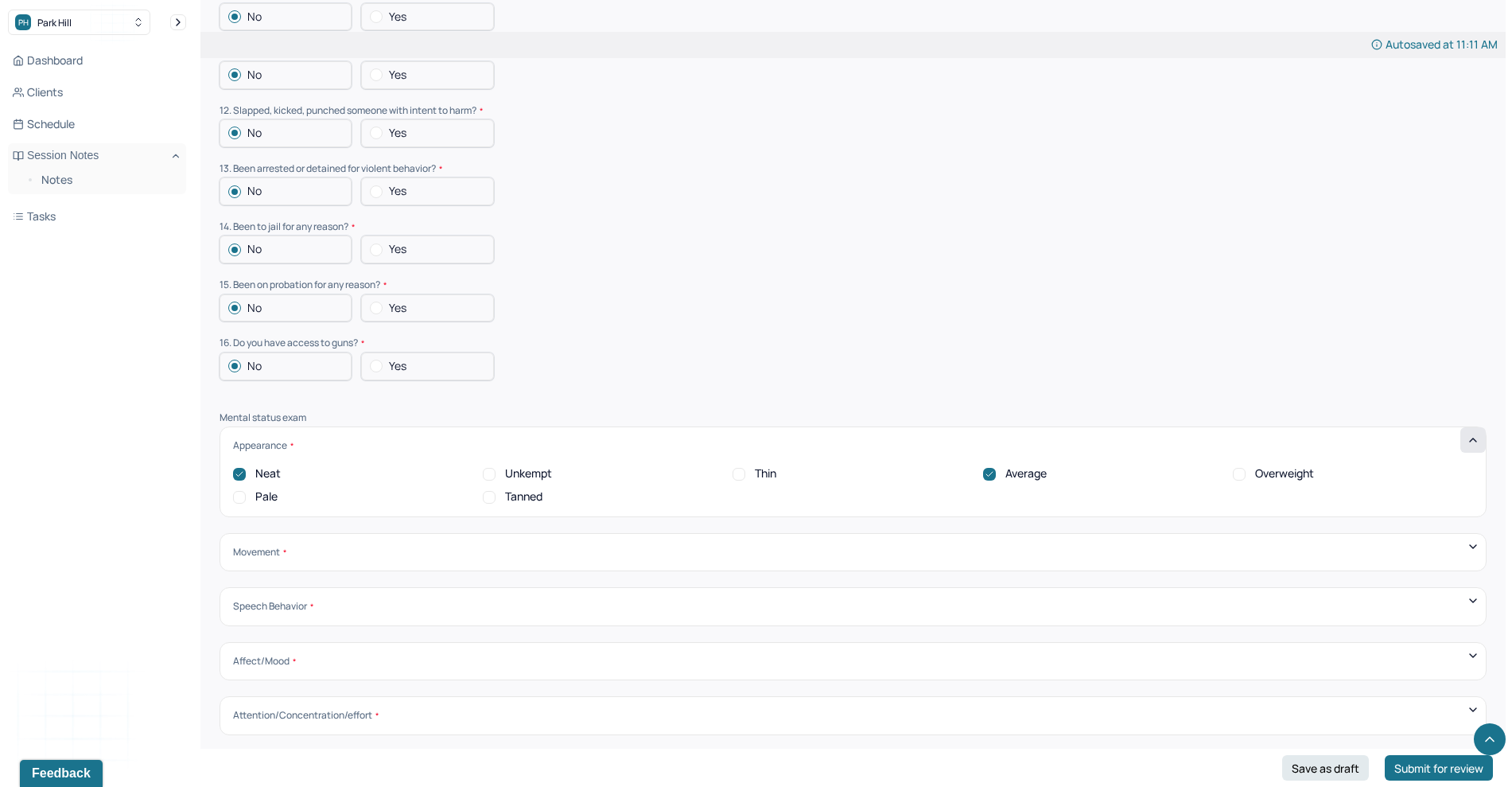 click on "Movement Coordinated Uncoordinated Mannerisms/oddities Good eye contact Kept eyes downcast Stared into space" at bounding box center (853, 552) 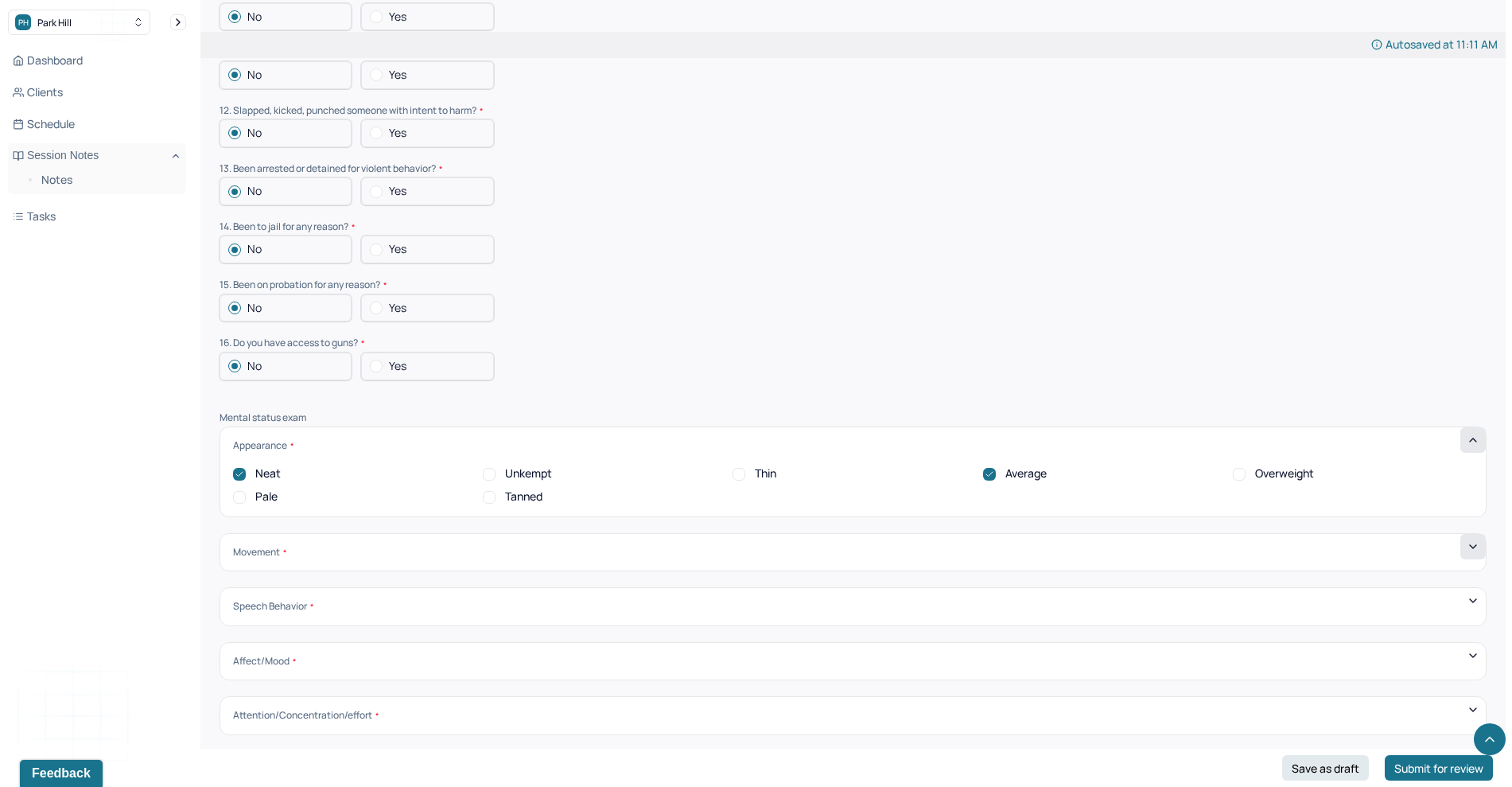 click at bounding box center (1473, 547) 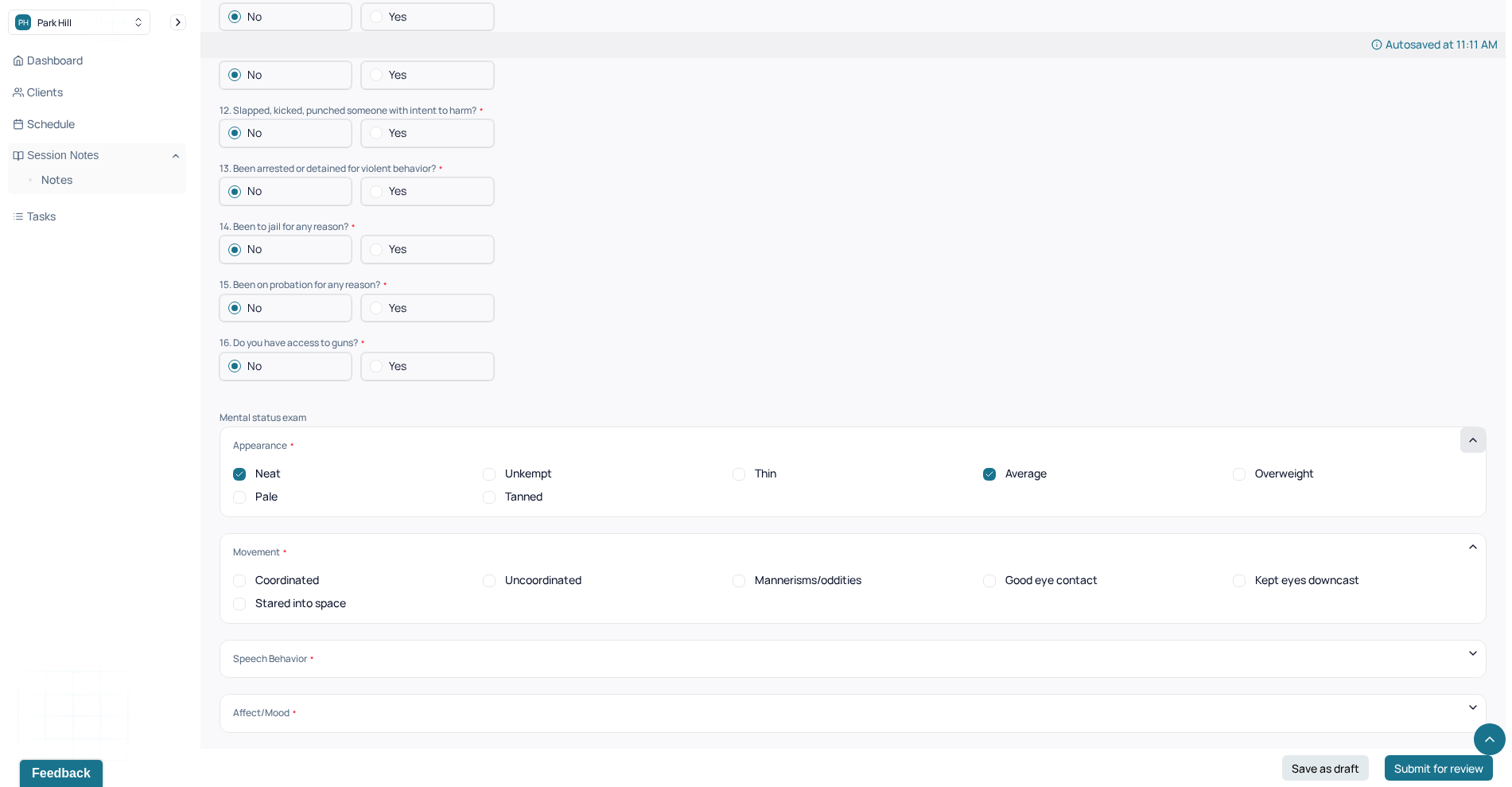 click on "Coordinated" at bounding box center [287, 580] 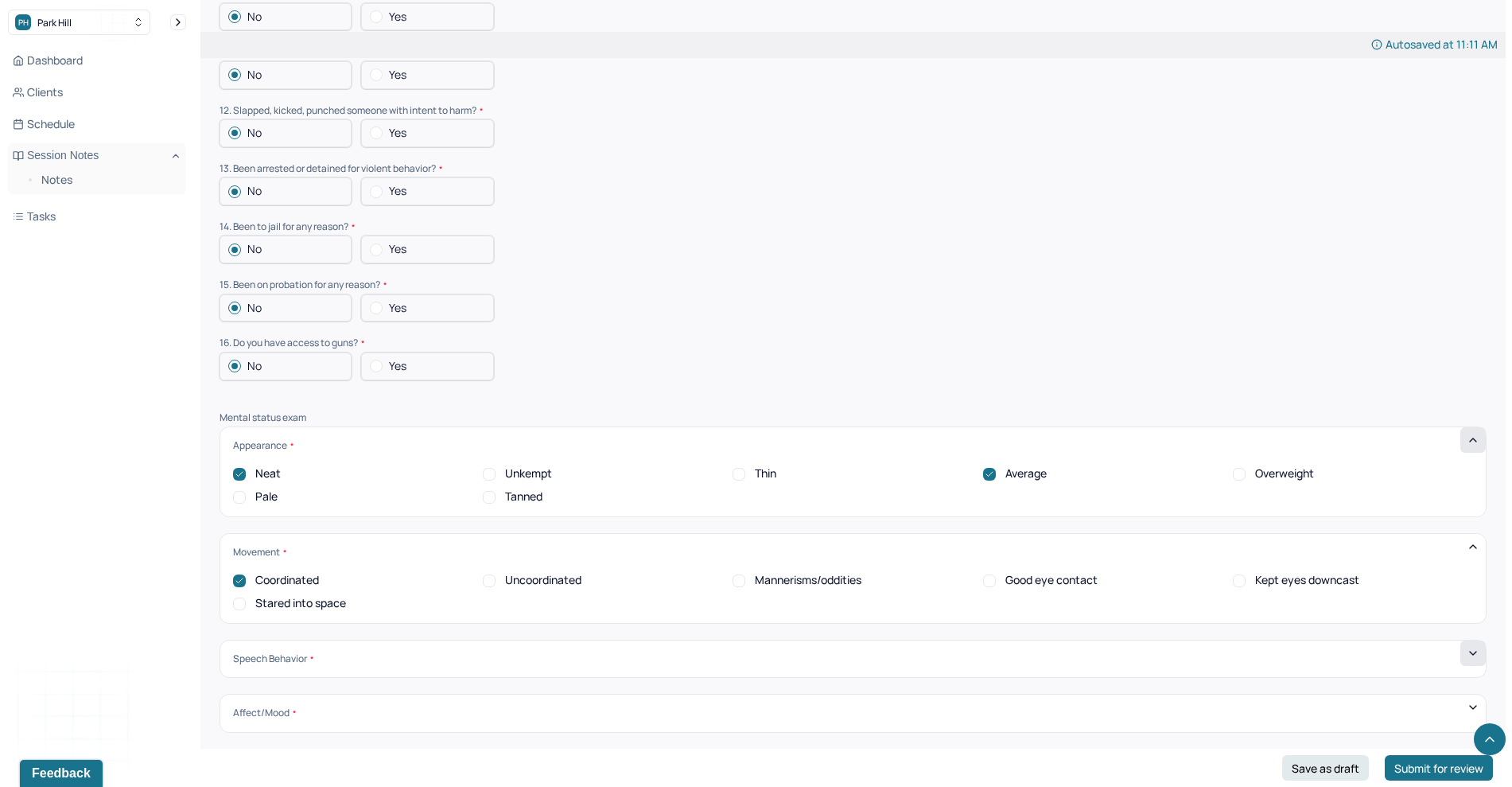 click 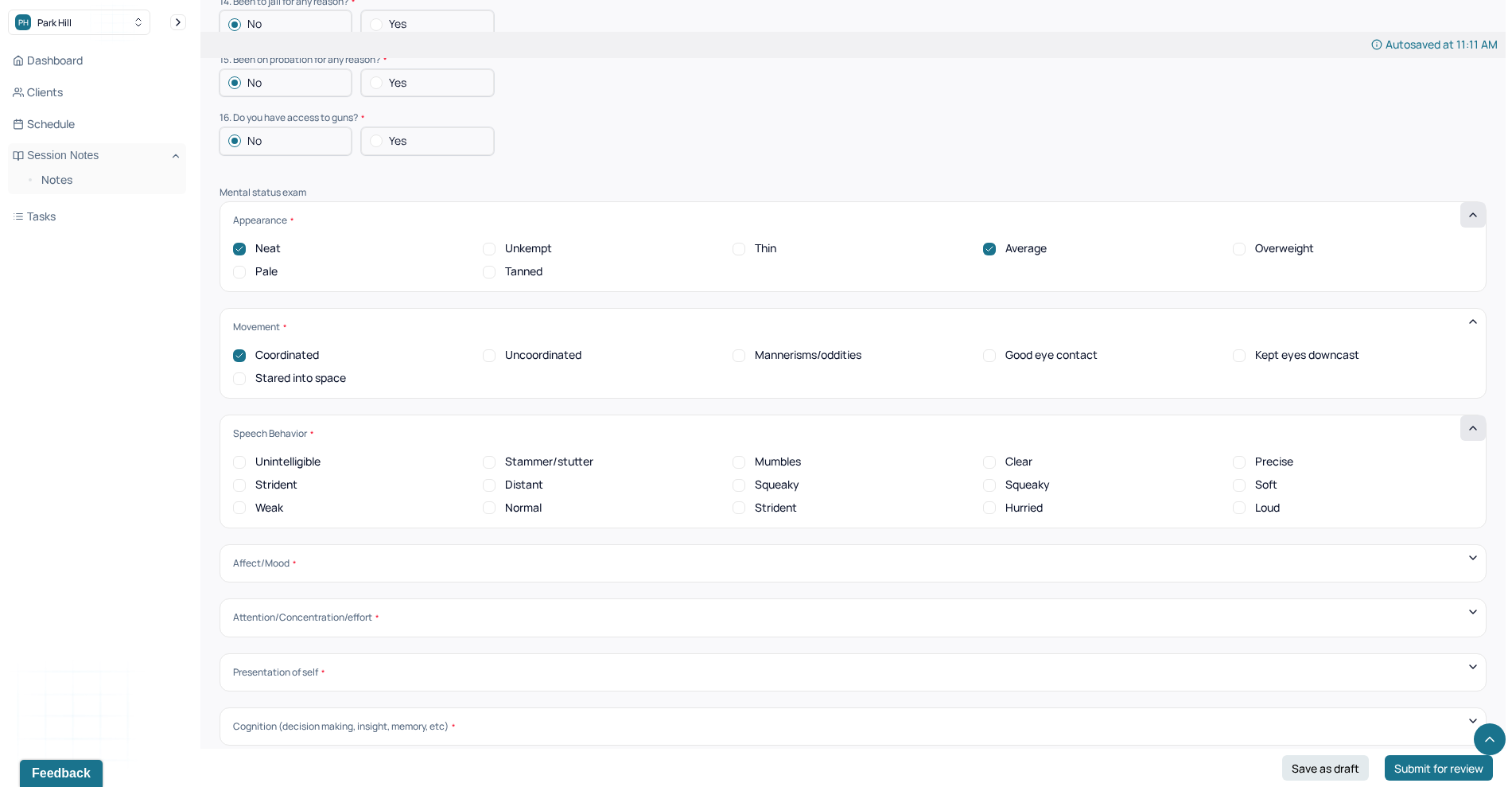 scroll, scrollTop: 4859, scrollLeft: 0, axis: vertical 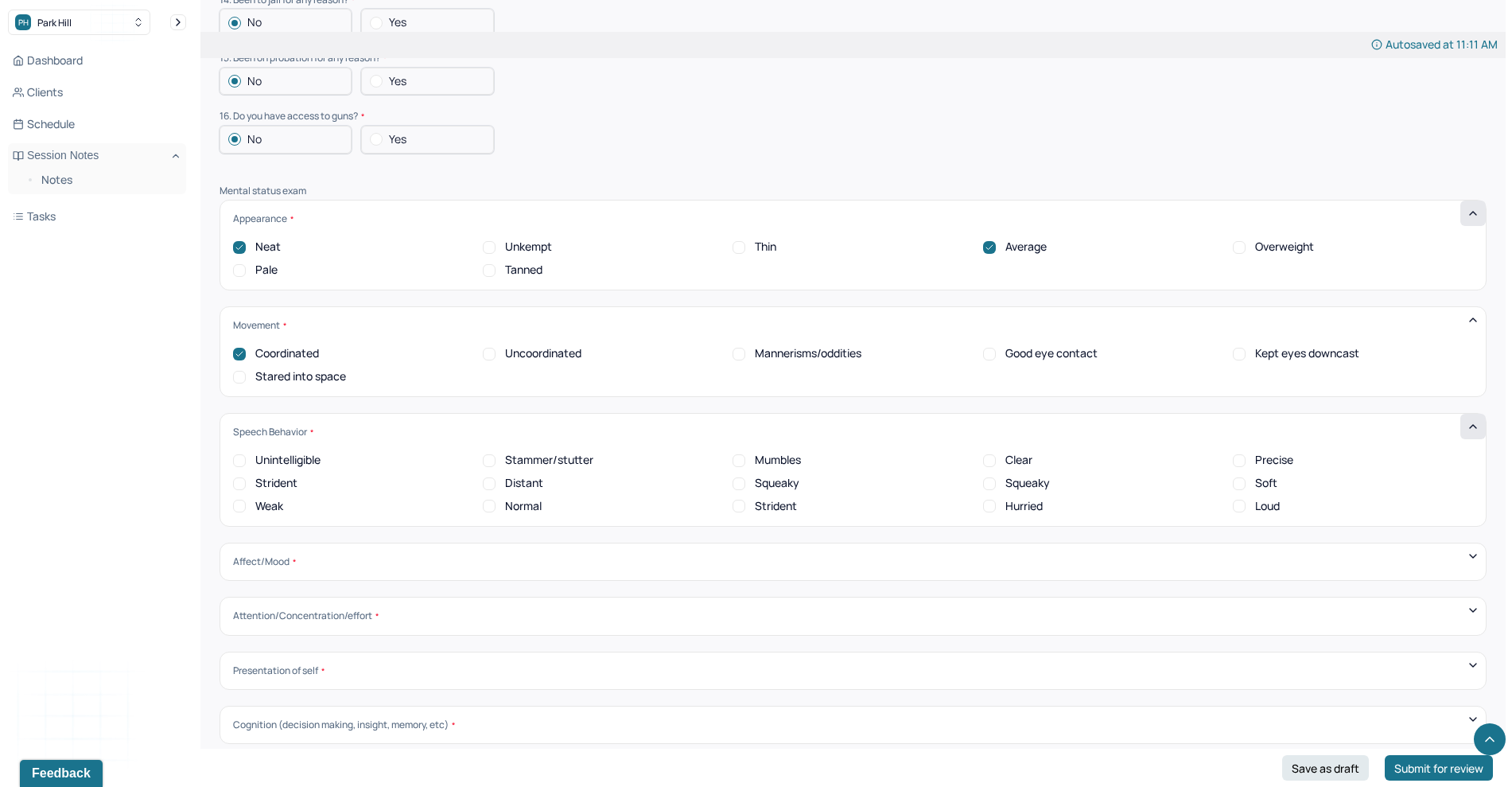 click on "Normal" at bounding box center [489, 506] 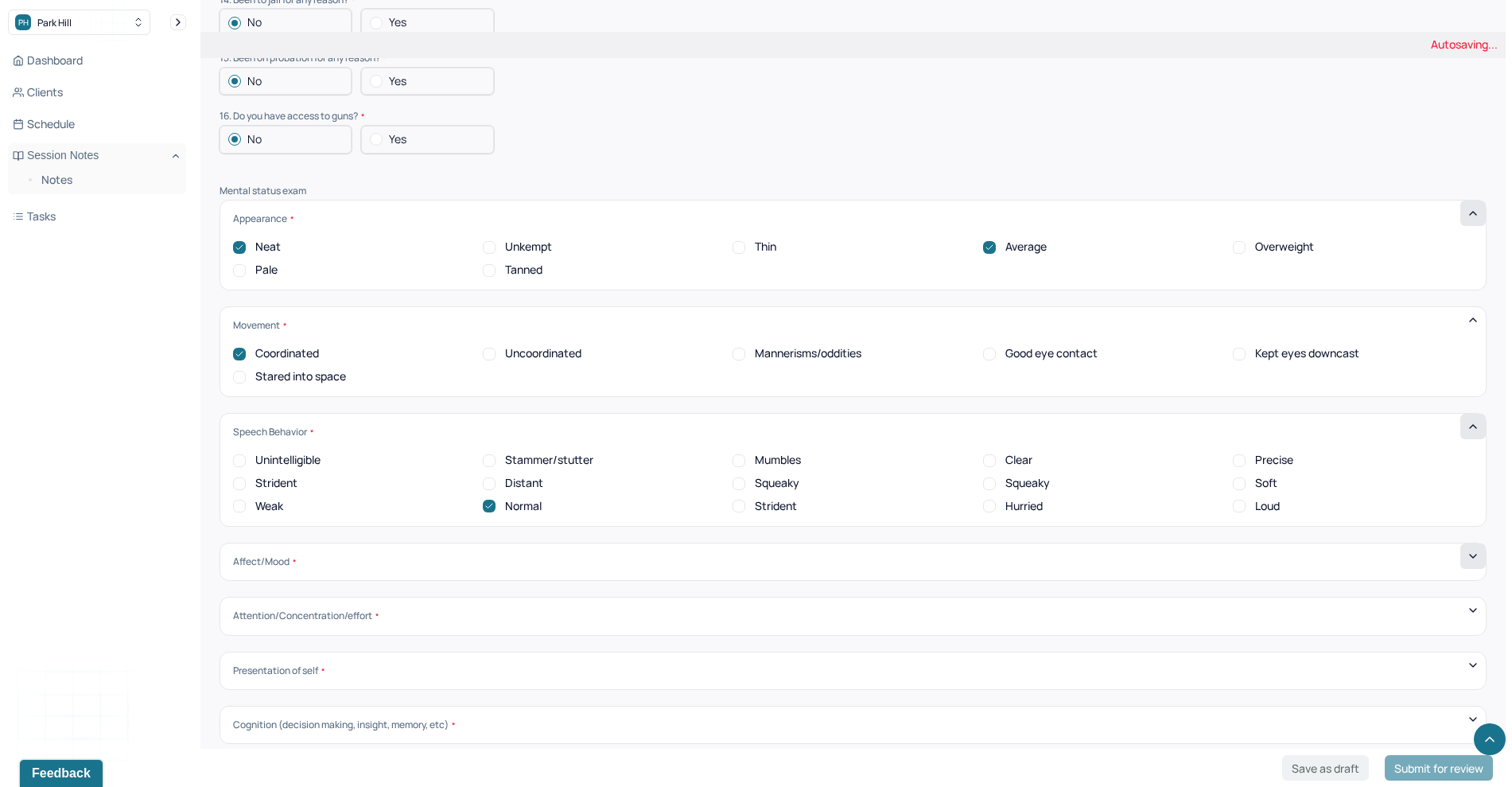 click 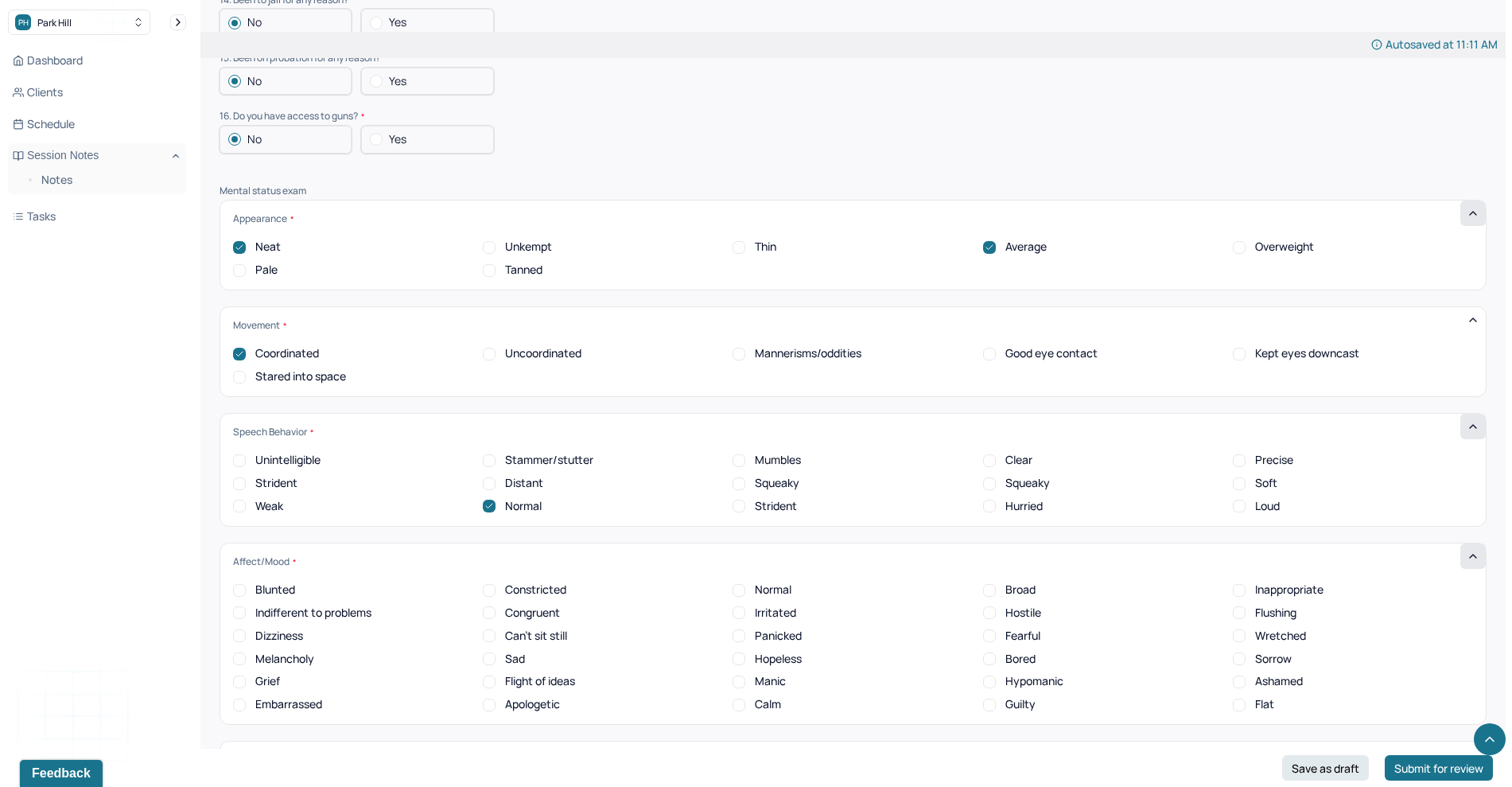 scroll, scrollTop: 1, scrollLeft: 0, axis: vertical 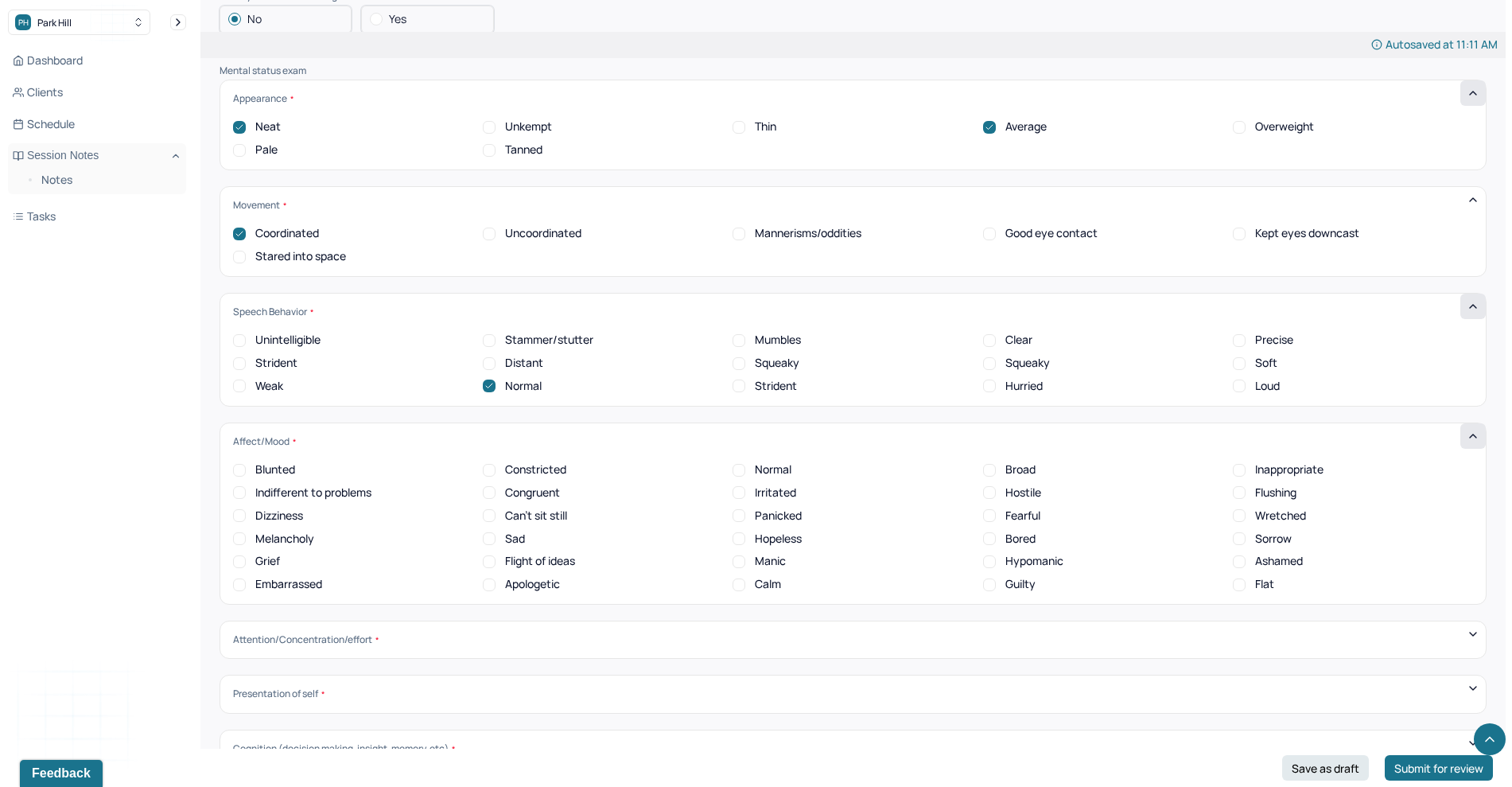 click on "Normal" at bounding box center (739, 470) 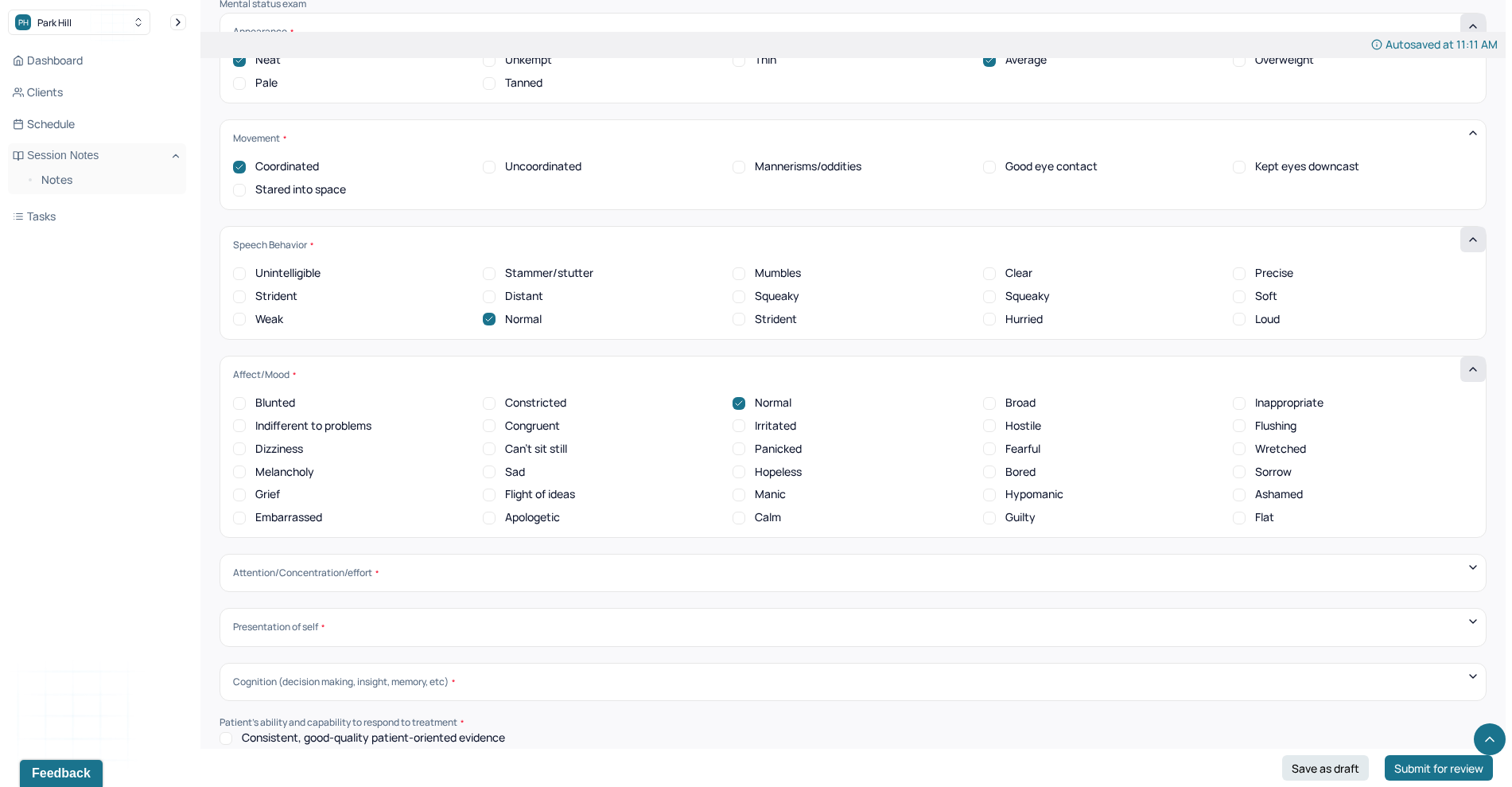 scroll, scrollTop: 5051, scrollLeft: 0, axis: vertical 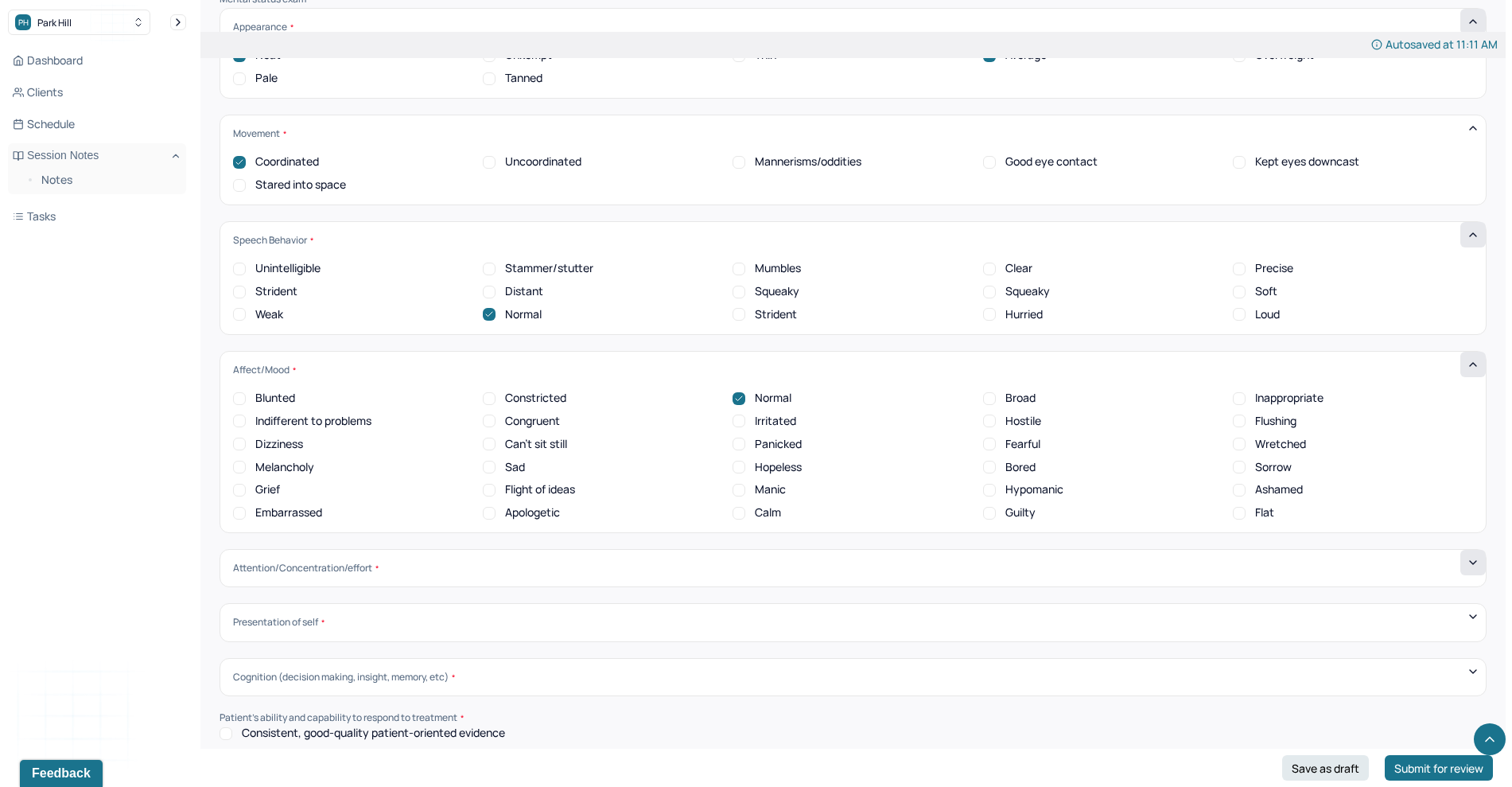 click at bounding box center (1473, 563) 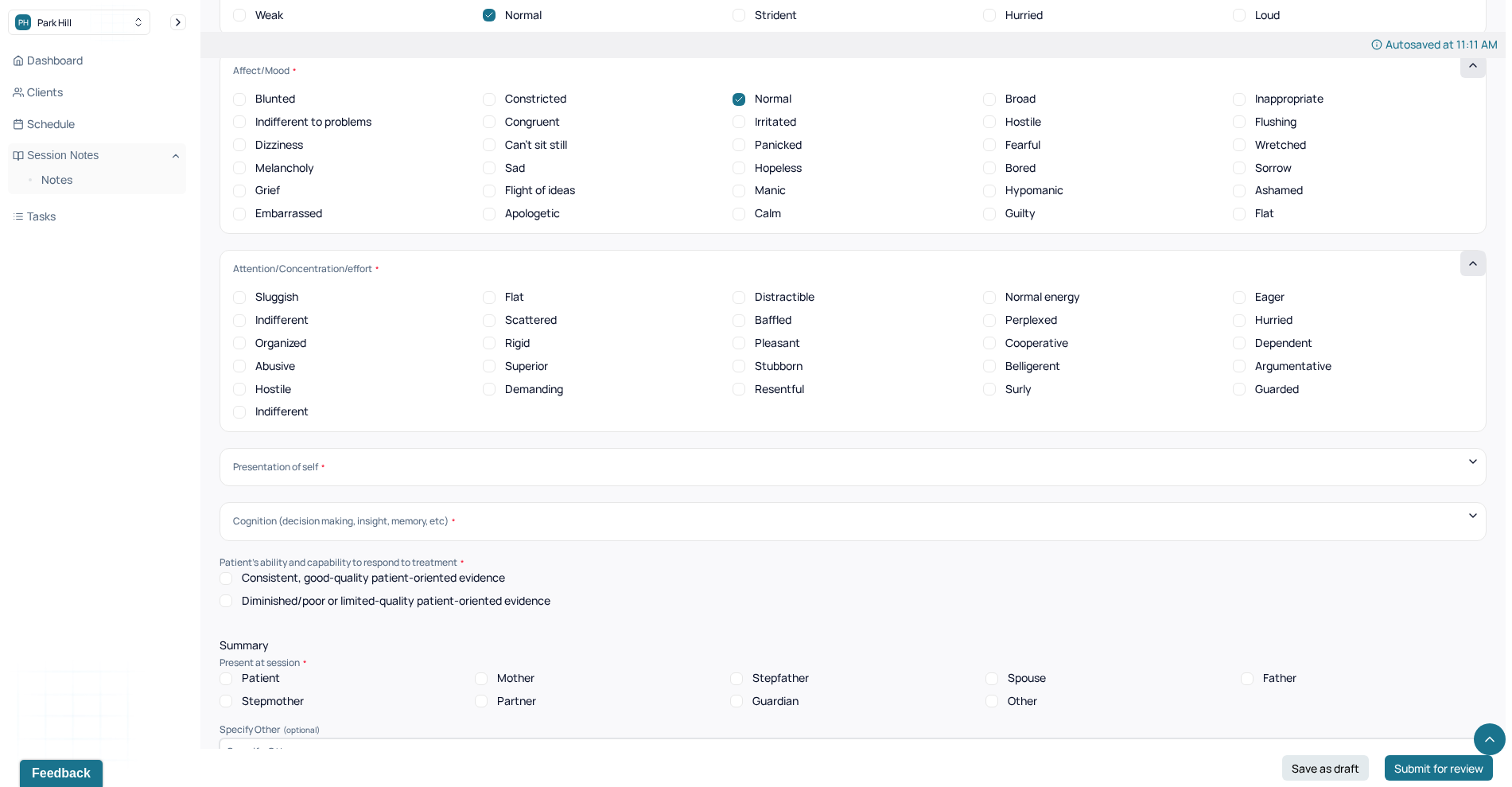 scroll, scrollTop: 5379, scrollLeft: 0, axis: vertical 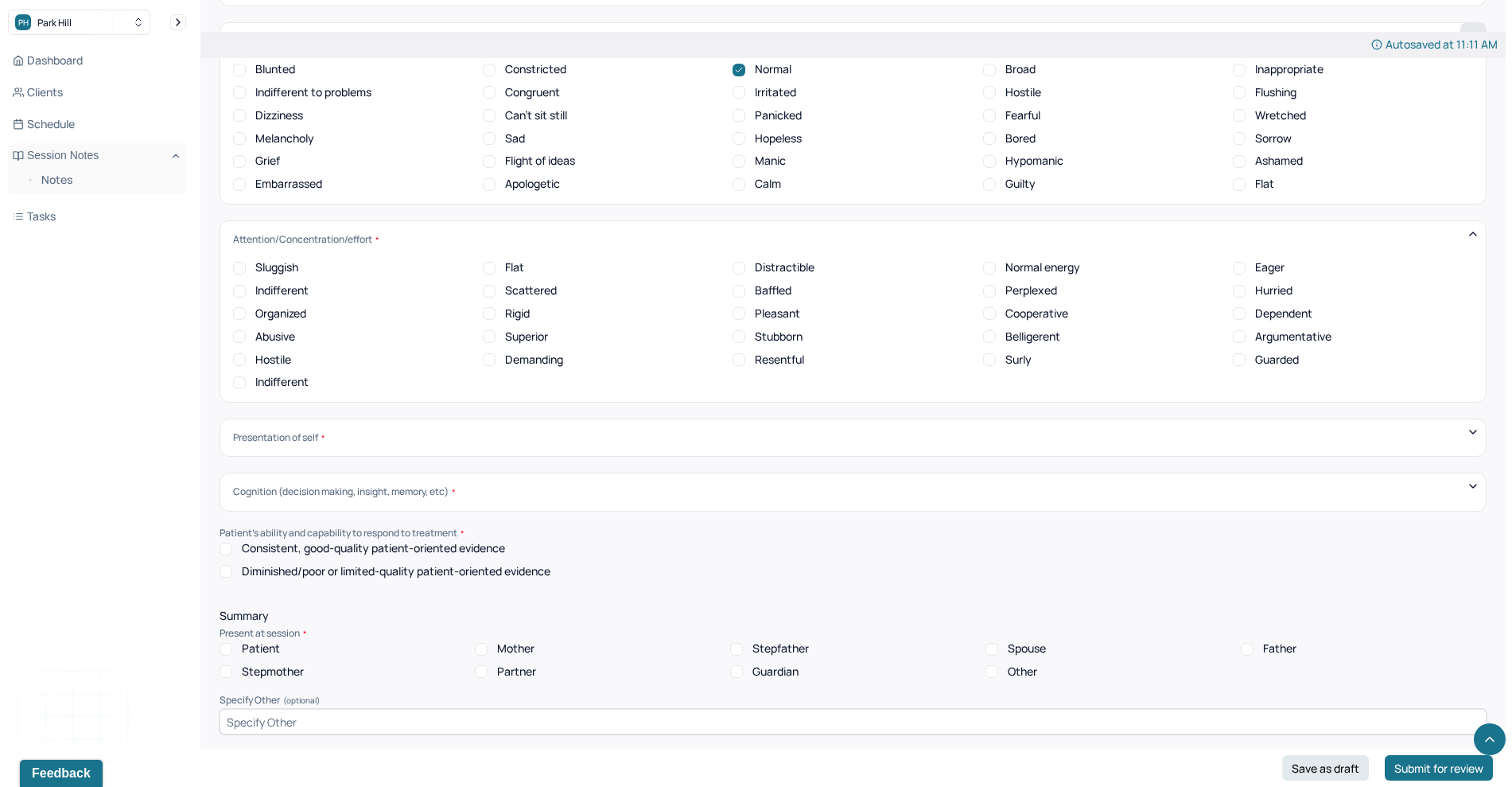 click on "Normal energy" at bounding box center (1043, 267) 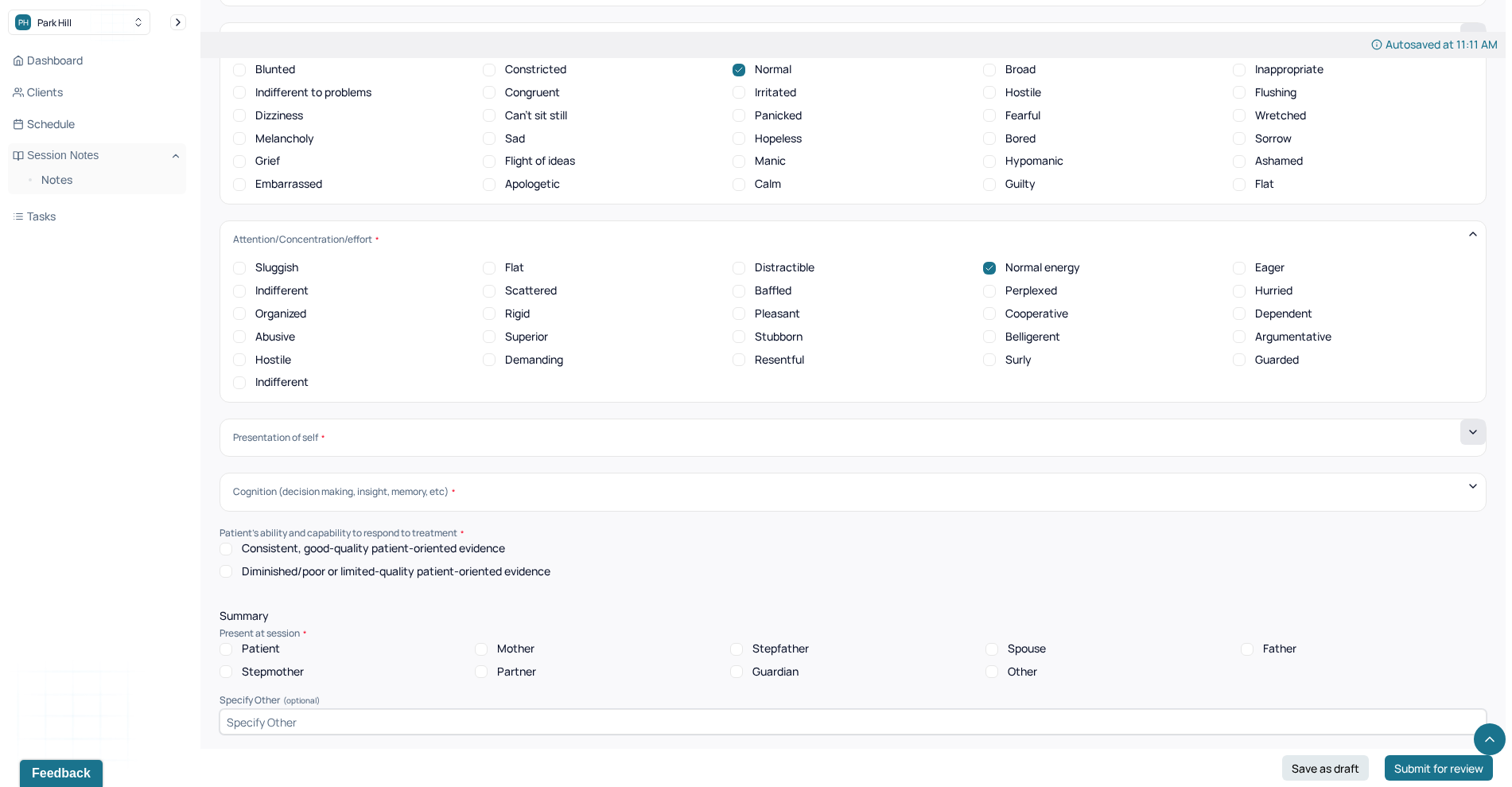 click 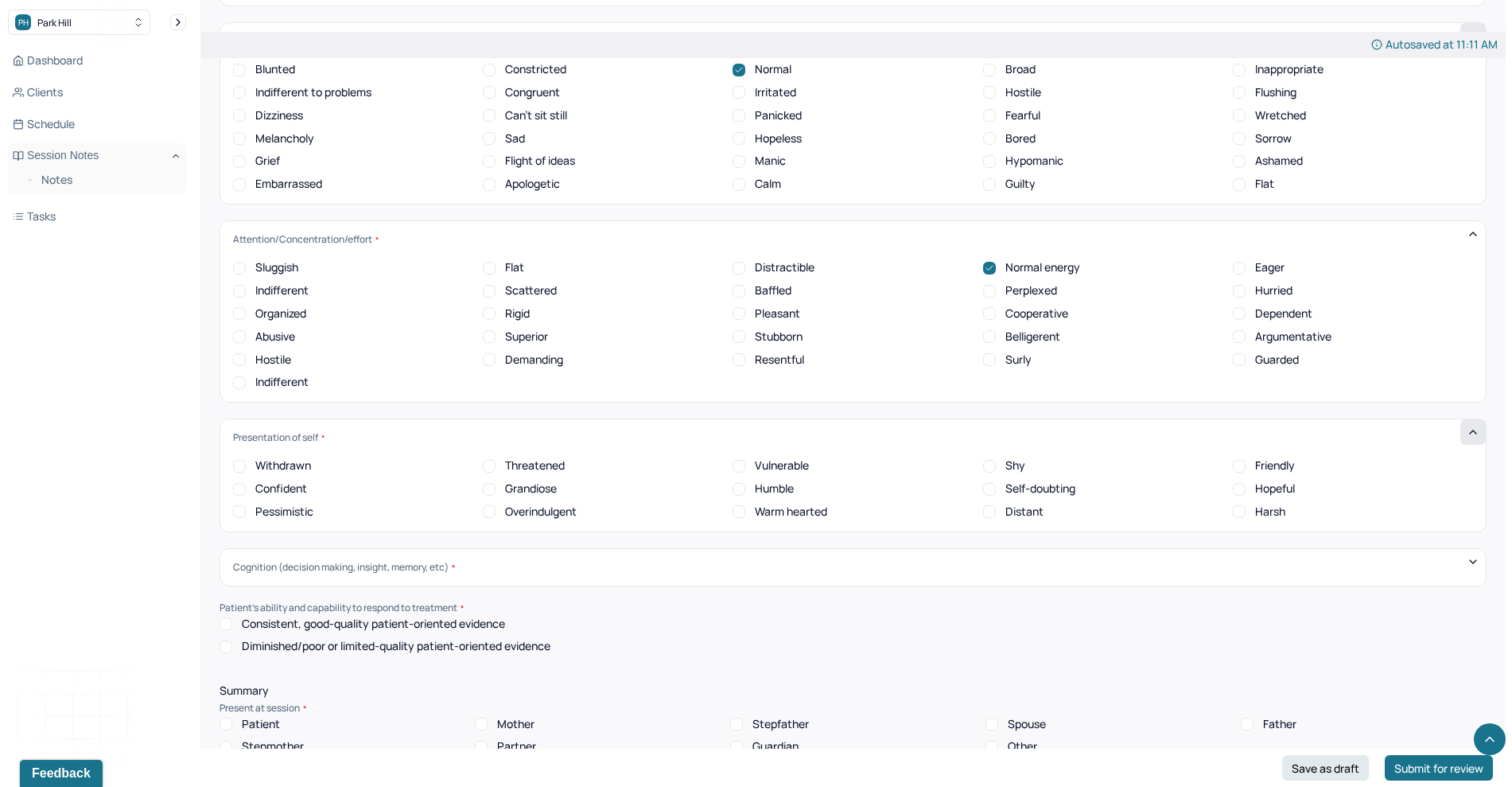 click on "Friendly" at bounding box center [1275, 466] 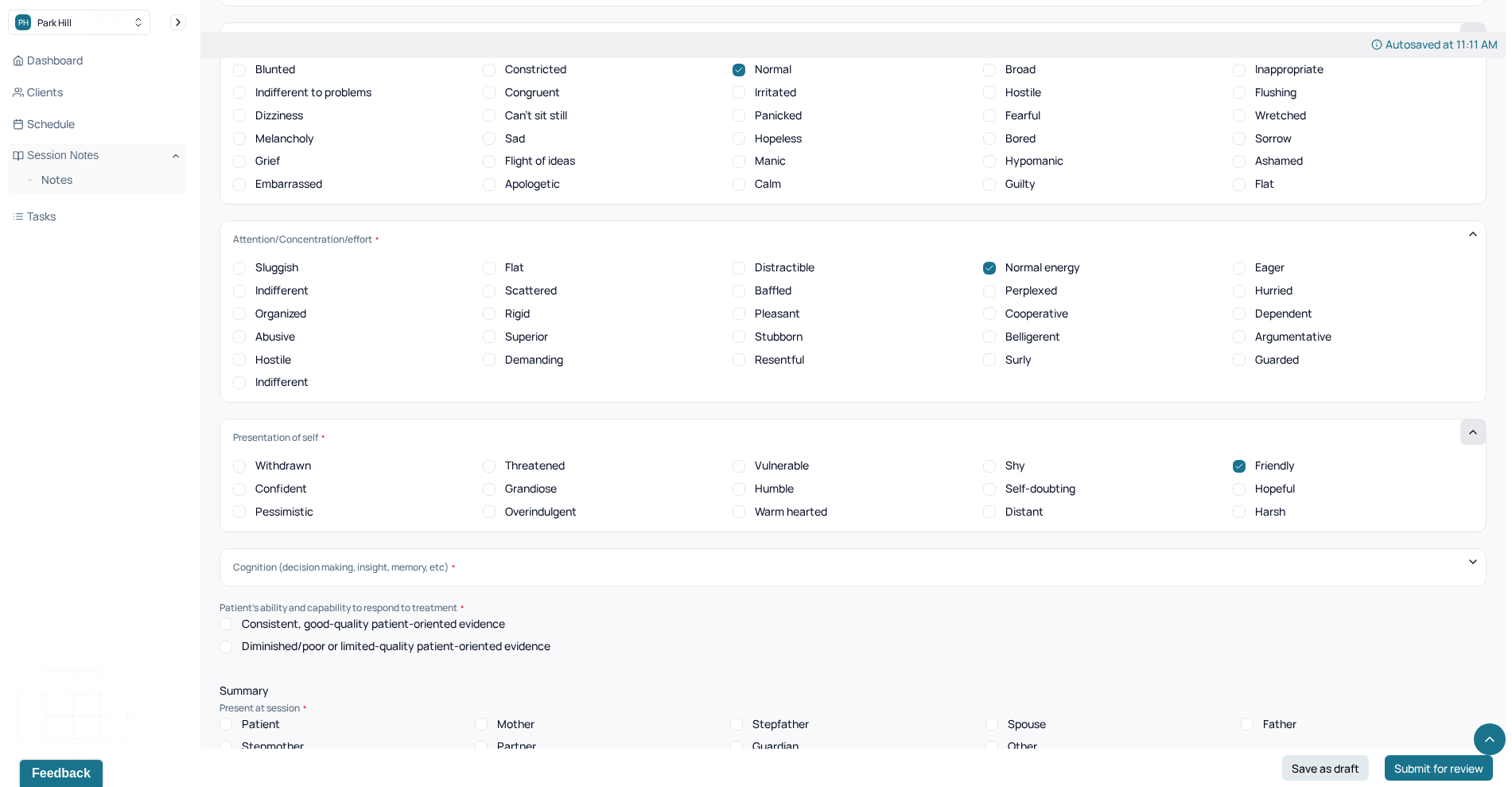 click on "Distant" at bounding box center (1024, 512) 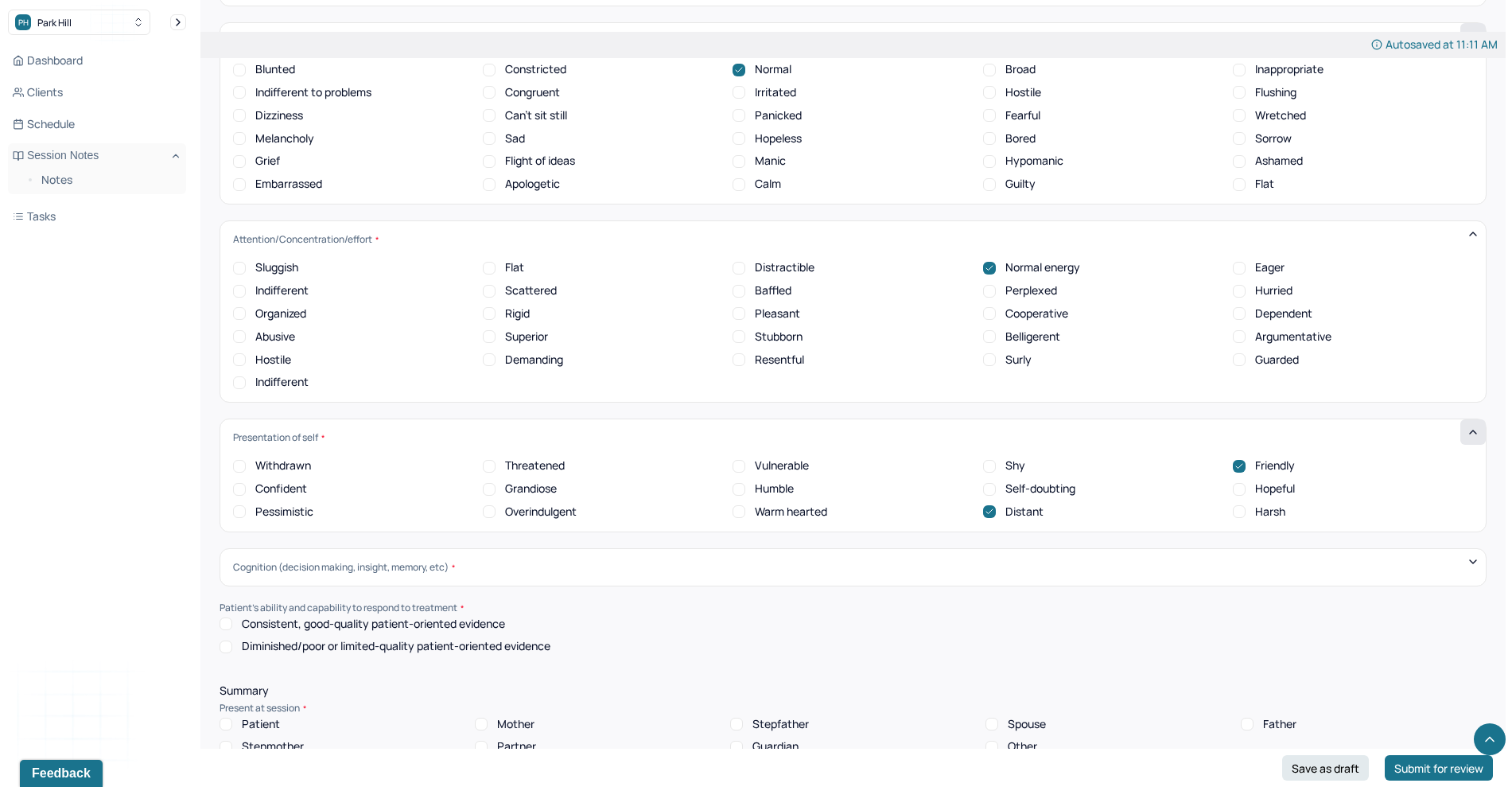 click on "Hopeful" at bounding box center [1239, 489] 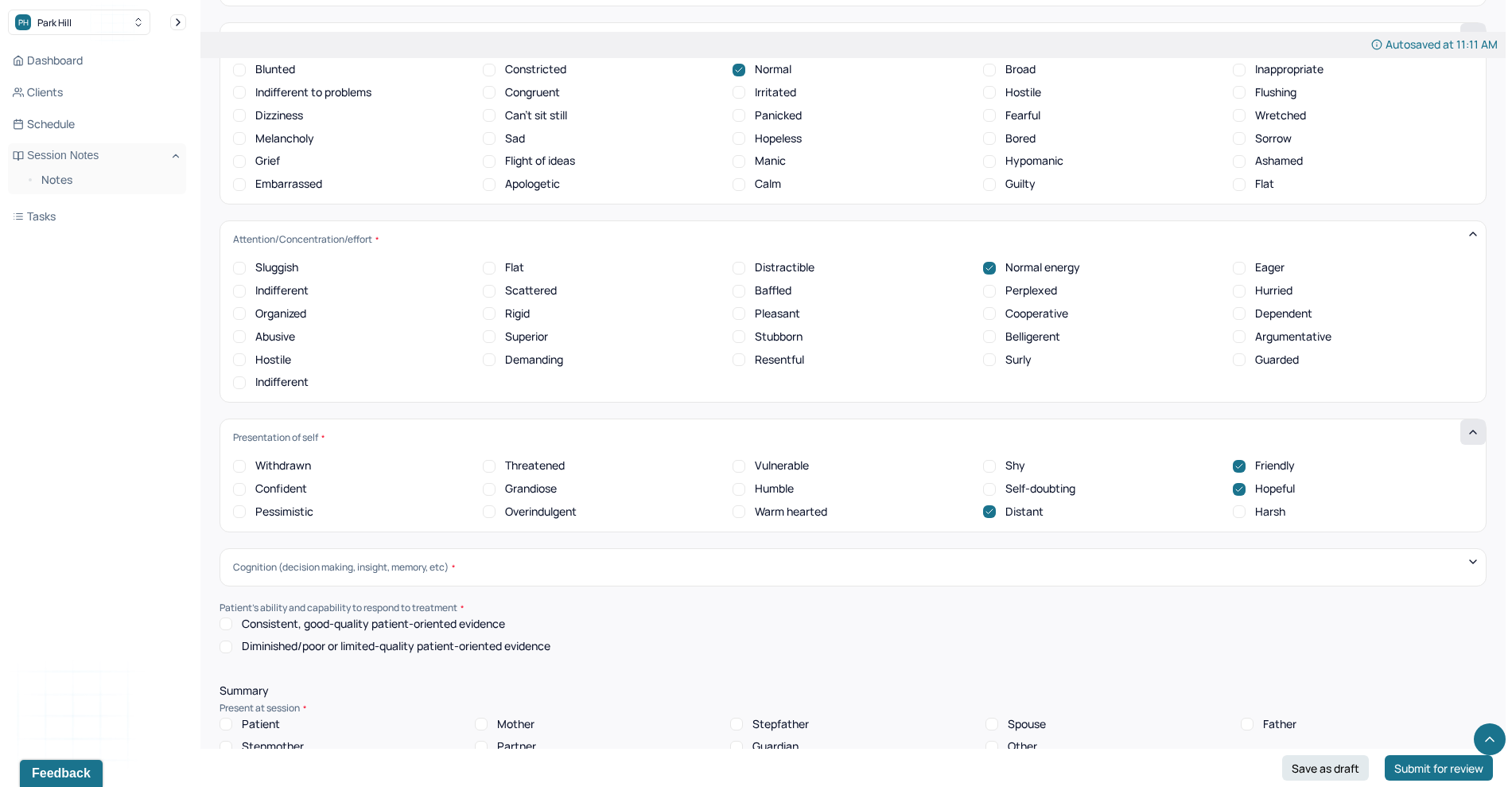 click 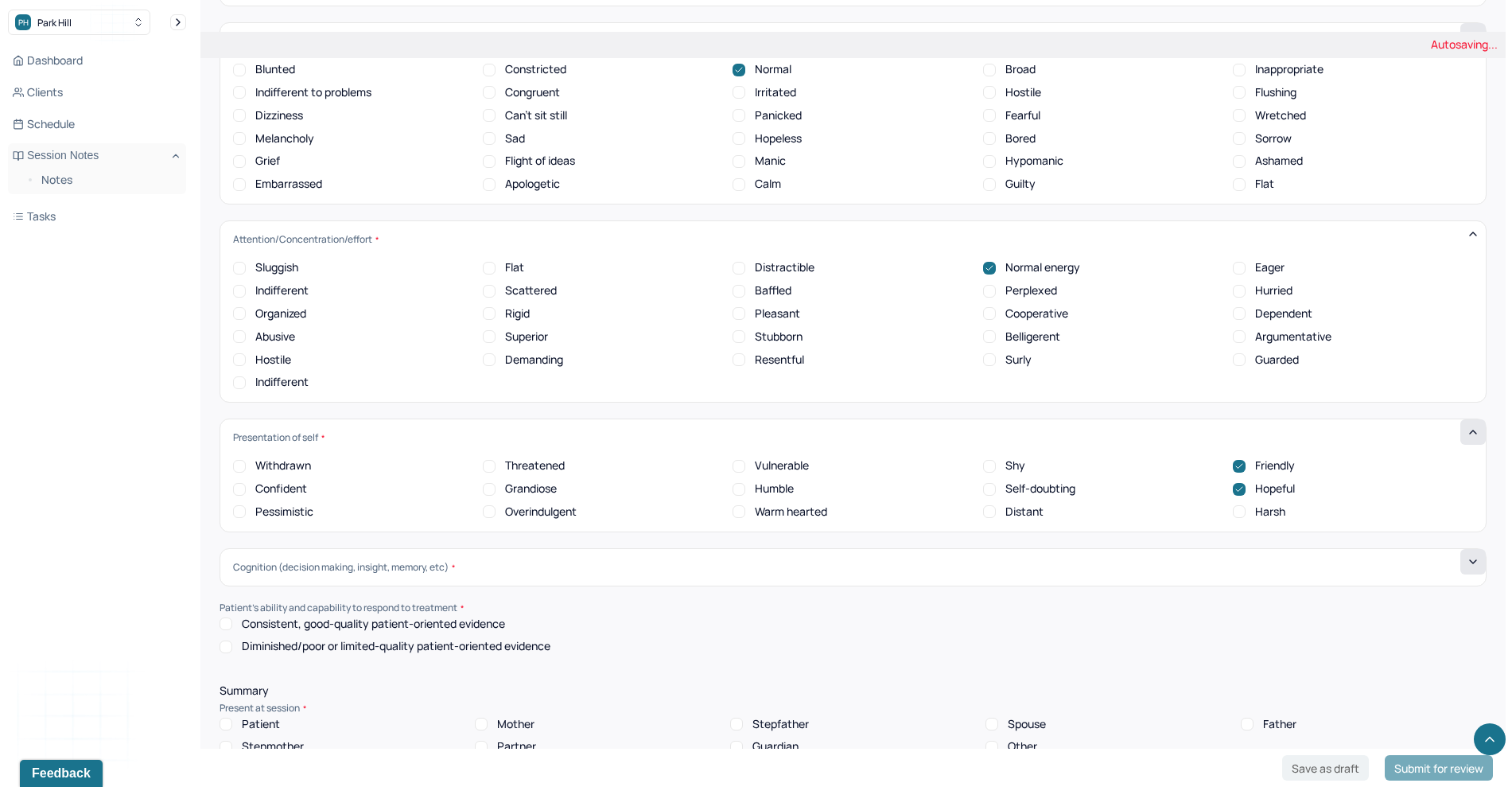click 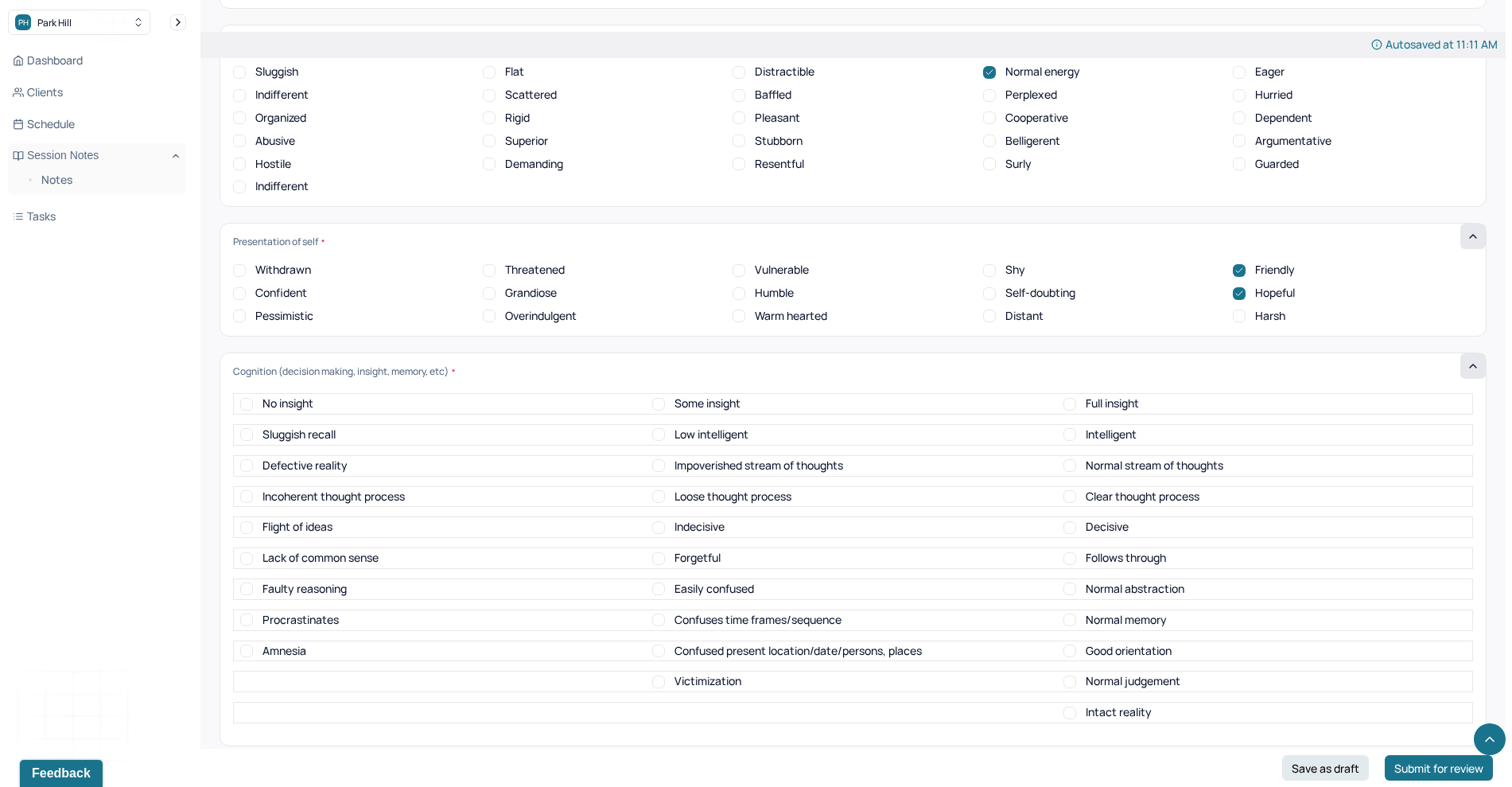 scroll, scrollTop: 5595, scrollLeft: 0, axis: vertical 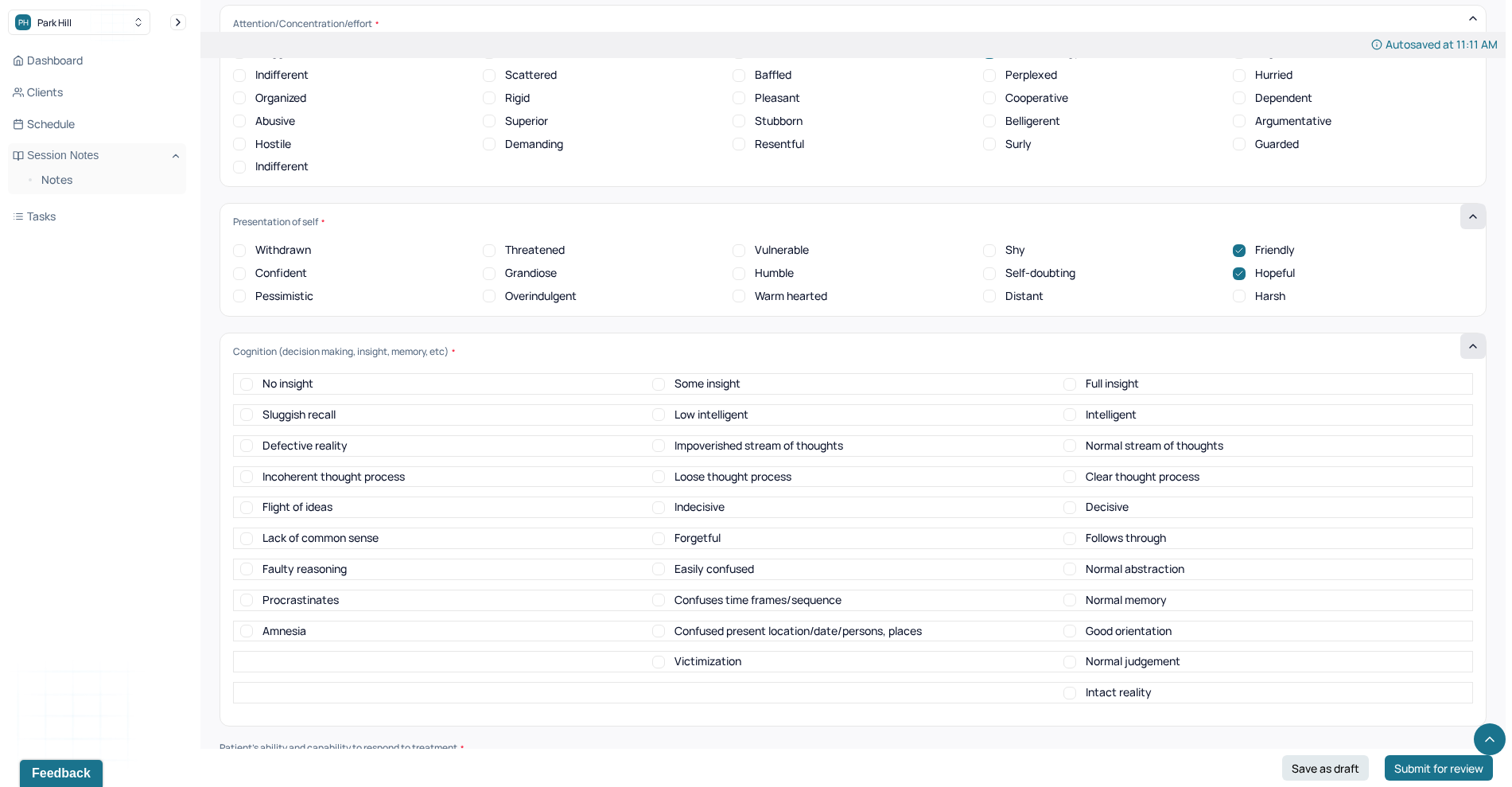 click on "Humble" at bounding box center (774, 273) 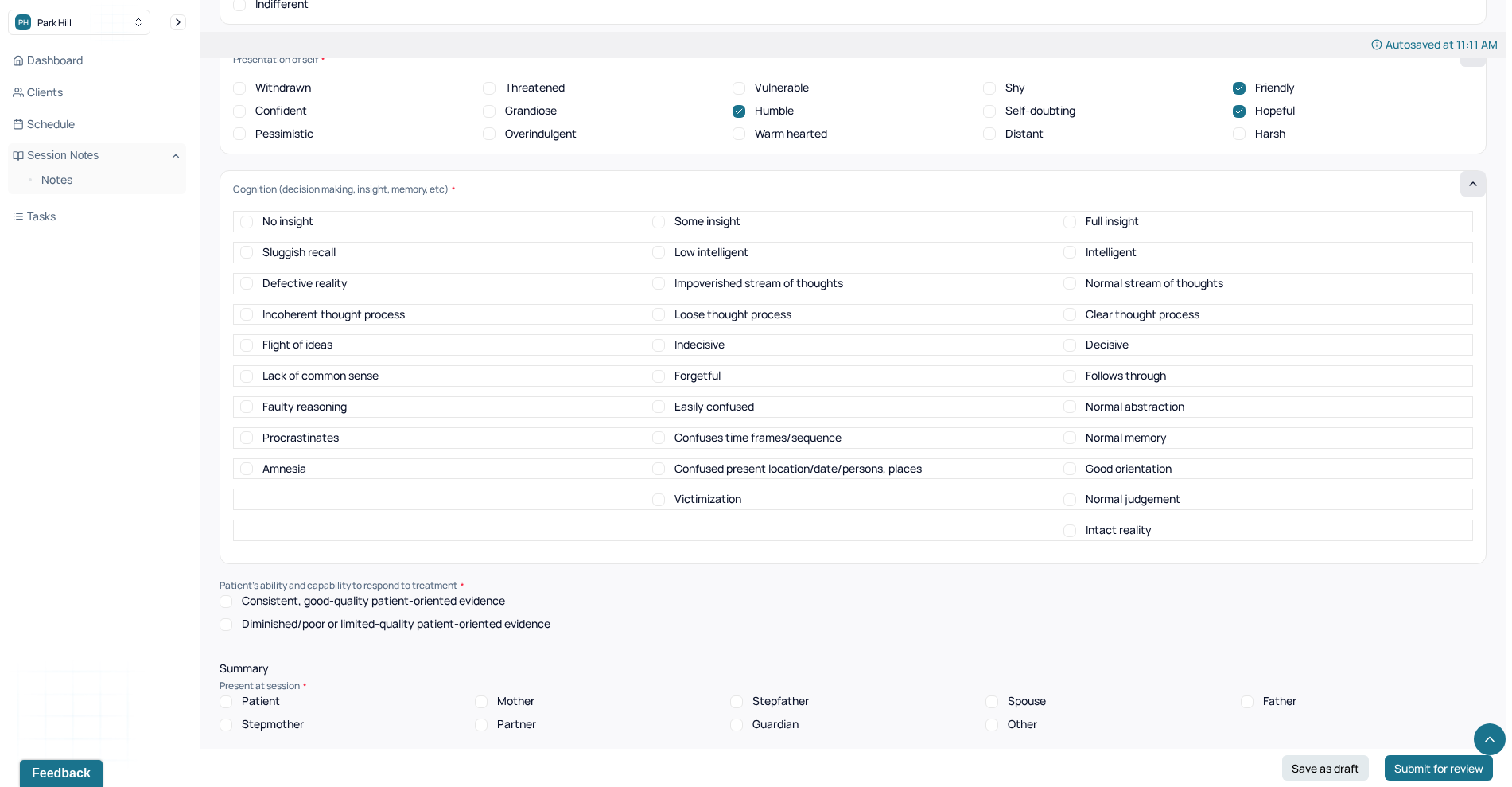 scroll, scrollTop: 5759, scrollLeft: 0, axis: vertical 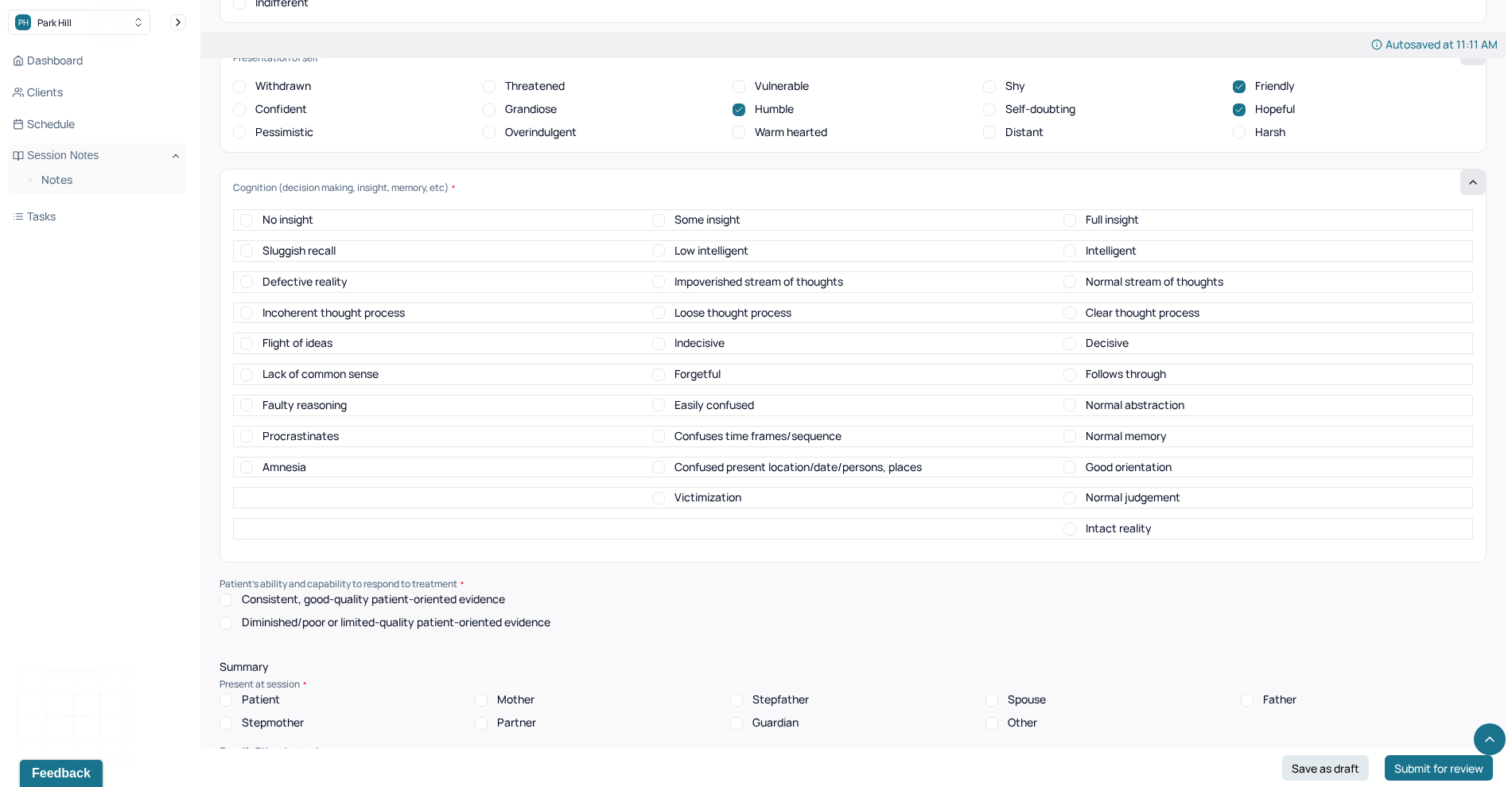 click on "Some insight" at bounding box center (707, 220) 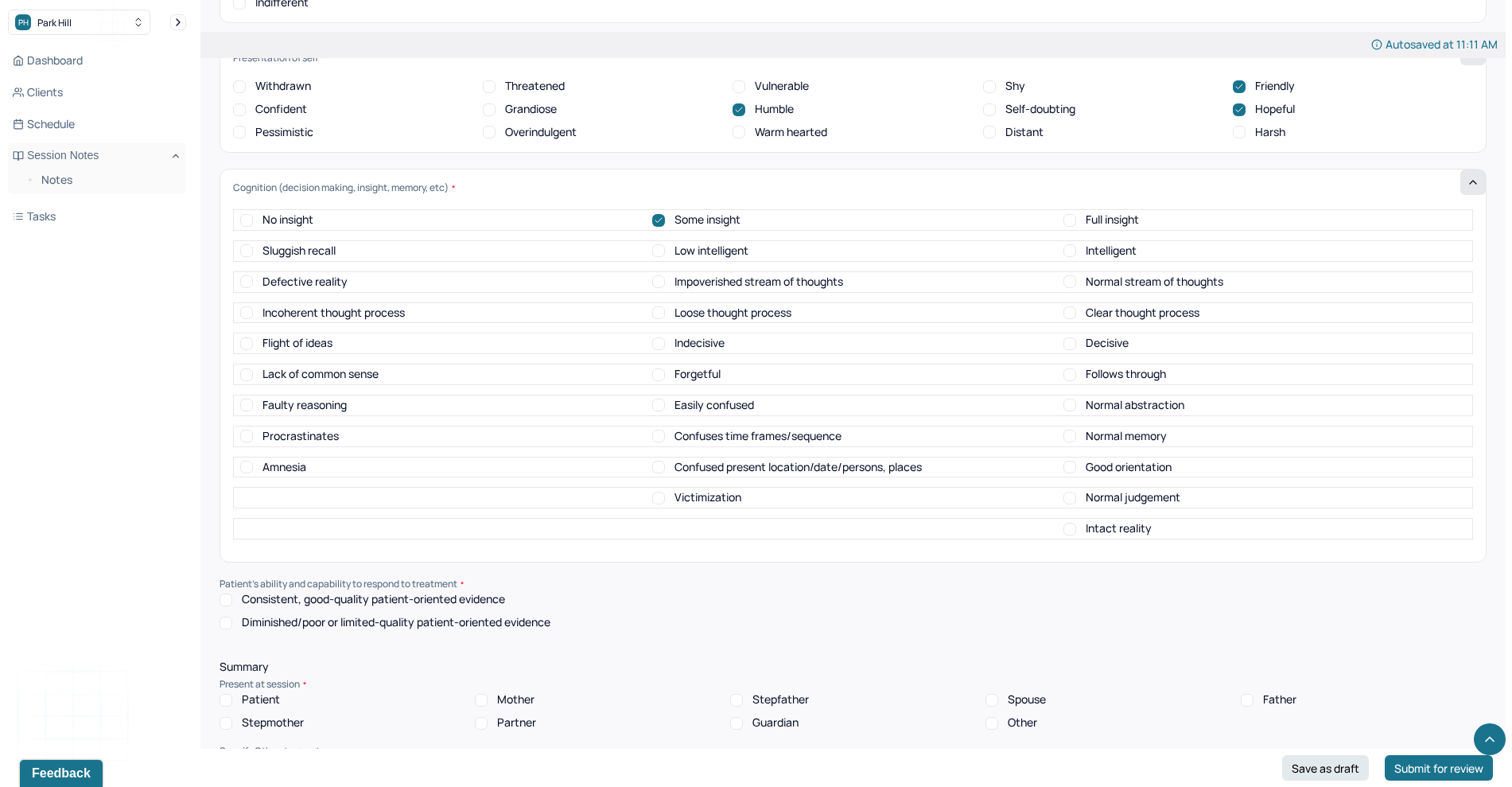 click on "Defective reality Impoverished stream of thoughts Normal stream of thoughts" at bounding box center [853, 282] 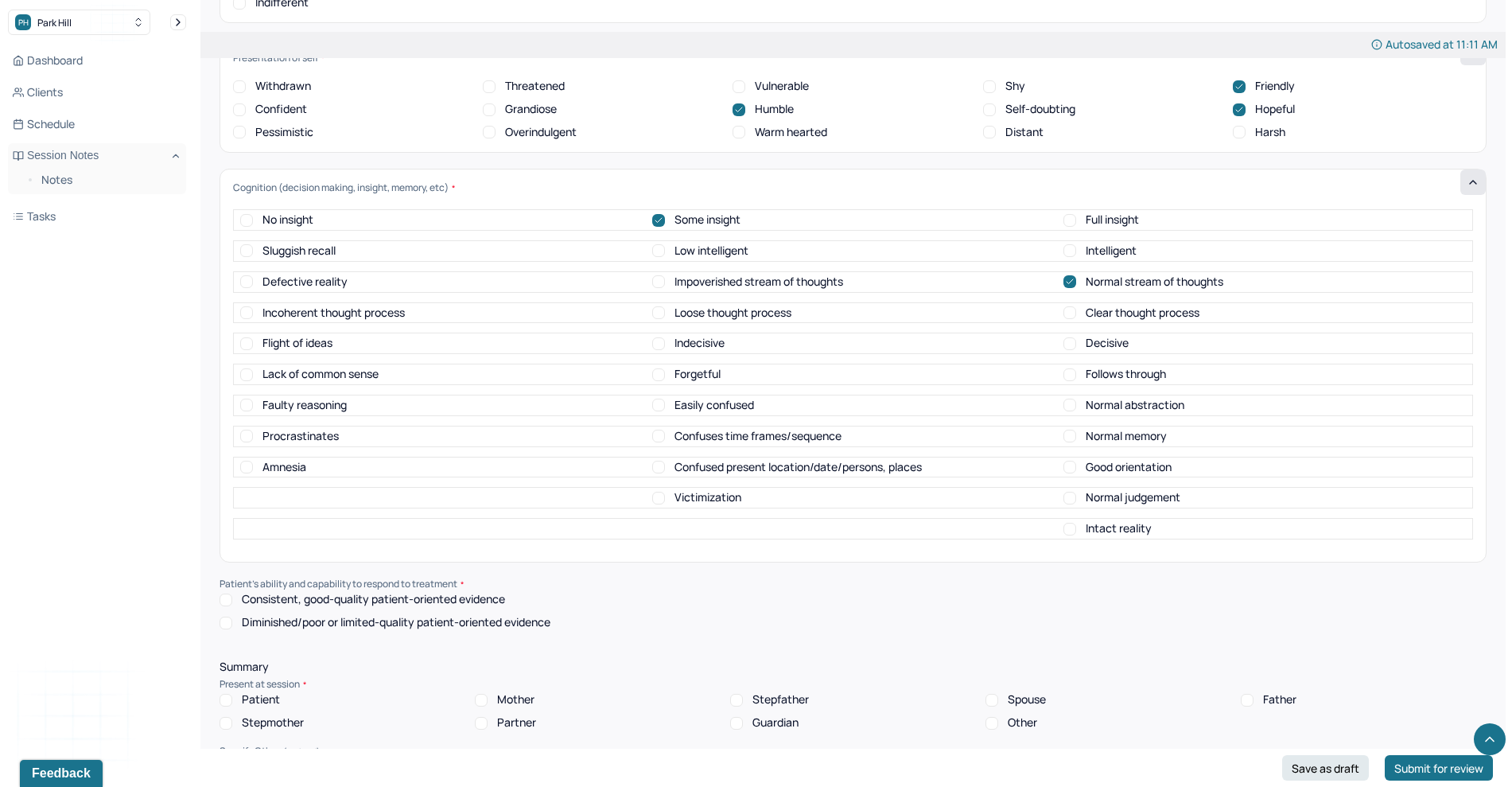 click on "Clear thought process" at bounding box center [1131, 313] 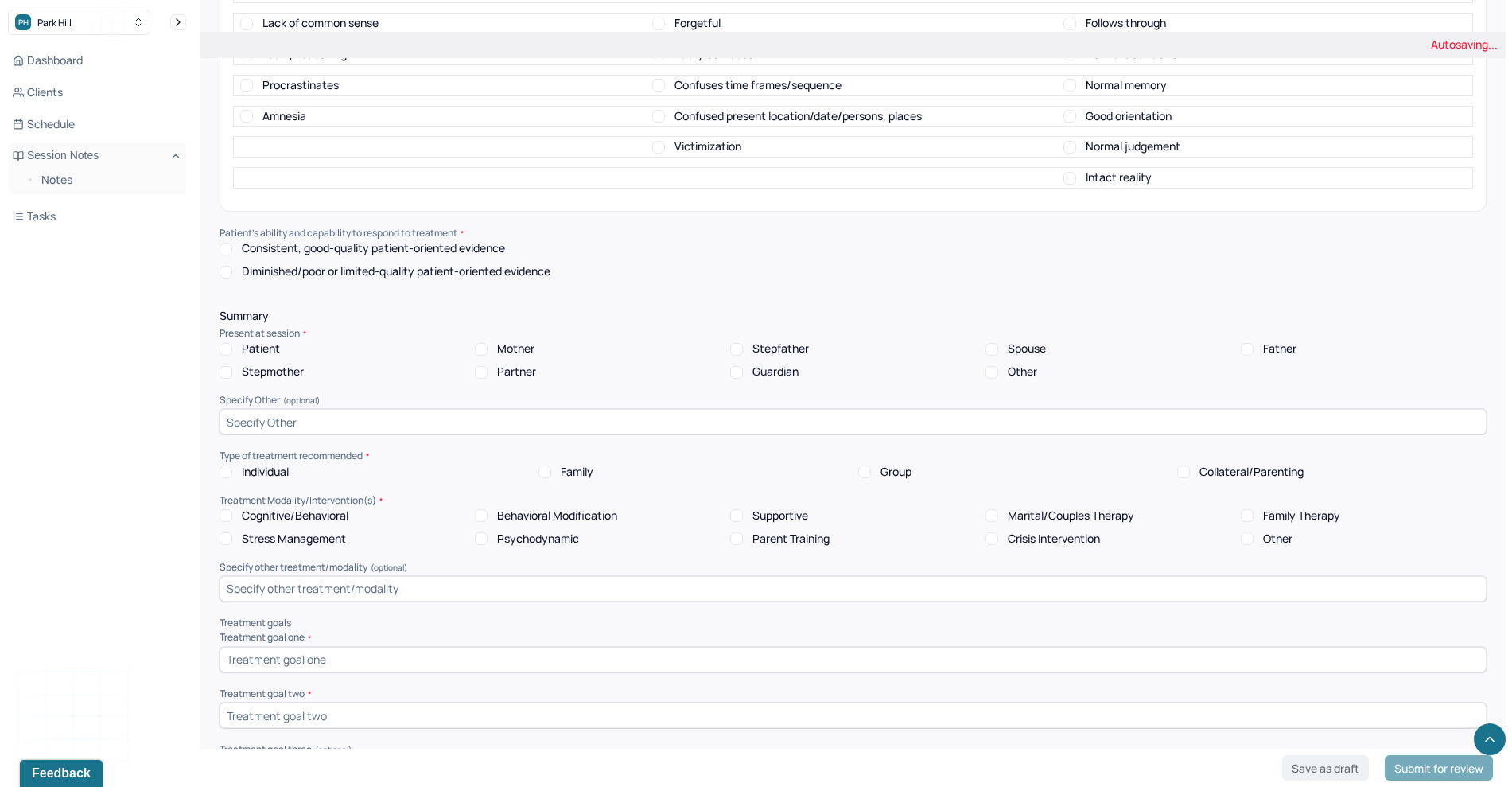 scroll, scrollTop: 6113, scrollLeft: 0, axis: vertical 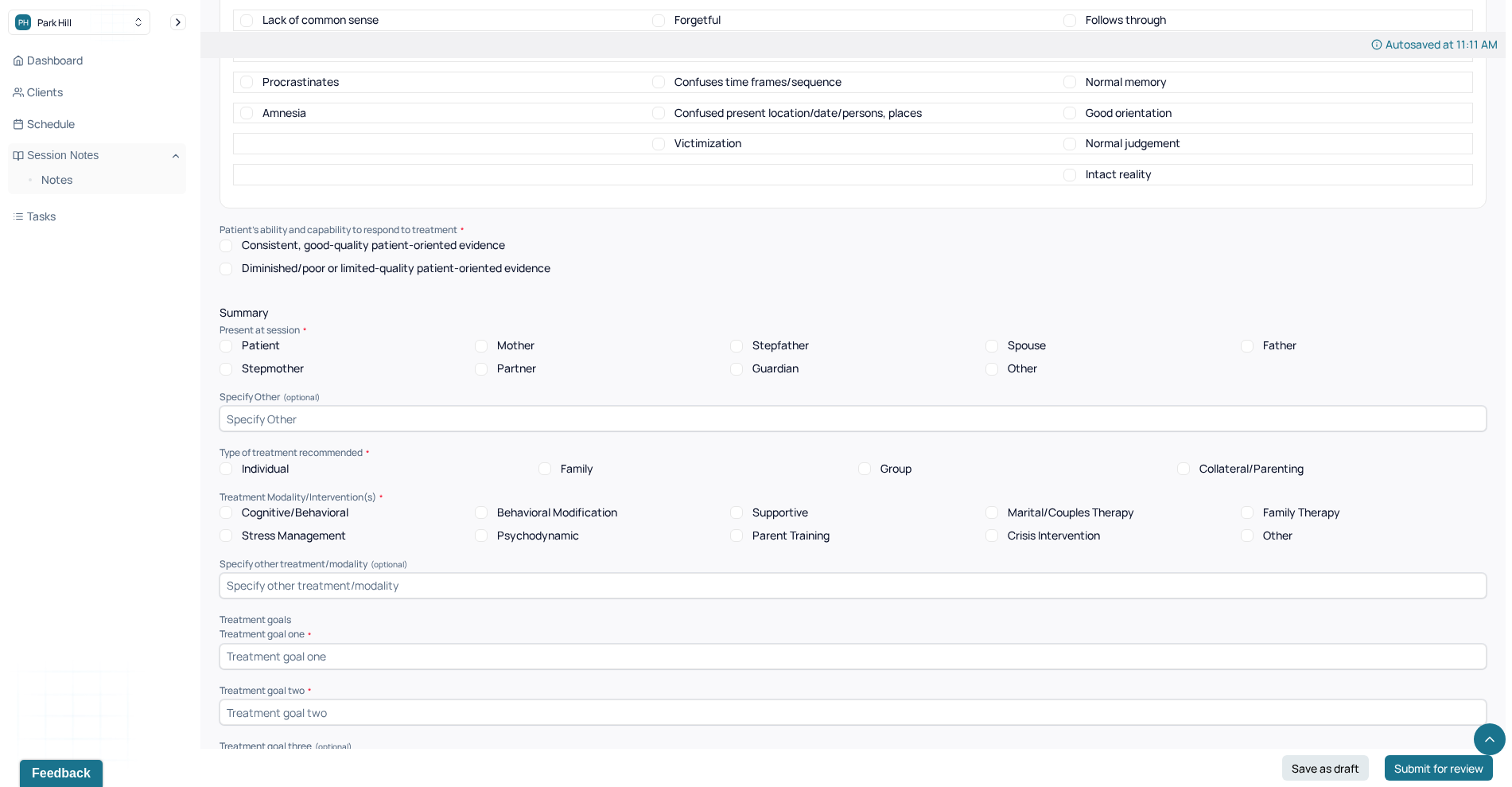 click on "Consistent, good-quality patient-oriented evidence" at bounding box center (373, 245) 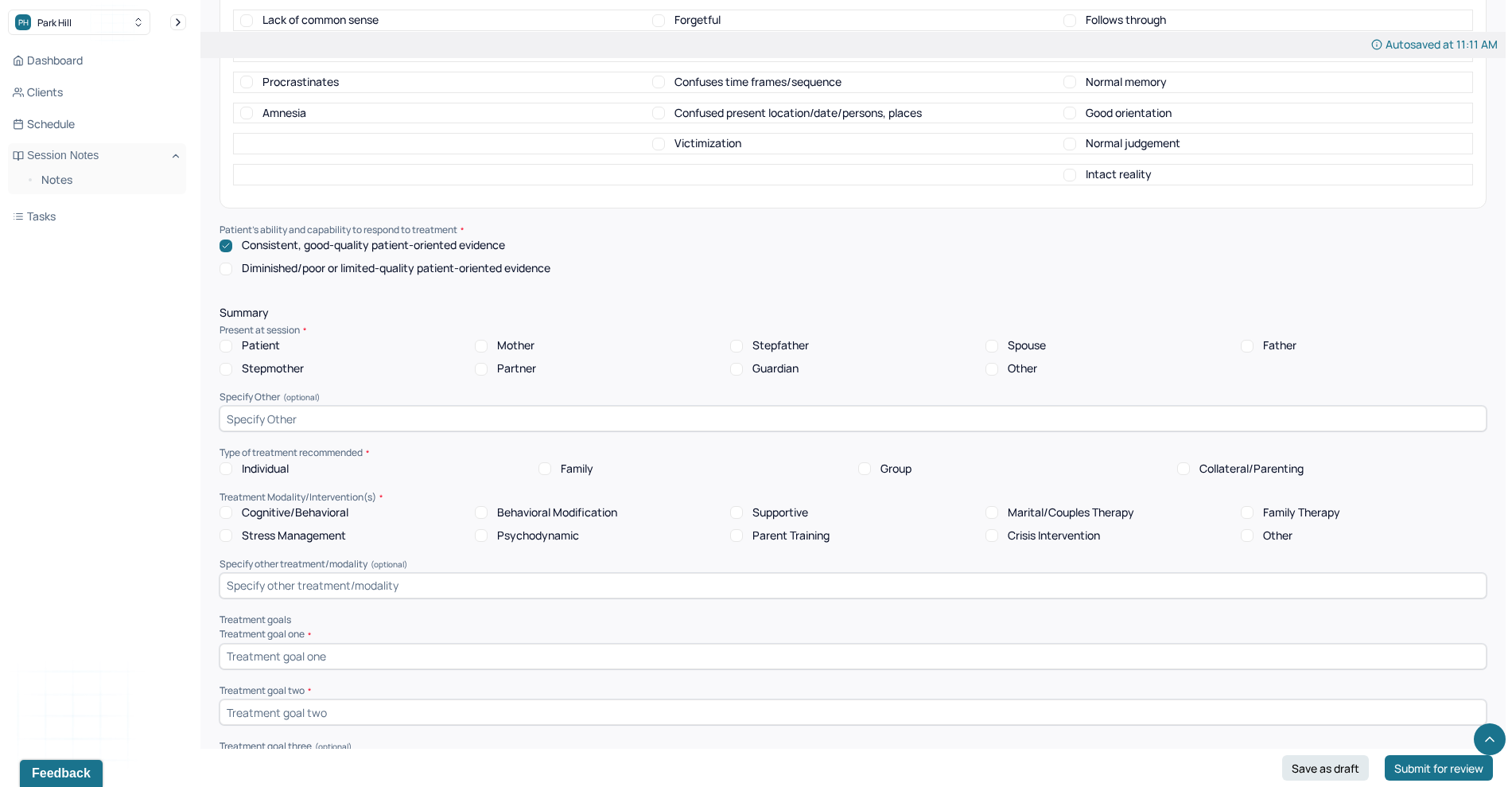click on "Patient" at bounding box center [261, 345] 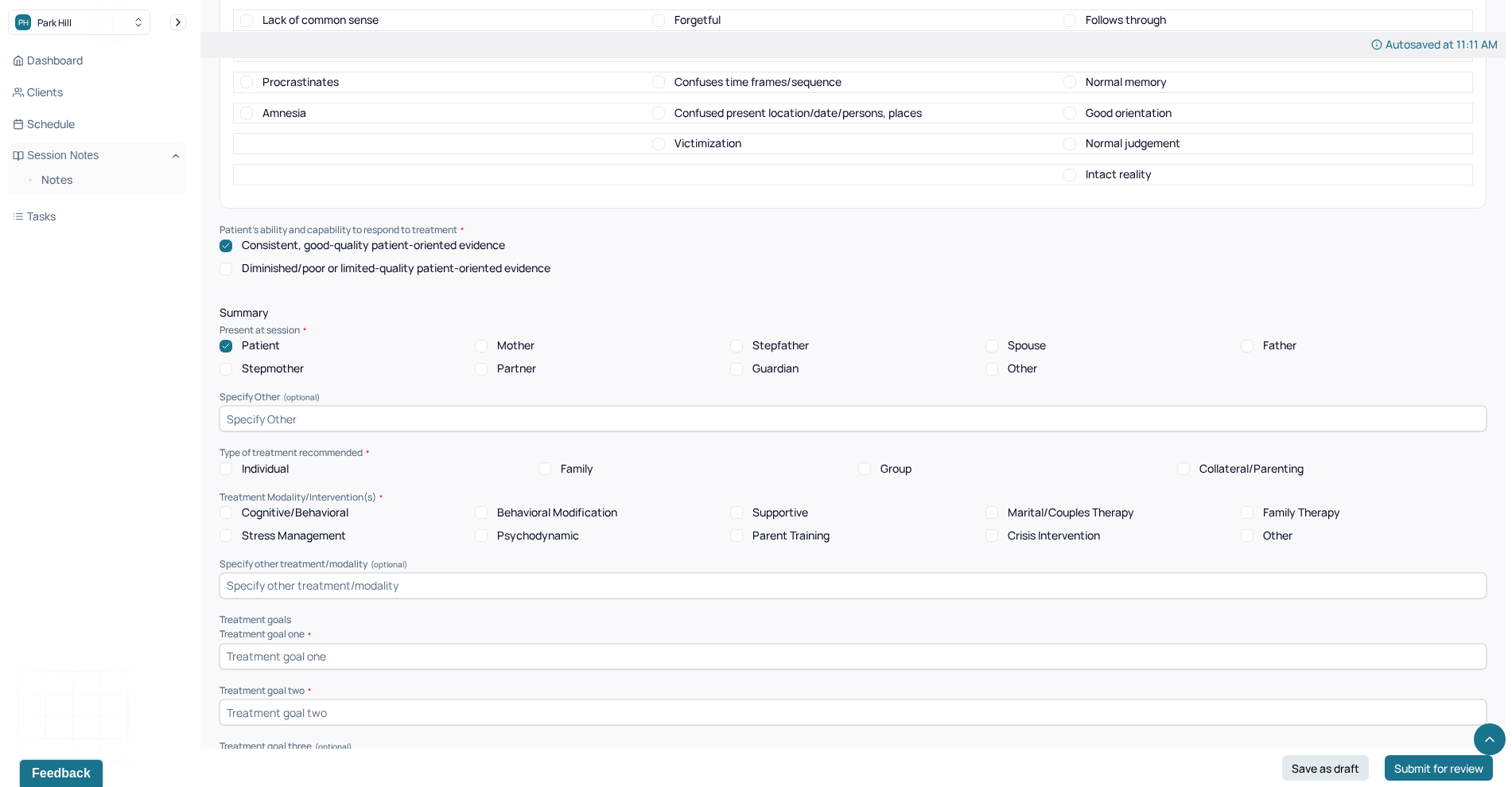 click on "Individual" at bounding box center [265, 469] 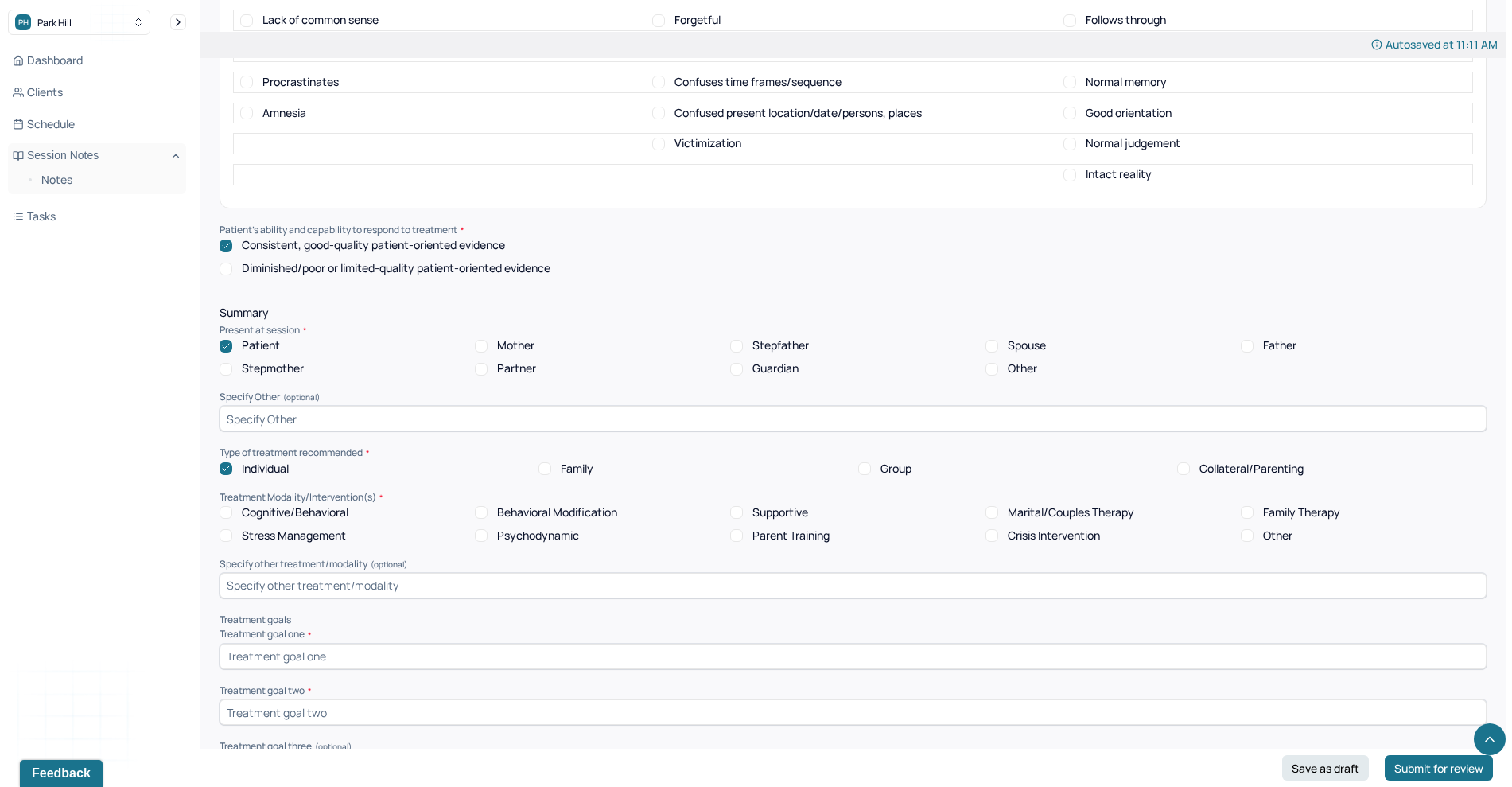 click on "Cognitive/Behavioral" at bounding box center [226, 512] 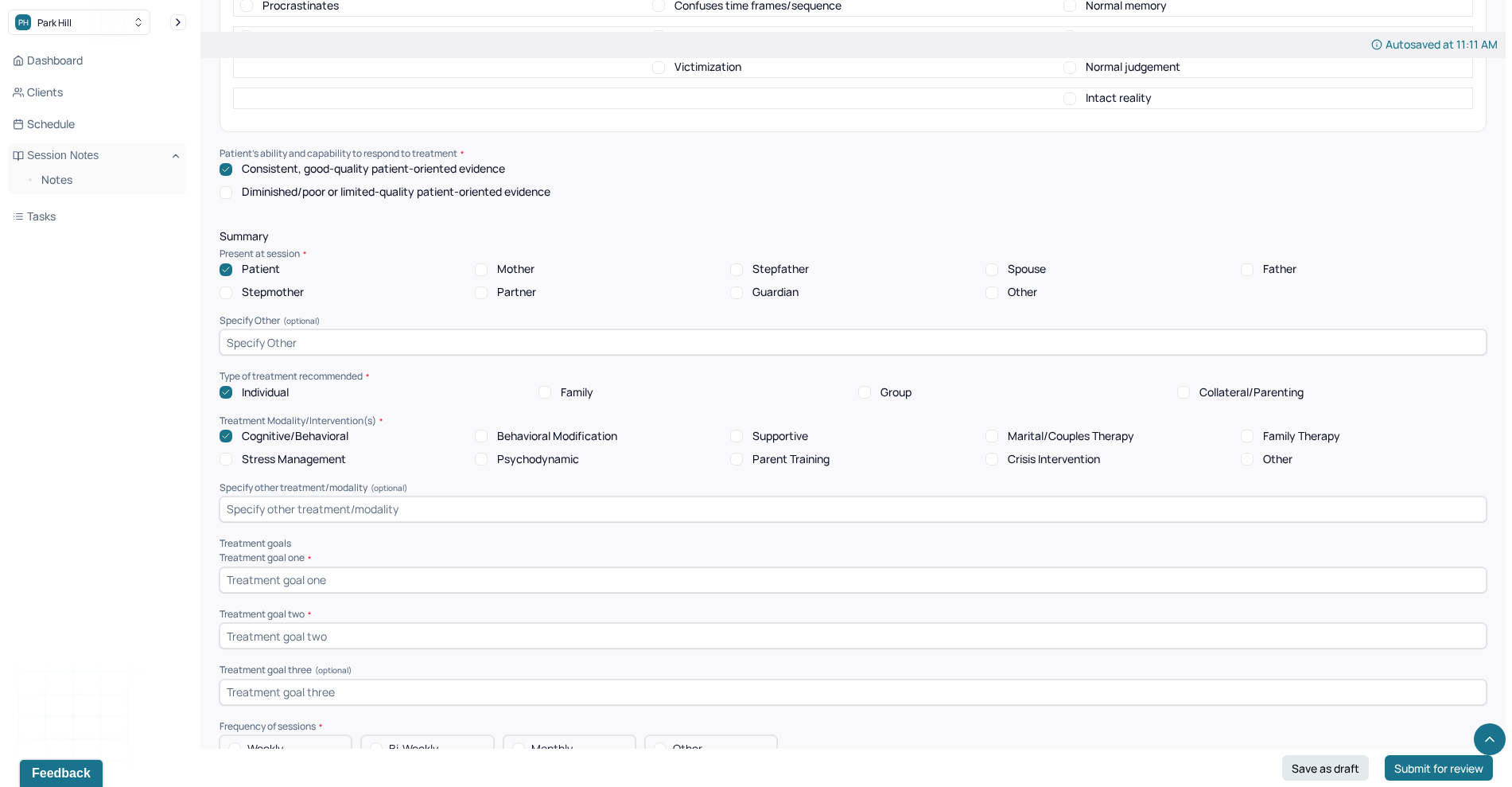scroll, scrollTop: 6193, scrollLeft: 0, axis: vertical 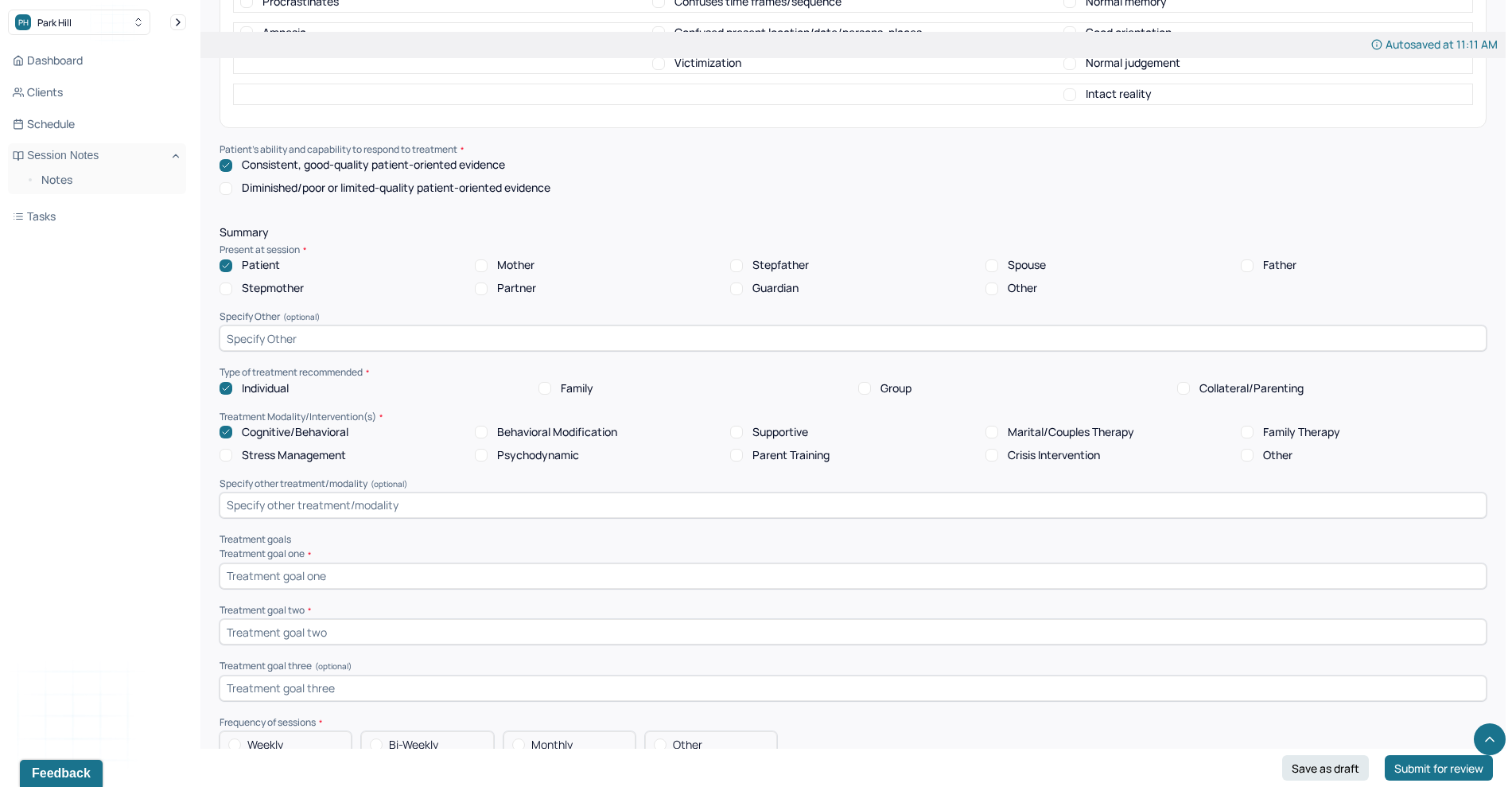 click on "Psychodynamic" at bounding box center [538, 455] 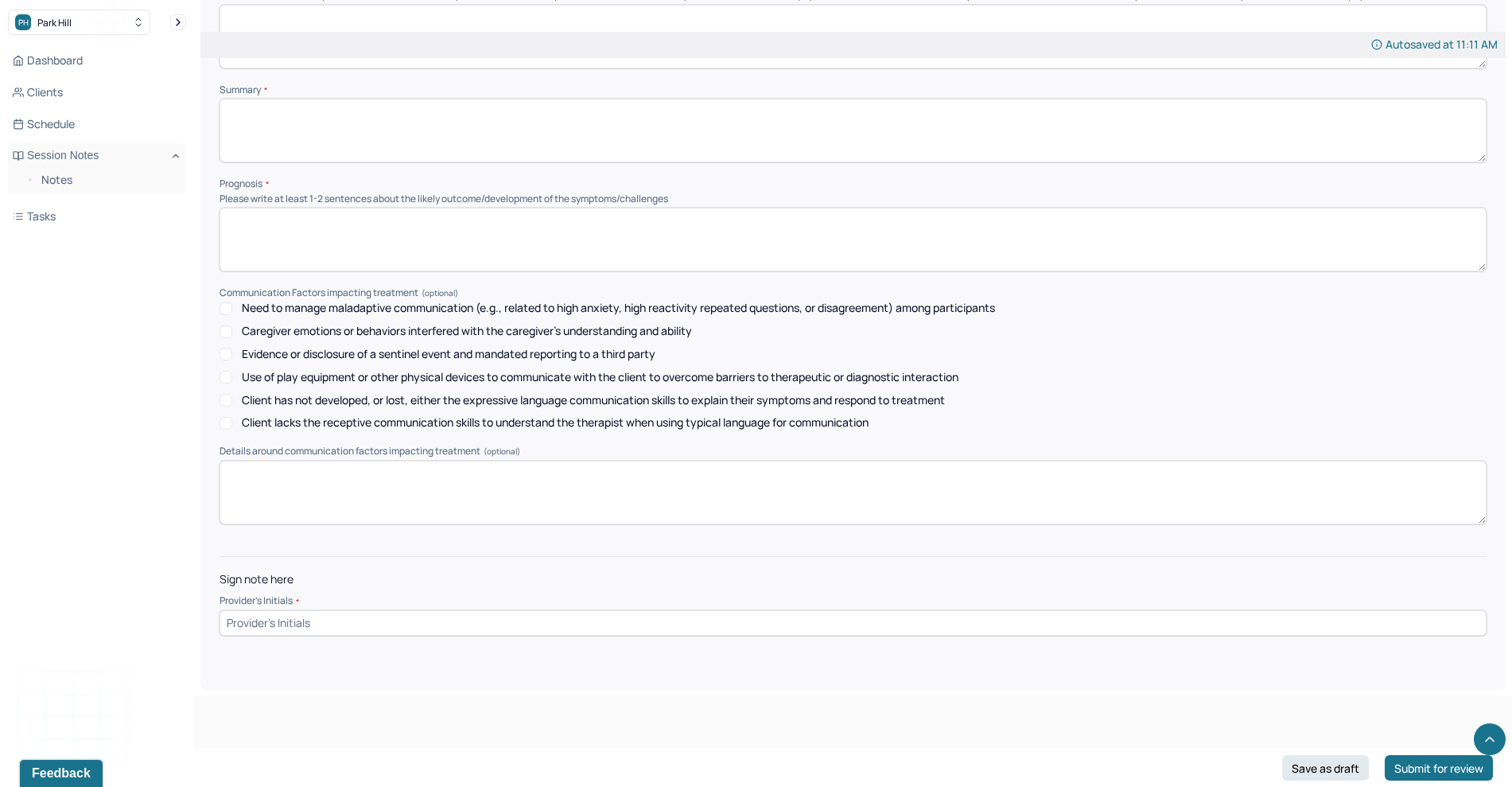 scroll, scrollTop: 7050, scrollLeft: 0, axis: vertical 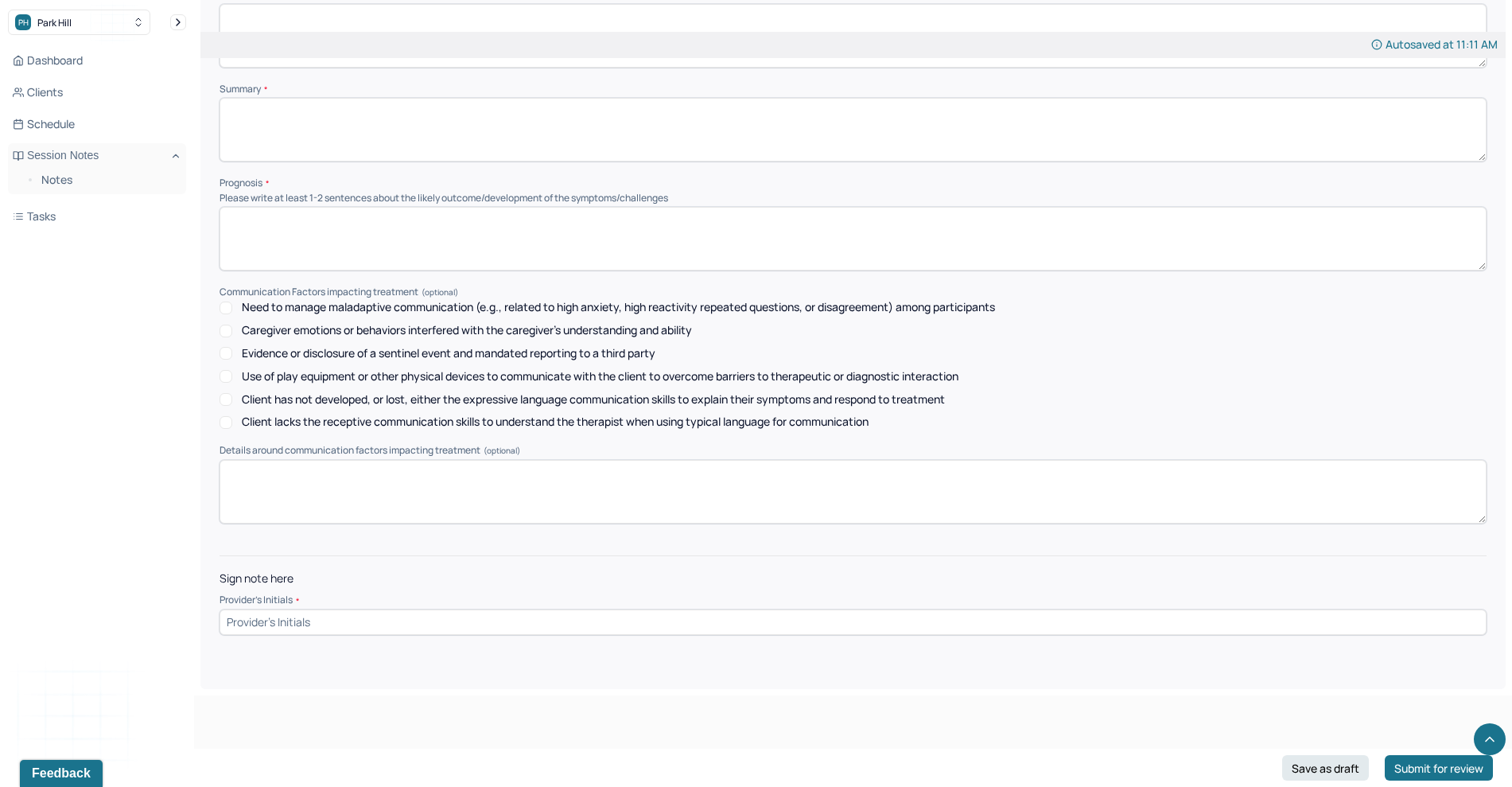 click at bounding box center [853, 622] 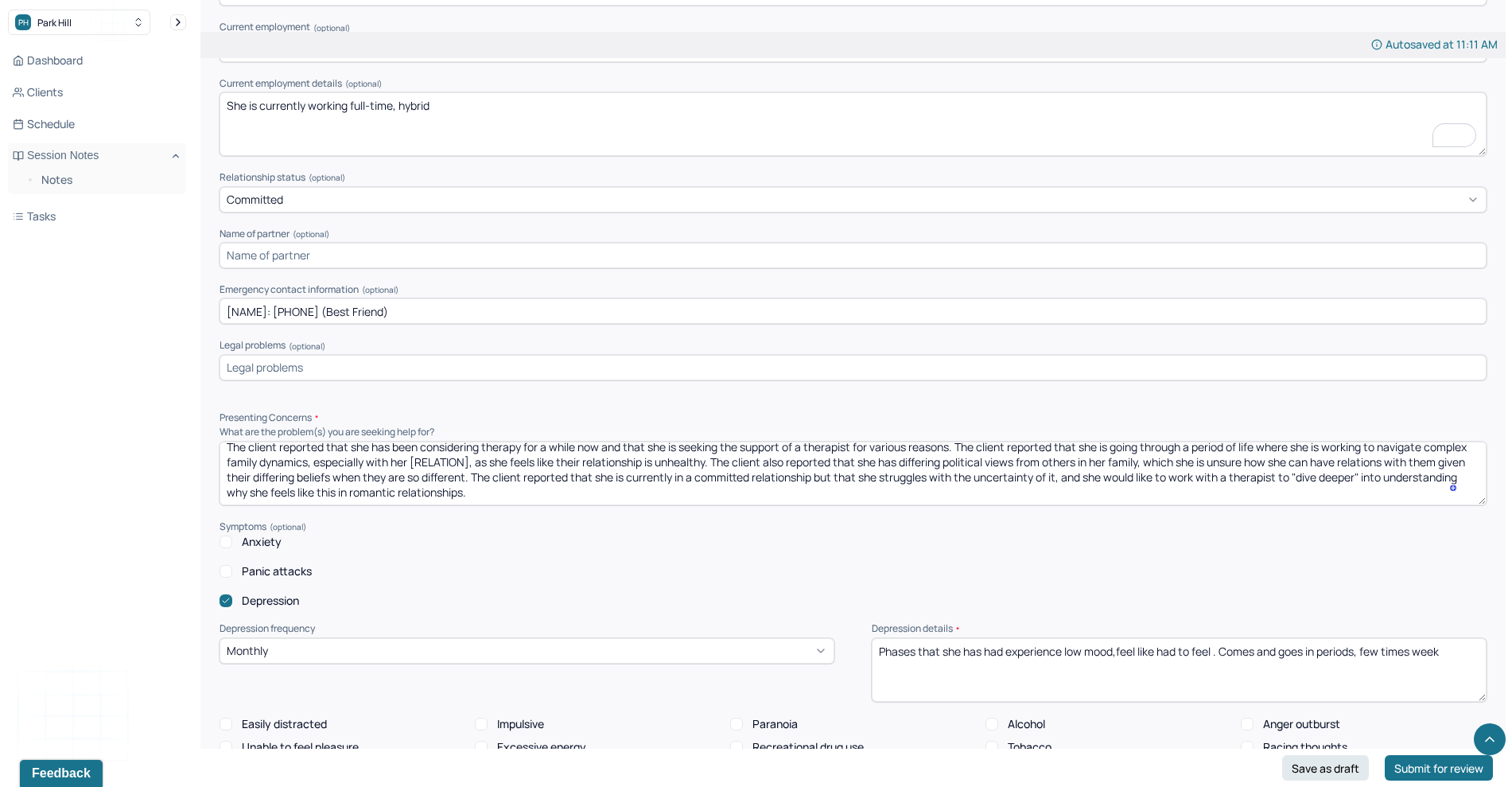 scroll, scrollTop: 1233, scrollLeft: 0, axis: vertical 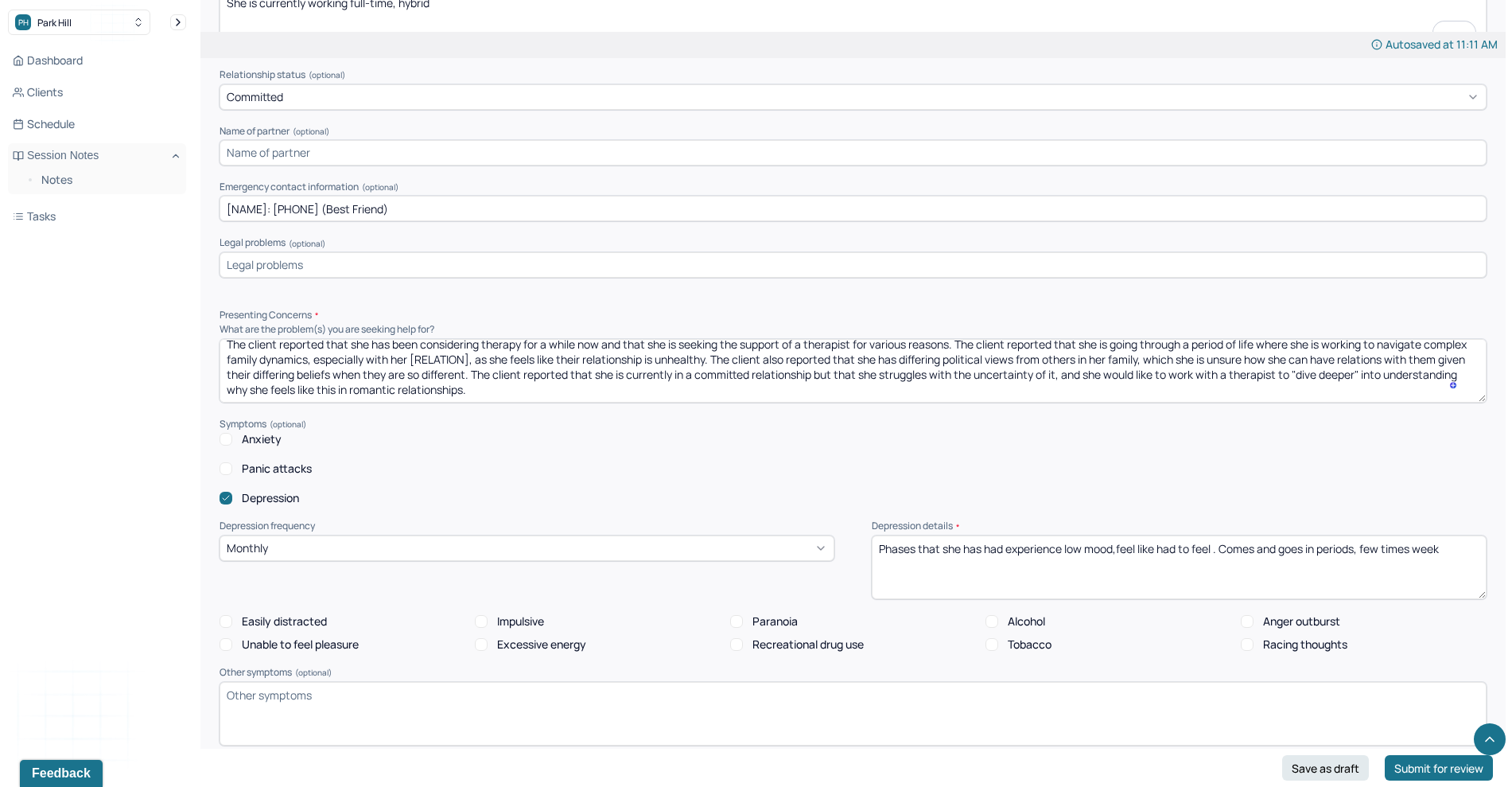 type on "SS" 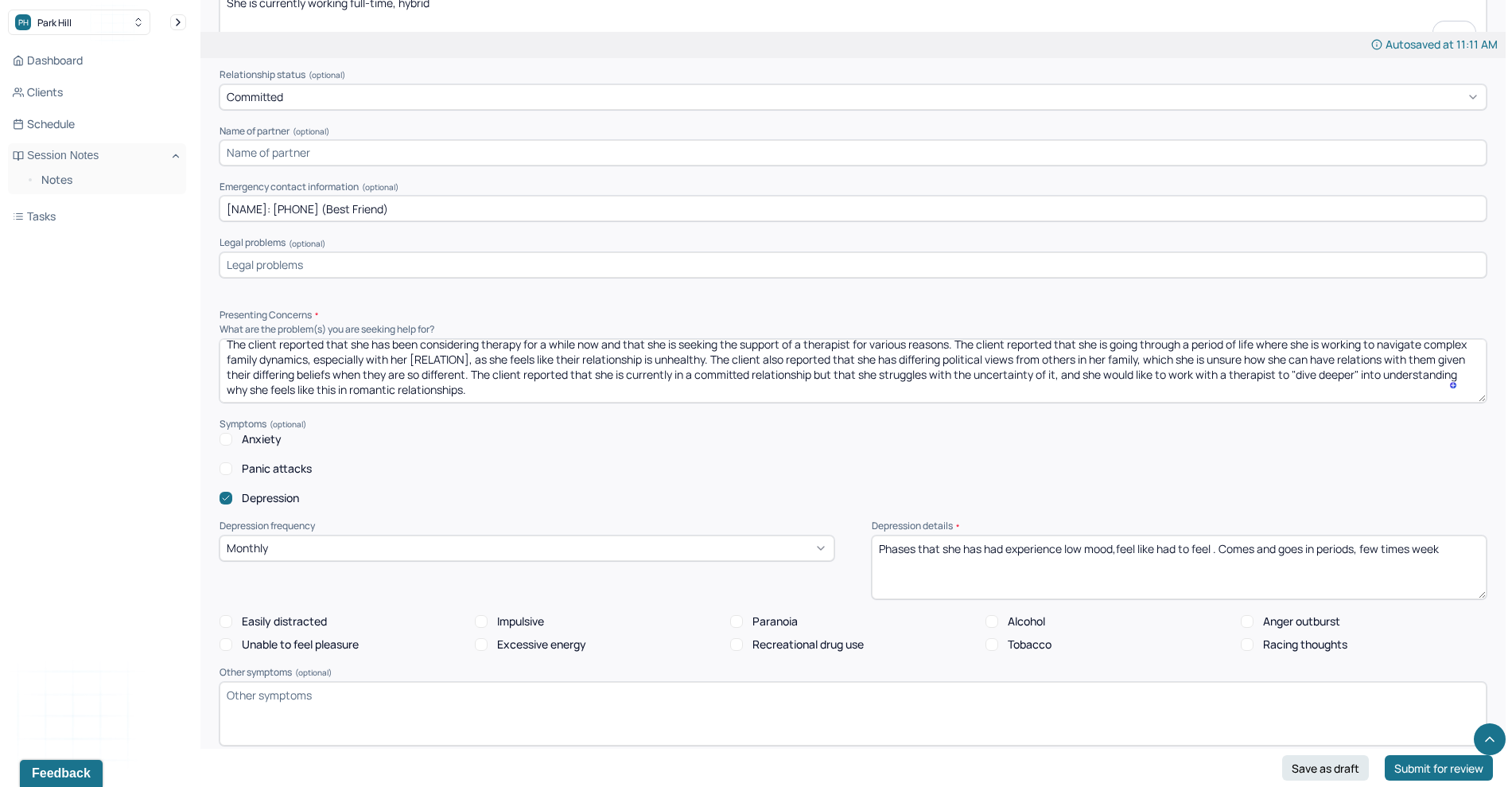 click on "The client reported that she has been considering therapy for a while now and that she is seeking the support of a therapist for various reasons. The client reported that she is going through a period of life where she is working to navigate complex family dynamics, especially with her [RELATION], as she feels like their relationship is unhealthy. The client also reported that she has differing political views from others in her family, which she is unsure how she can have relations with them given their differing beliefs when they are so different. The client reported that she is currently in a committed relationship but that she struggles with the uncertainty of it, and she would like to work with a therapist to "dive deeper" into understanding why she feels like this in romantic relationships." at bounding box center [853, 371] 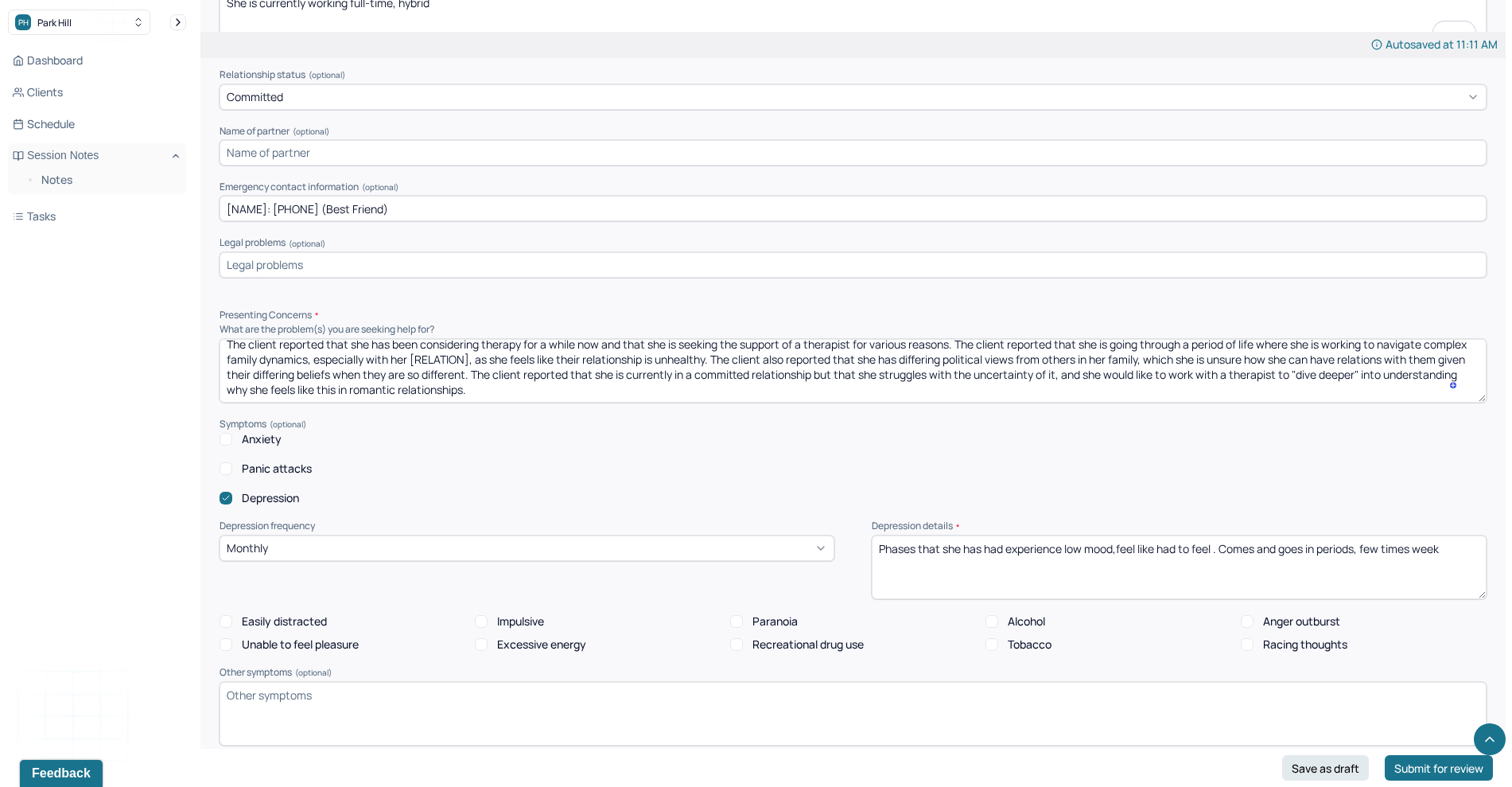 click on "The client reported that she has been considering therapy for a while now and that she is seeking the support of a therapist for various reasons. The client reported that she is going through a period of life where she is working to navigate complex family dynamics, especially with her [RELATION], as she feels like their relationship is unhealthy. The client also reported that she has differing political views from others in her family, which she is unsure how she can have relations with them given their differing beliefs when they are so different. The client reported that she is currently in a committed relationship but that she struggles with the uncertainty of it, and she would like to work with a therapist to "dive deeper" into understanding why she feels like this in romantic relationships." at bounding box center (853, 371) 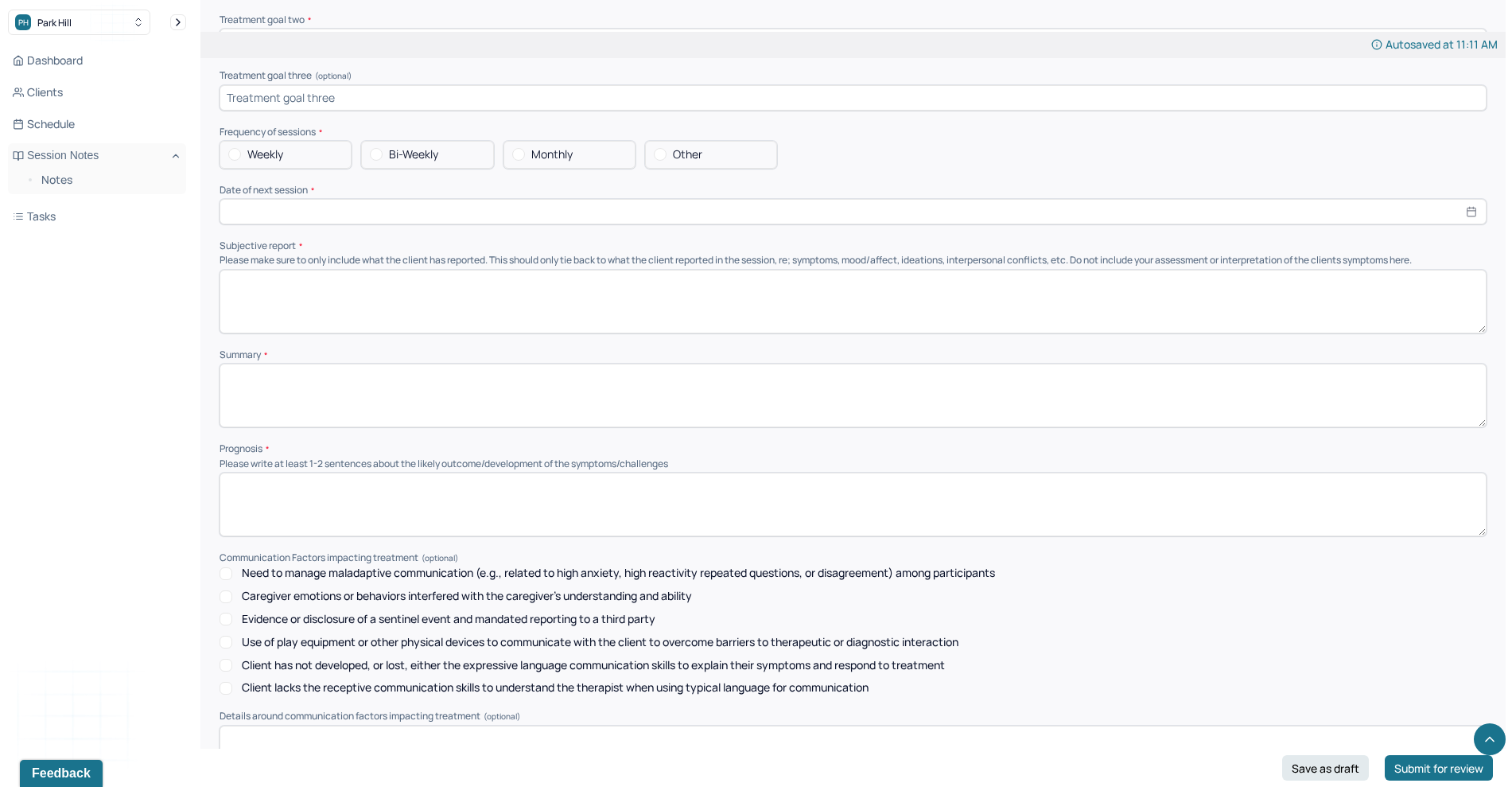 scroll, scrollTop: 6723, scrollLeft: 0, axis: vertical 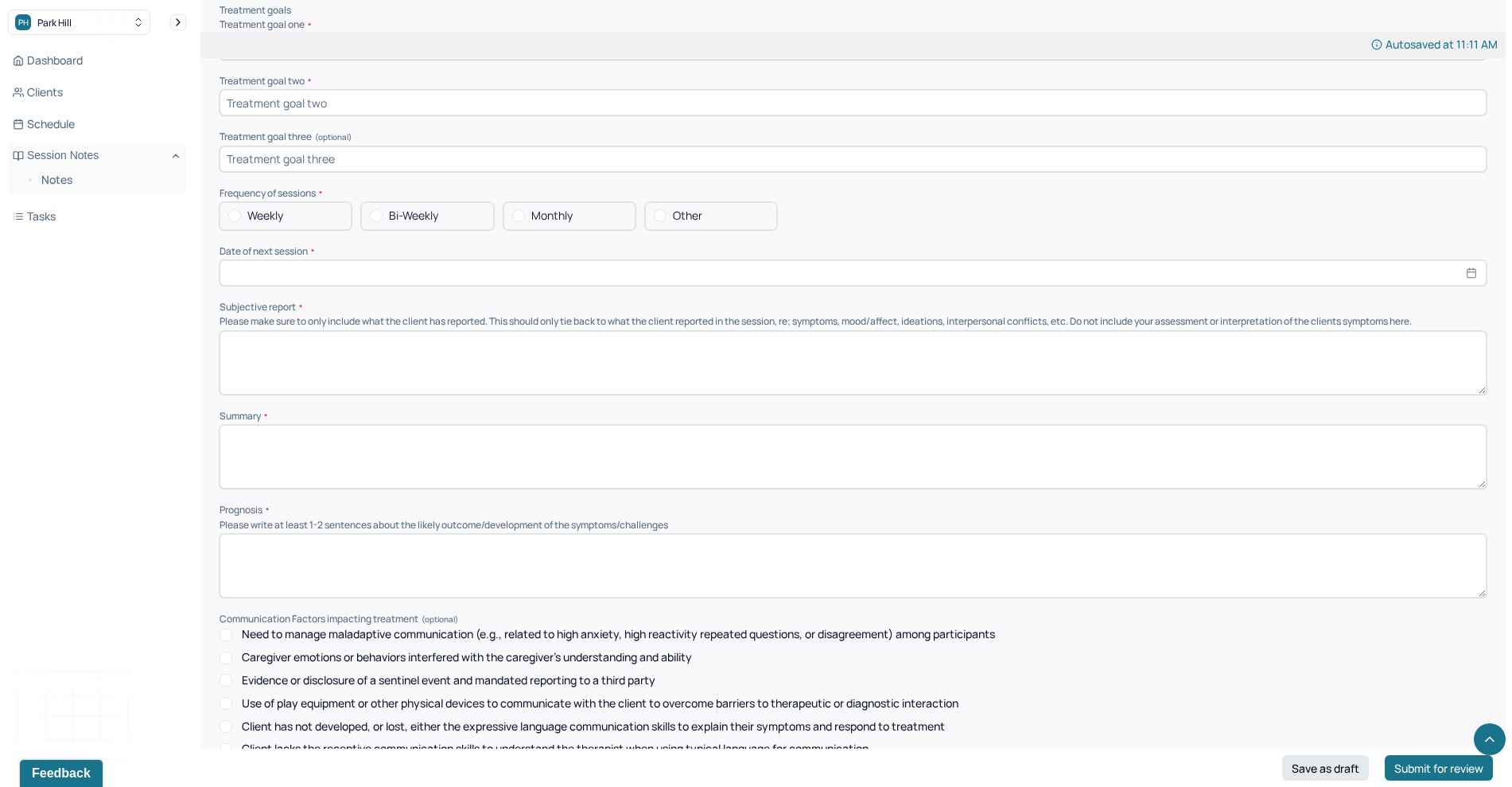 click at bounding box center [853, 363] 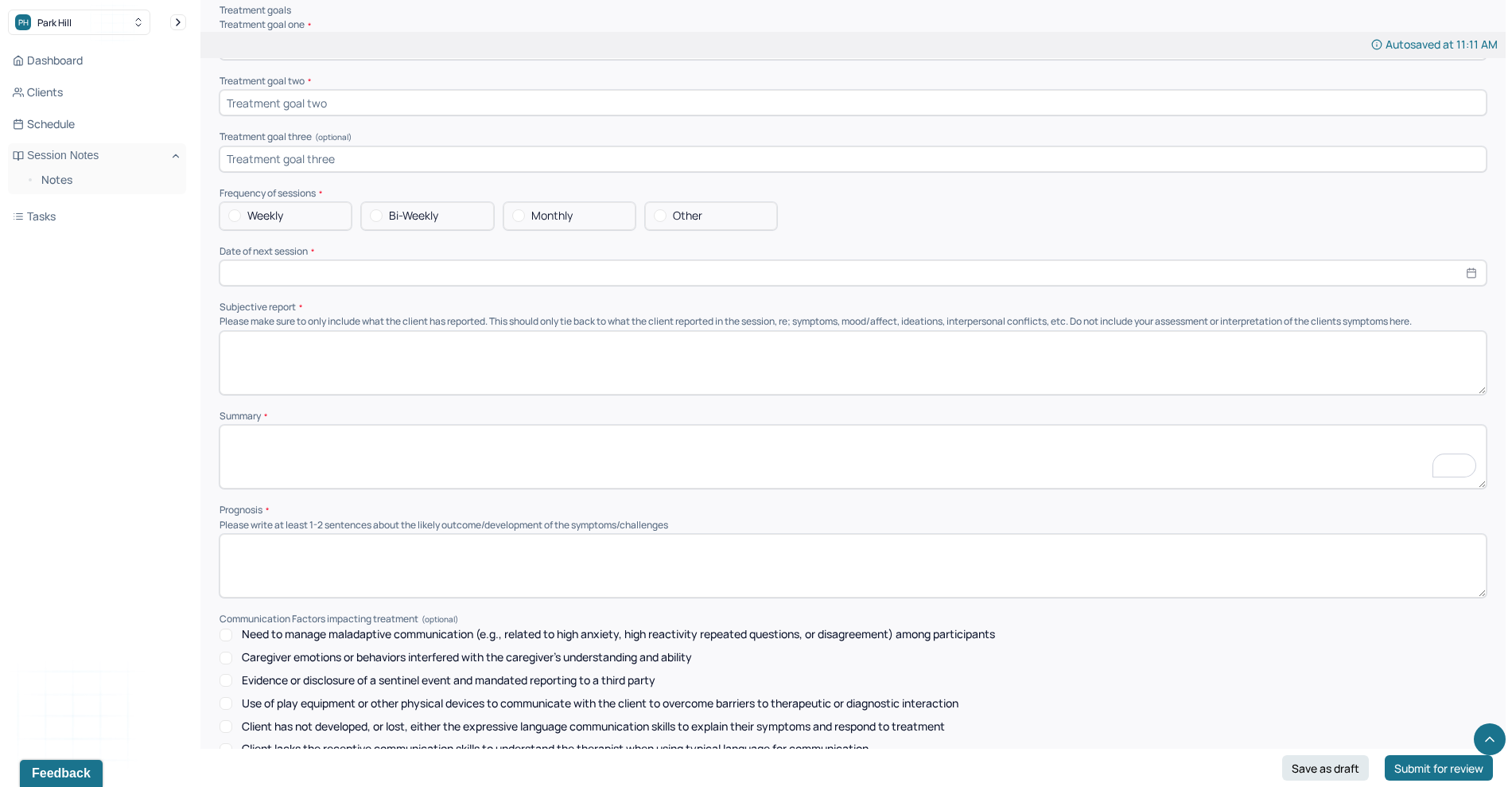 paste on "The client reported that she has been considering therapy for a while now and that she is seeking the support of a therapist for various reasons. The client reported that she is going through a period of life where she is working to navigate complex family dynamics, especially with her [RELATION], as she feels like their relationship is unhealthy. The client also reported that she has differing political views from others in her family, which she is unsure how she can have relations with them given their differing beliefs when they are so different. The client reported that she is currently in a committed relationship but that she struggles with the uncertainty of it, and she would like to work with a therapist to "dive deeper" into understanding why she feels like this in romantic relationships." 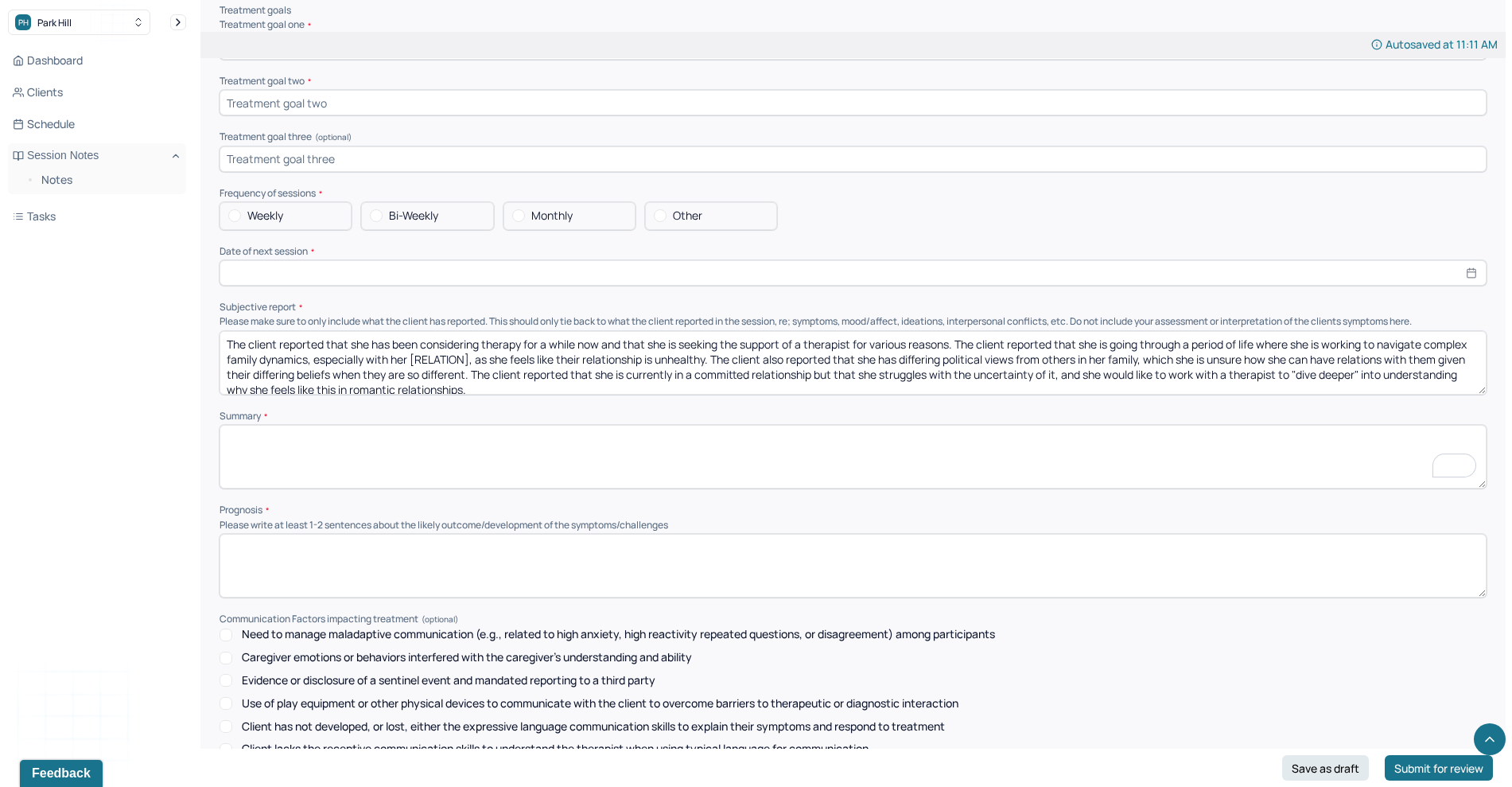 scroll, scrollTop: 4, scrollLeft: 0, axis: vertical 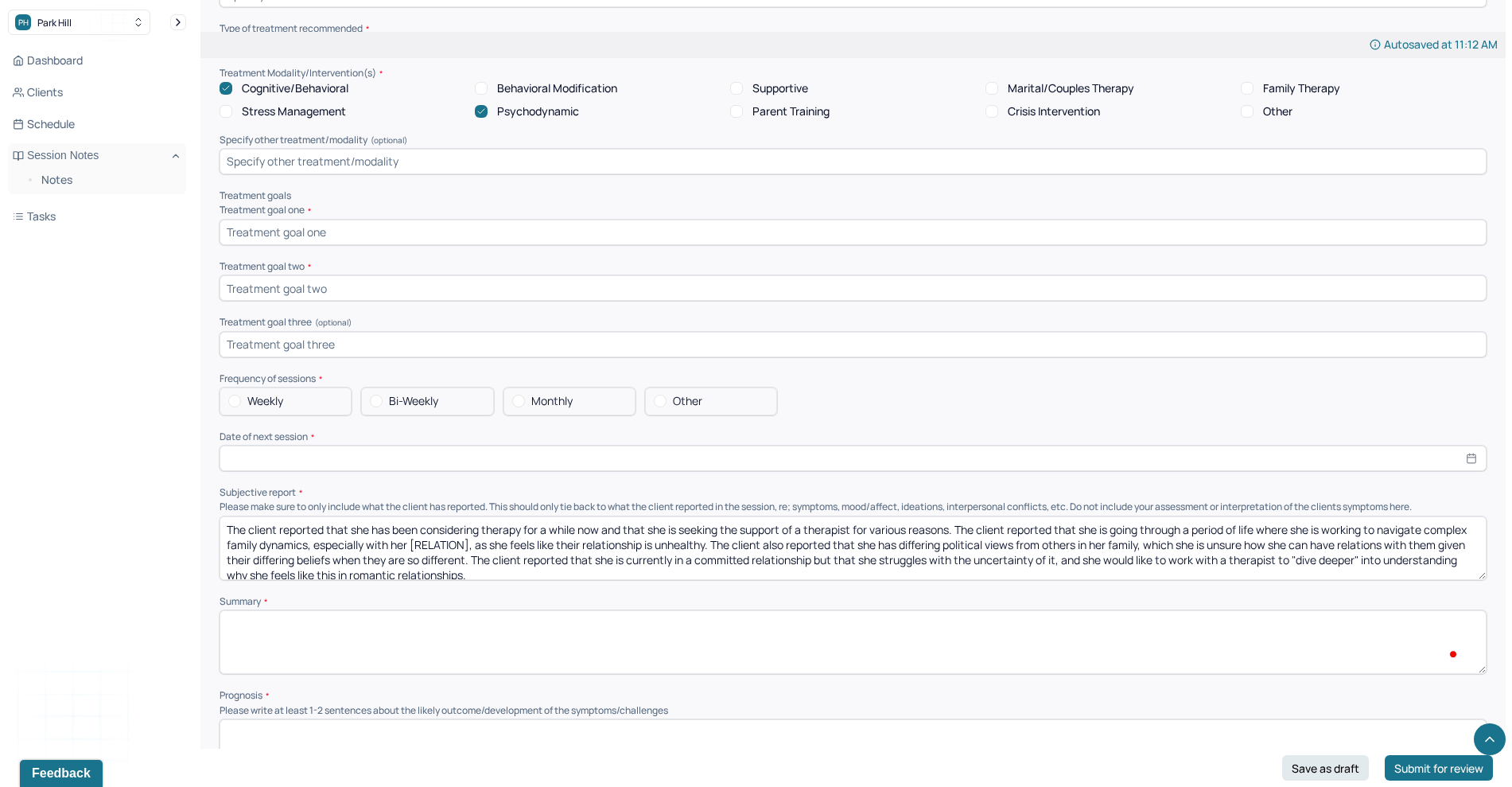 type on "The client reported that she has been considering therapy for a while now and that she is seeking the support of a therapist for various reasons. The client reported that she is going through a period of life where she is working to navigate complex family dynamics, especially with her [RELATION], as she feels like their relationship is unhealthy. The client also reported that she has differing political views from others in her family, which she is unsure how she can have relations with them given their differing beliefs when they are so different. The client reported that she is currently in a committed relationship but that she struggles with the uncertainty of it, and she would like to work with a therapist to "dive deeper" into understanding why she feels like this in romantic relationships." 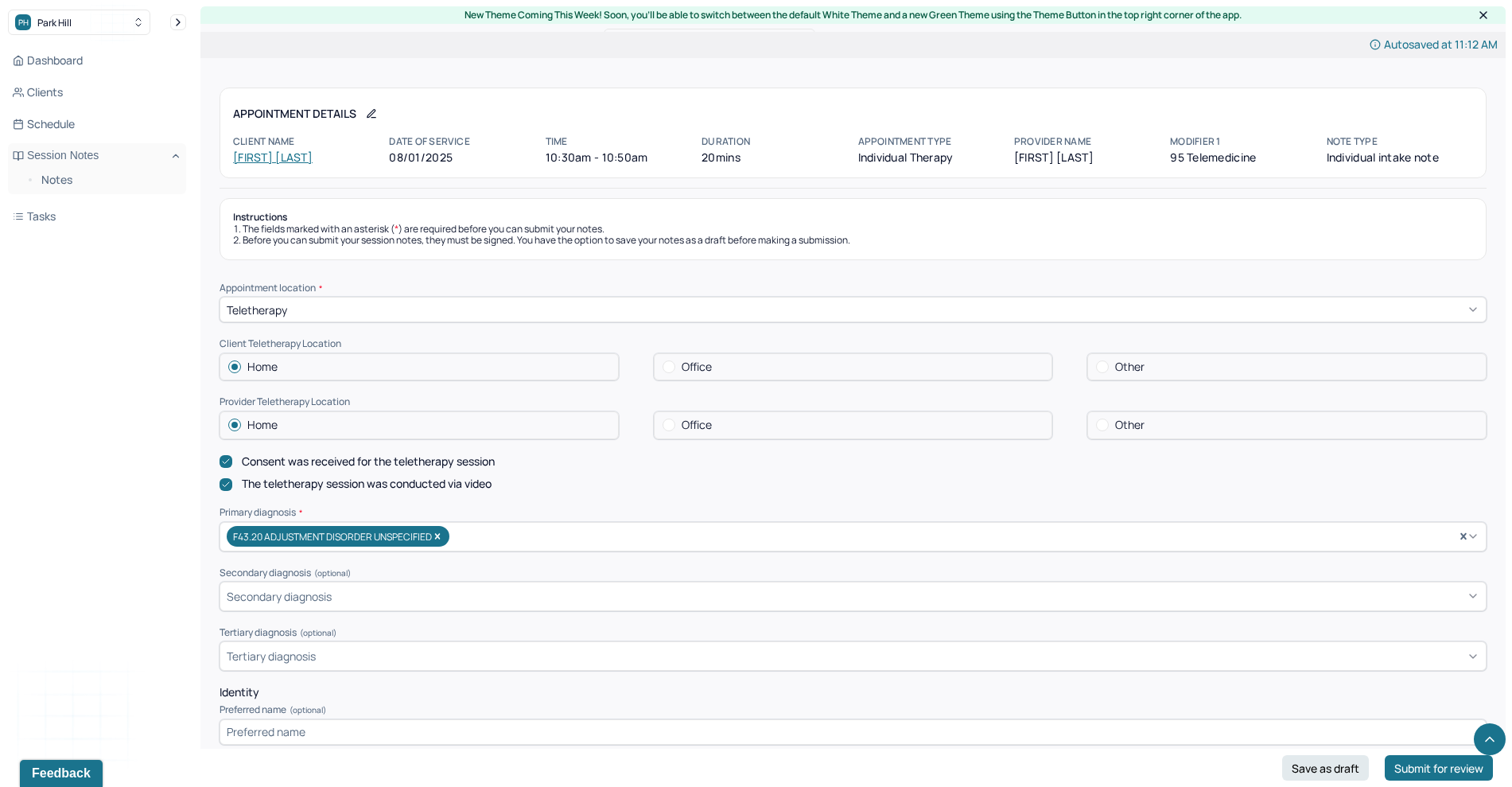 scroll, scrollTop: 6537, scrollLeft: 0, axis: vertical 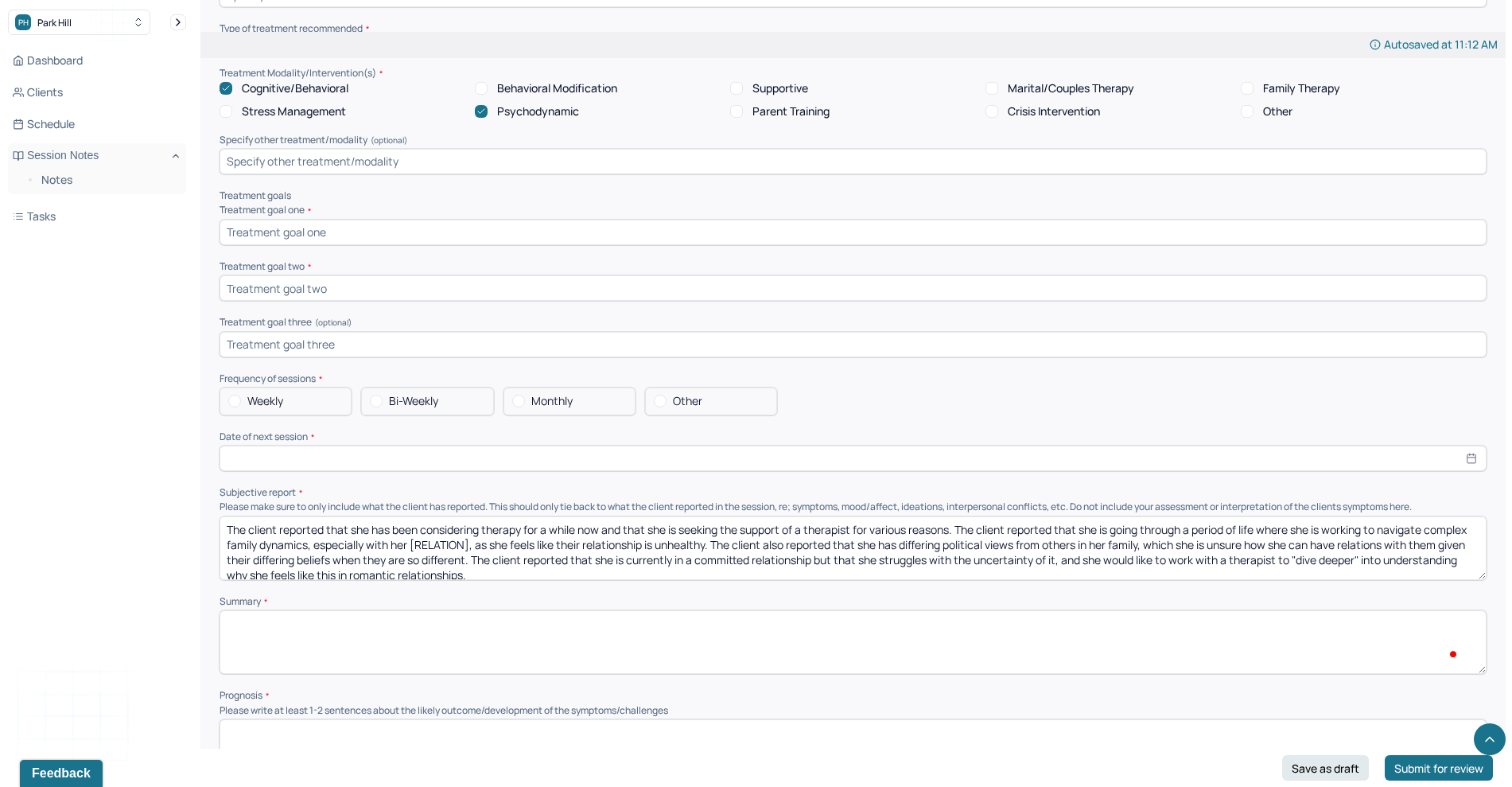 click at bounding box center [853, 458] 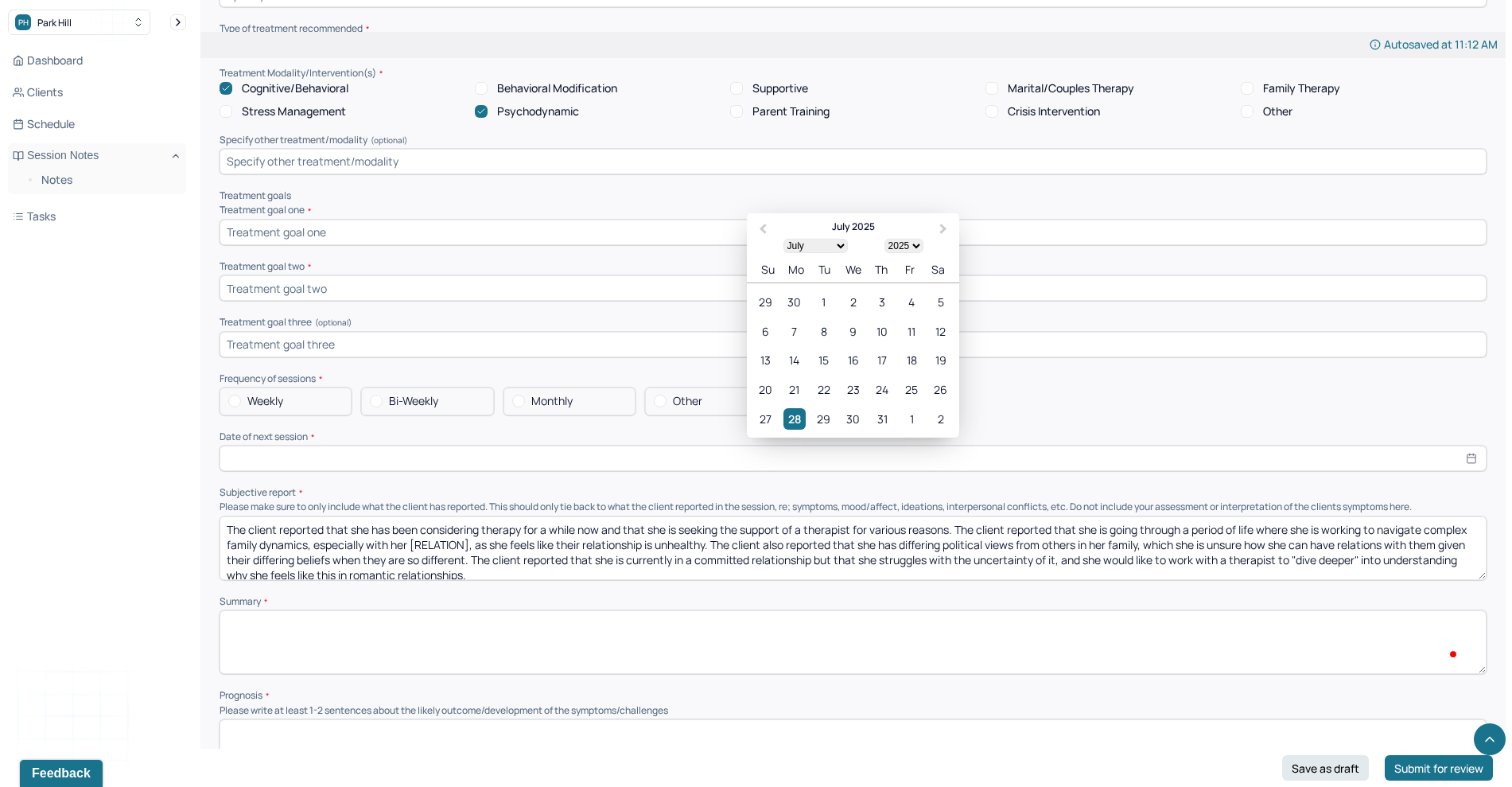 select on "7" 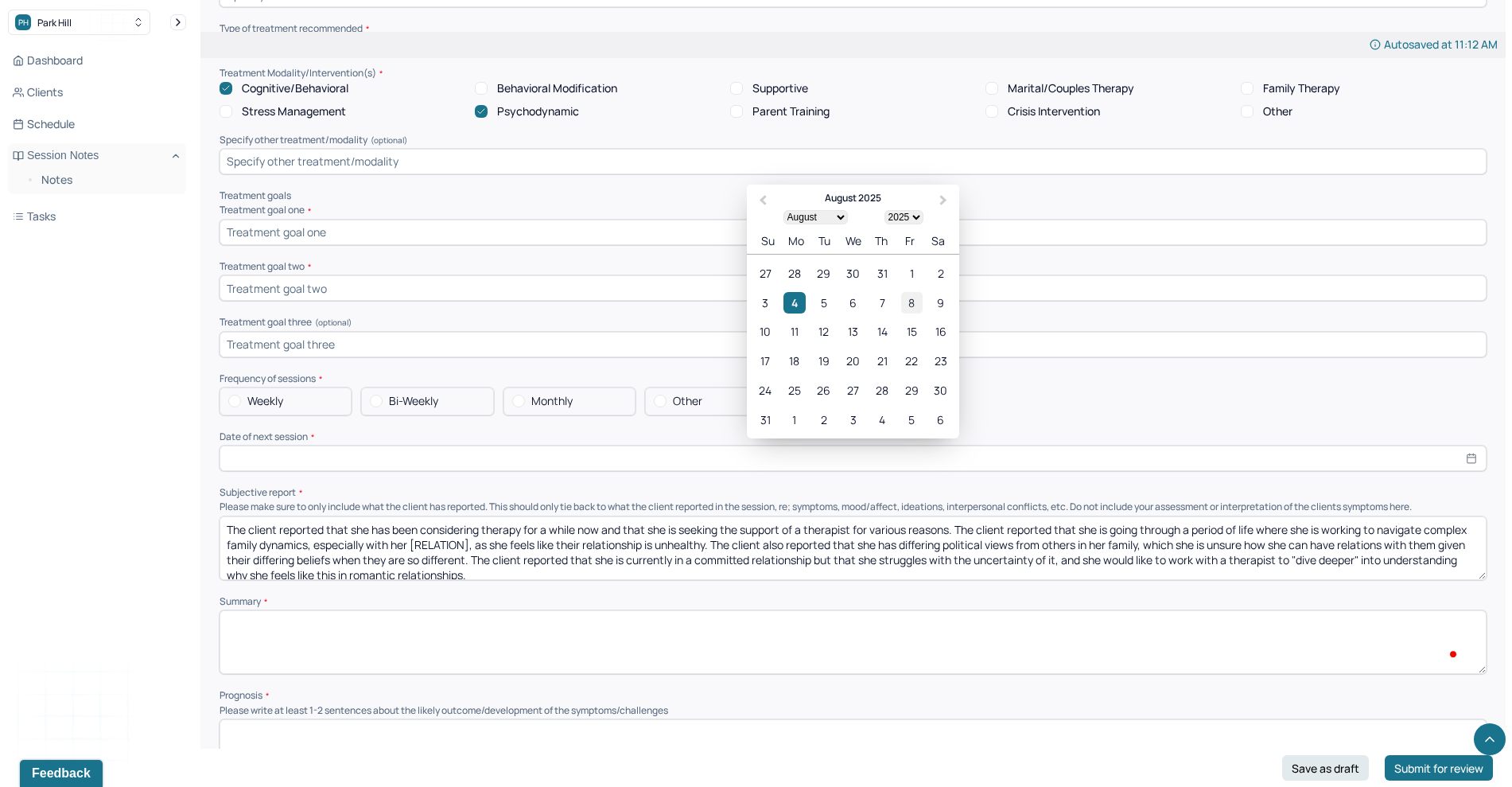 click on "8" at bounding box center [911, 302] 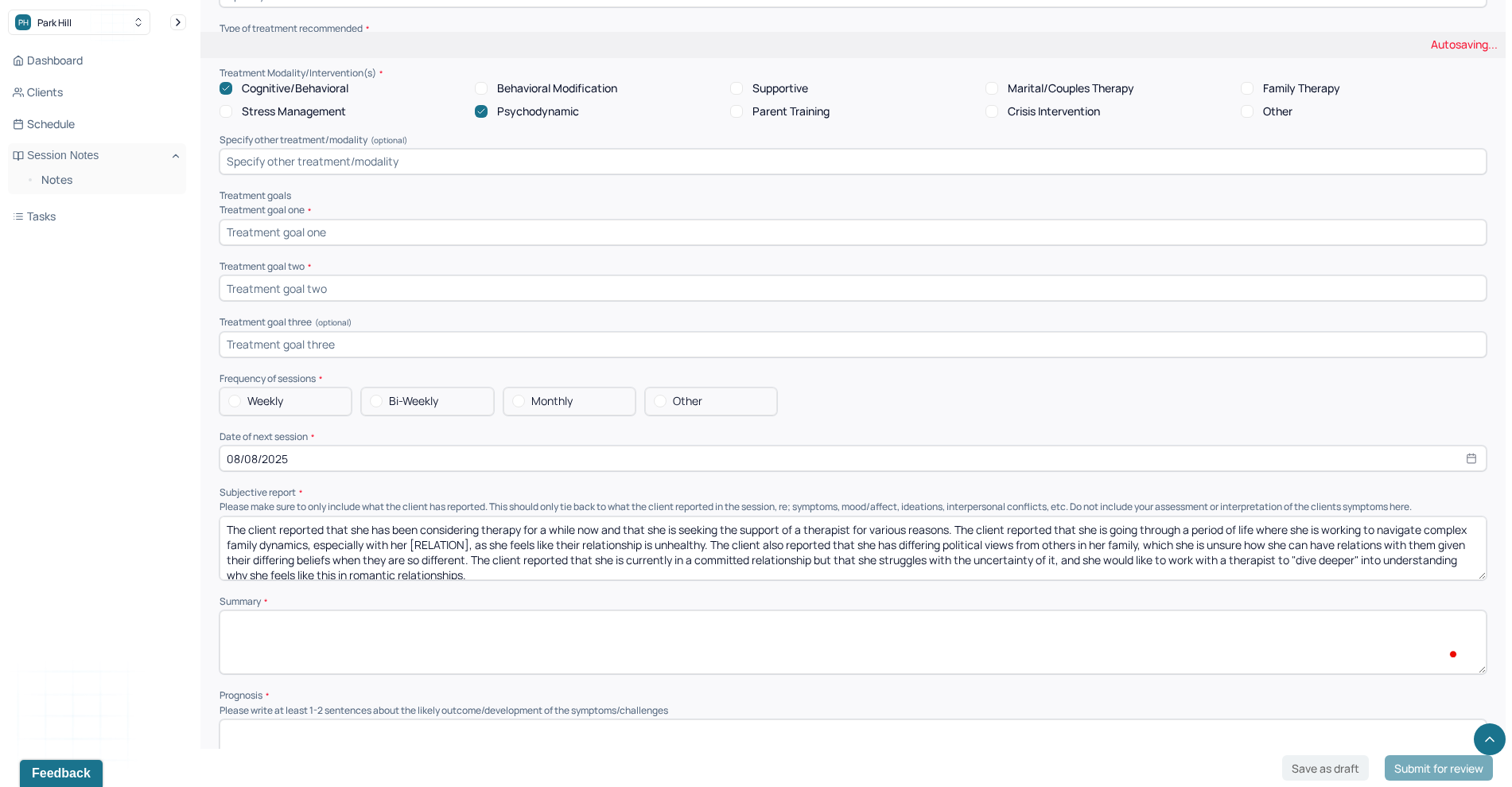 click on "Weekly" at bounding box center (265, 401) 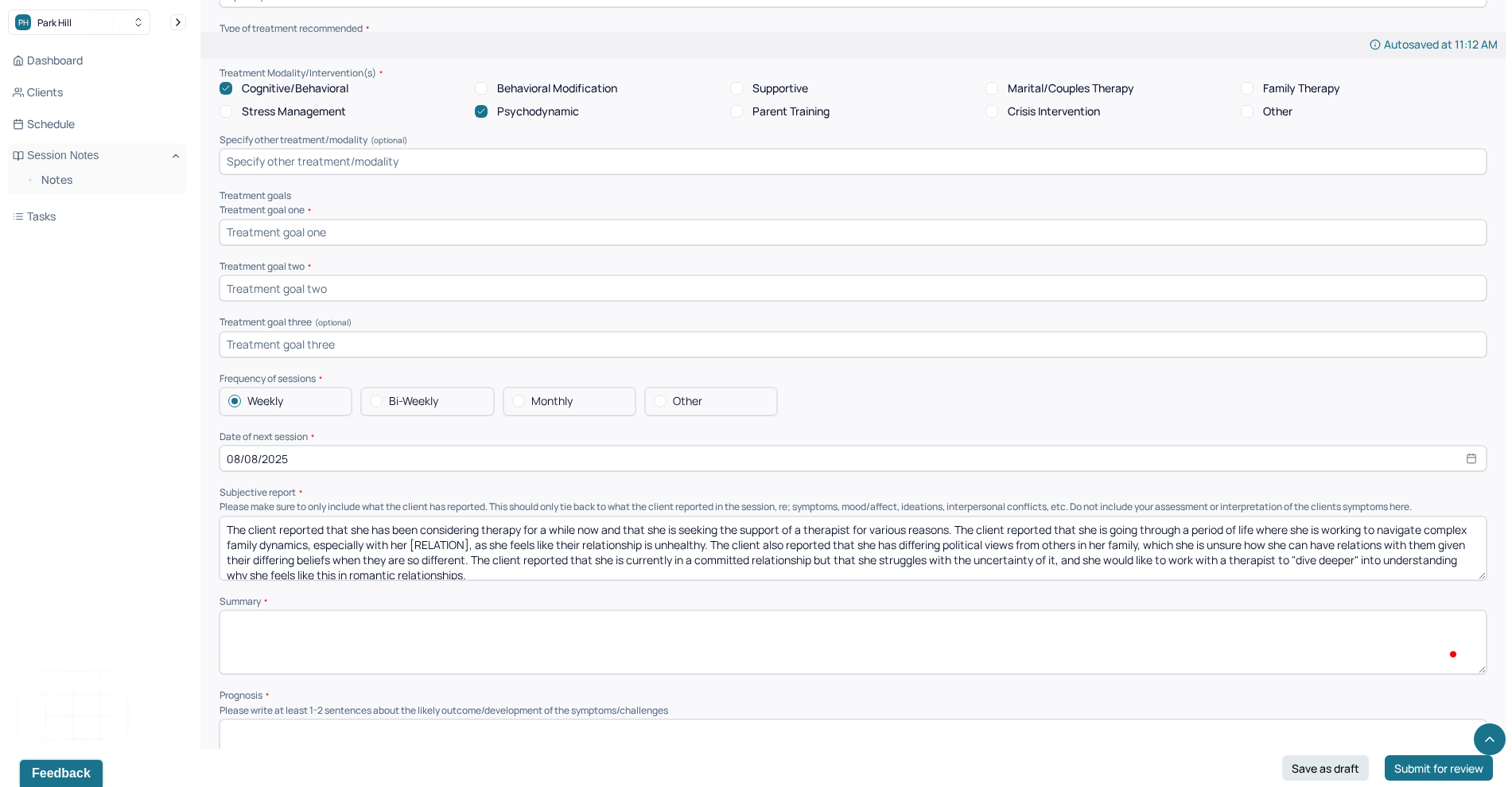 click at bounding box center [853, 232] 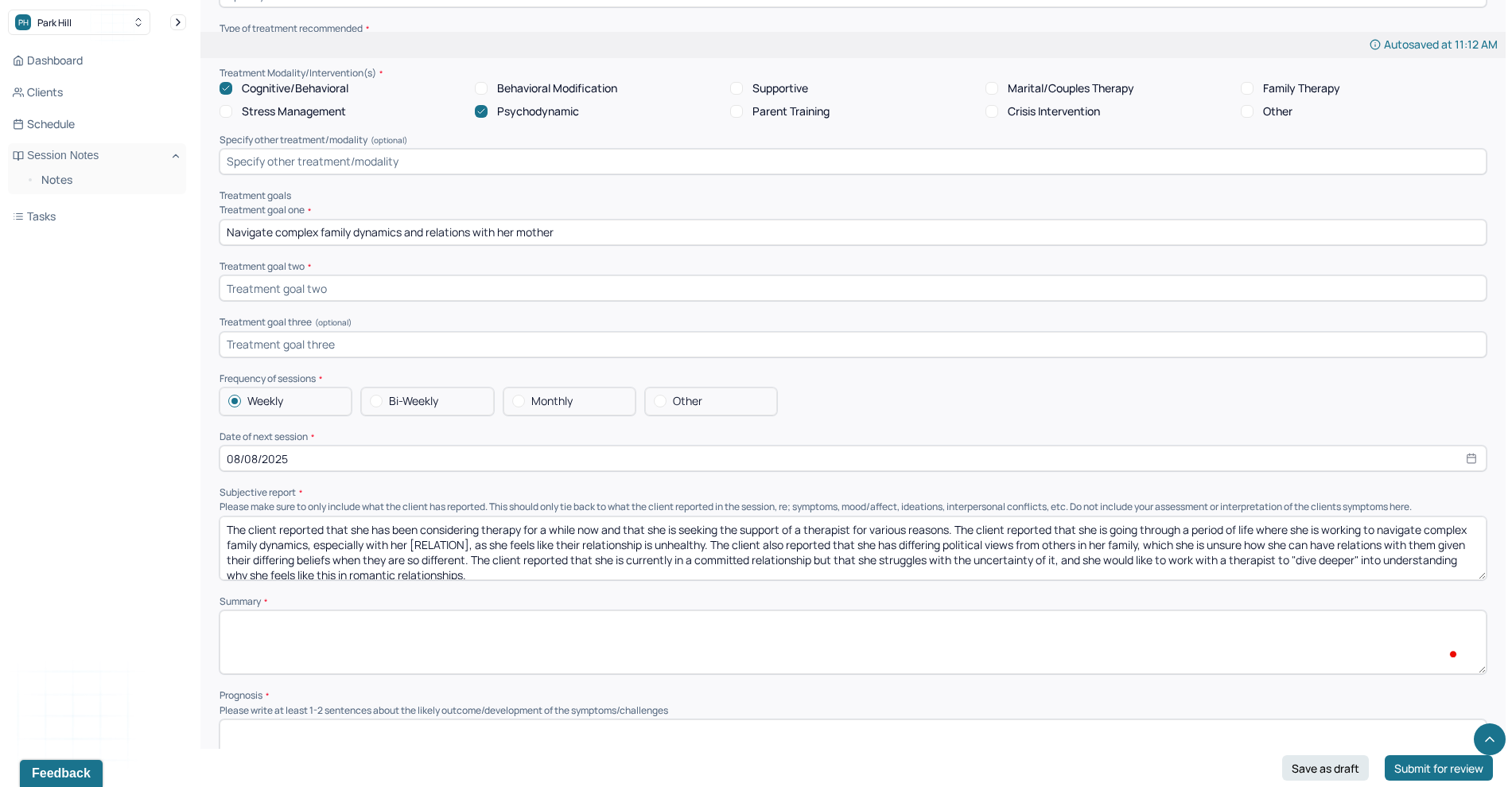 type on "Navigate complex family dynamics and relations with her mother" 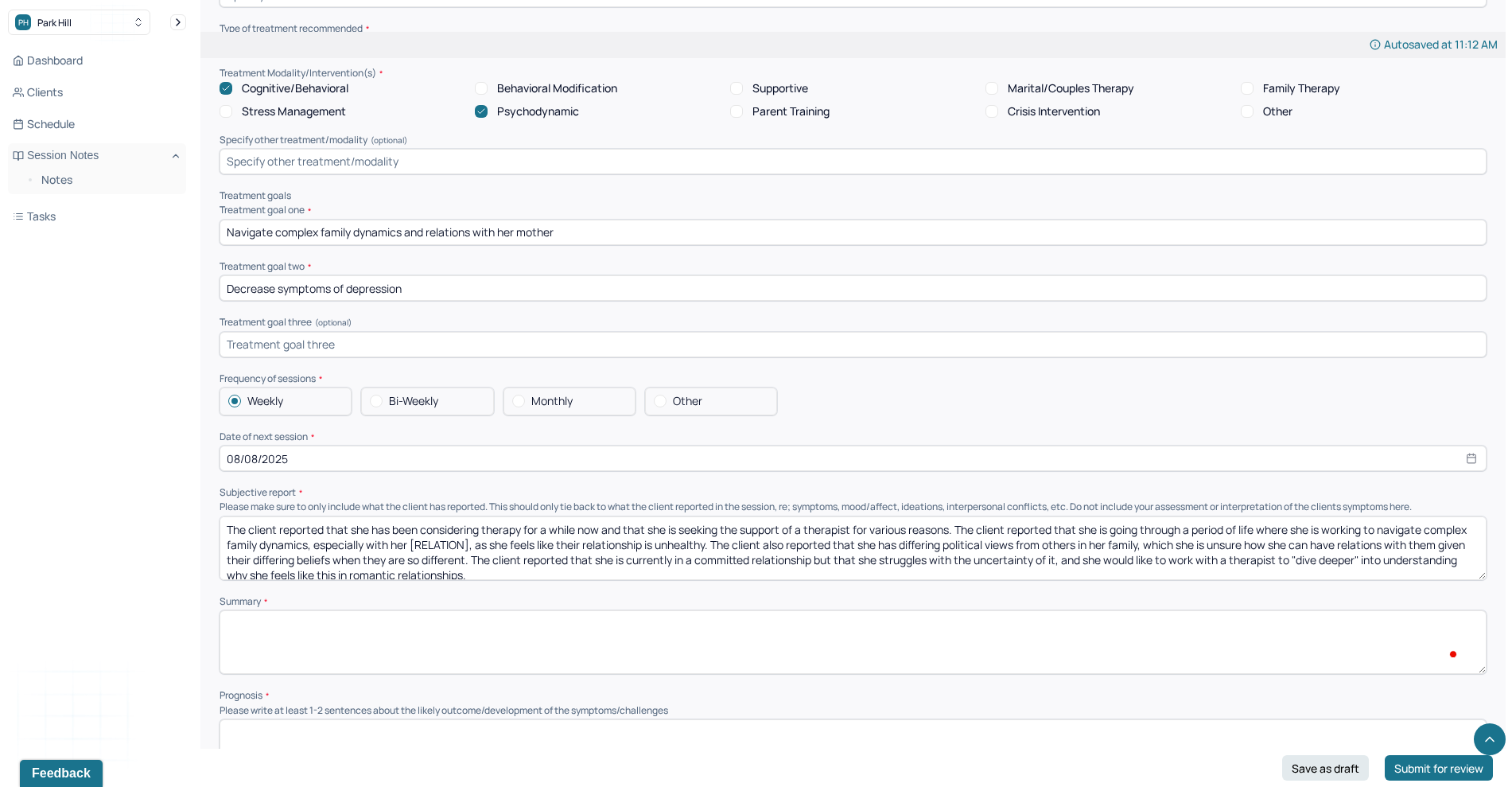 type on "Decrease symptoms of depression" 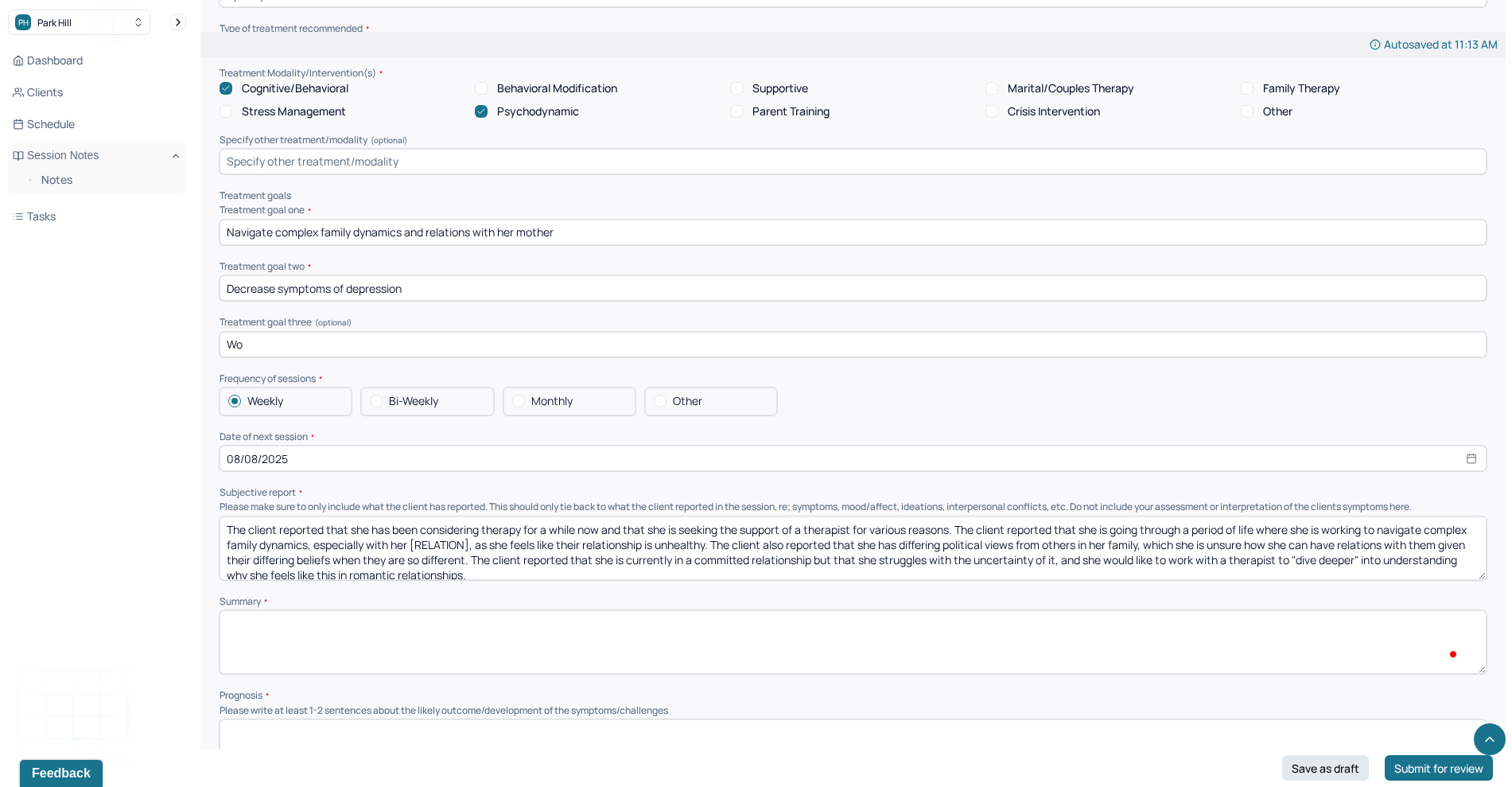 type on "W" 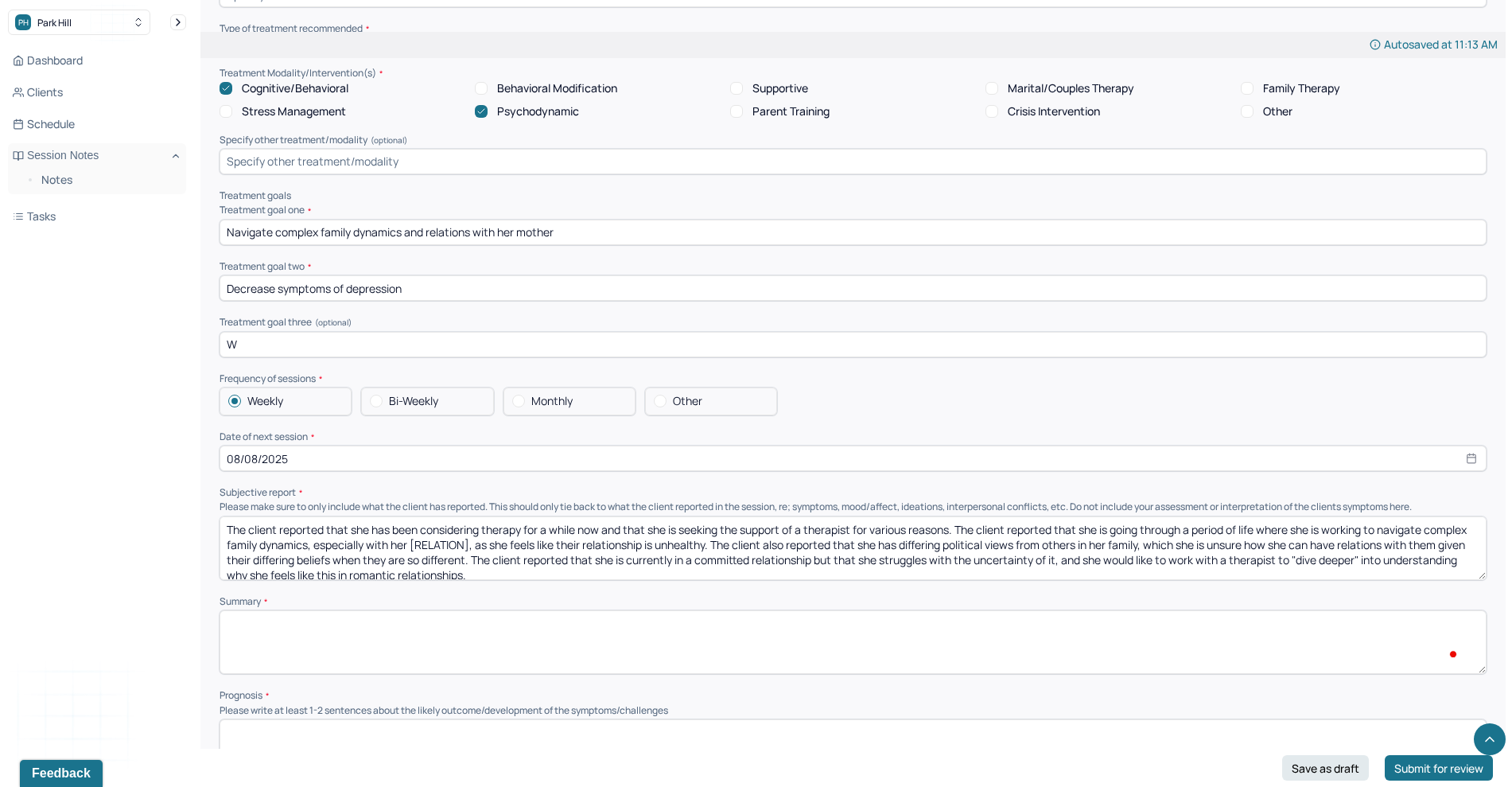 type 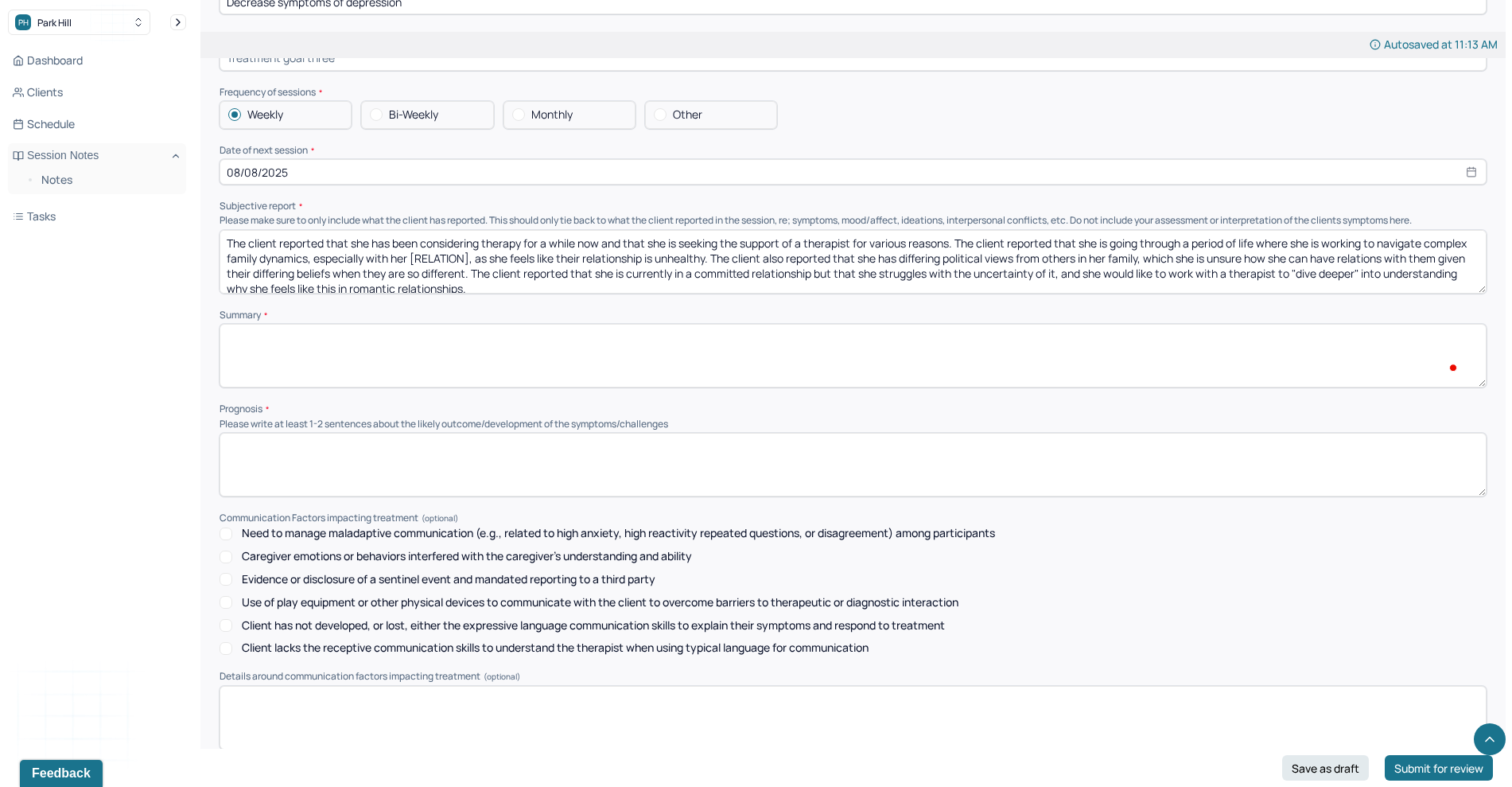 scroll, scrollTop: 6827, scrollLeft: 0, axis: vertical 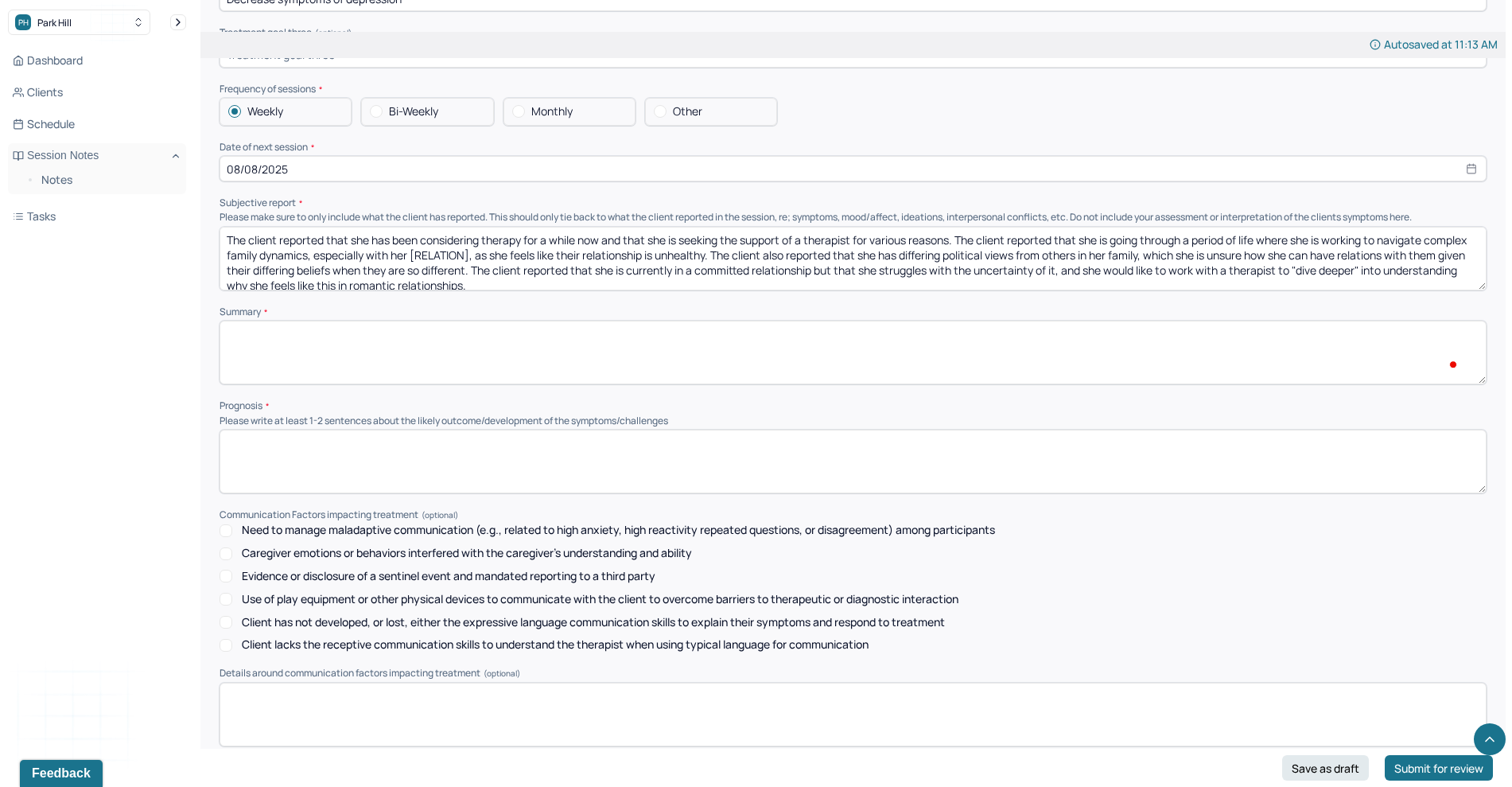 click at bounding box center [853, 353] 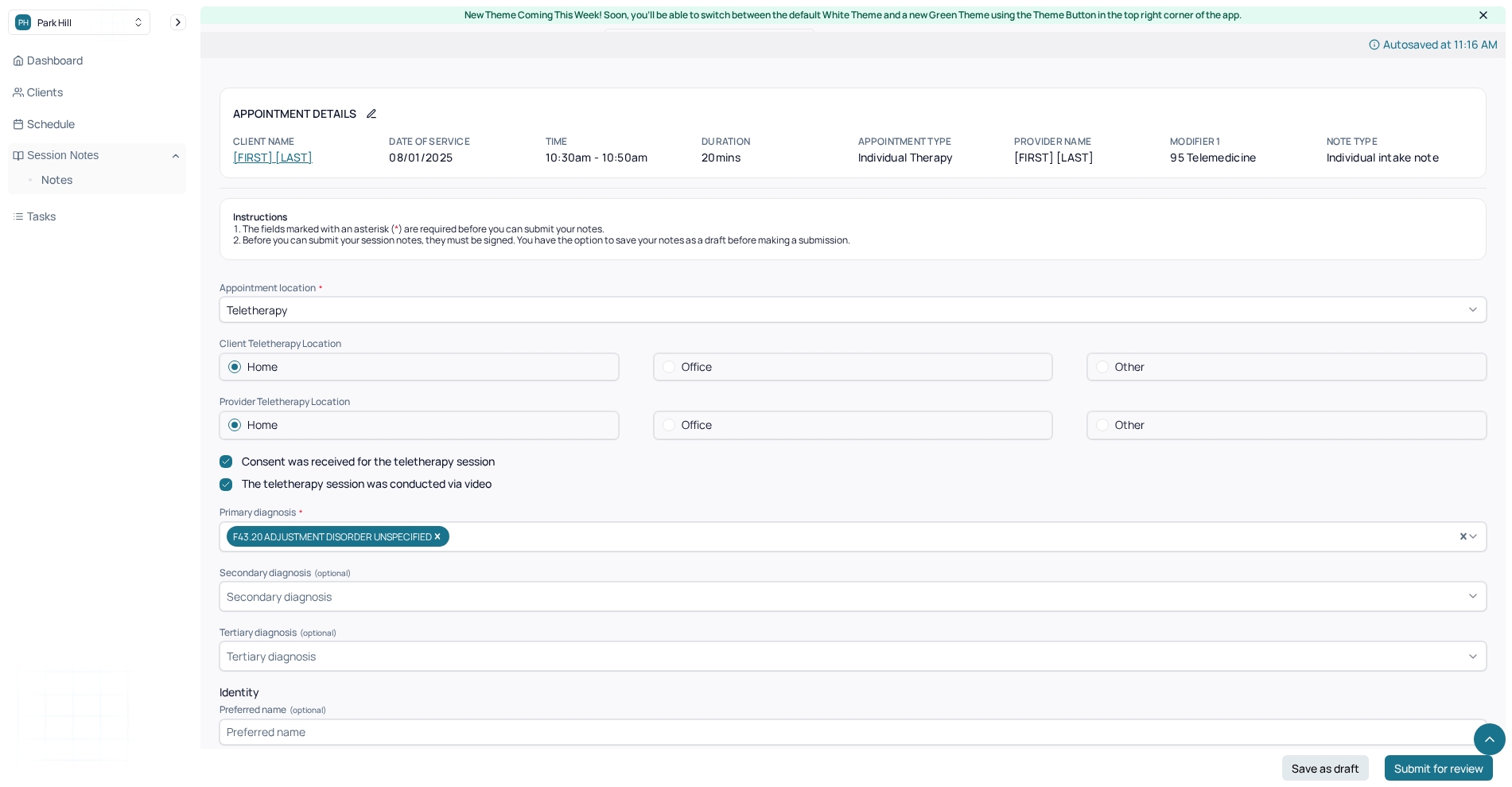 click on "The client reported that she has been considering therapy for a while now and that she is seeking the support of a therapist for various reasons. The client reported that she is going through a period of life where she is working to navigate complex family dynamics, especially with her mother, as she feels like their relationship is unhealthy. The client also reported that she has differing political views from others in her family, which she is unsure how she can have relations with them given their differing beliefs when they are so different. The client reported that she is currently in a committed relationship but that she struggles with the uncertainty of it, and she would like to work with a therapist to "dive deeper" into understanding why she feels like this in romantic relationships." at bounding box center (853, 7085) 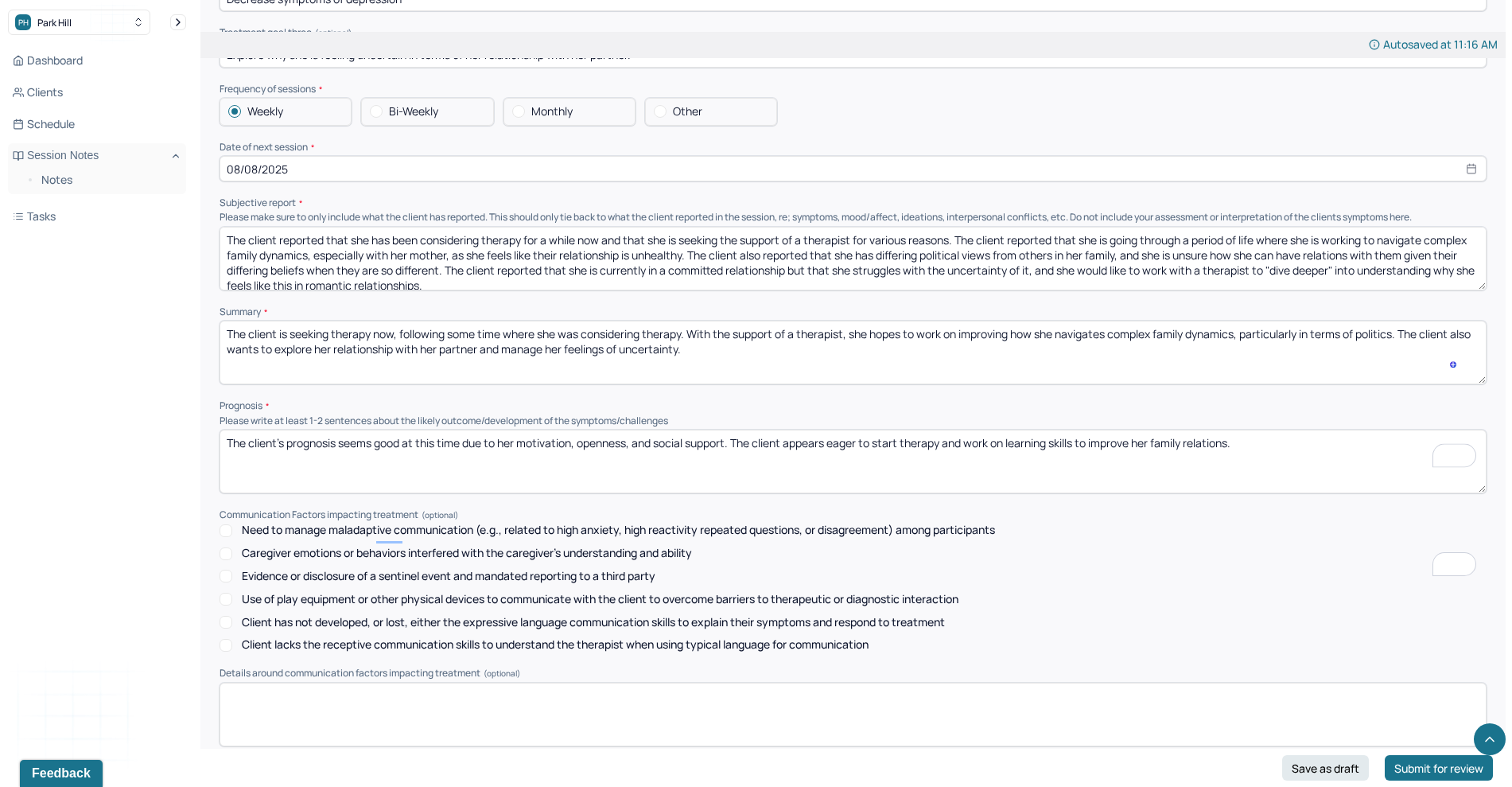 scroll 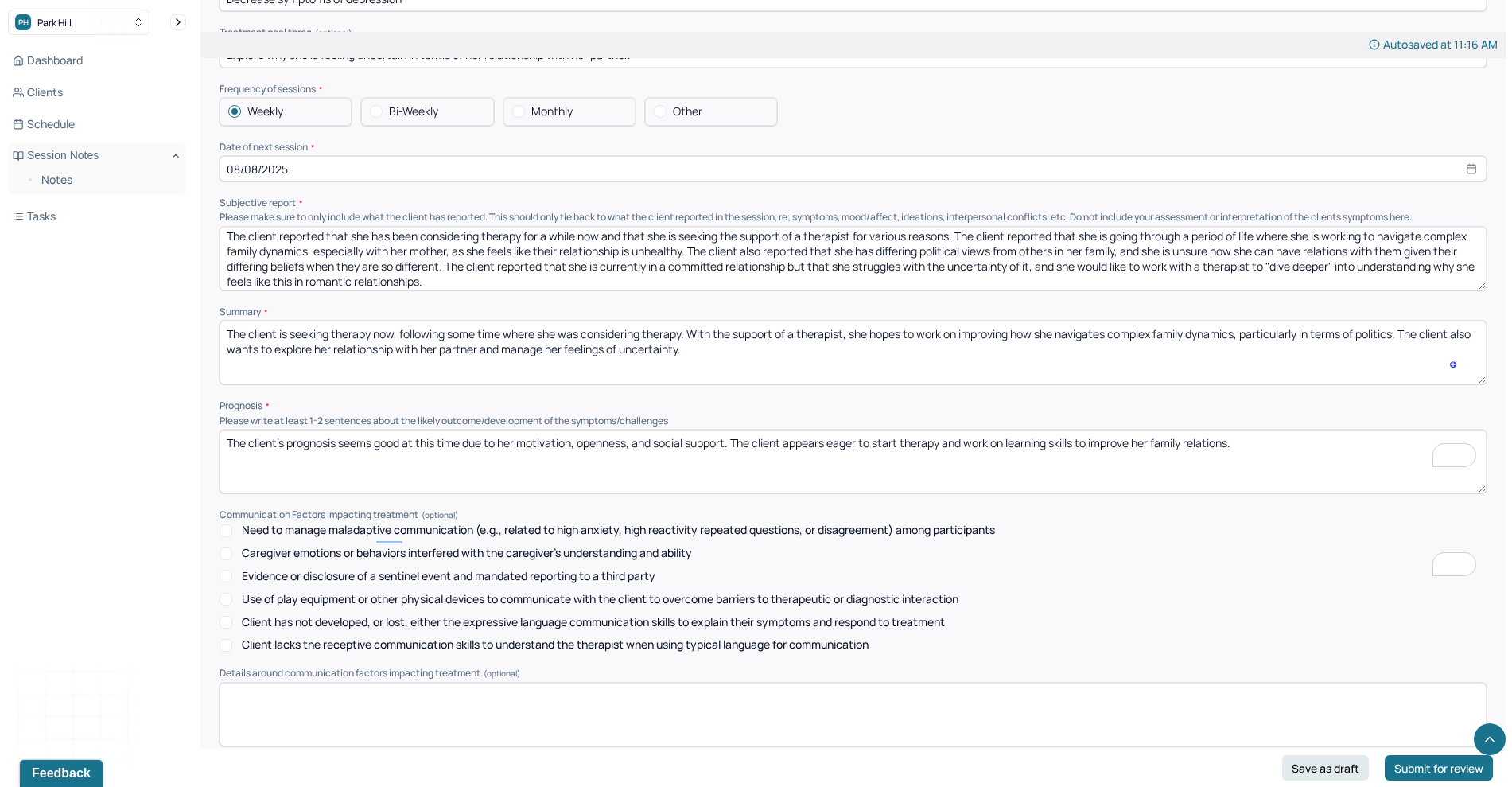 click on "The client reported that she has been considering therapy for a while now and that she is seeking the support of a therapist for various reasons. The client reported that she is going through a period of life where she is working to navigate complex family dynamics, especially with her mother, as she feels like their relationship is unhealthy. The client also reported that she has differing political views from others in her family, and she is unsure how she can have relations with them given their differing beliefs when they are so different. The client reported that she is currently in a committed relationship but that she struggles with the uncertainty of it, and she would like to work with a therapist to "dive deeper" into understanding why she feels like this in romantic relationships." at bounding box center (853, 259) 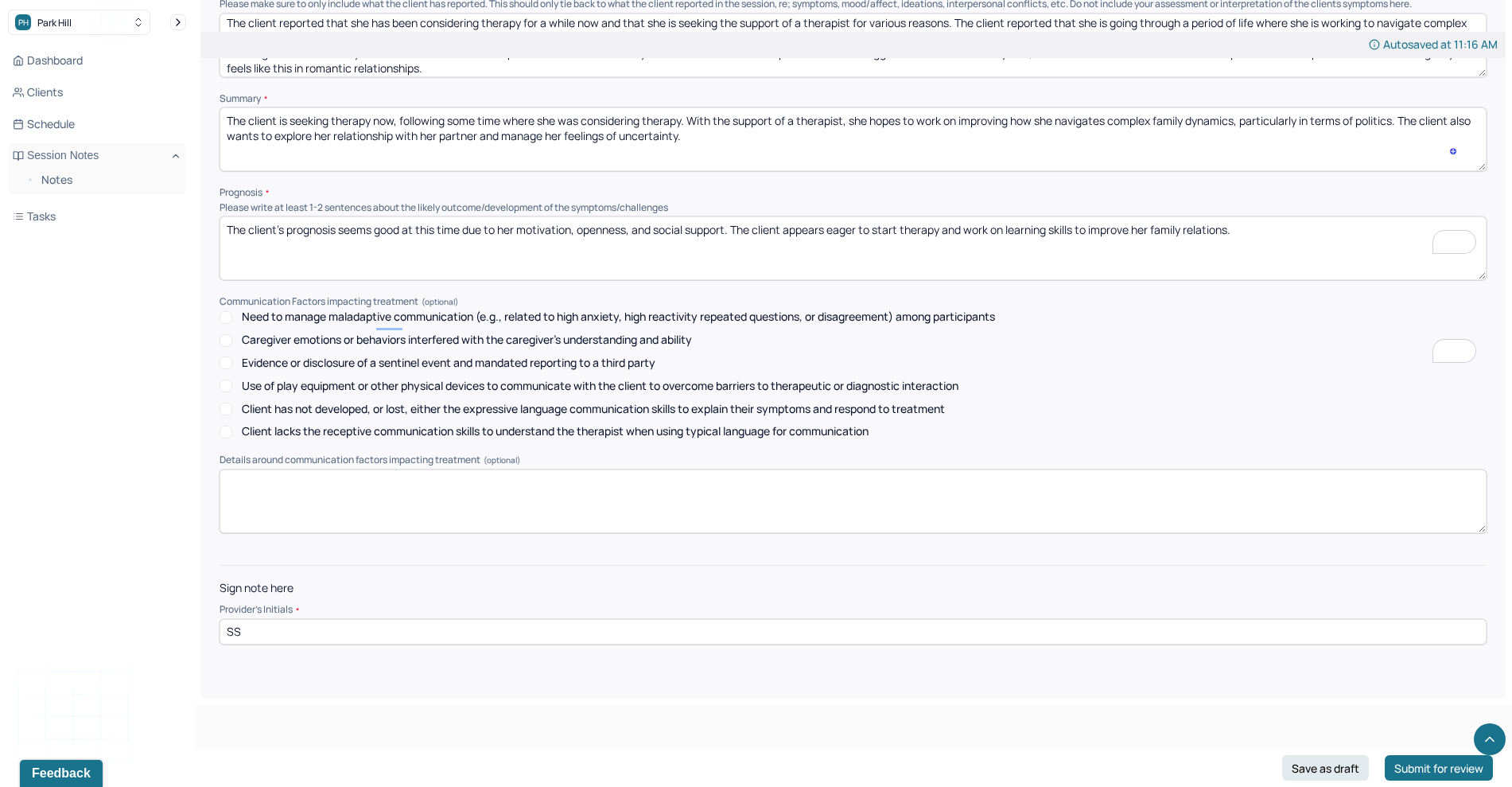 scroll, scrollTop: 7050, scrollLeft: 0, axis: vertical 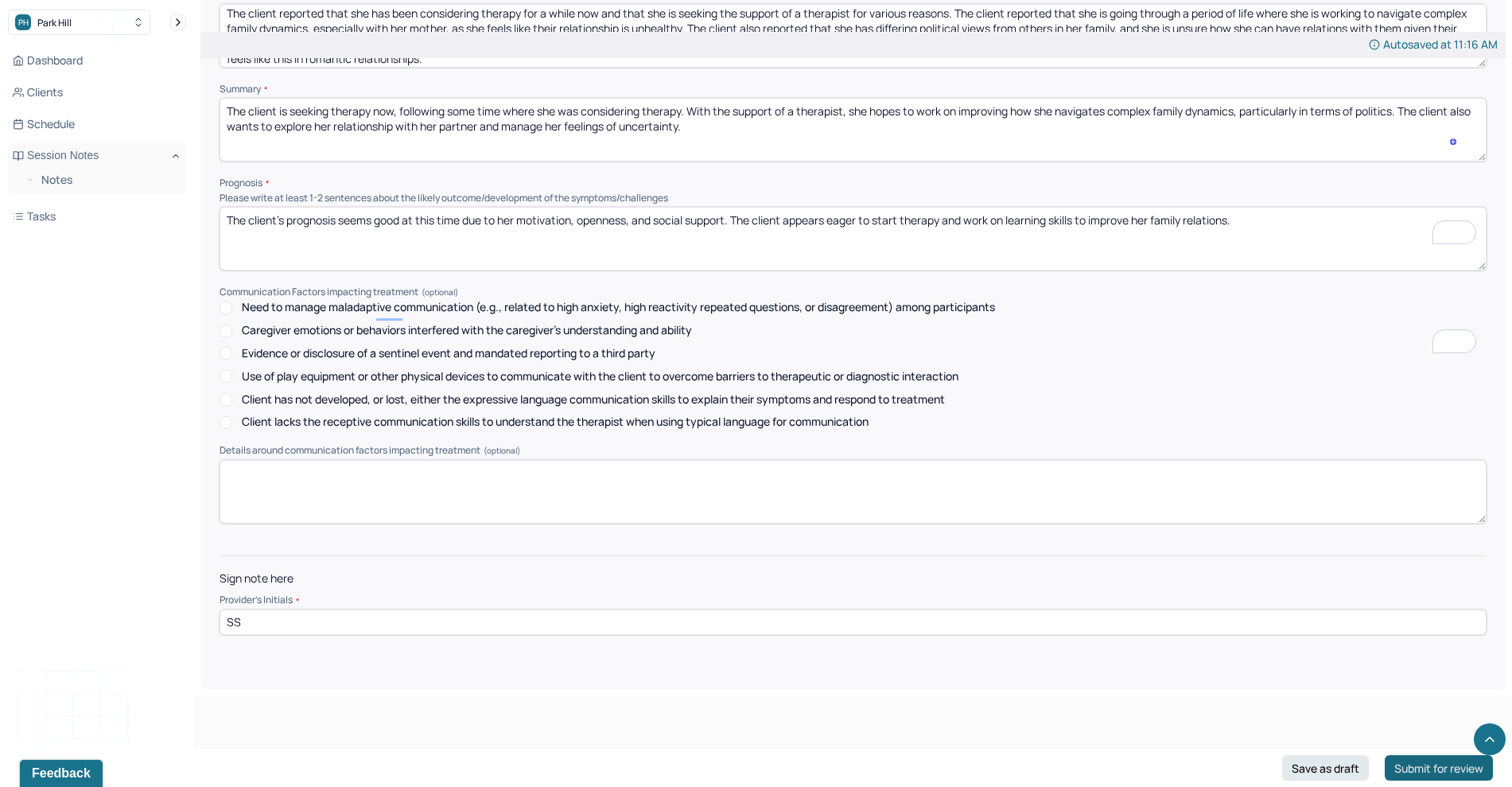 type on "The client reported that she has been considering therapy for a while now and that she is seeking the support of a therapist for various reasons. The client reported that she is going through a period of life where she is working to navigate complex family dynamics, especially with her mother, as she feels like their relationship is unhealthy. The client also reported that she has differing political views from others in her family, and she is unsure how she can have relations with them given their differing beliefs when they are so different. The client reported that she is currently in a committed relationship but that she struggles with the uncertainty of it, and she would like to work with a therapist to "dive deeper" into understanding why she feels like this in romantic relationships." 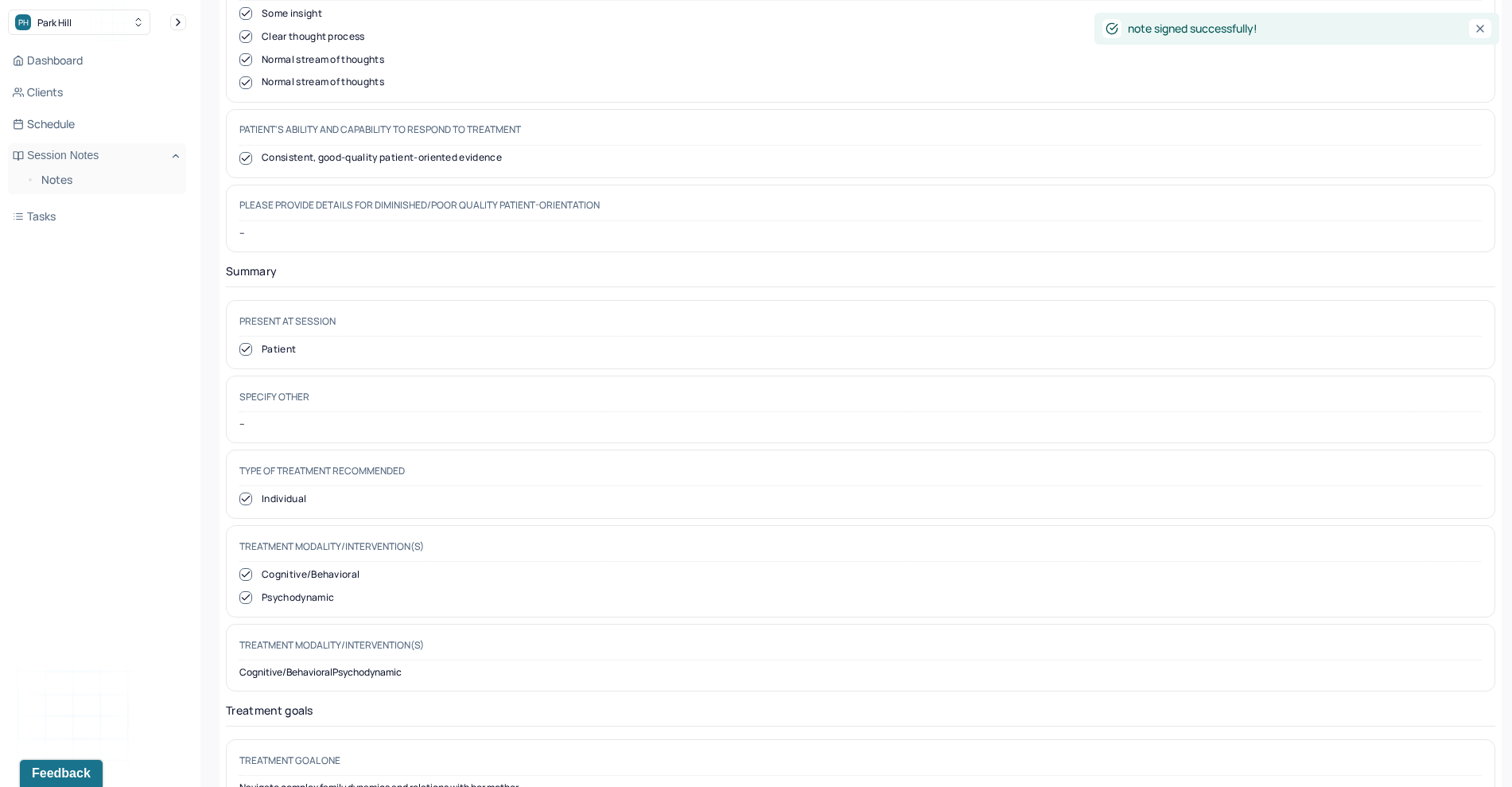scroll, scrollTop: 0, scrollLeft: 0, axis: both 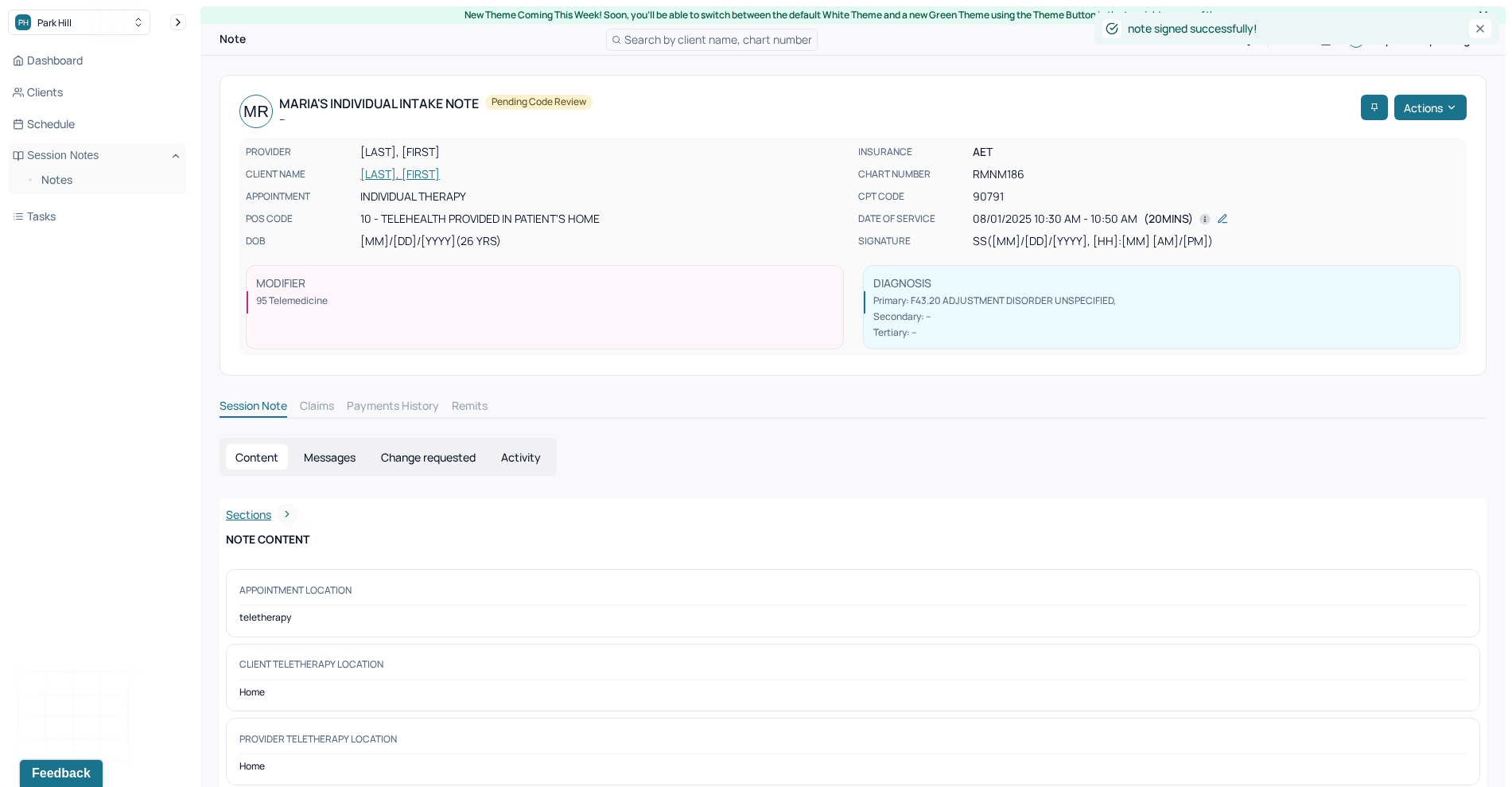 click on "Actions" at bounding box center [1430, 107] 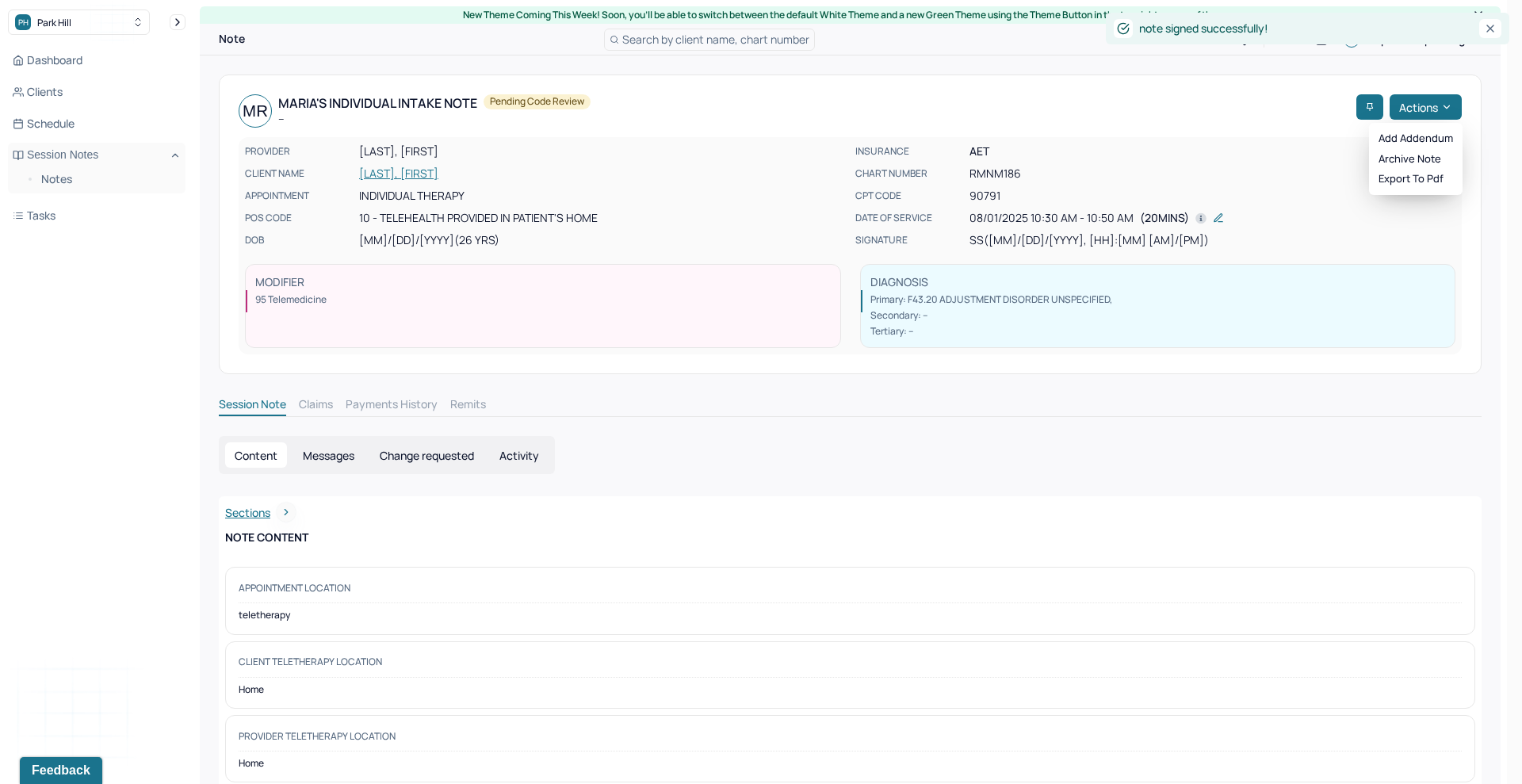 click on "Session Note Claims Payments History Remits" at bounding box center [850, 407] 